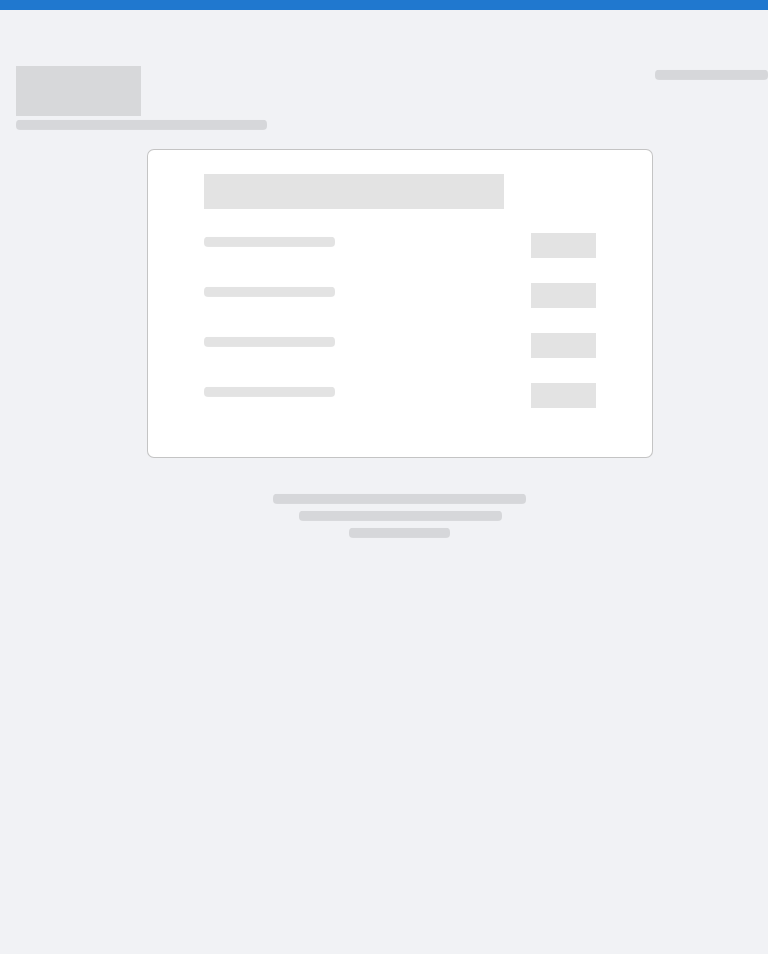 scroll, scrollTop: 0, scrollLeft: 0, axis: both 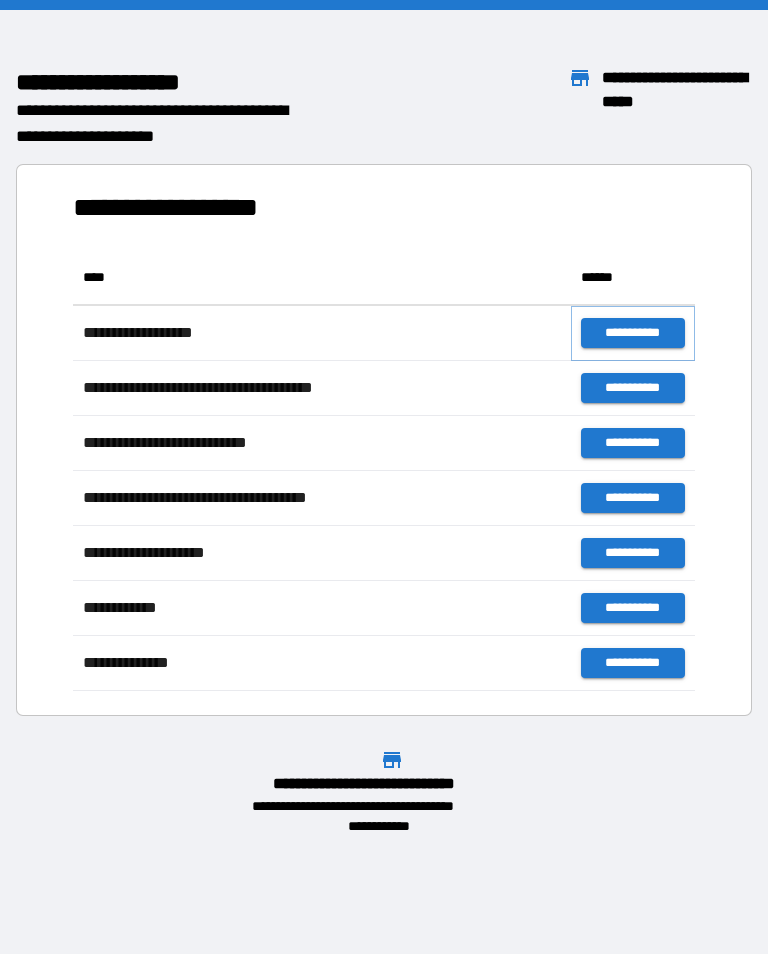click on "**********" at bounding box center (633, 333) 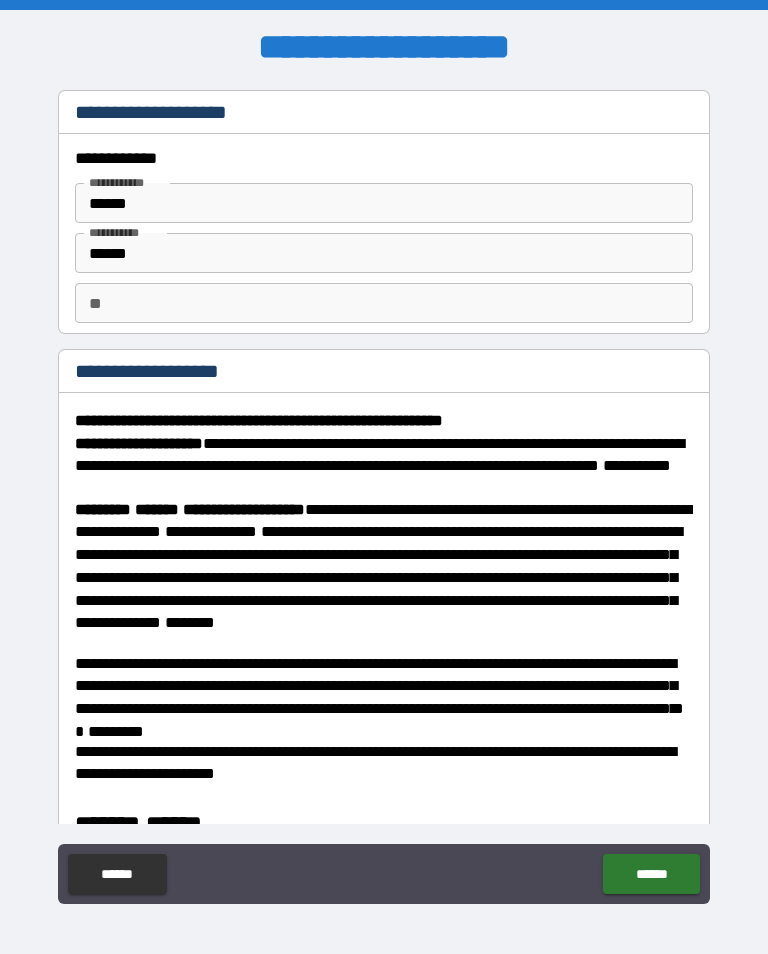 click on "******" at bounding box center [384, 203] 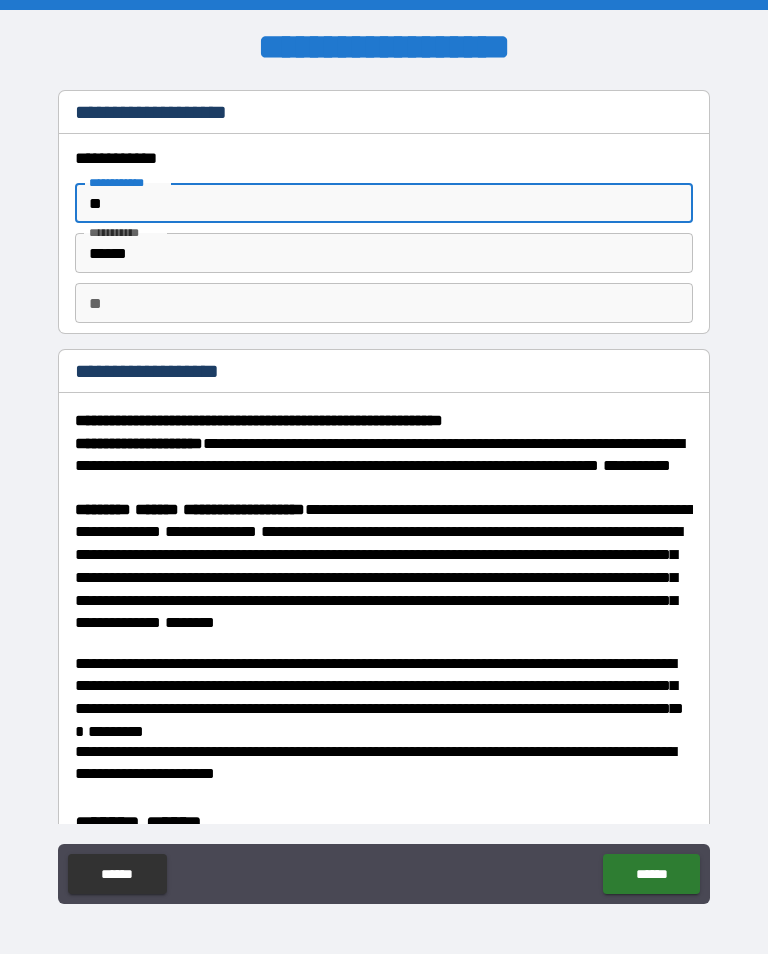 type on "*" 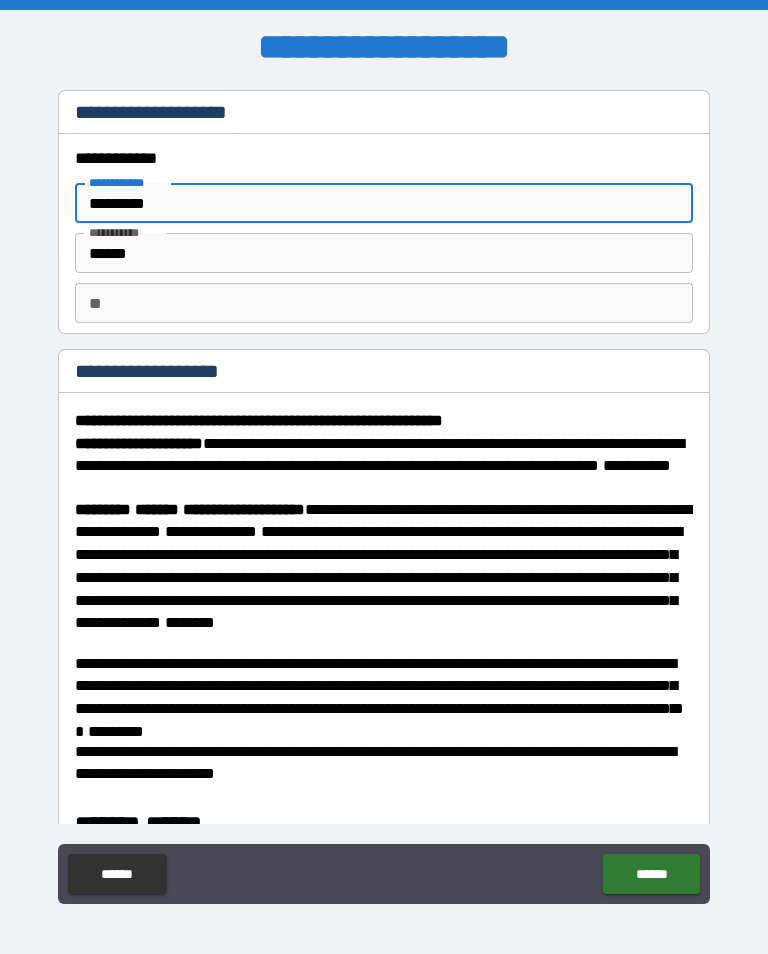 type on "*********" 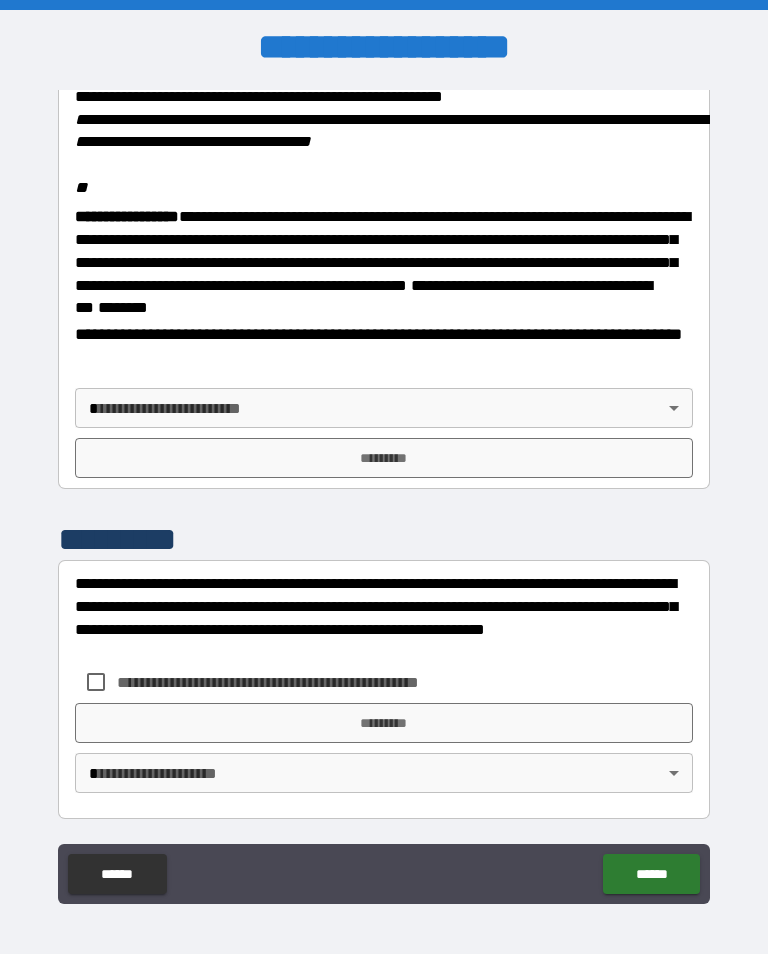 scroll, scrollTop: 2382, scrollLeft: 0, axis: vertical 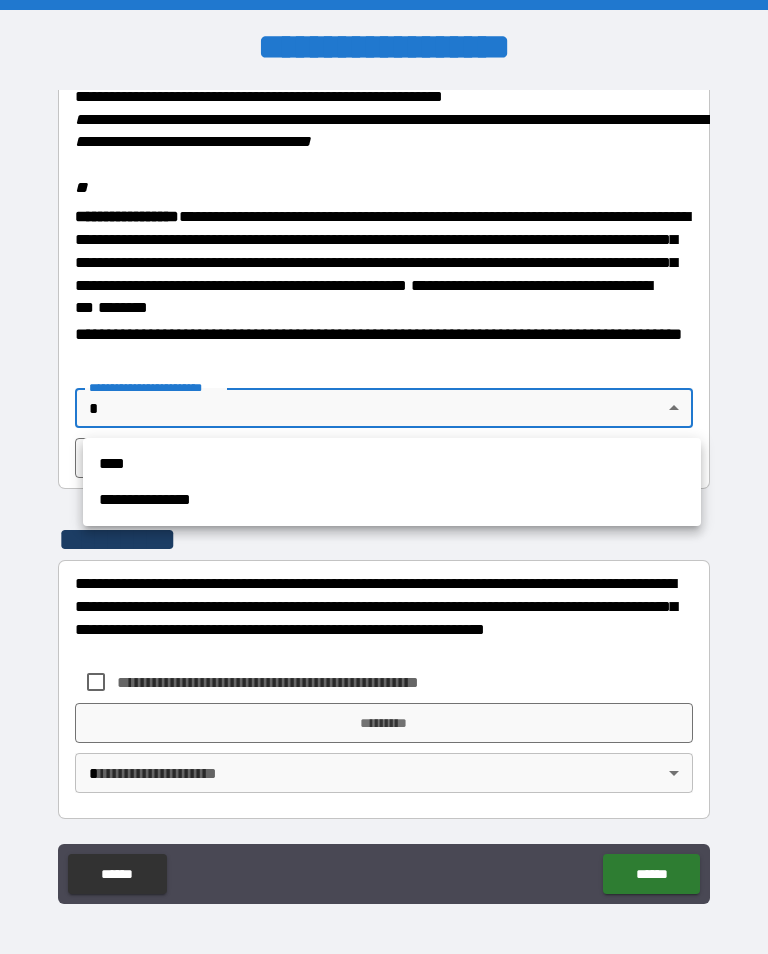 click on "****" at bounding box center [392, 464] 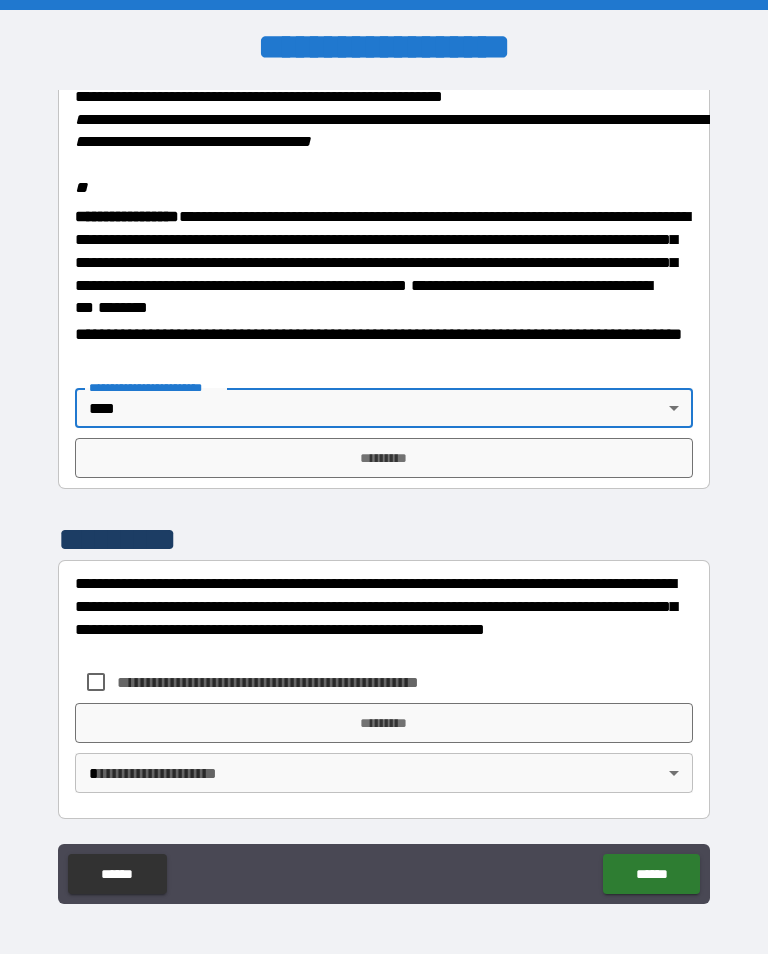 click on "*********" at bounding box center (384, 458) 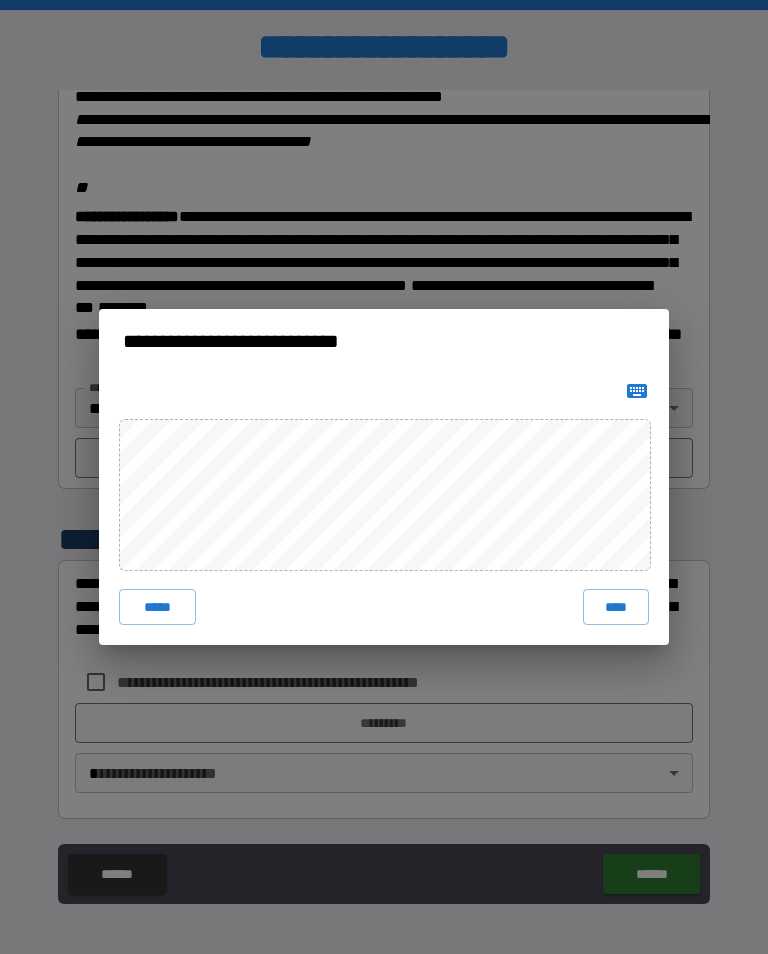 click on "****" at bounding box center (616, 607) 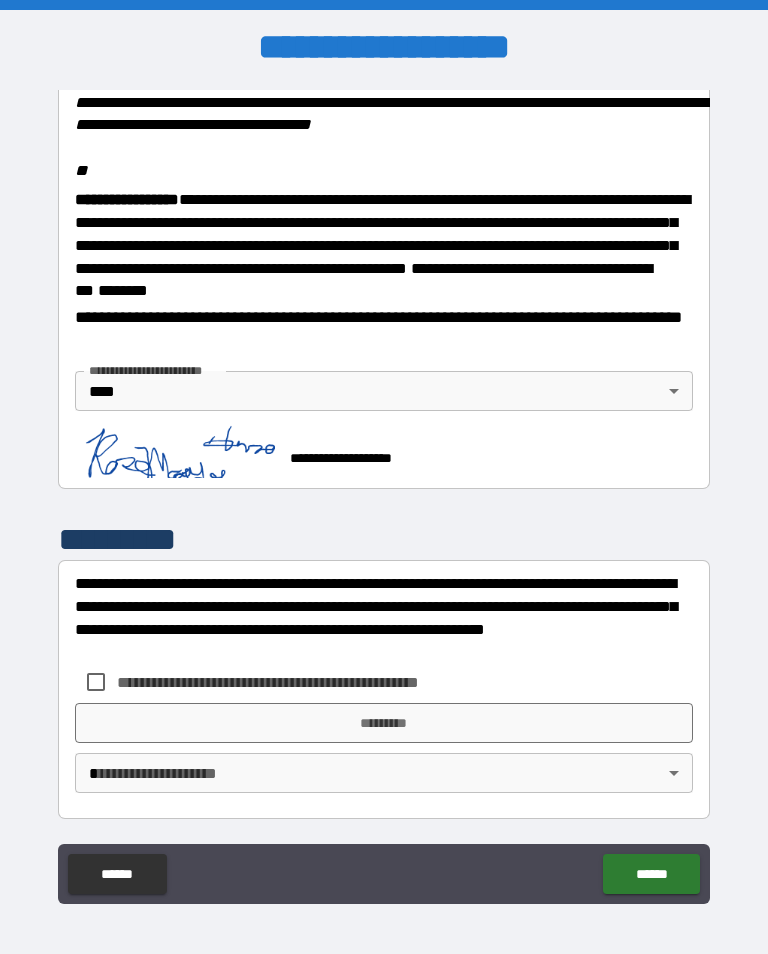 scroll, scrollTop: 2399, scrollLeft: 0, axis: vertical 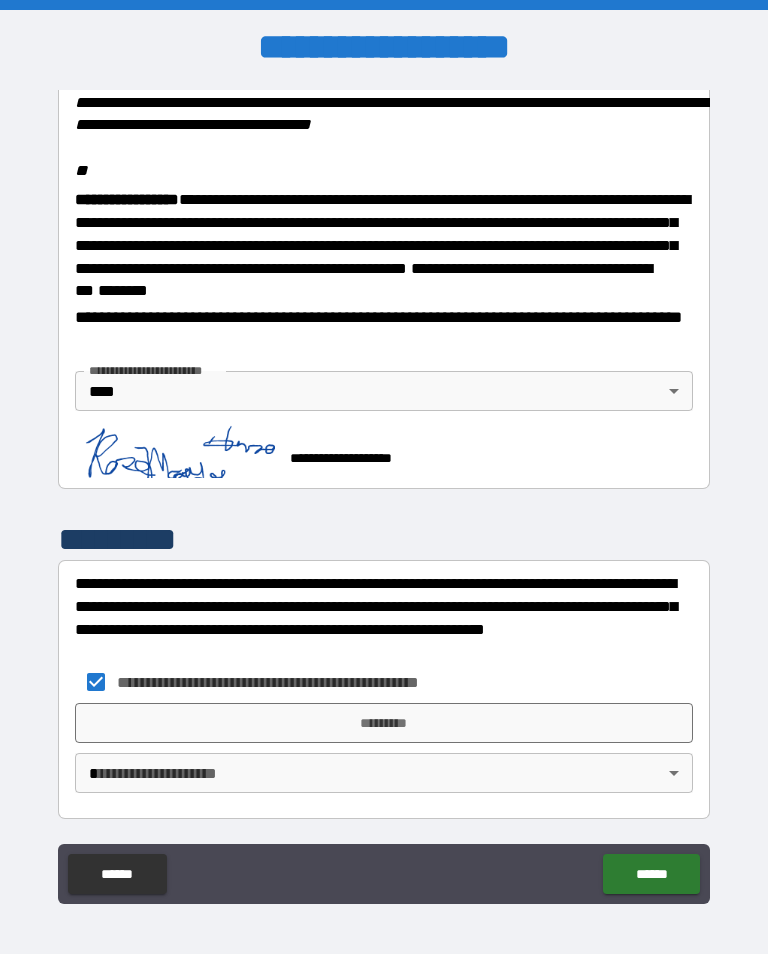 click on "*********" at bounding box center (384, 723) 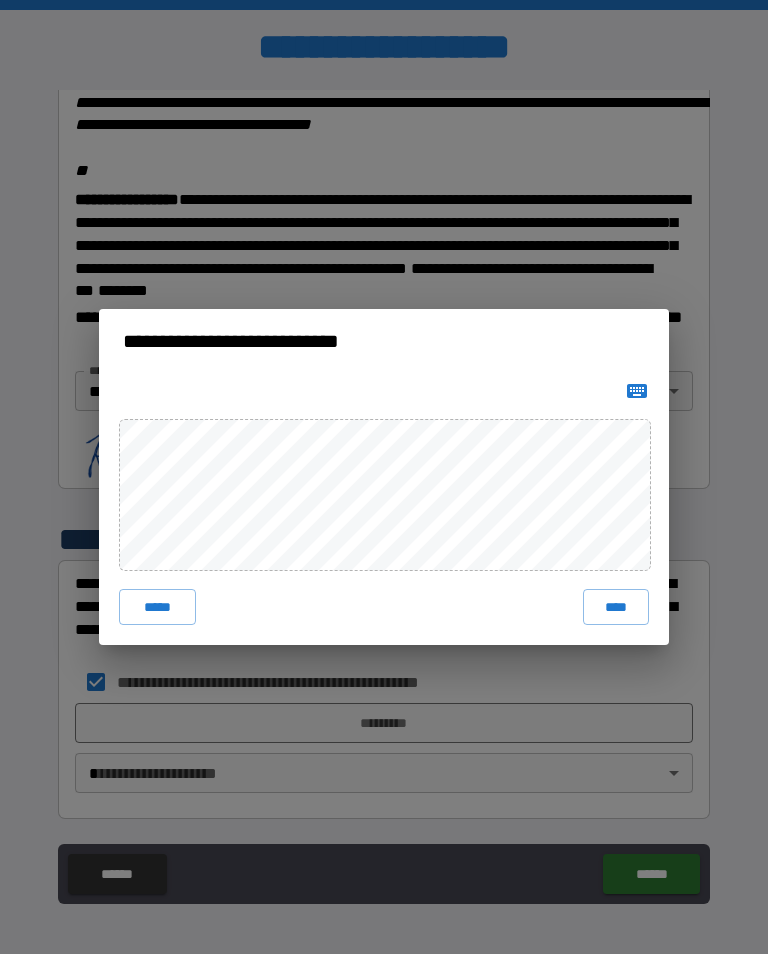 click on "****" at bounding box center (616, 607) 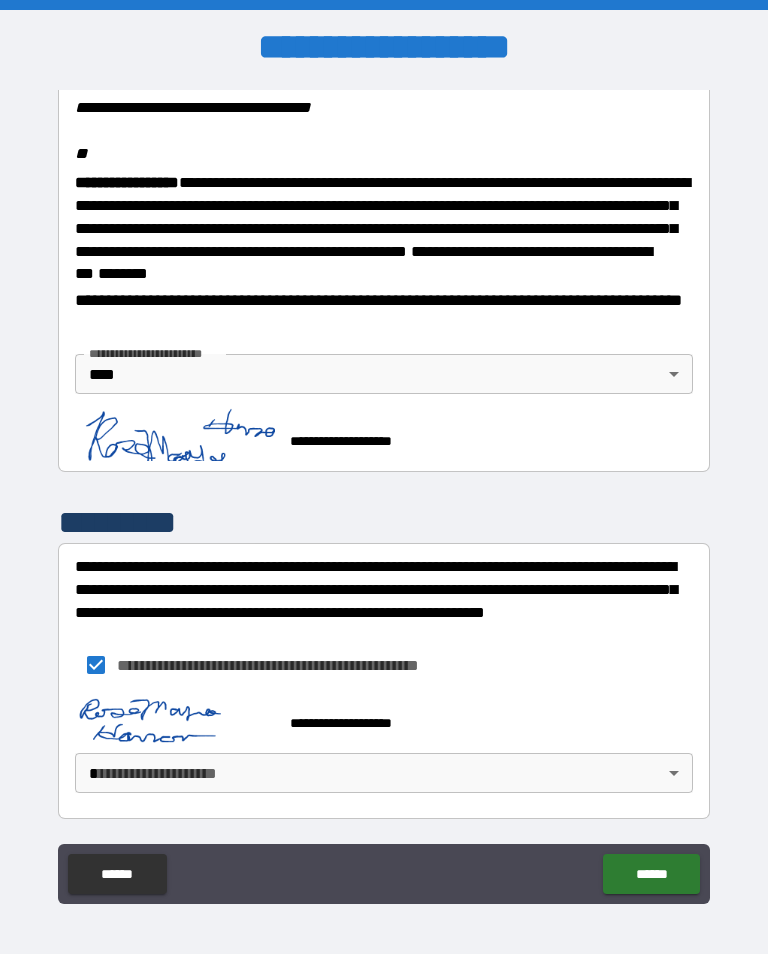click on "**********" at bounding box center [384, 492] 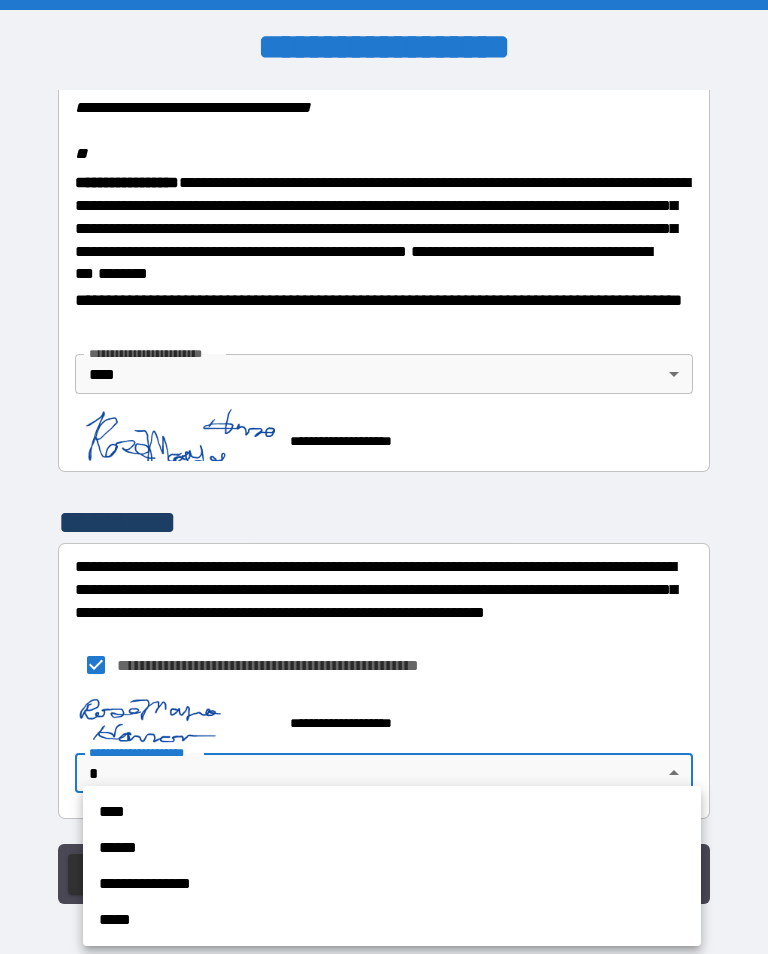 click on "****" at bounding box center (392, 812) 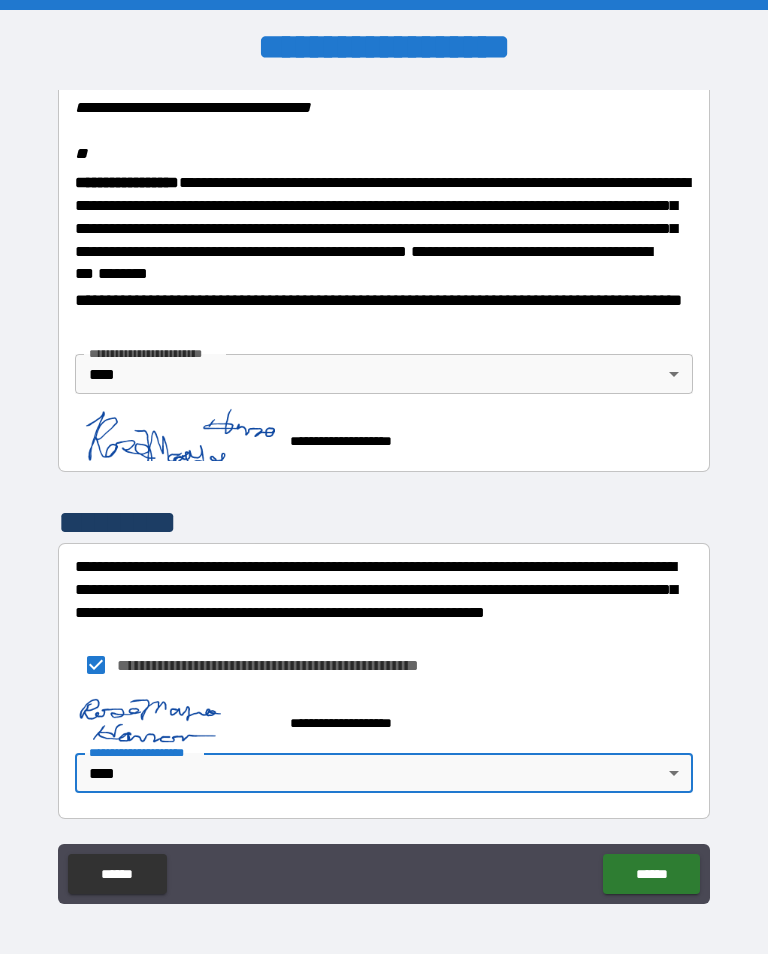 click on "******" at bounding box center (651, 874) 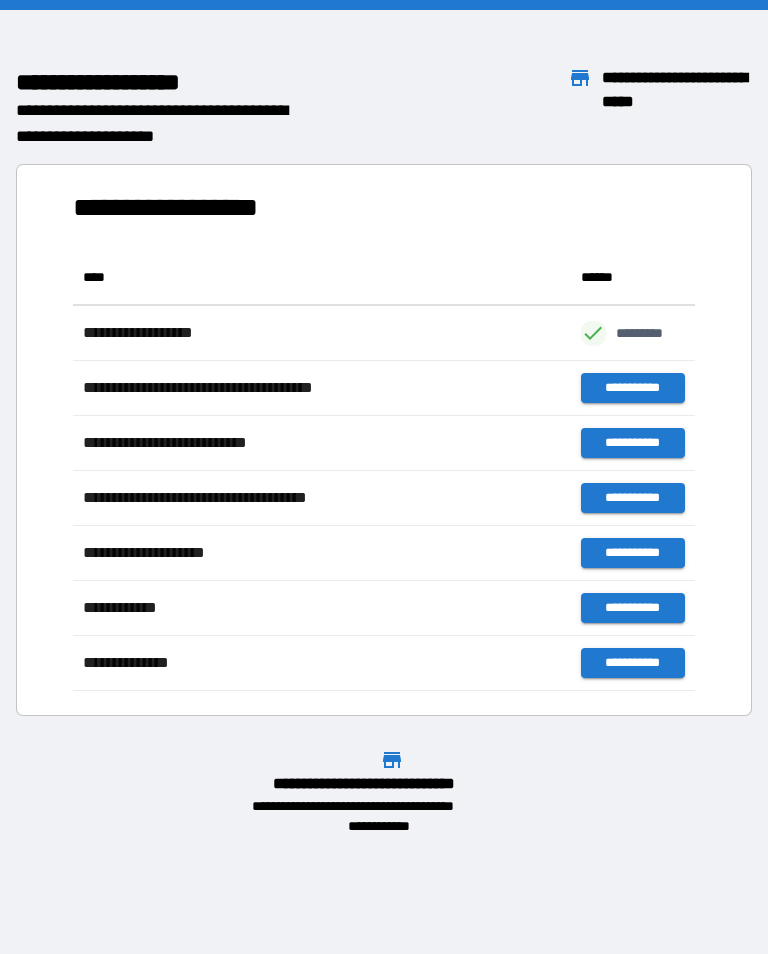 scroll, scrollTop: 441, scrollLeft: 622, axis: both 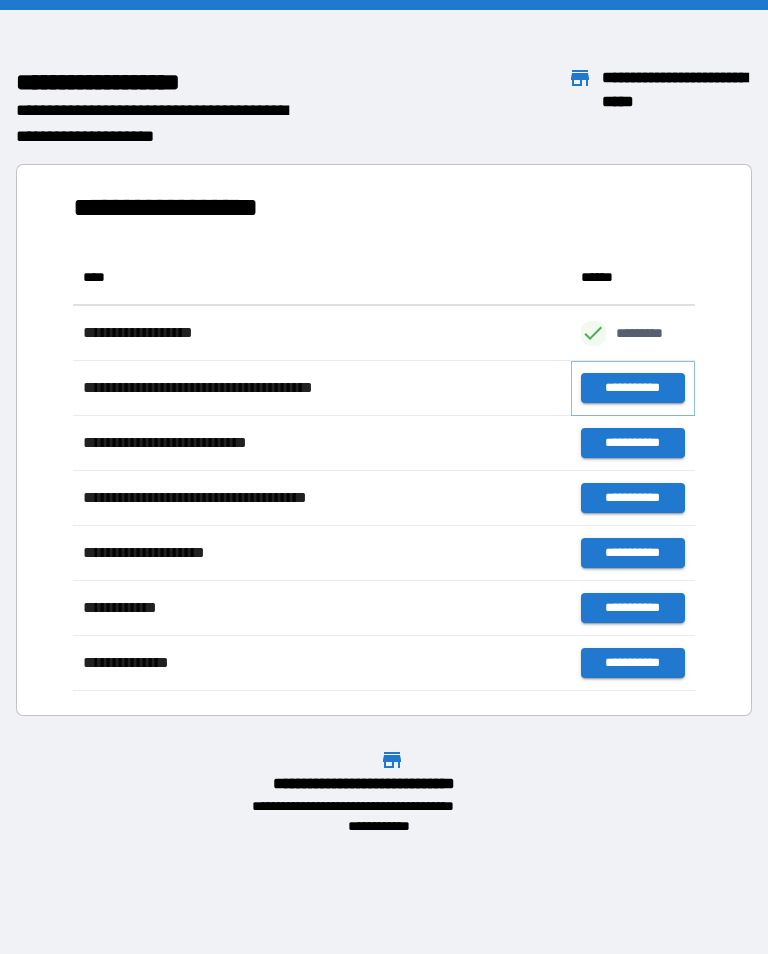 click on "**********" at bounding box center (633, 388) 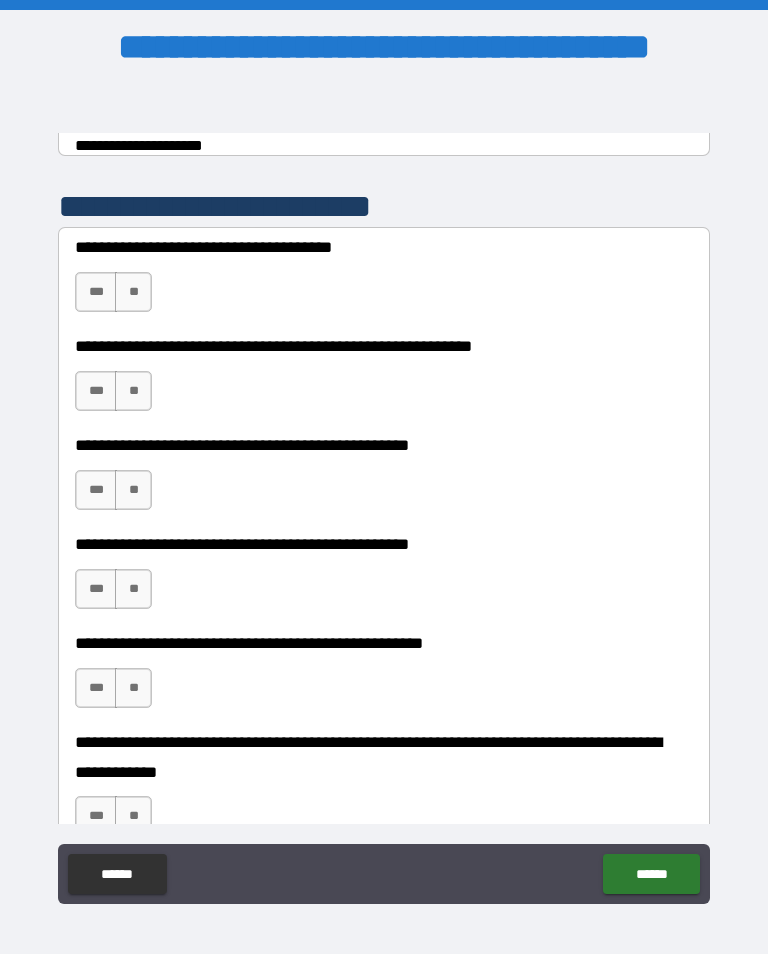 scroll, scrollTop: 396, scrollLeft: 0, axis: vertical 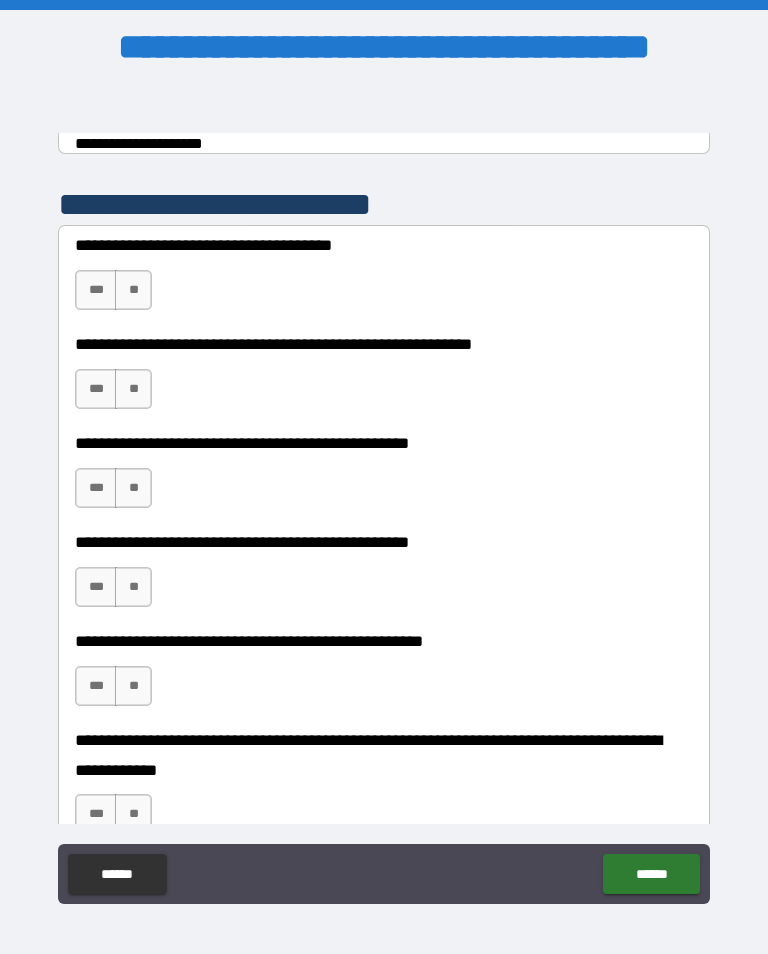 click on "***" at bounding box center [96, 290] 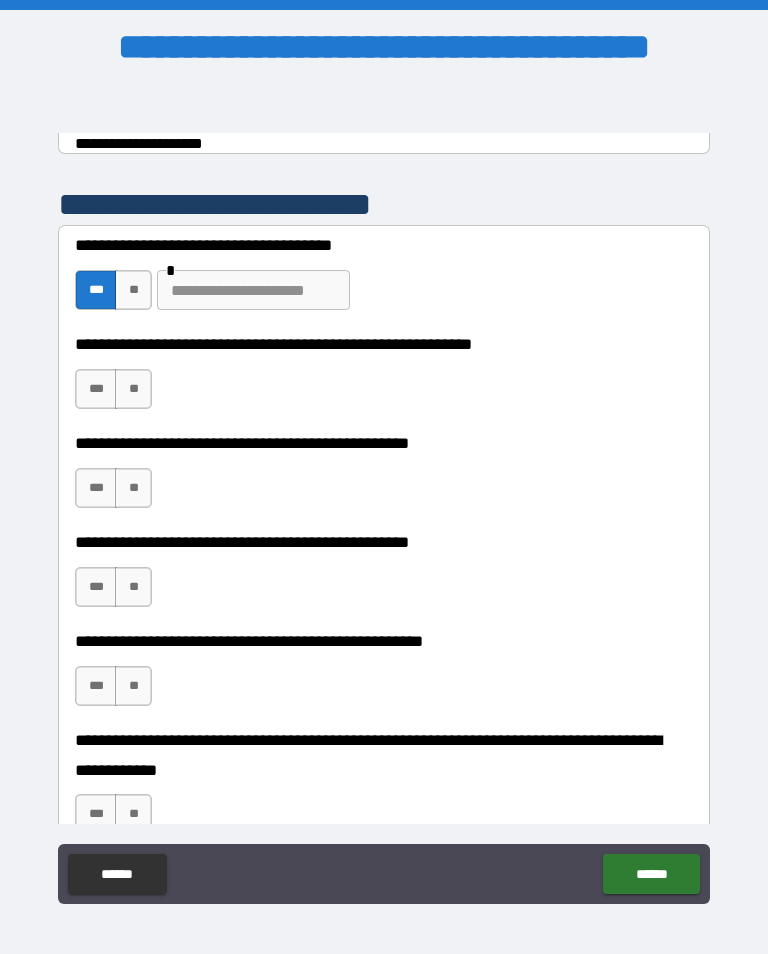 click on "***" at bounding box center [96, 389] 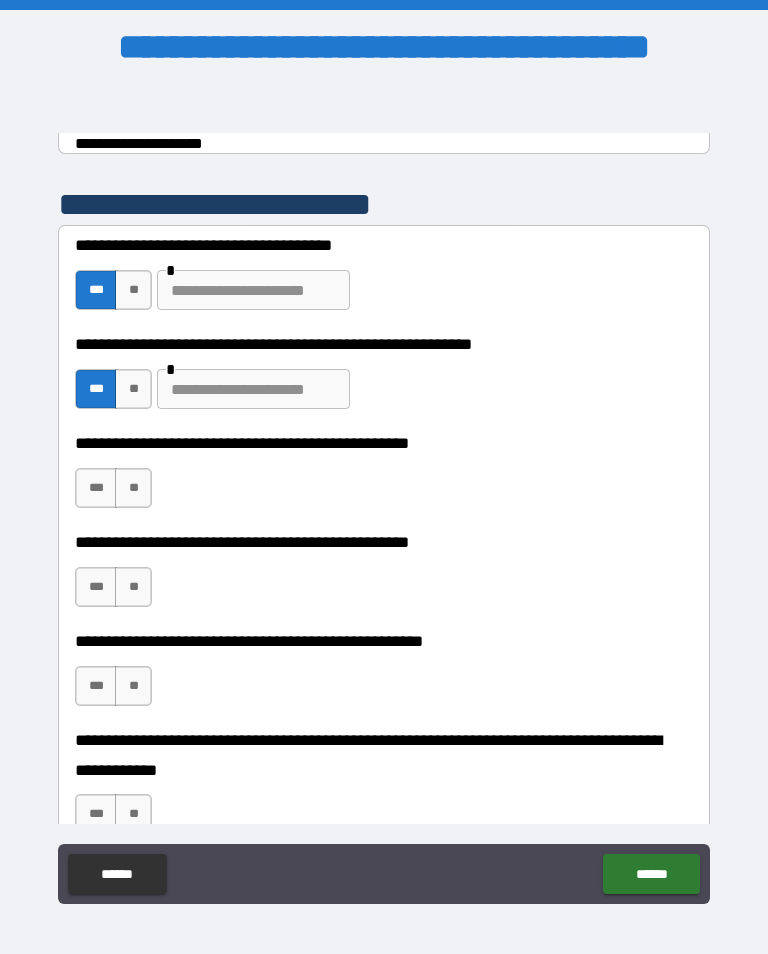 click on "***" at bounding box center (96, 488) 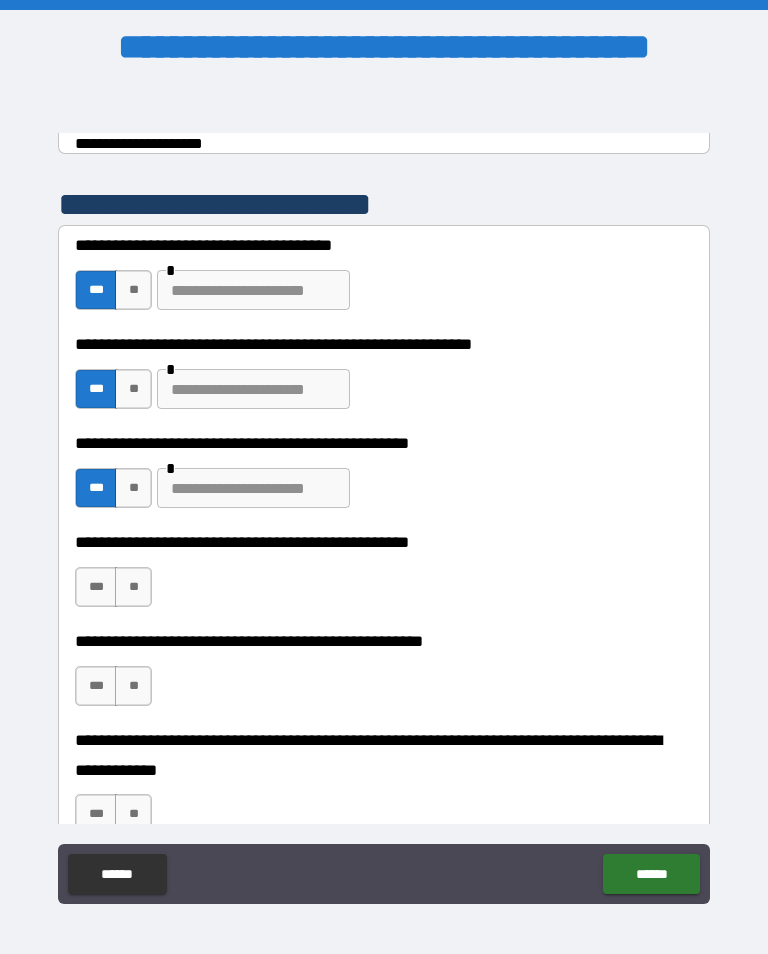 click on "***" at bounding box center [96, 587] 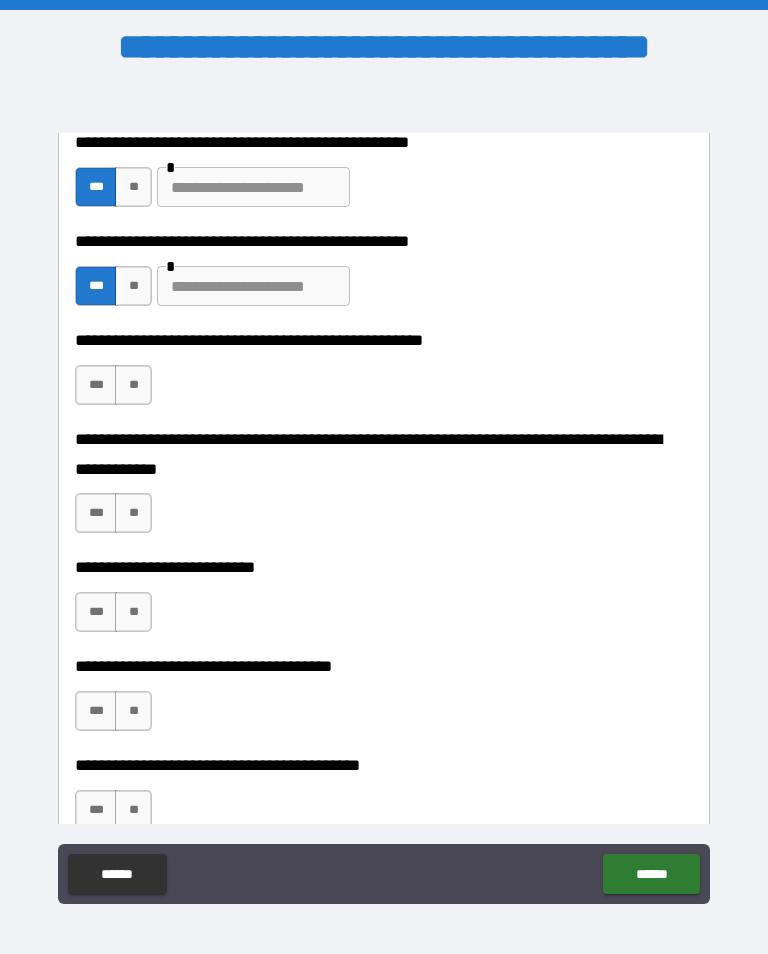scroll, scrollTop: 697, scrollLeft: 0, axis: vertical 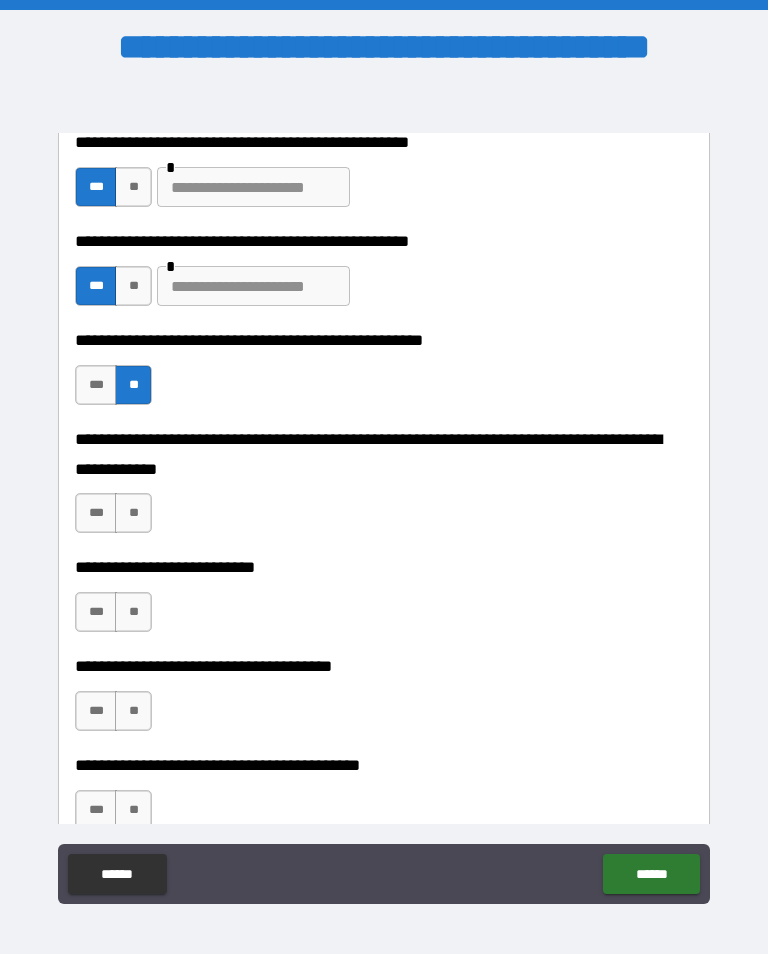 click on "**" at bounding box center (133, 513) 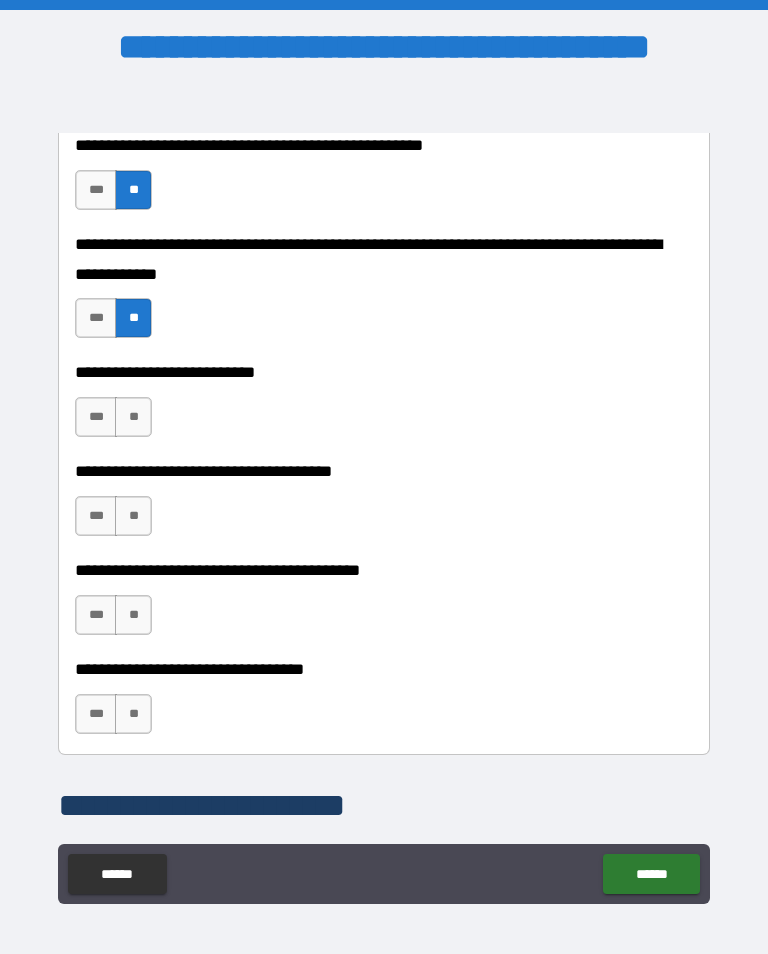 scroll, scrollTop: 939, scrollLeft: 0, axis: vertical 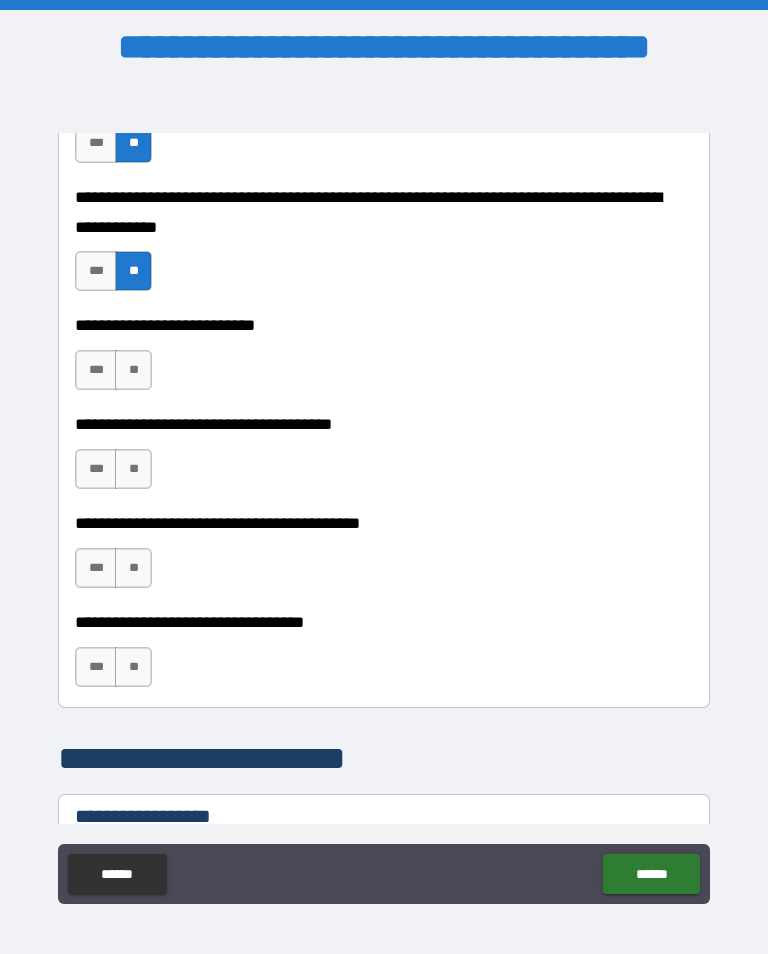click on "***" at bounding box center [96, 370] 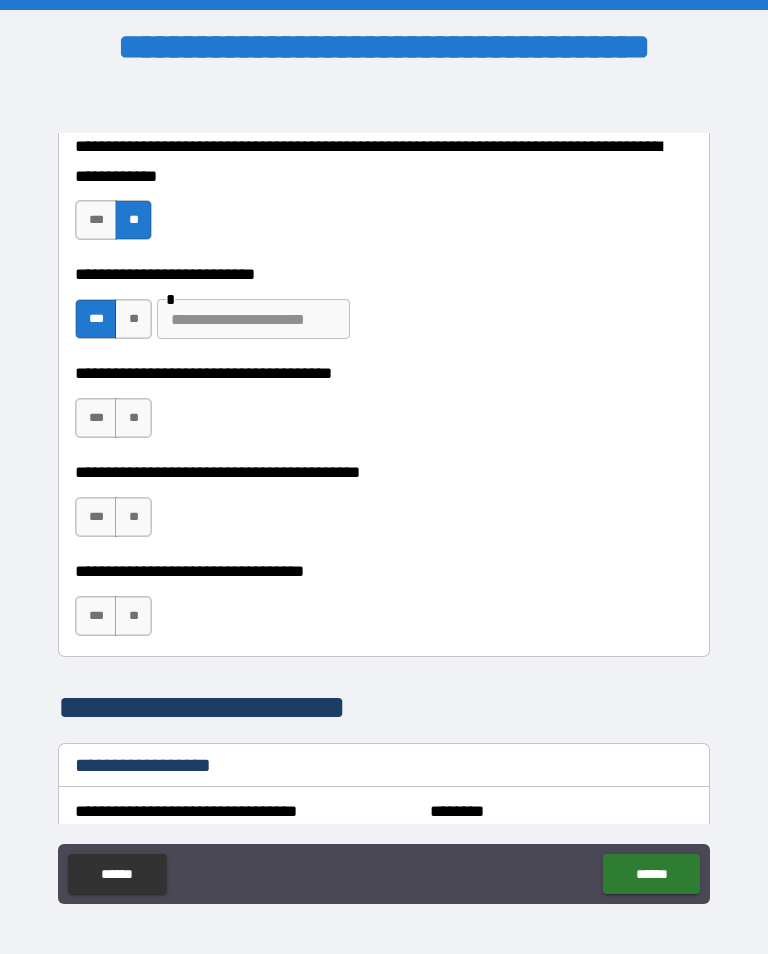 scroll, scrollTop: 1007, scrollLeft: 0, axis: vertical 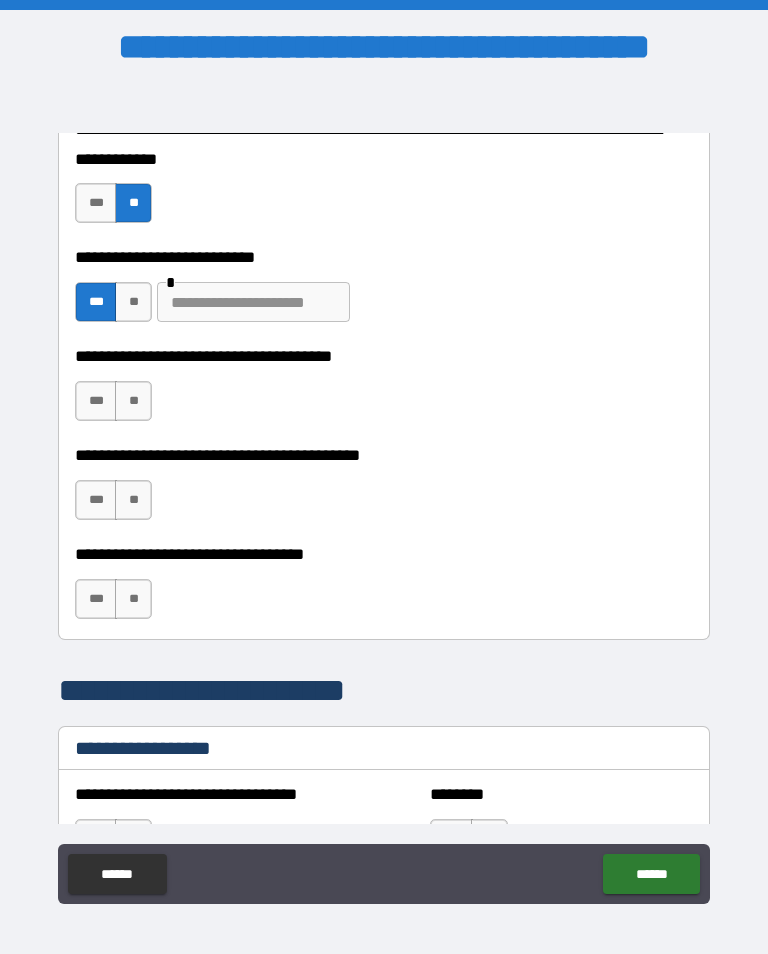 click on "***" at bounding box center (96, 401) 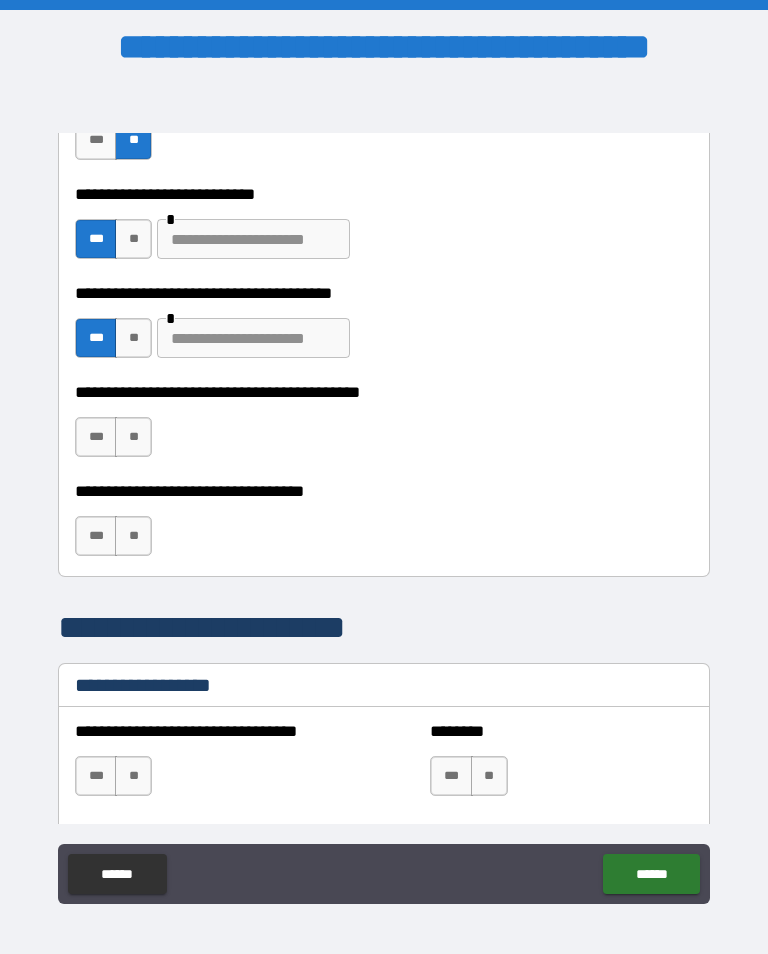 scroll, scrollTop: 1077, scrollLeft: 0, axis: vertical 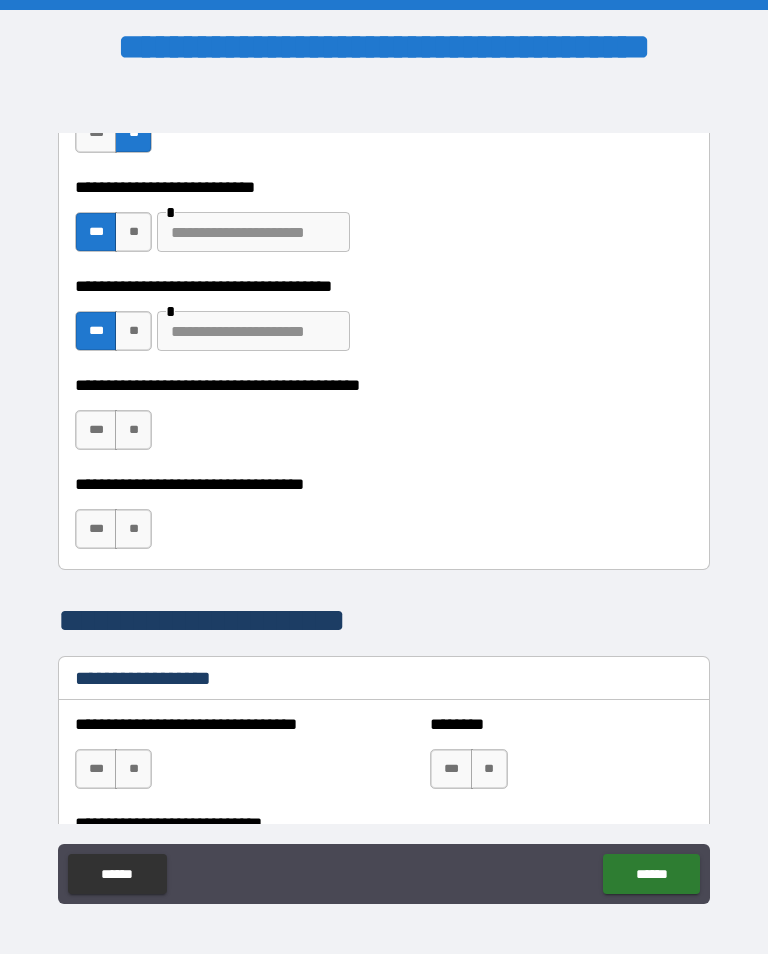 click on "**" at bounding box center (133, 430) 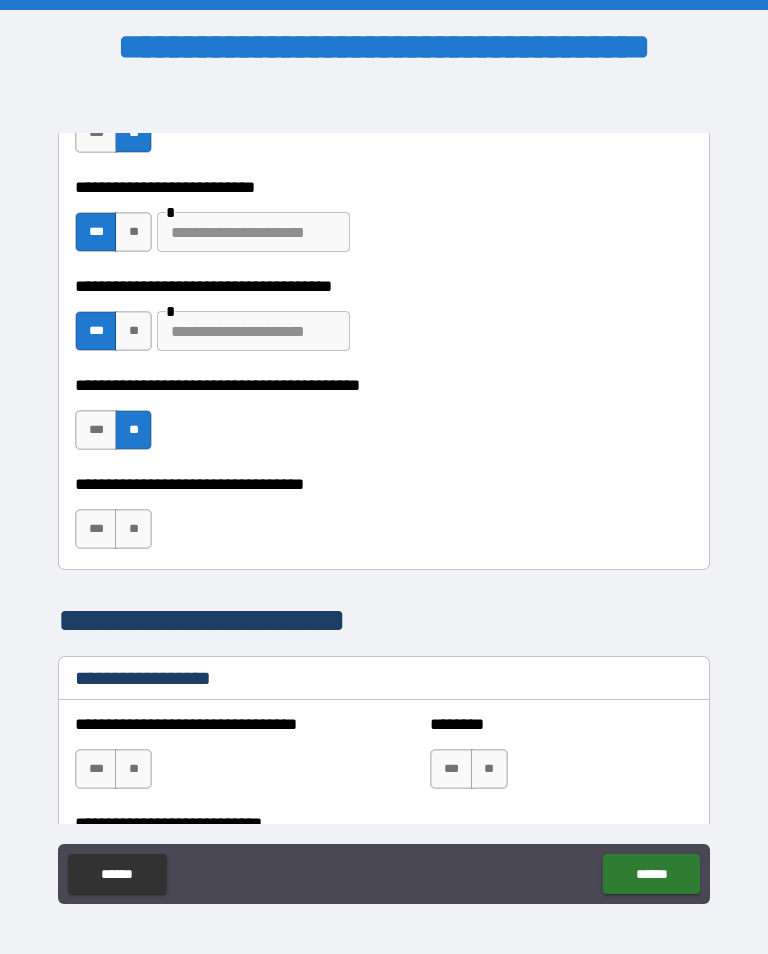 click on "**" at bounding box center [133, 529] 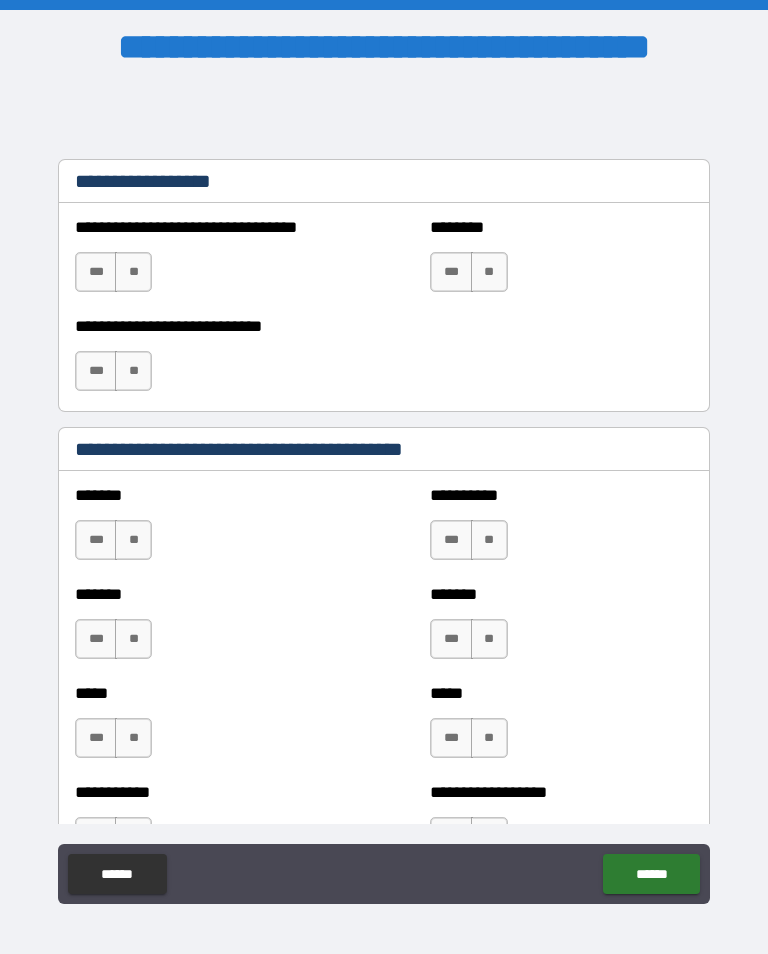 scroll, scrollTop: 1579, scrollLeft: 0, axis: vertical 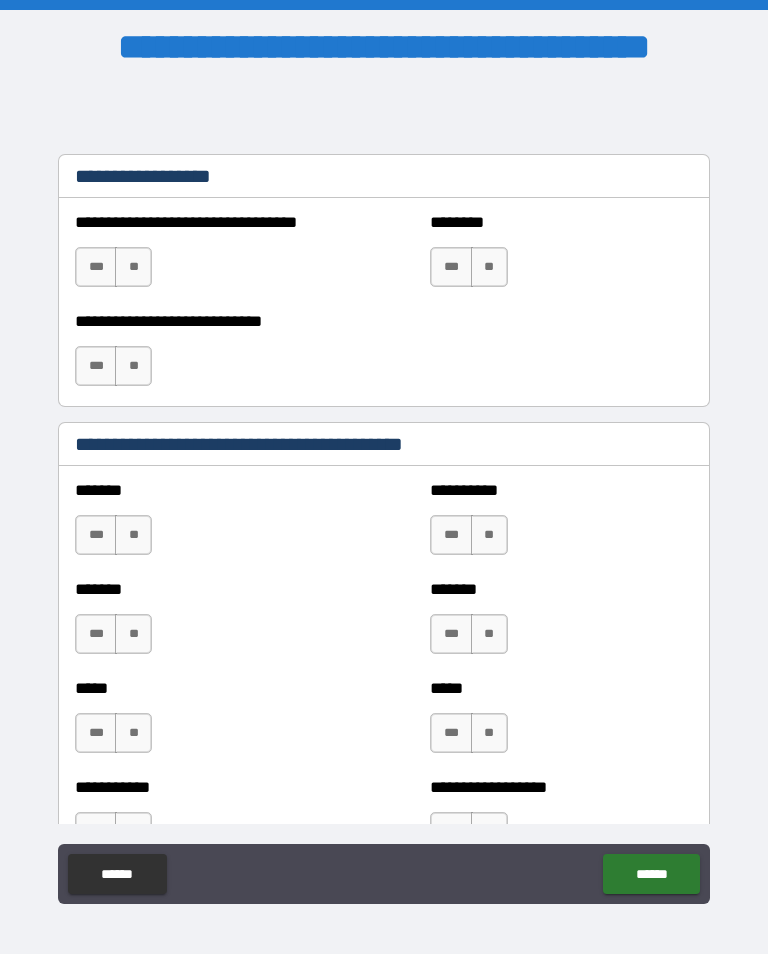 click on "**" at bounding box center [133, 267] 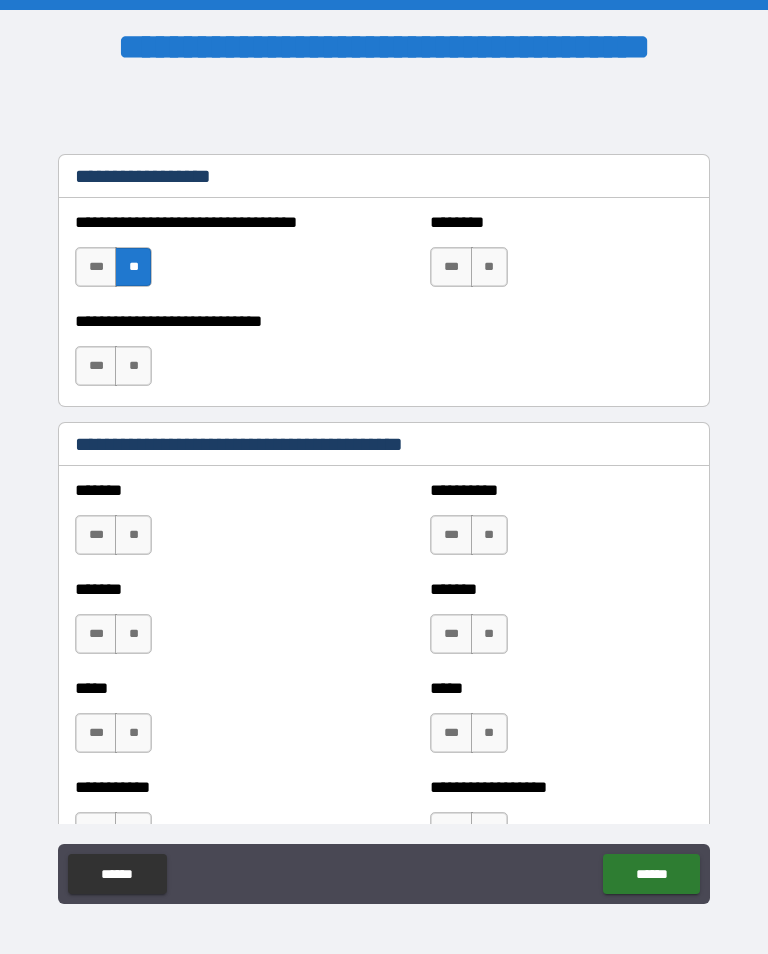 click on "**" at bounding box center (489, 267) 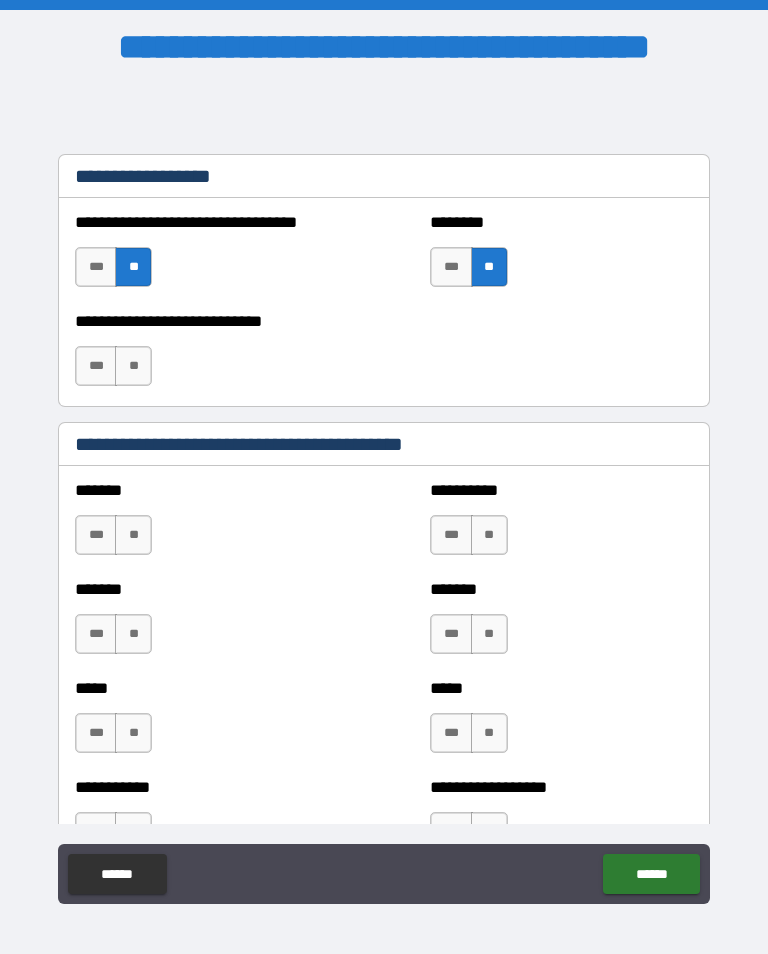 click on "**" at bounding box center (133, 366) 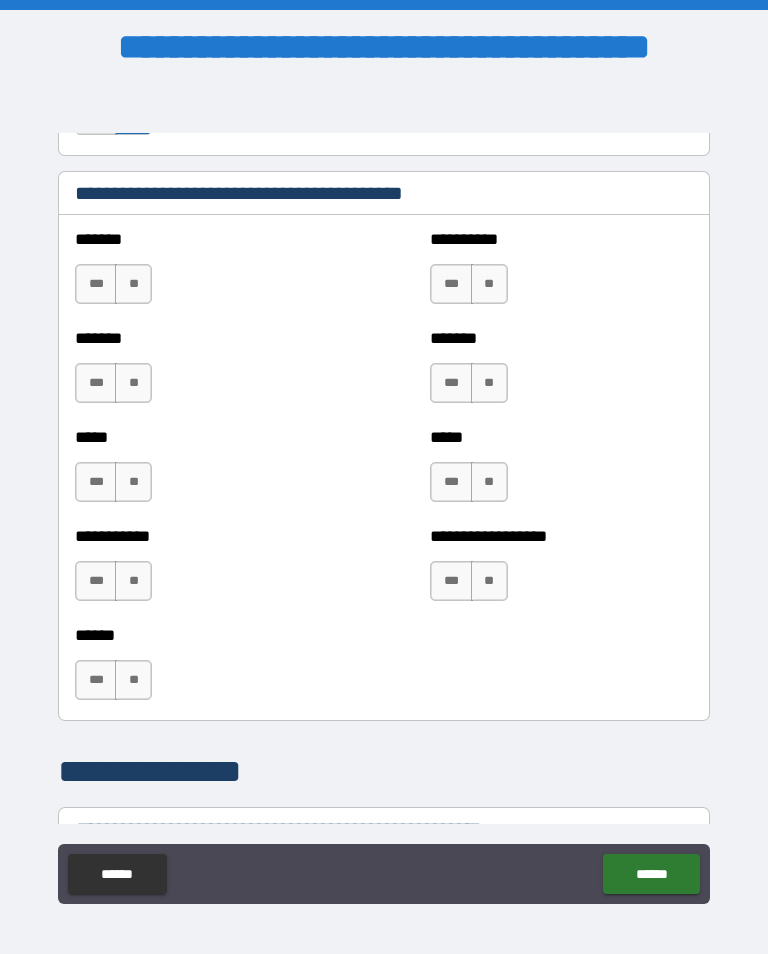scroll, scrollTop: 1834, scrollLeft: 0, axis: vertical 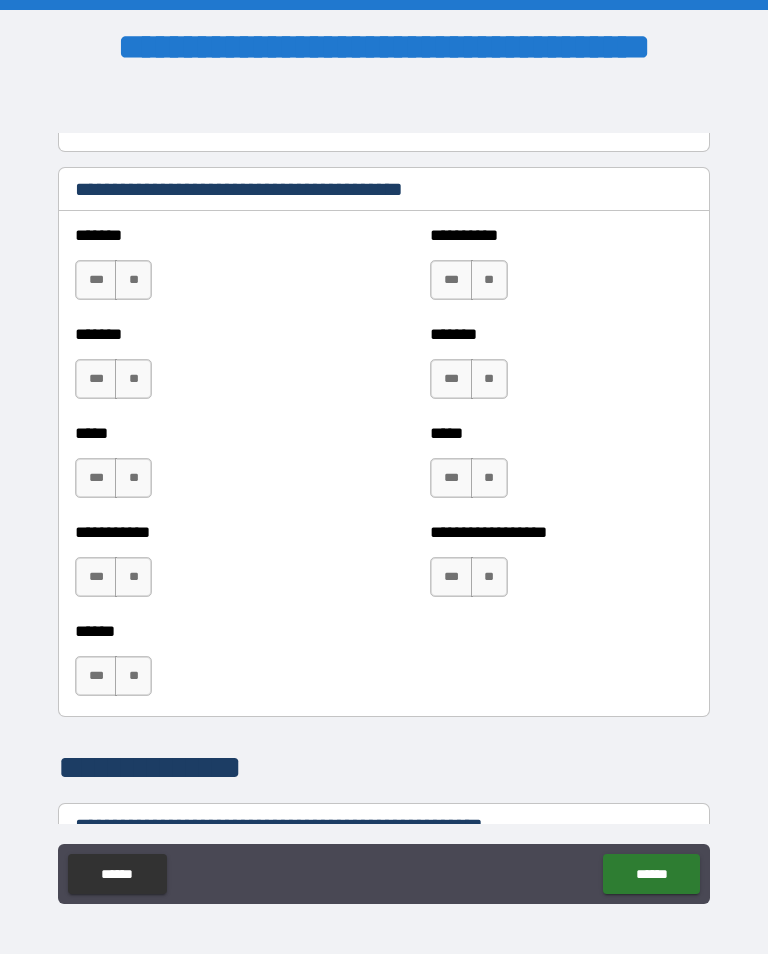 click on "**" at bounding box center [133, 280] 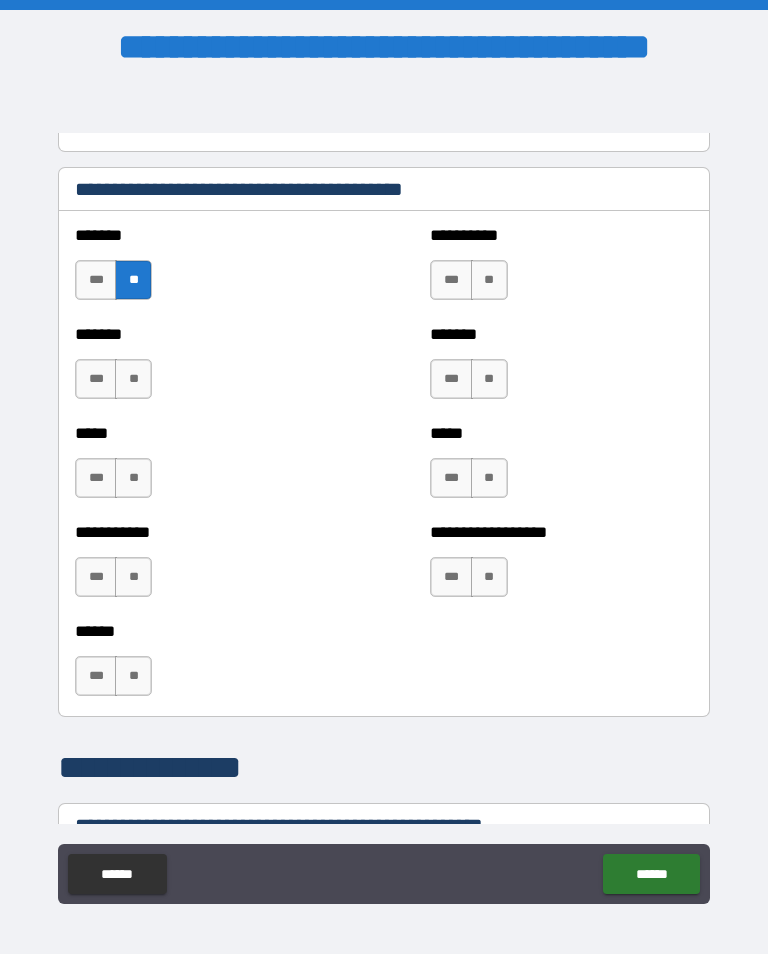 click on "**" at bounding box center [489, 280] 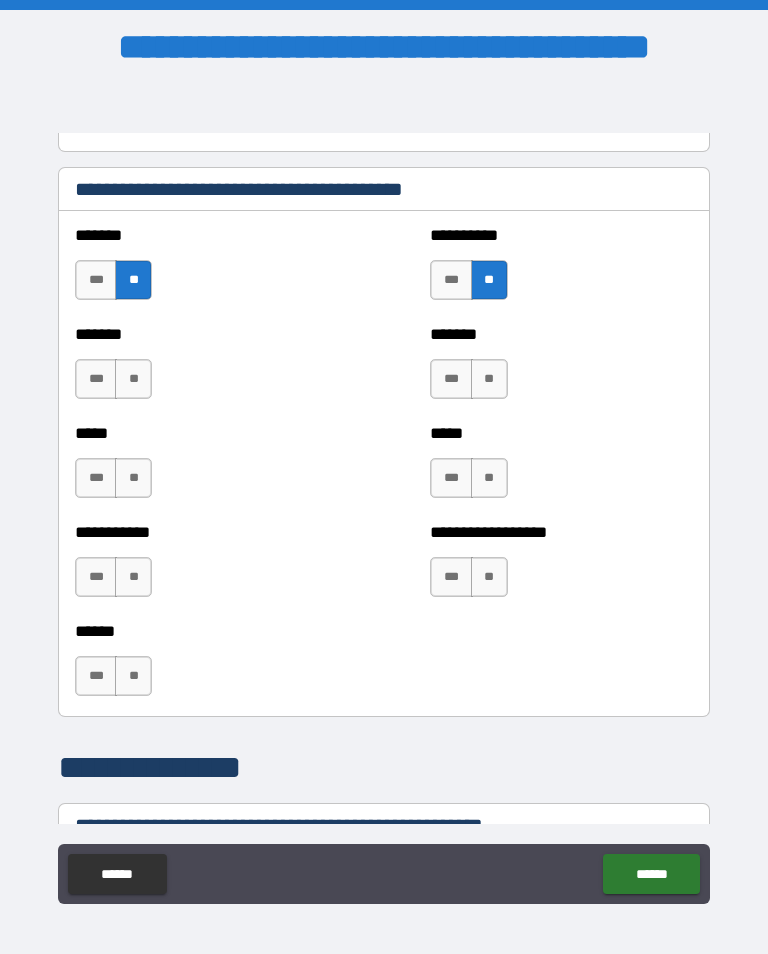 click on "**" at bounding box center (133, 379) 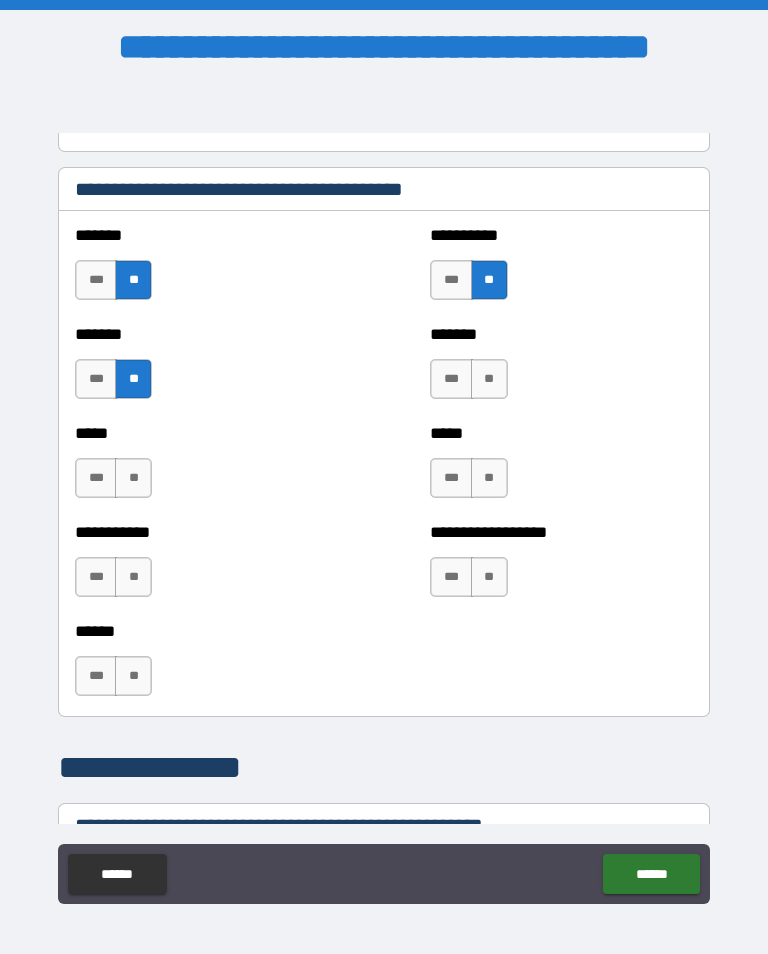 click on "**" at bounding box center [489, 379] 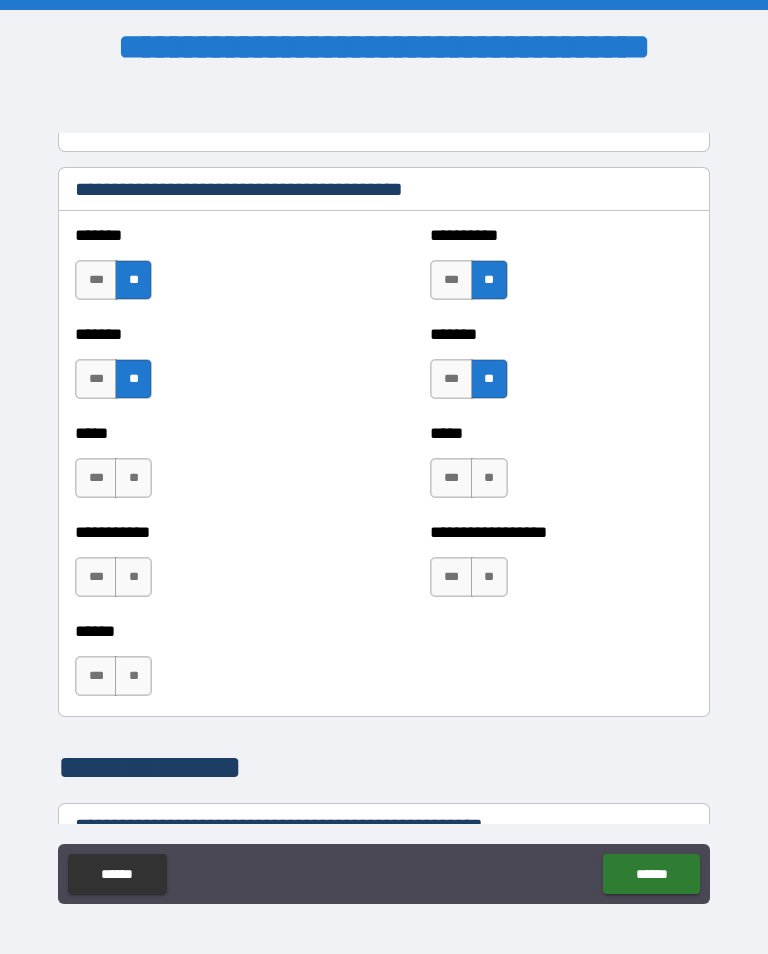 click on "***" at bounding box center [96, 478] 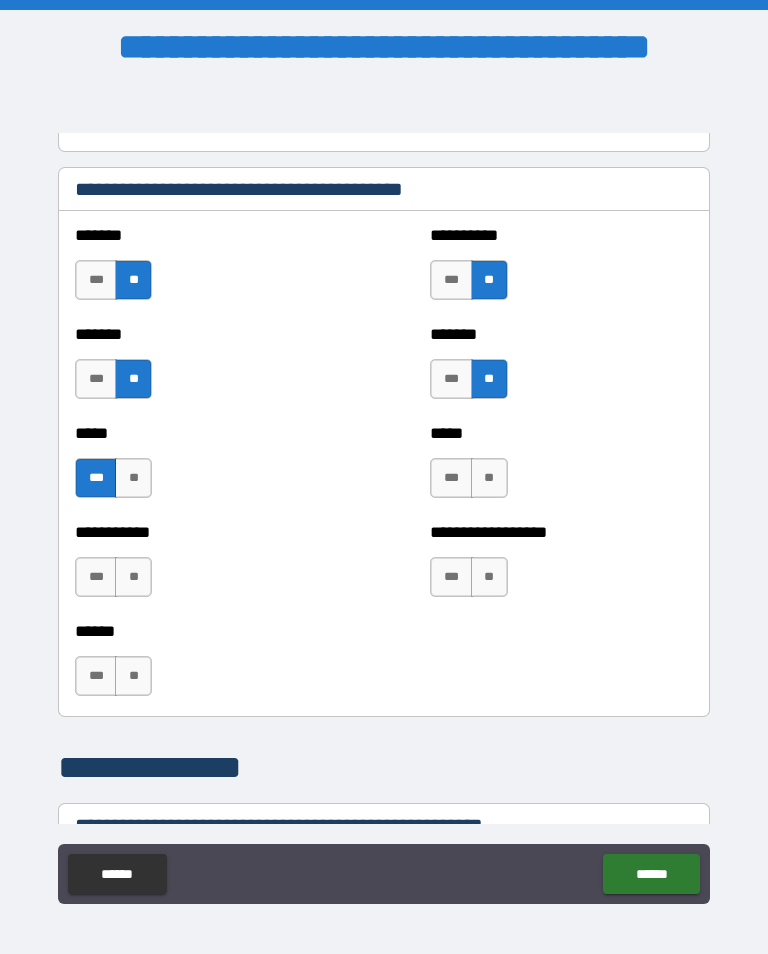 click on "***" at bounding box center (451, 478) 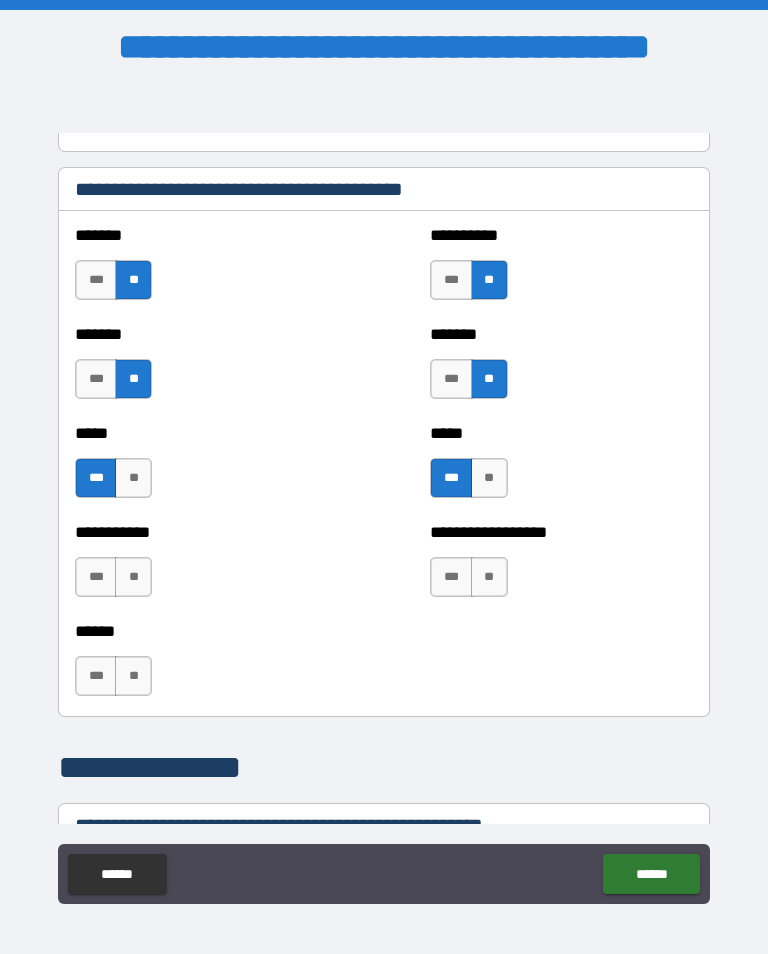 click on "**" at bounding box center [133, 577] 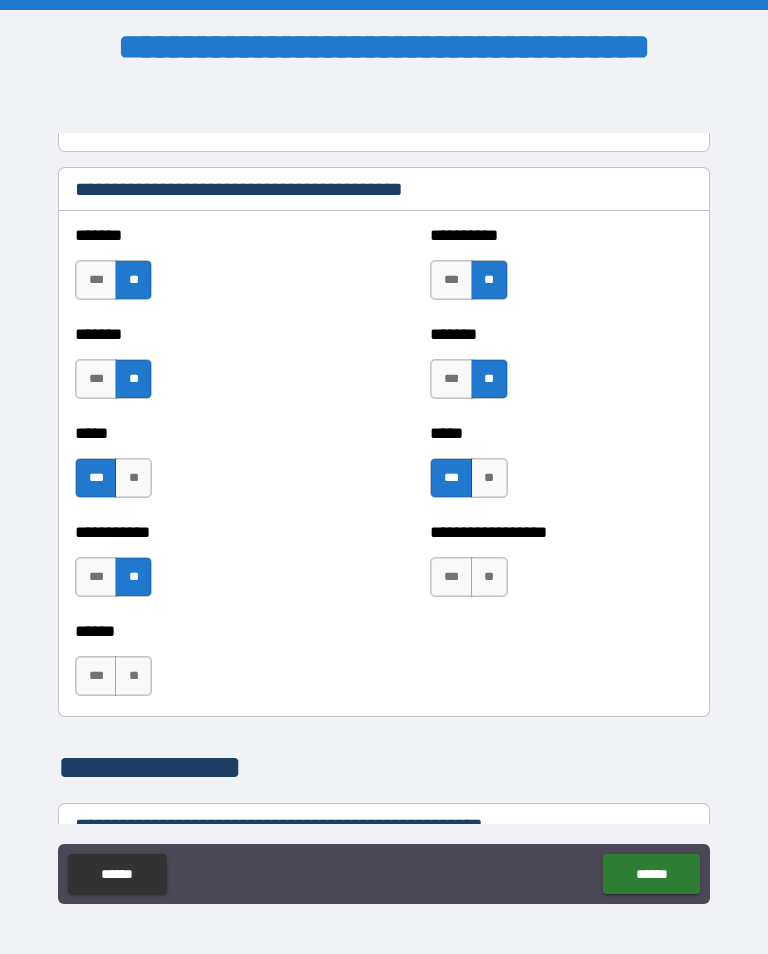 click on "**" at bounding box center [489, 577] 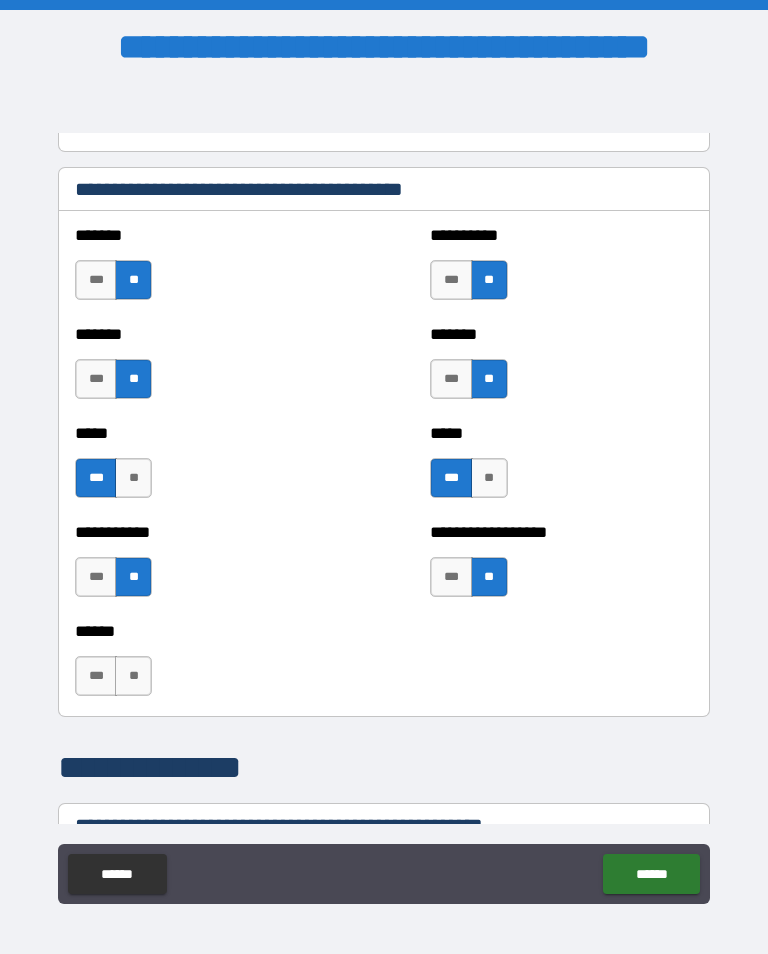 click on "**" at bounding box center (133, 676) 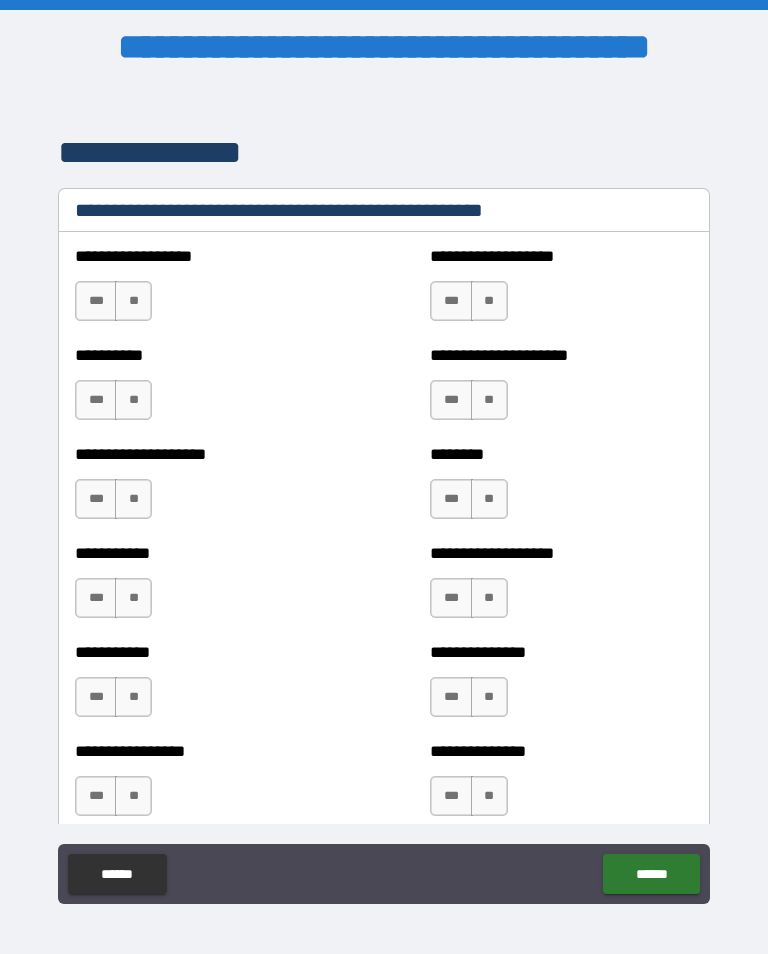 scroll, scrollTop: 2446, scrollLeft: 0, axis: vertical 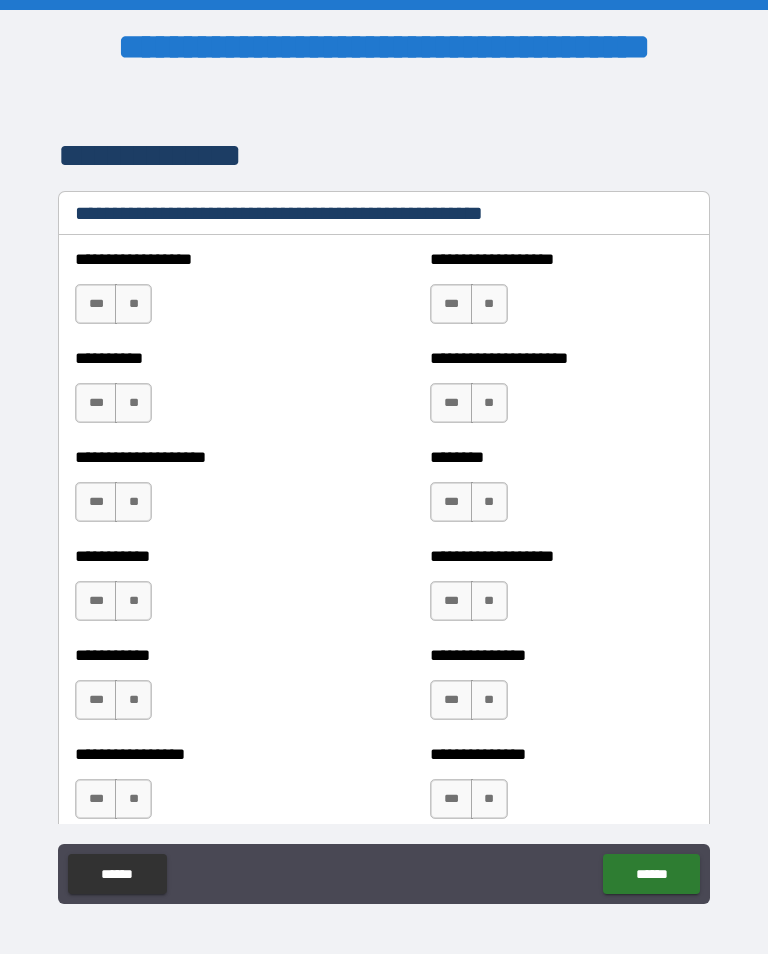 click on "**" at bounding box center (133, 304) 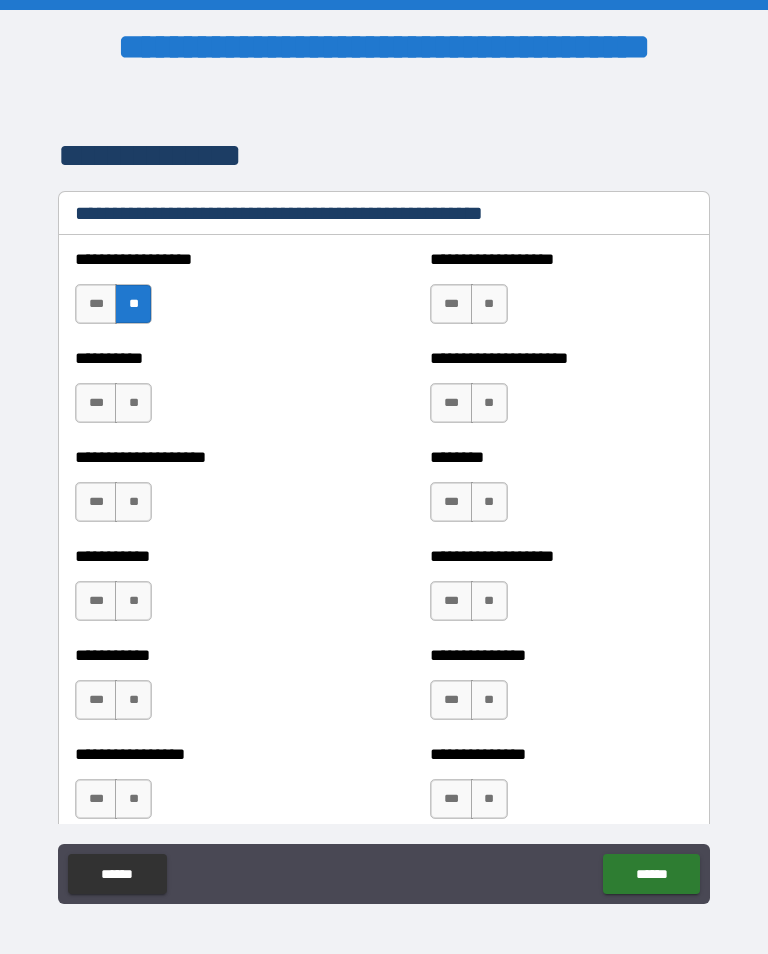 click on "**" at bounding box center (489, 304) 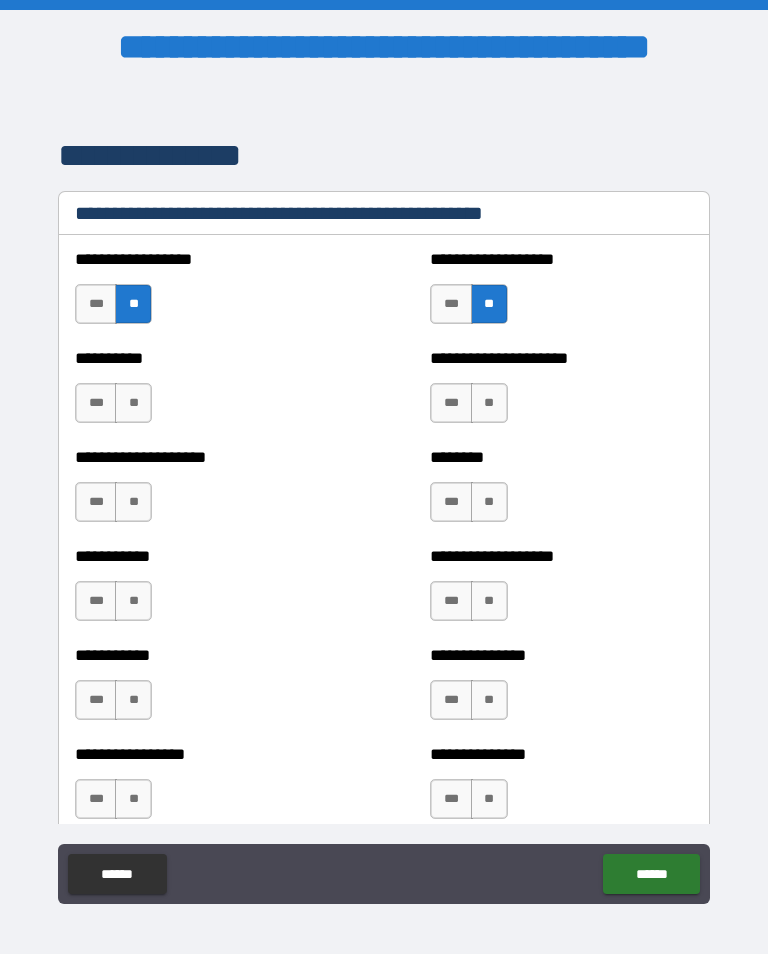 click on "**" at bounding box center (133, 403) 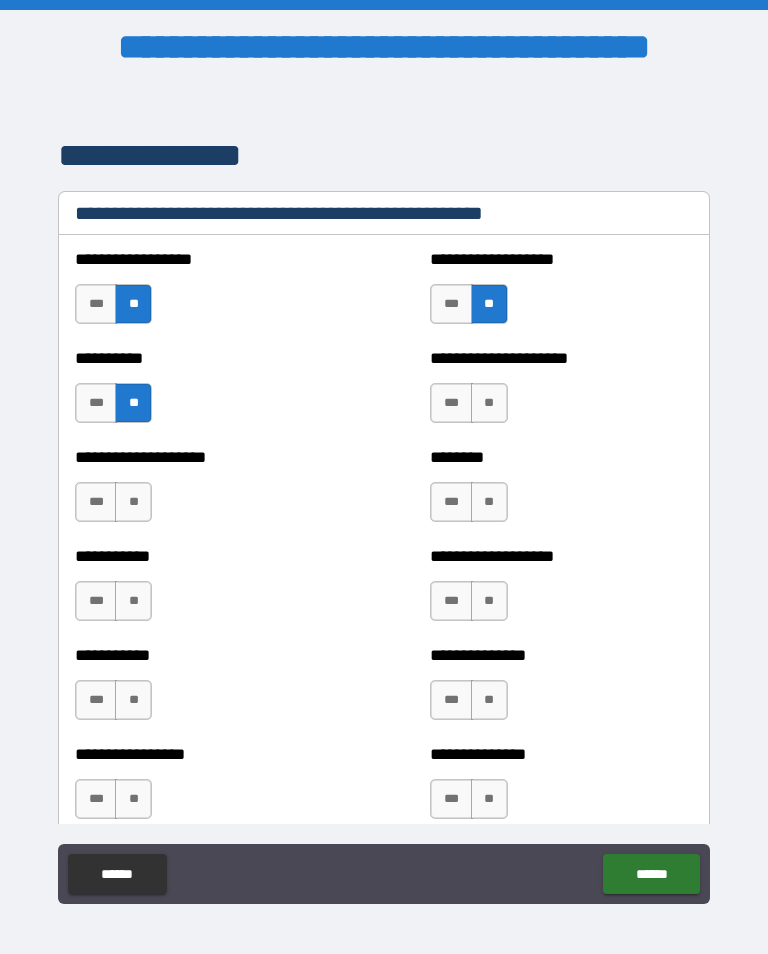 click on "**" at bounding box center (489, 403) 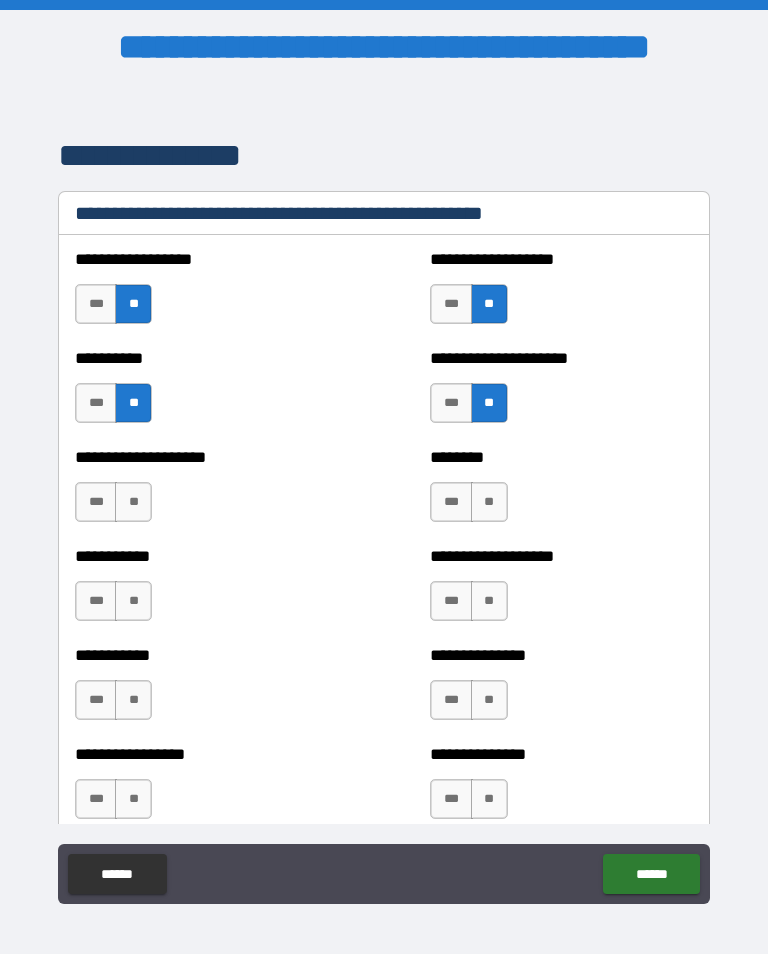click on "**" at bounding box center (133, 502) 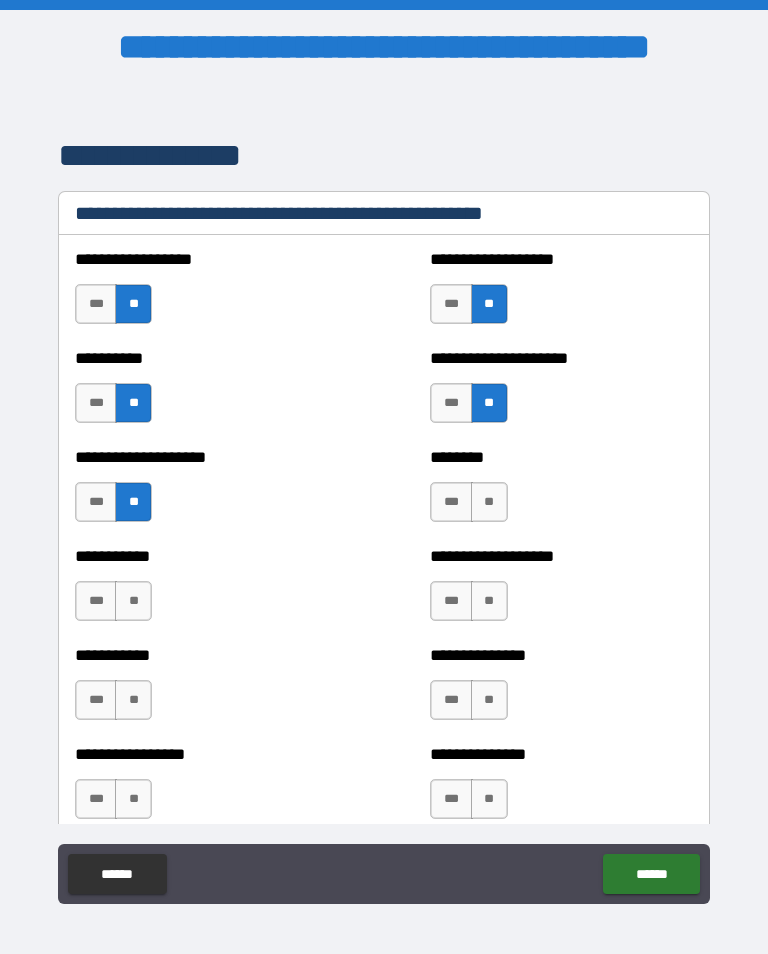 click on "**" at bounding box center (489, 502) 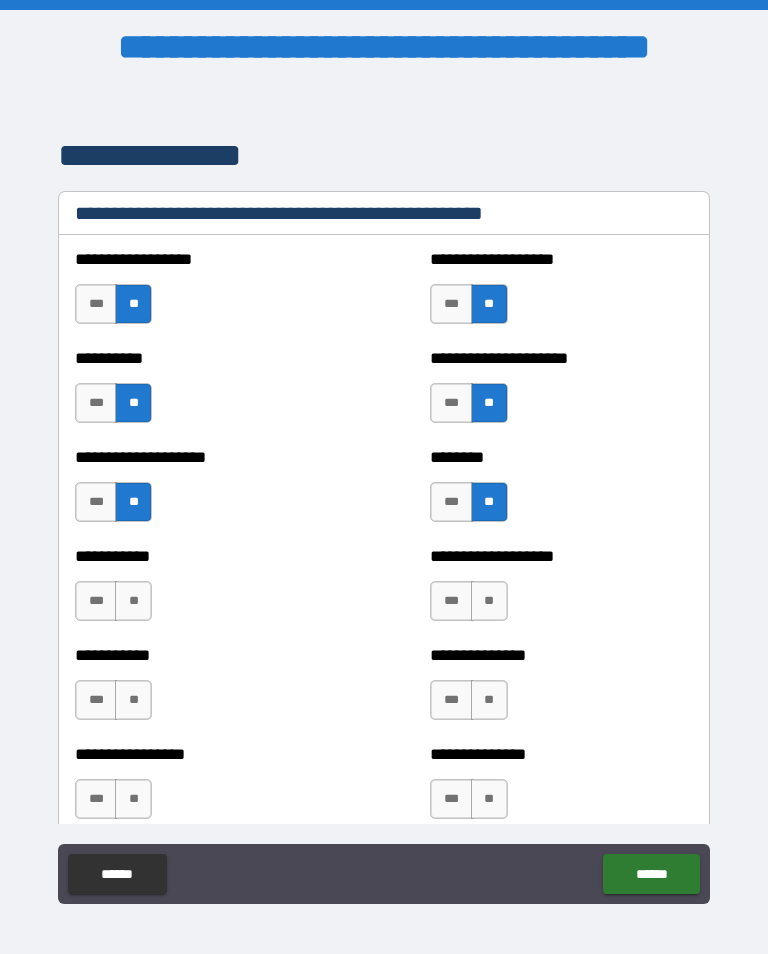 click on "**" at bounding box center [133, 601] 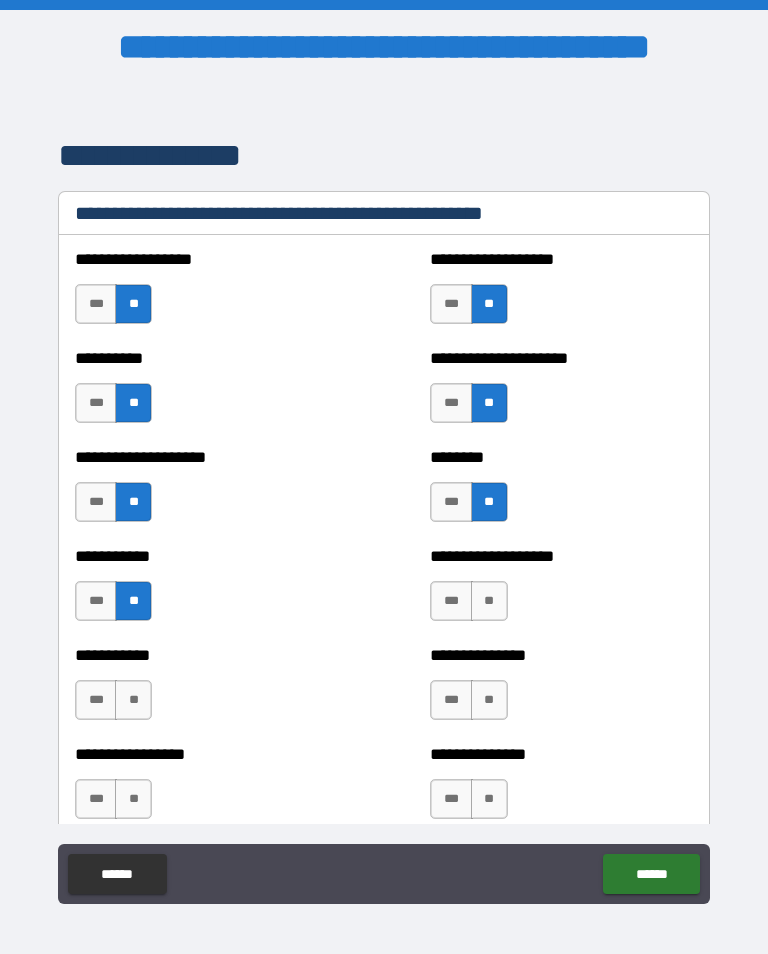 click on "**" at bounding box center (489, 601) 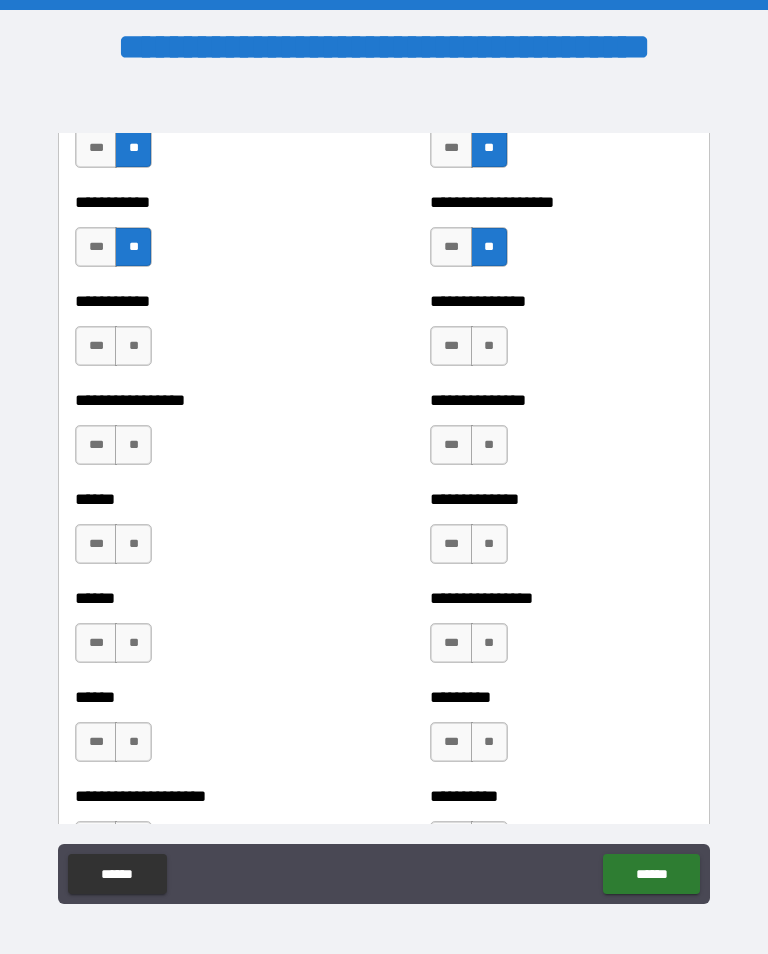 scroll, scrollTop: 2806, scrollLeft: 0, axis: vertical 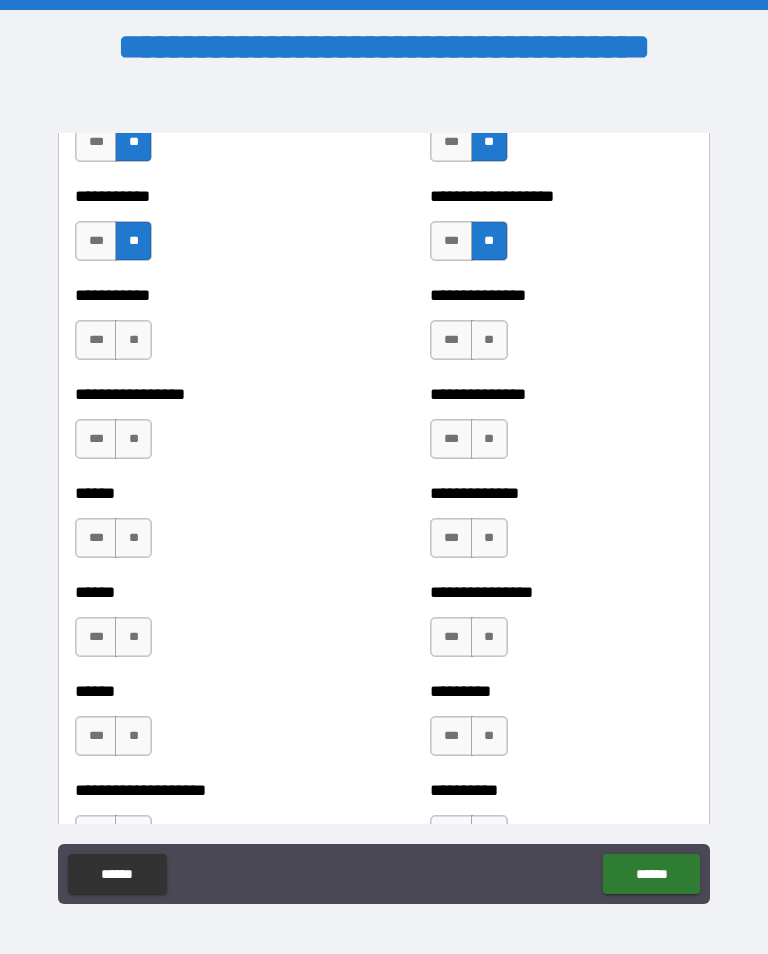 click on "**" at bounding box center [133, 340] 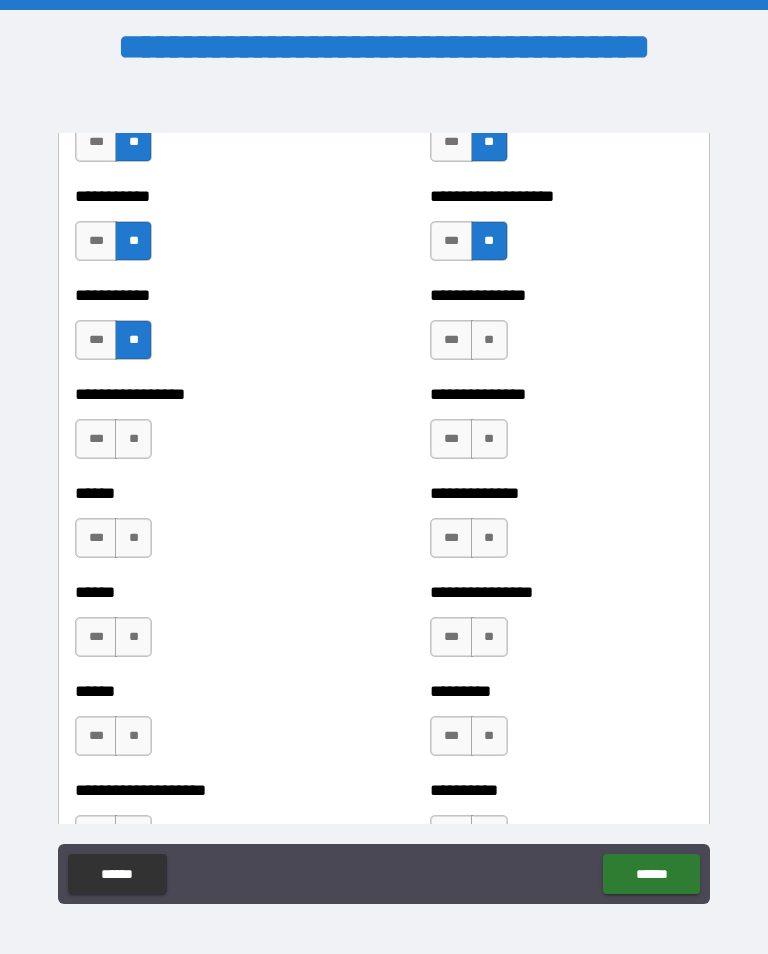 click on "**" at bounding box center [489, 340] 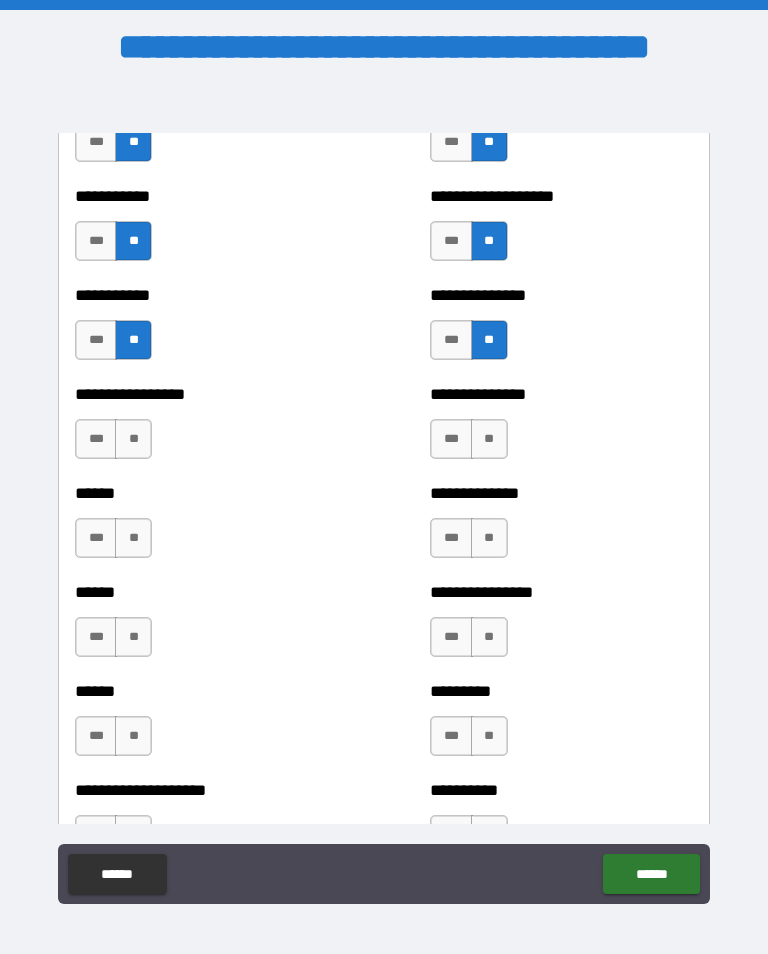 click on "**" at bounding box center [133, 439] 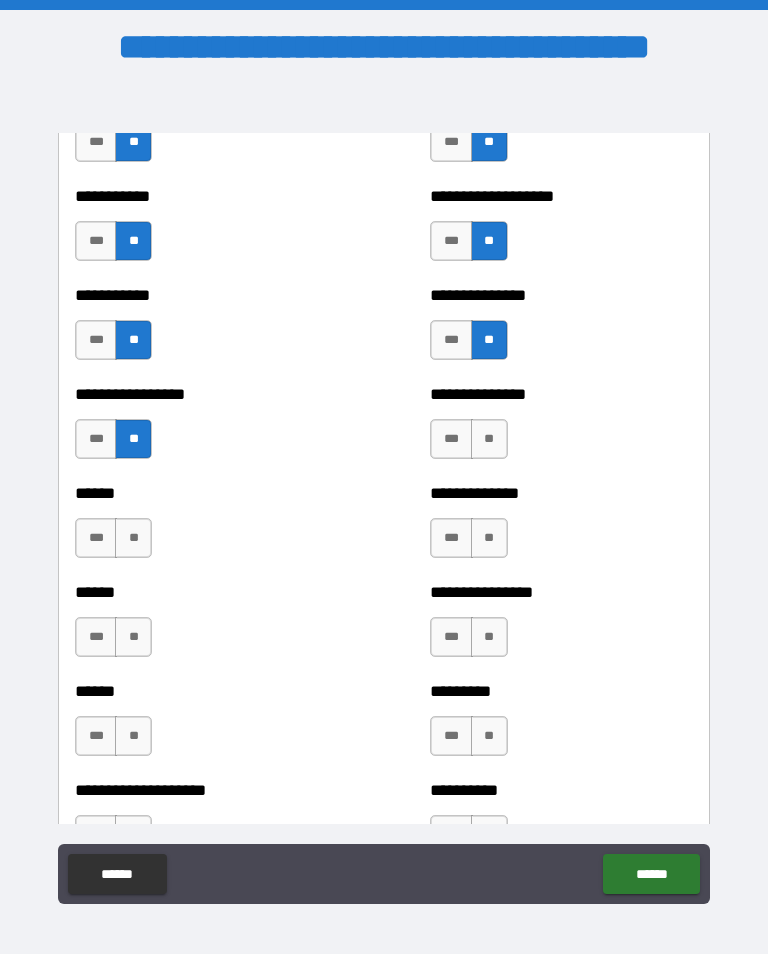 click on "**" at bounding box center [489, 439] 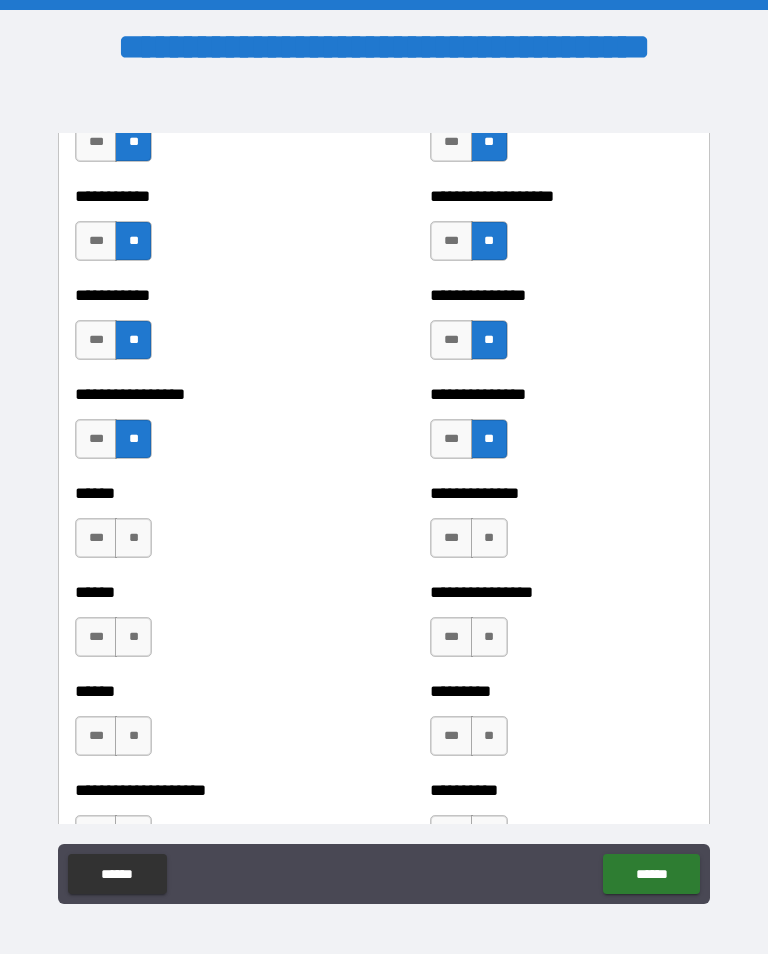 click on "**" at bounding box center [133, 538] 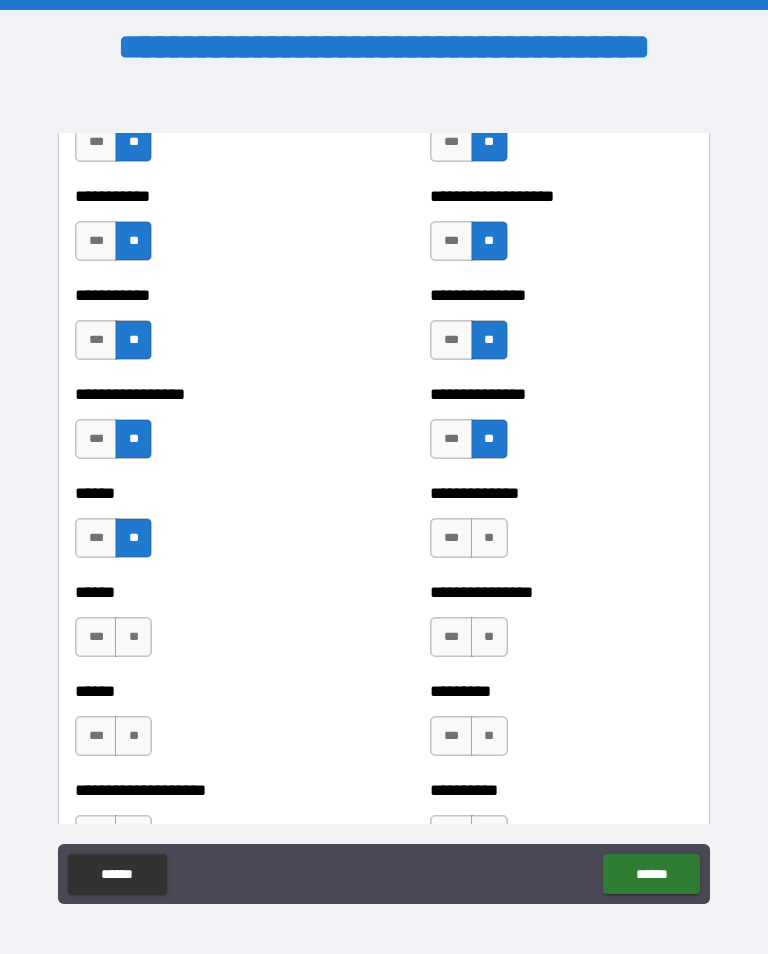 click on "***" at bounding box center (451, 538) 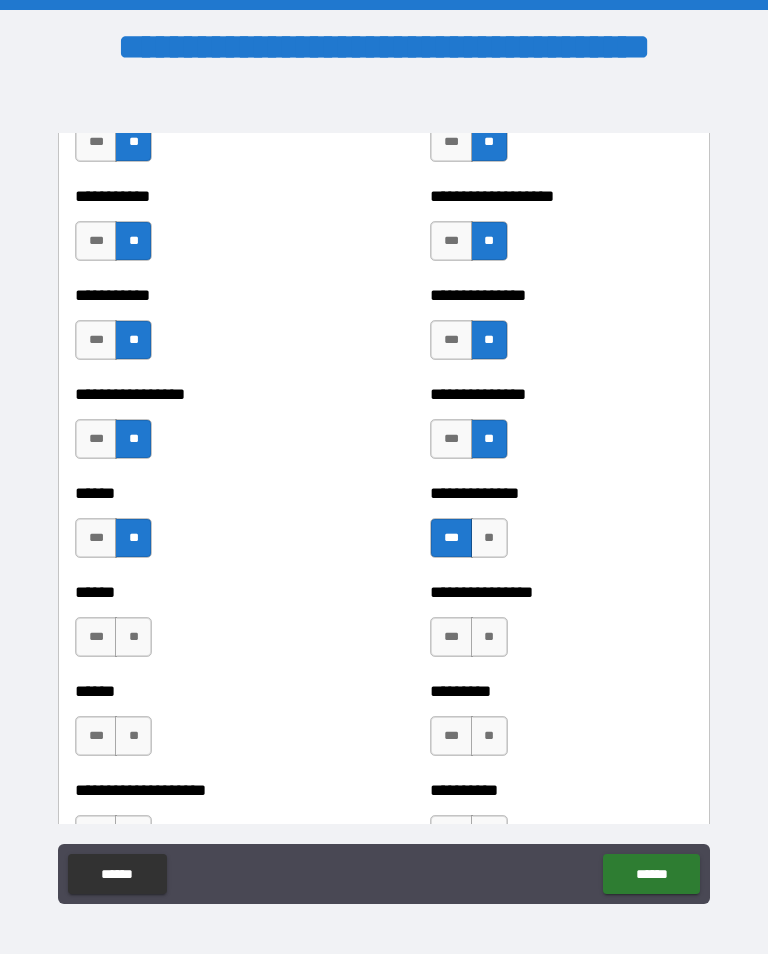 click on "**" at bounding box center [133, 637] 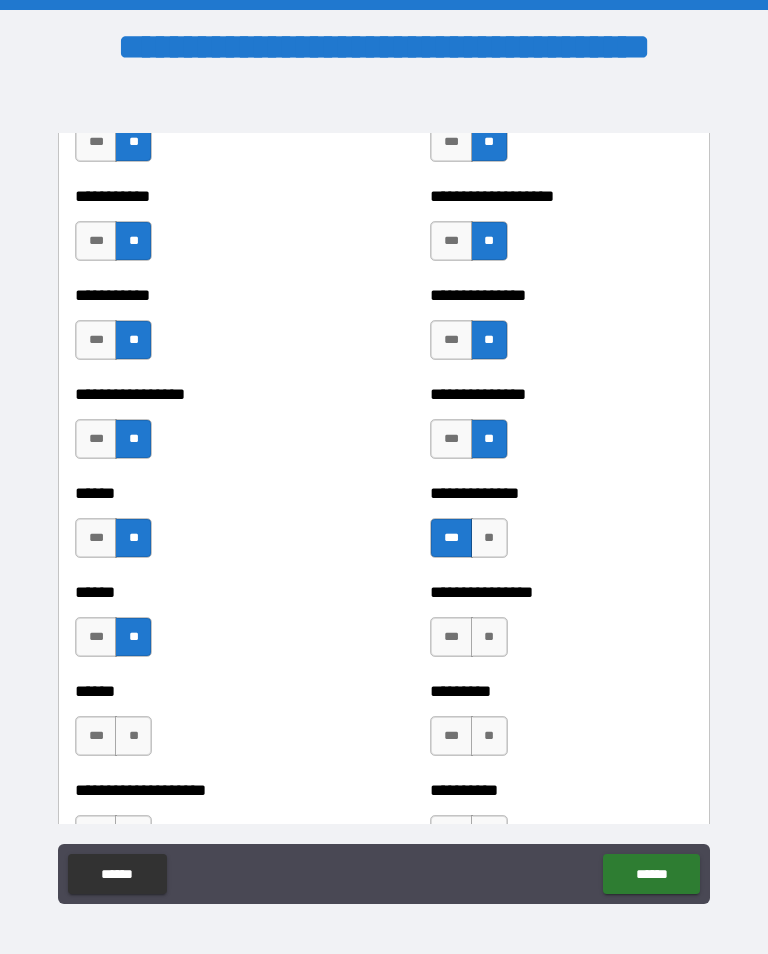 click on "**" at bounding box center (489, 637) 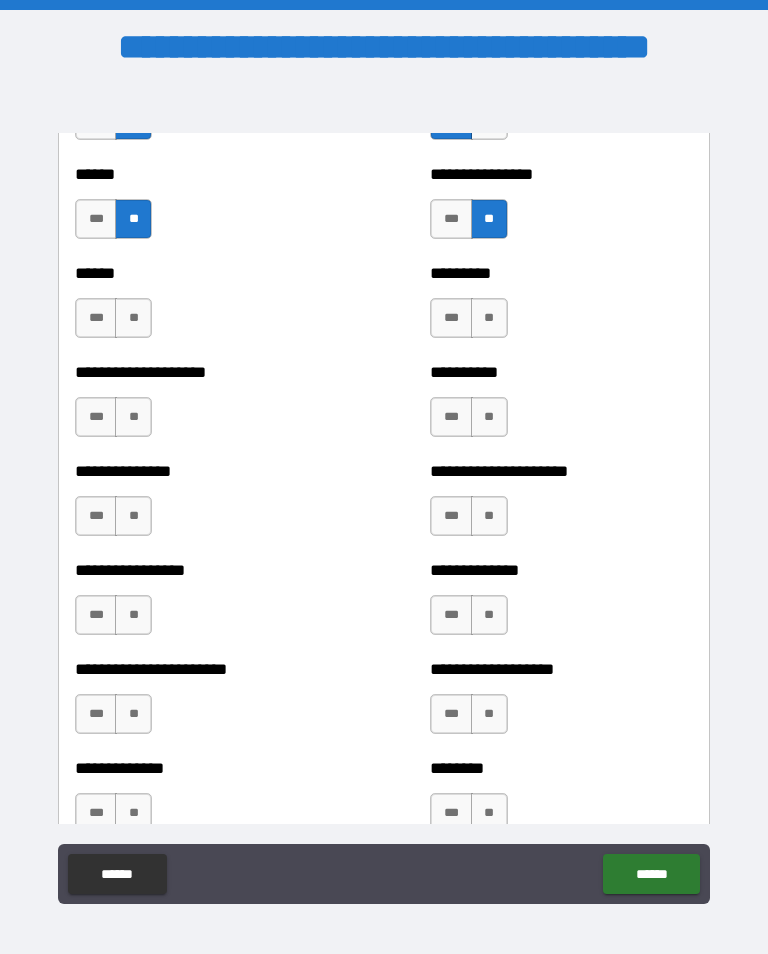 scroll, scrollTop: 3231, scrollLeft: 0, axis: vertical 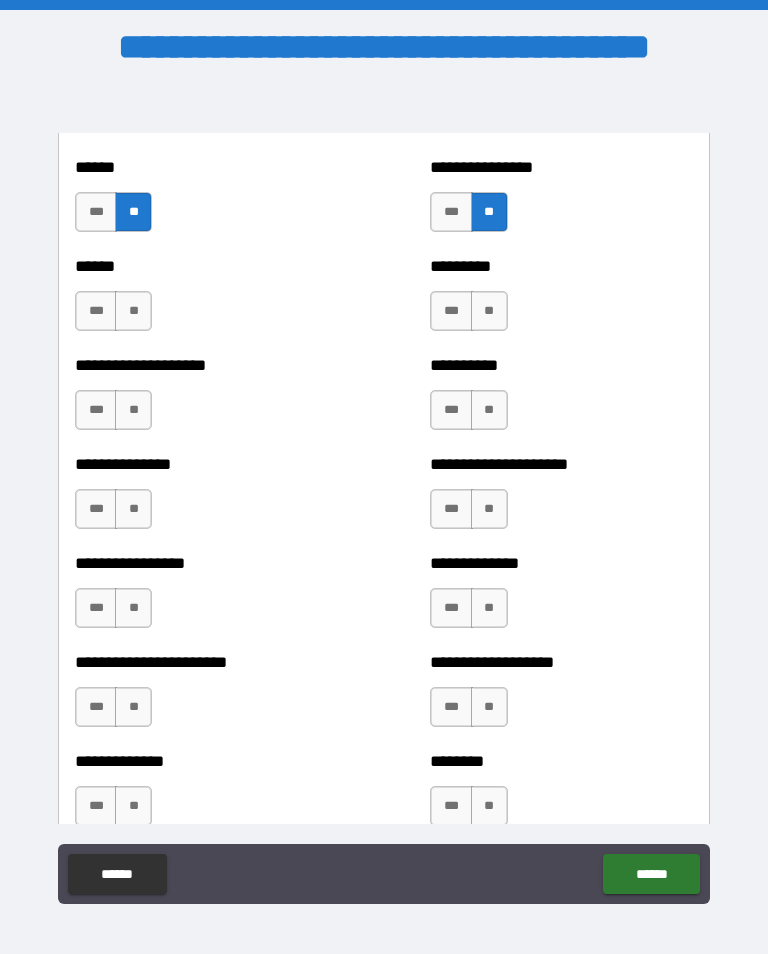 click on "***" at bounding box center [96, 311] 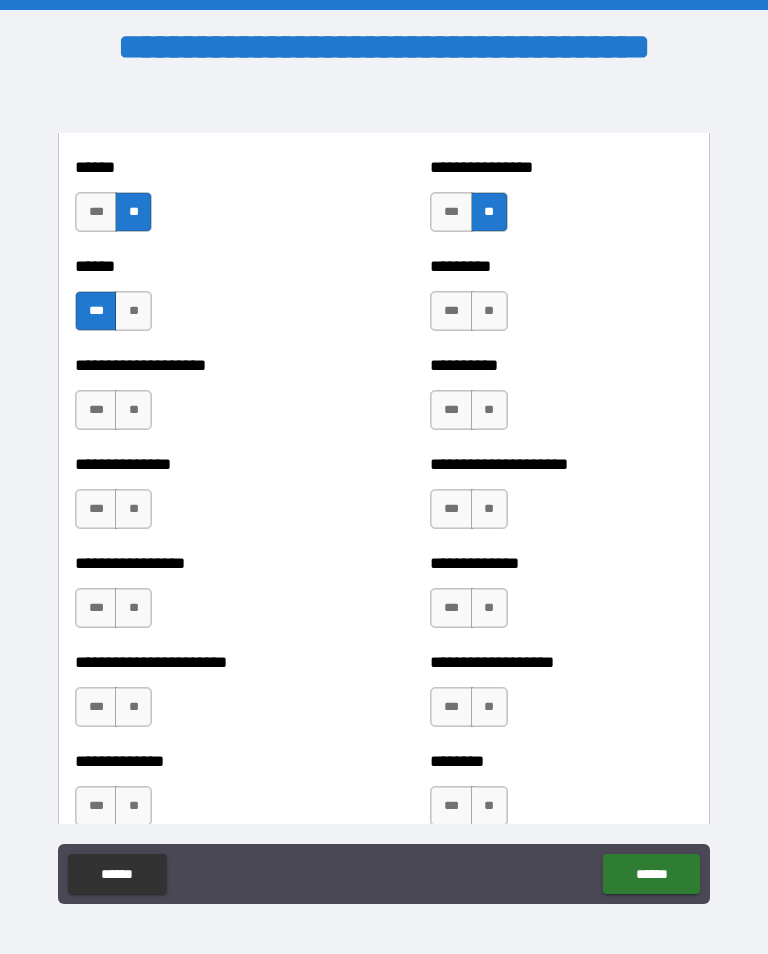 click on "***" at bounding box center (451, 311) 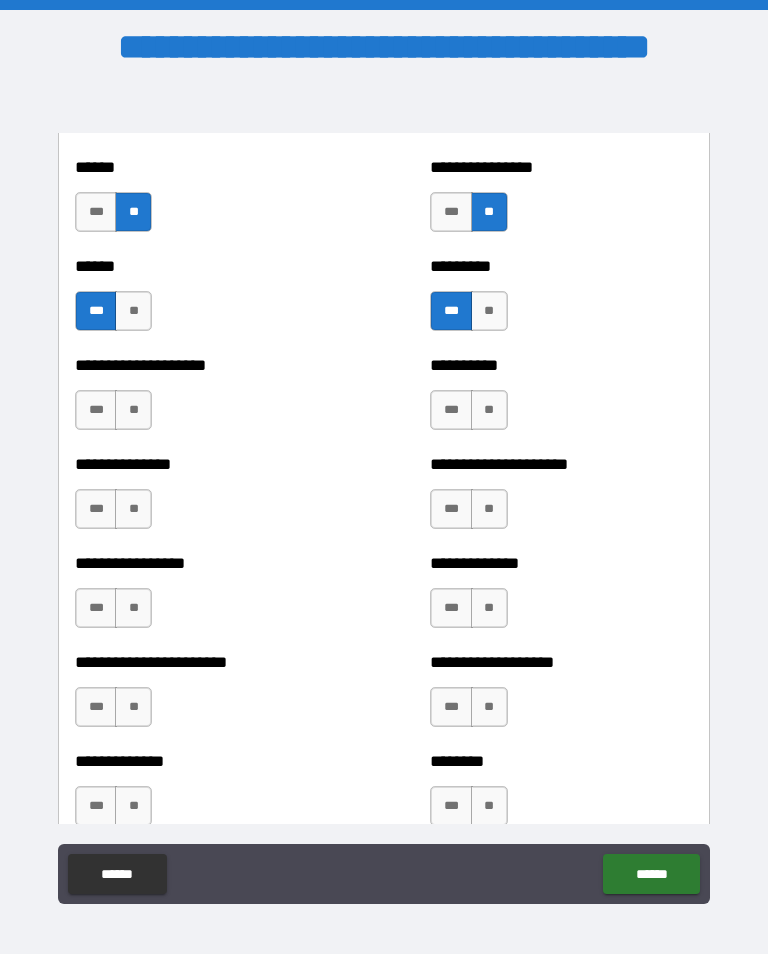 click on "***" at bounding box center [96, 410] 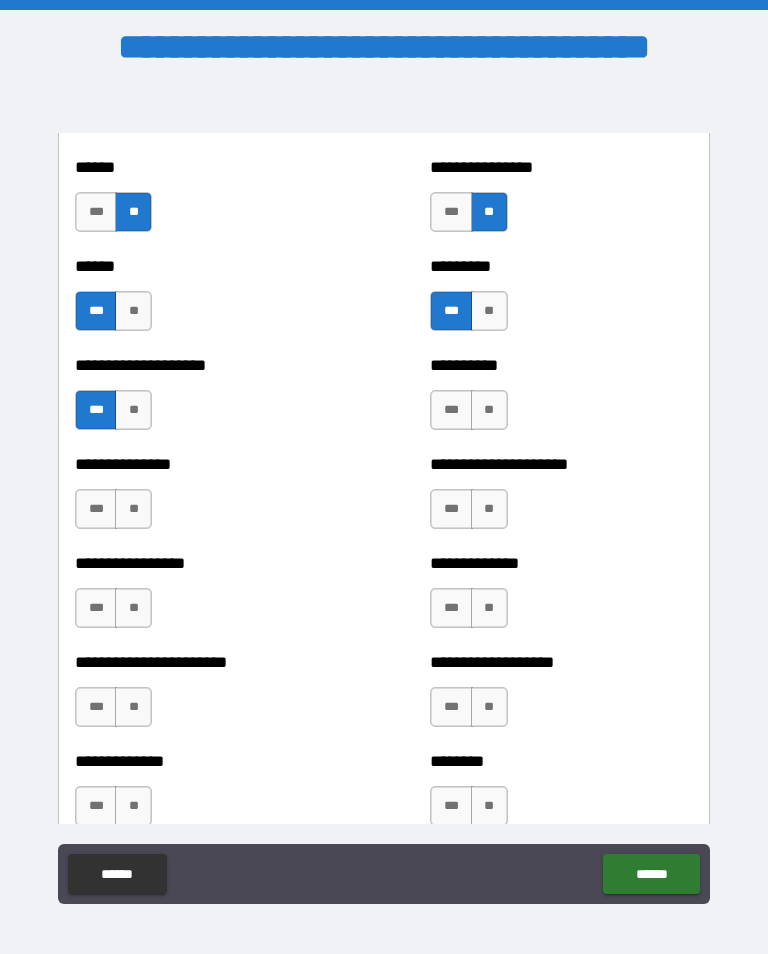click on "**" at bounding box center [489, 410] 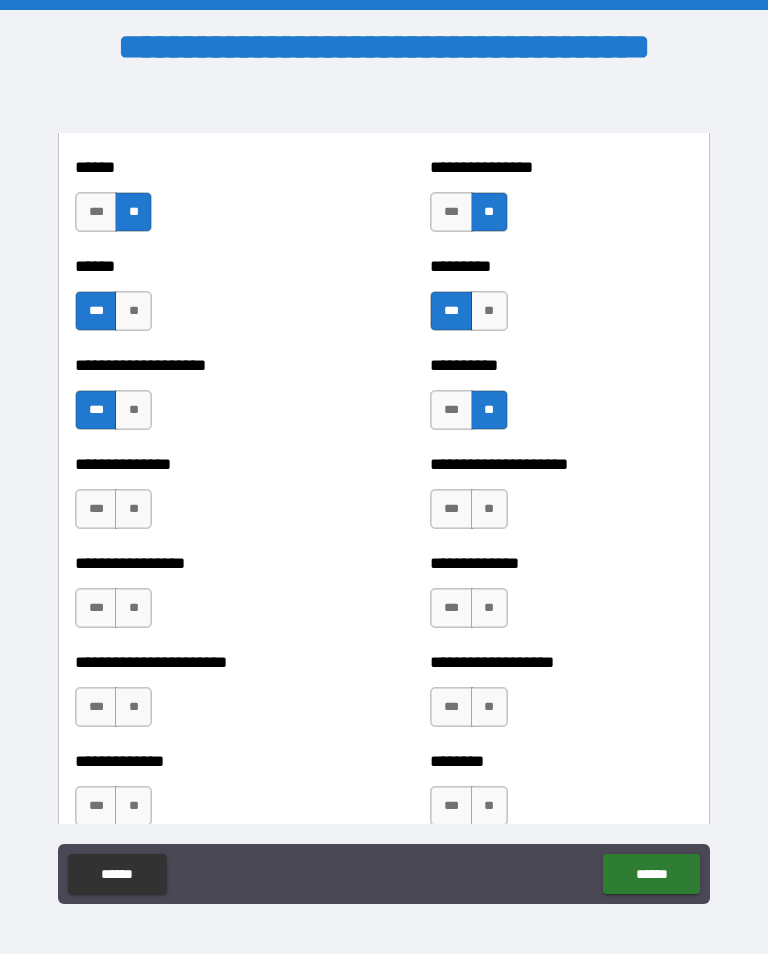 click on "***" at bounding box center [96, 509] 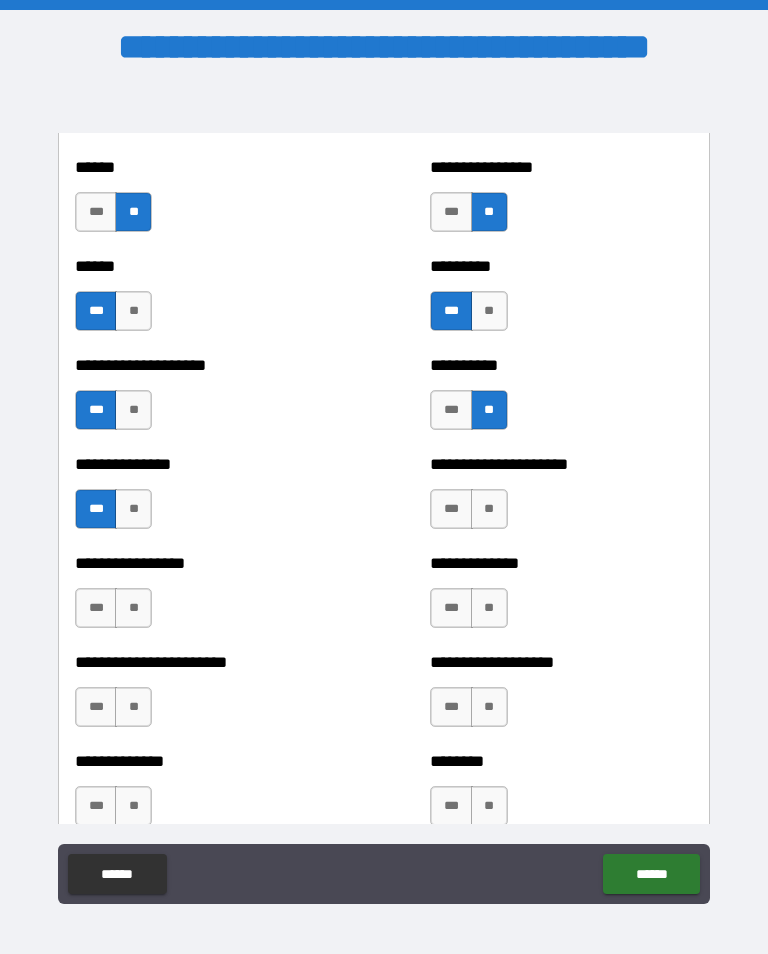 click on "**" at bounding box center [489, 509] 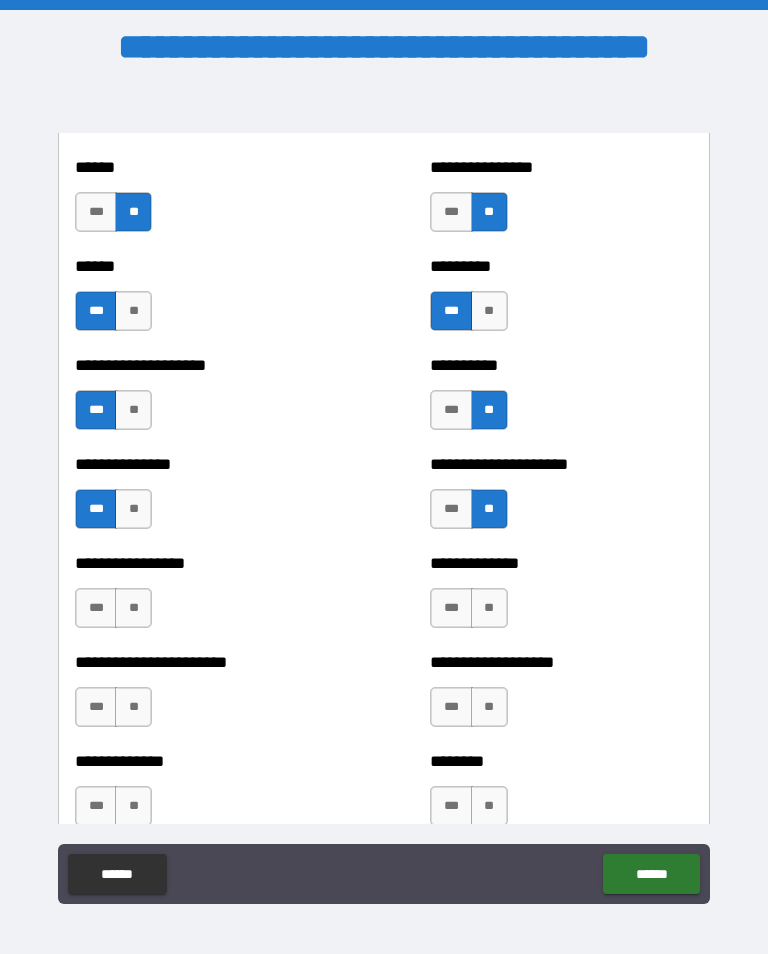click on "***" at bounding box center (96, 608) 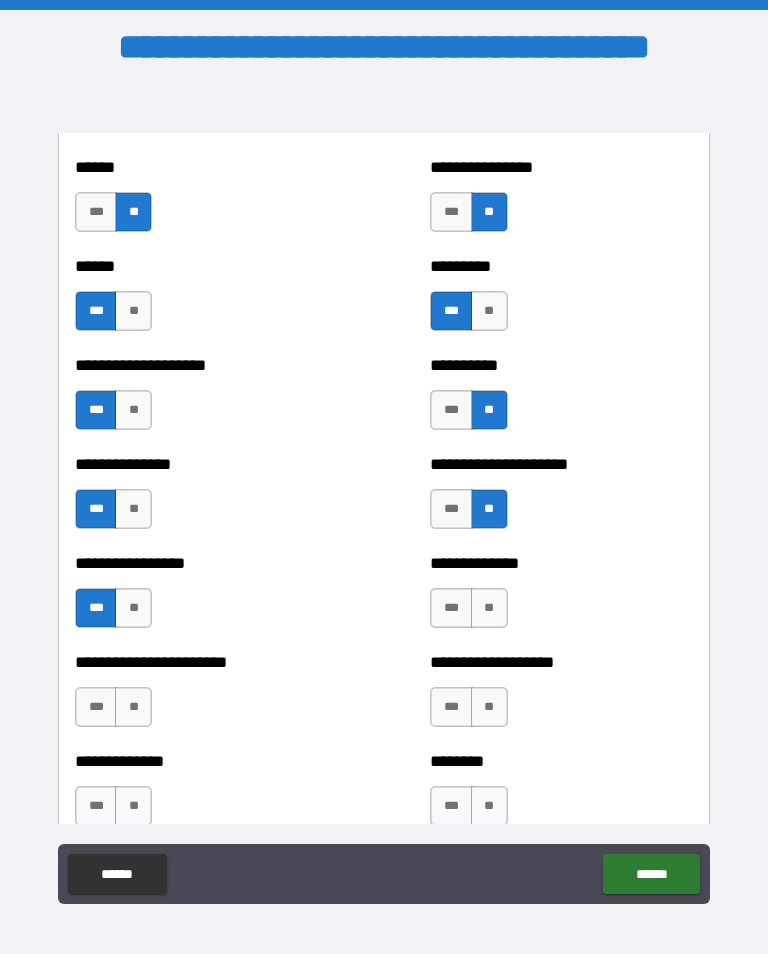 click on "**" at bounding box center [489, 608] 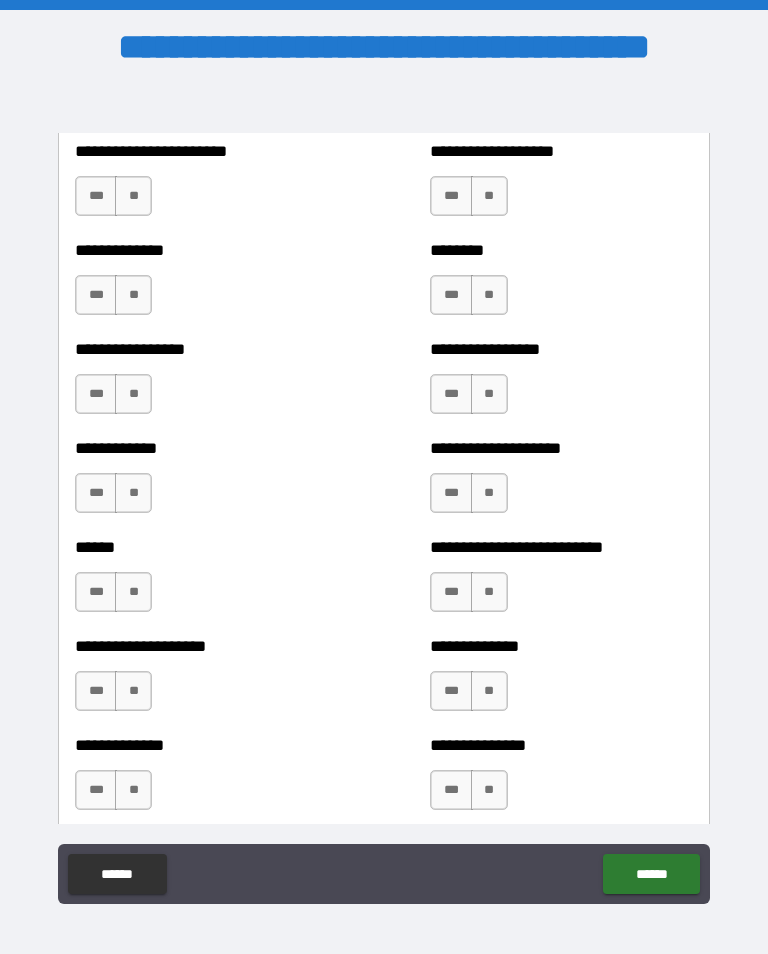 scroll, scrollTop: 3743, scrollLeft: 0, axis: vertical 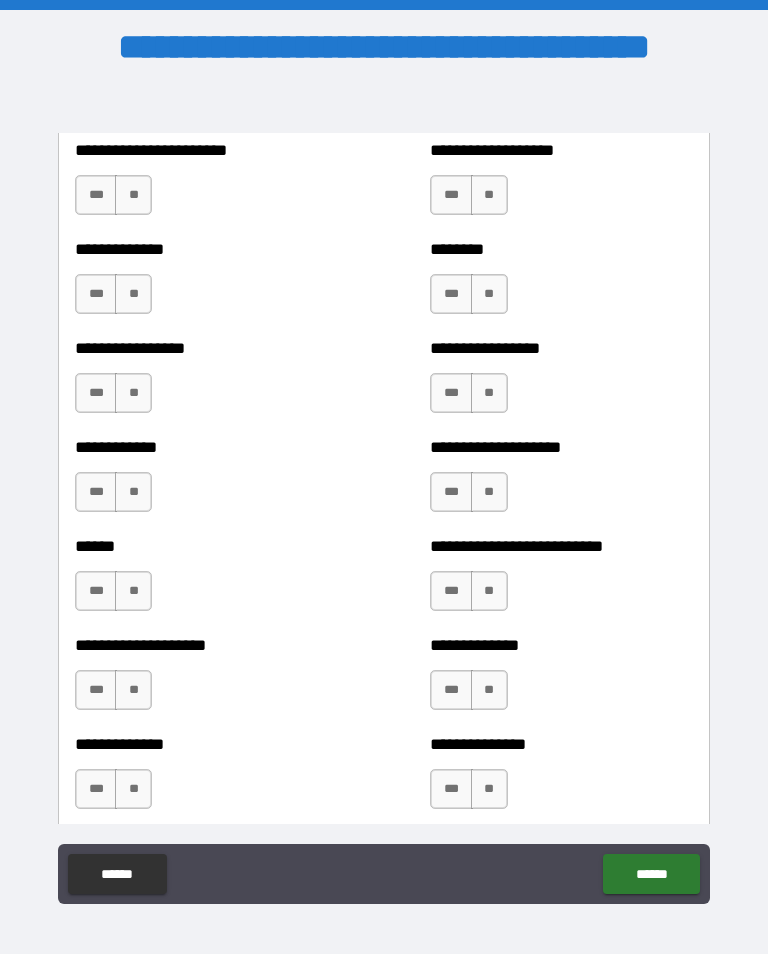 click on "**" at bounding box center (133, 195) 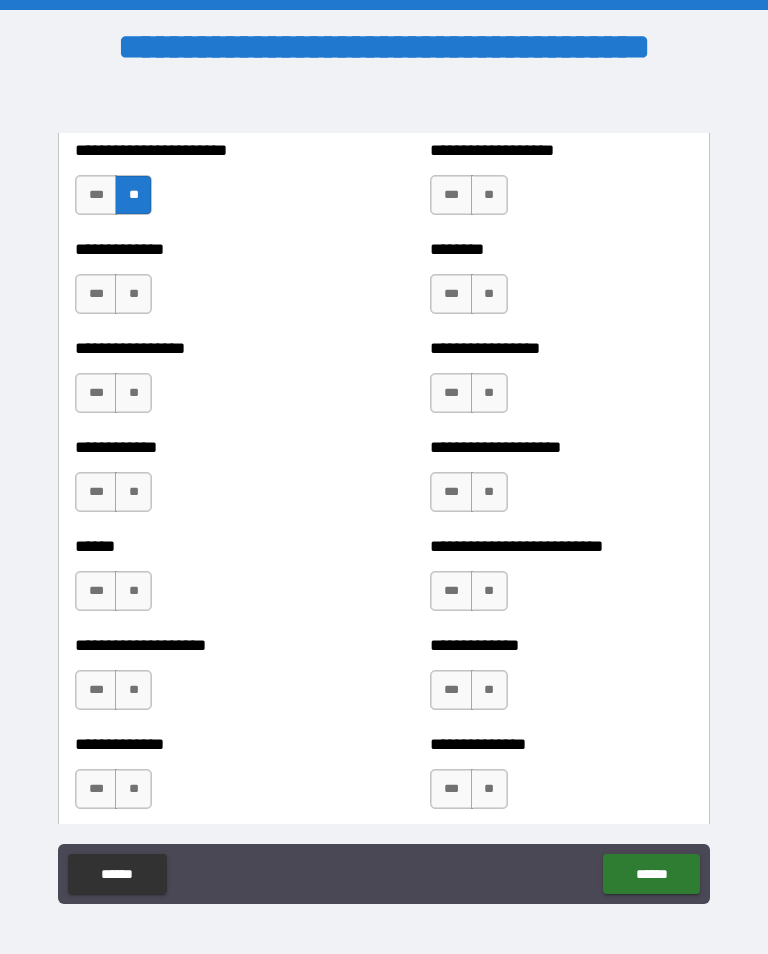 click on "**" at bounding box center (489, 195) 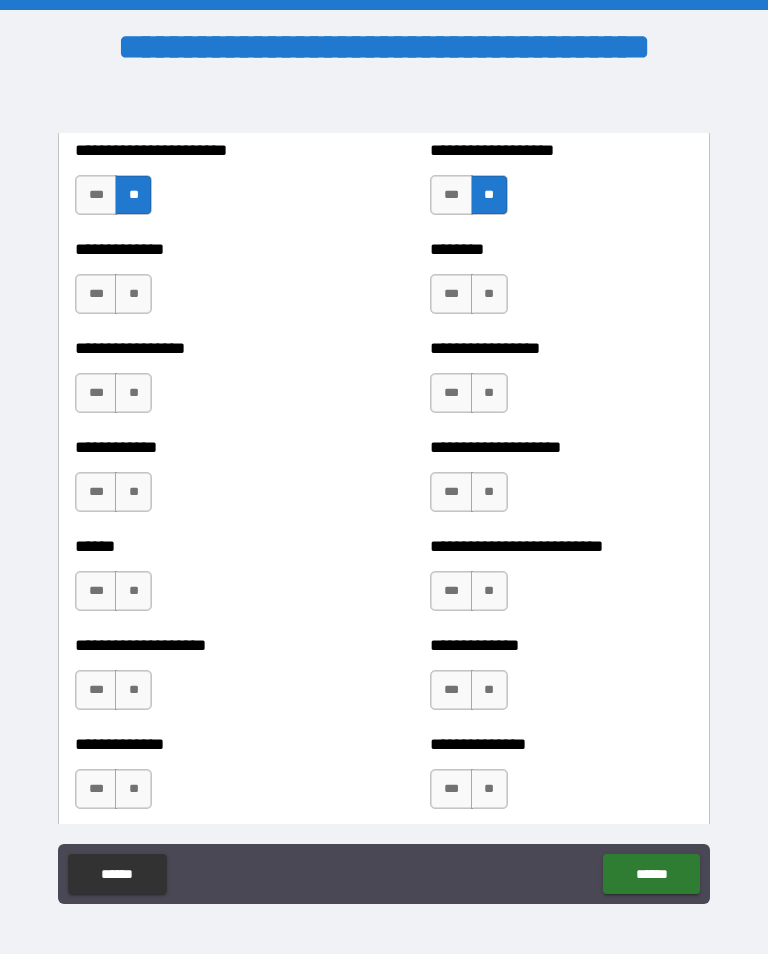 click on "***" at bounding box center (451, 195) 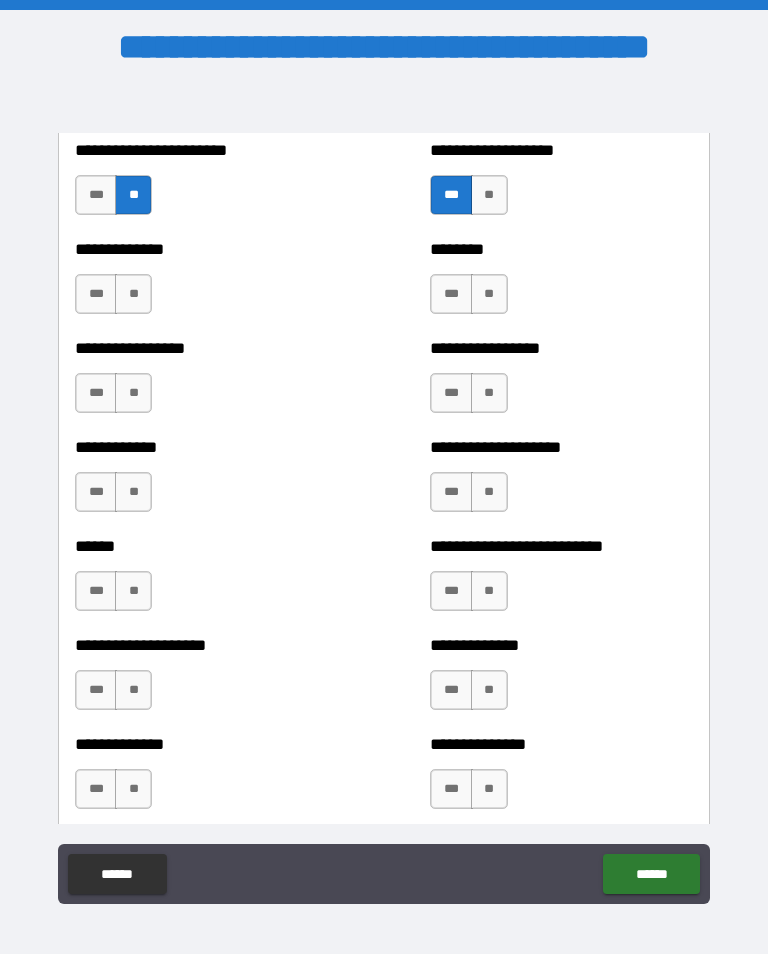 click on "**" at bounding box center (133, 294) 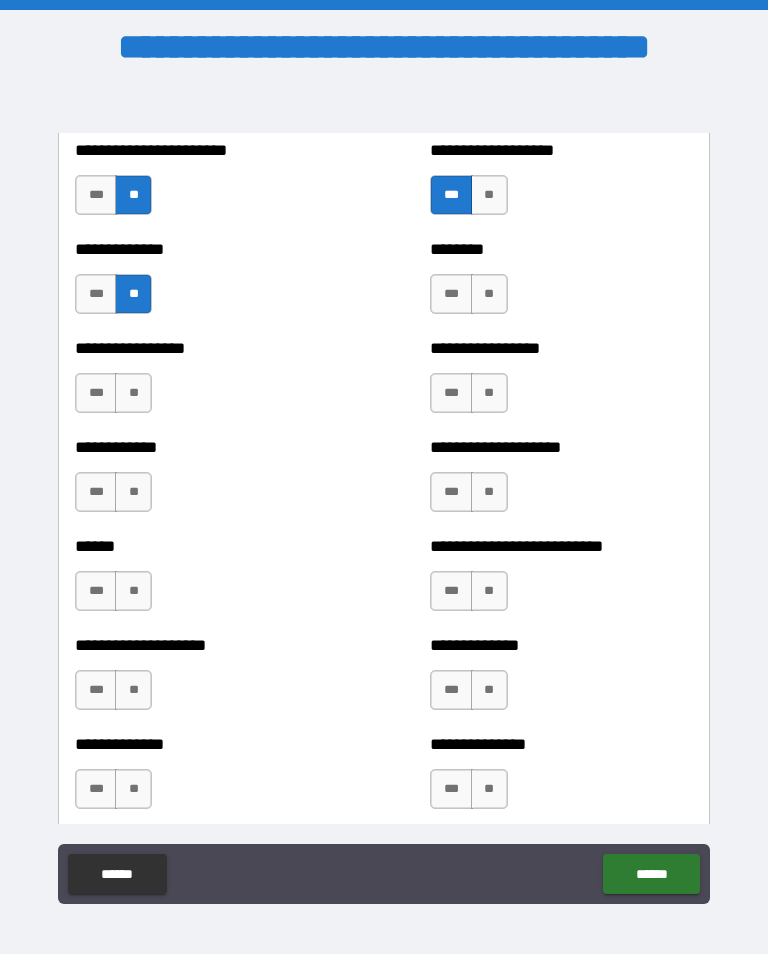 click on "**" at bounding box center (489, 294) 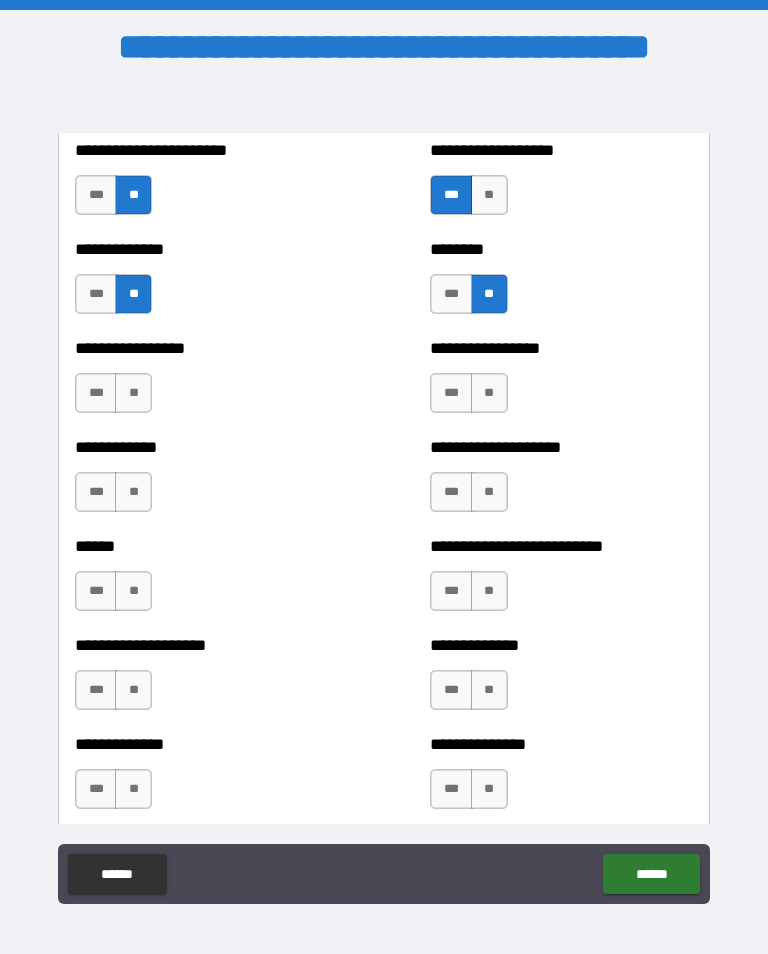 click on "**" at bounding box center [133, 393] 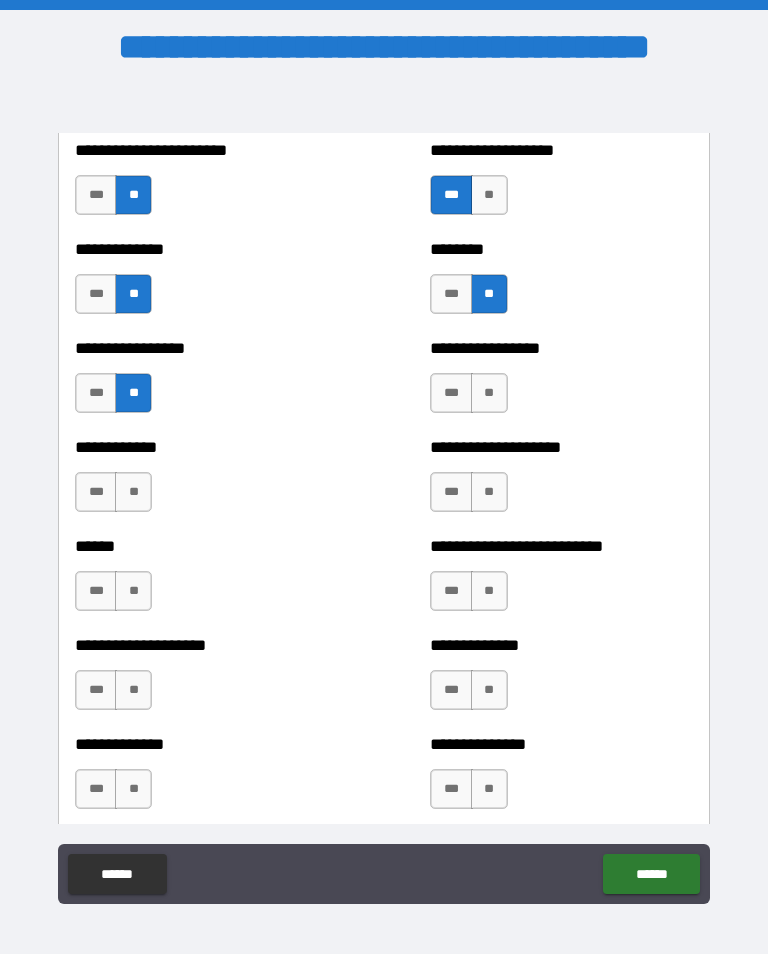 click on "**" at bounding box center (489, 393) 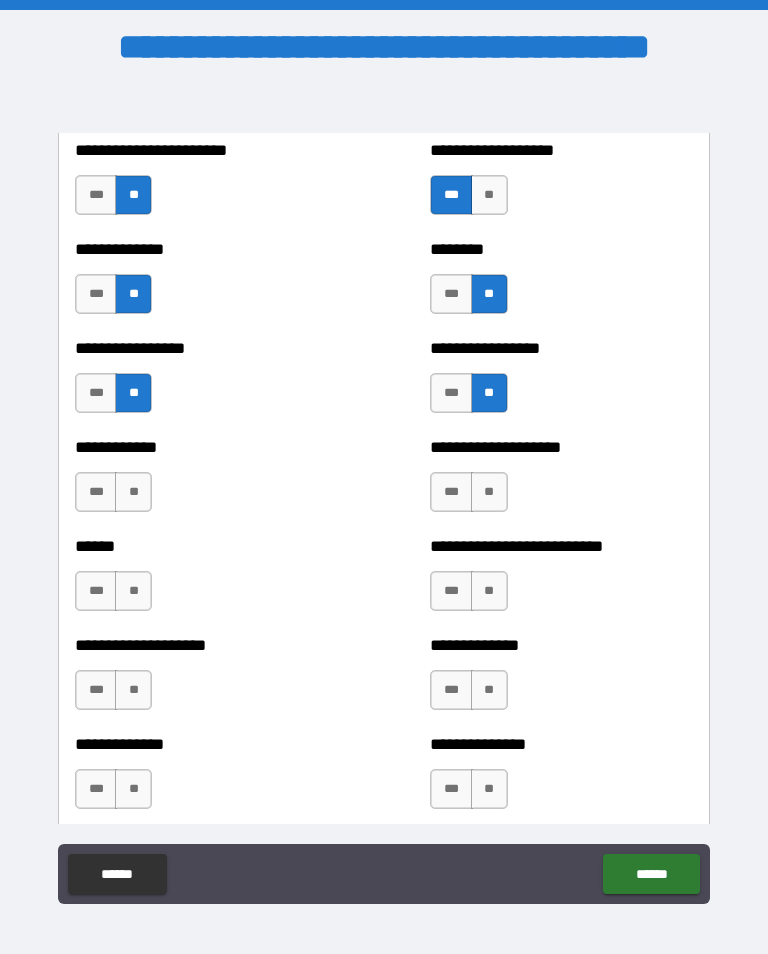click on "**" at bounding box center (133, 492) 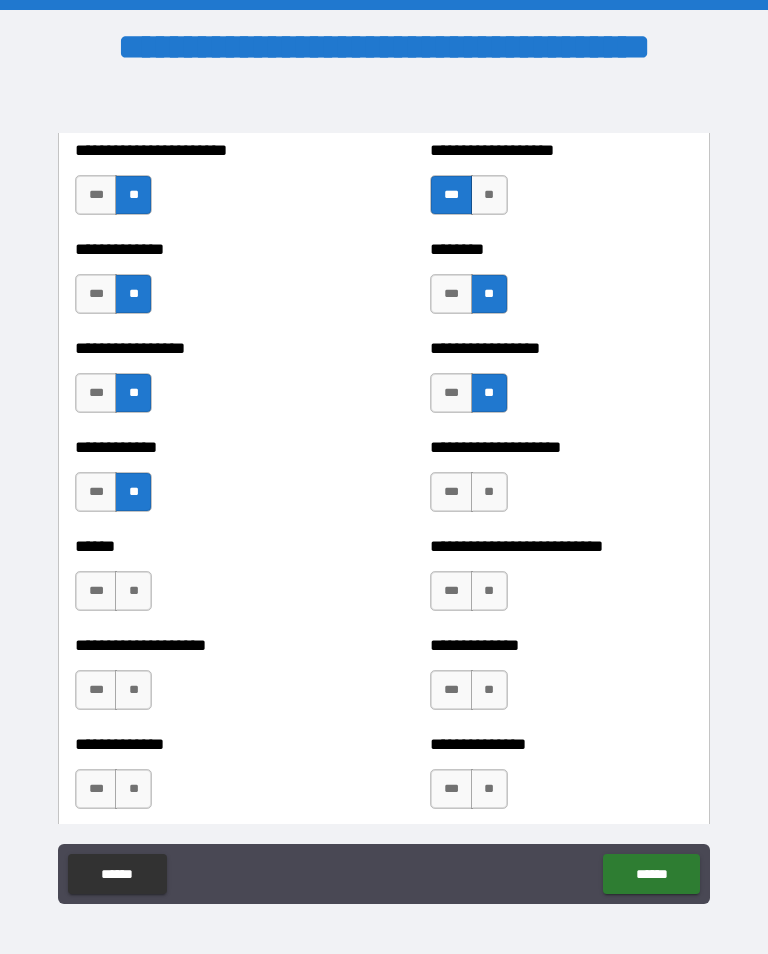 click on "**" at bounding box center [489, 492] 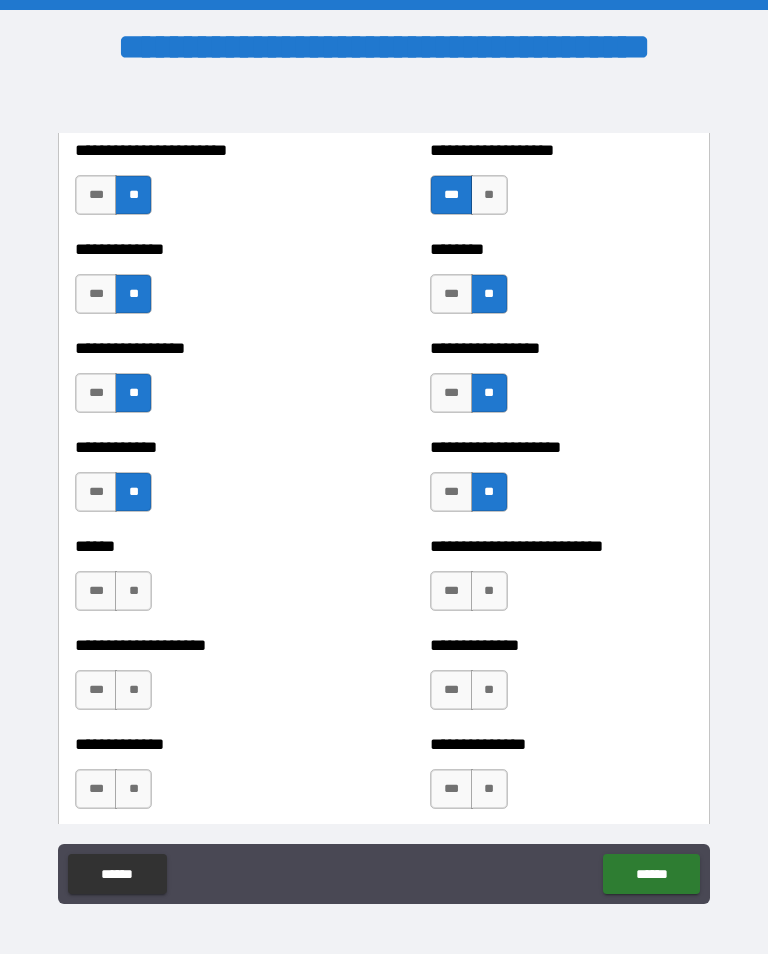 click on "**" at bounding box center [133, 591] 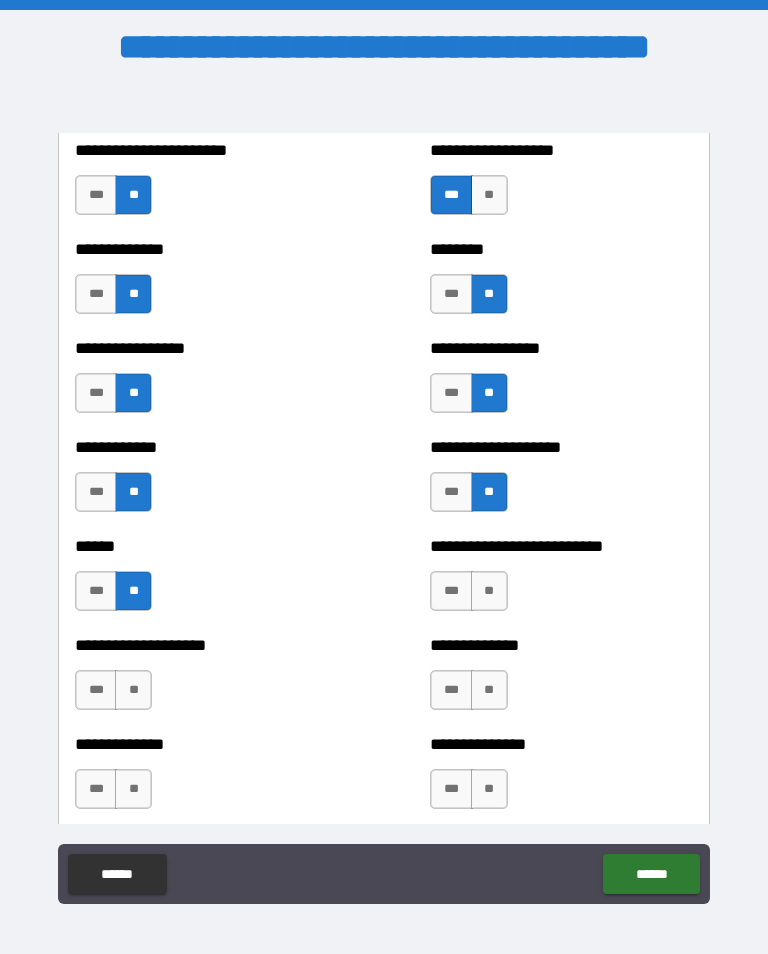 click on "**" at bounding box center [489, 591] 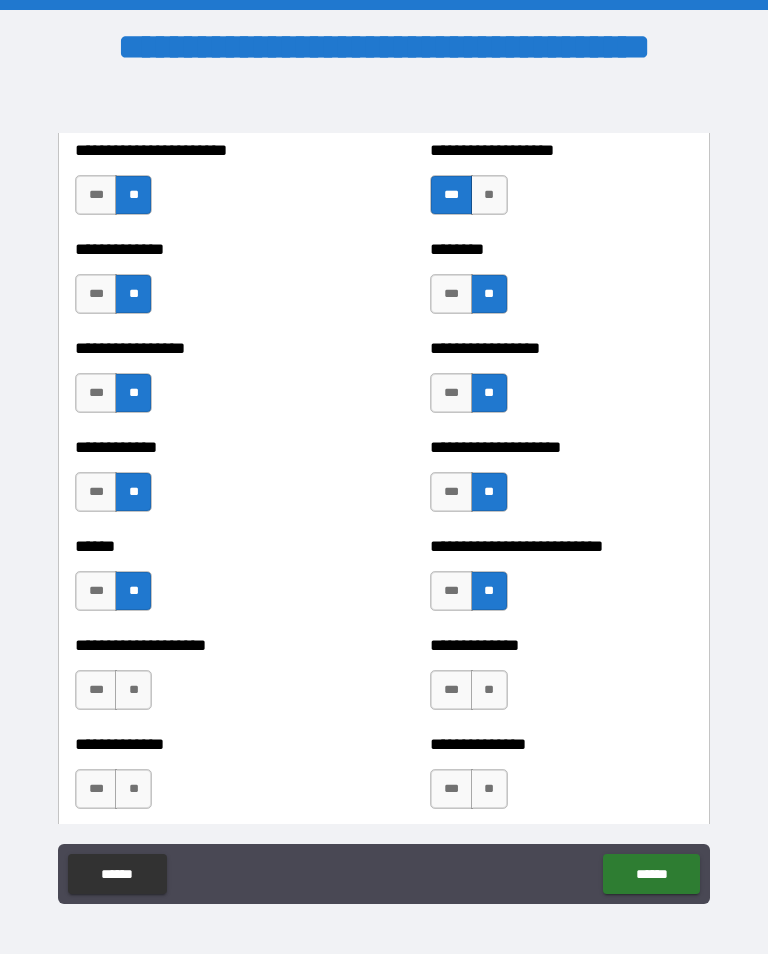 click on "**" at bounding box center [133, 690] 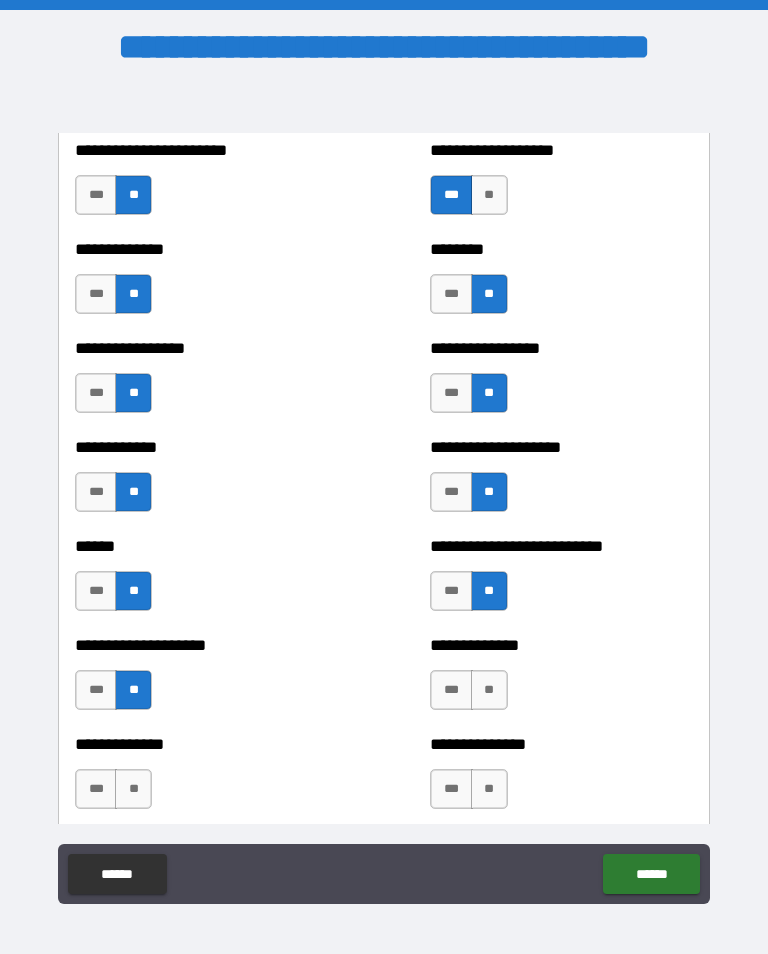 click on "***" at bounding box center [451, 690] 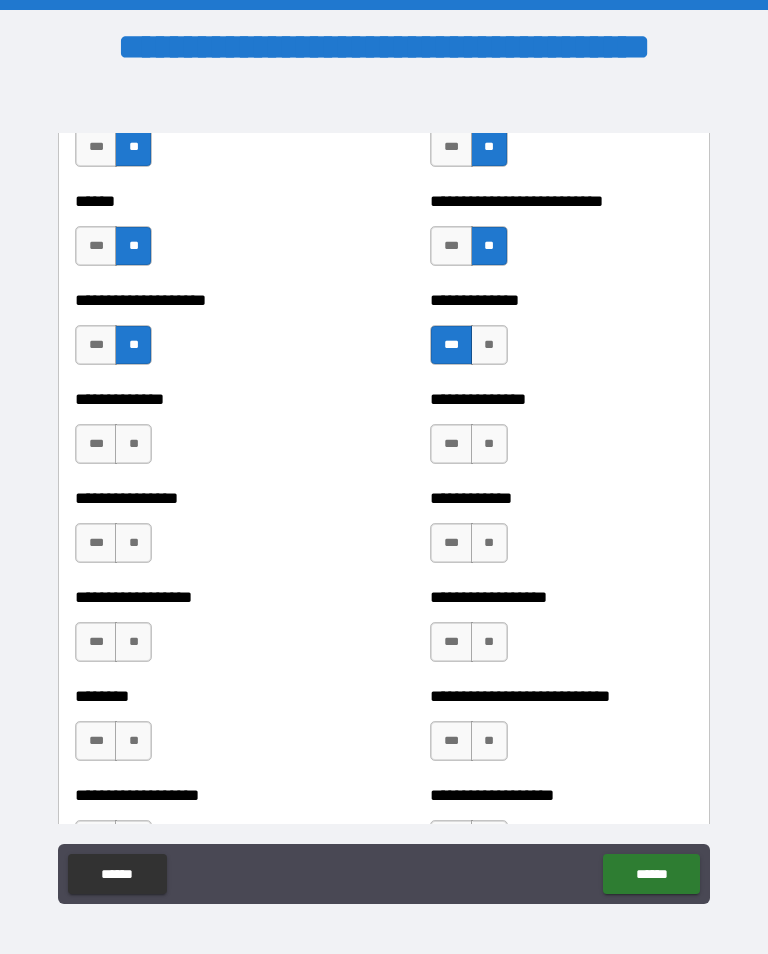 scroll, scrollTop: 4137, scrollLeft: 0, axis: vertical 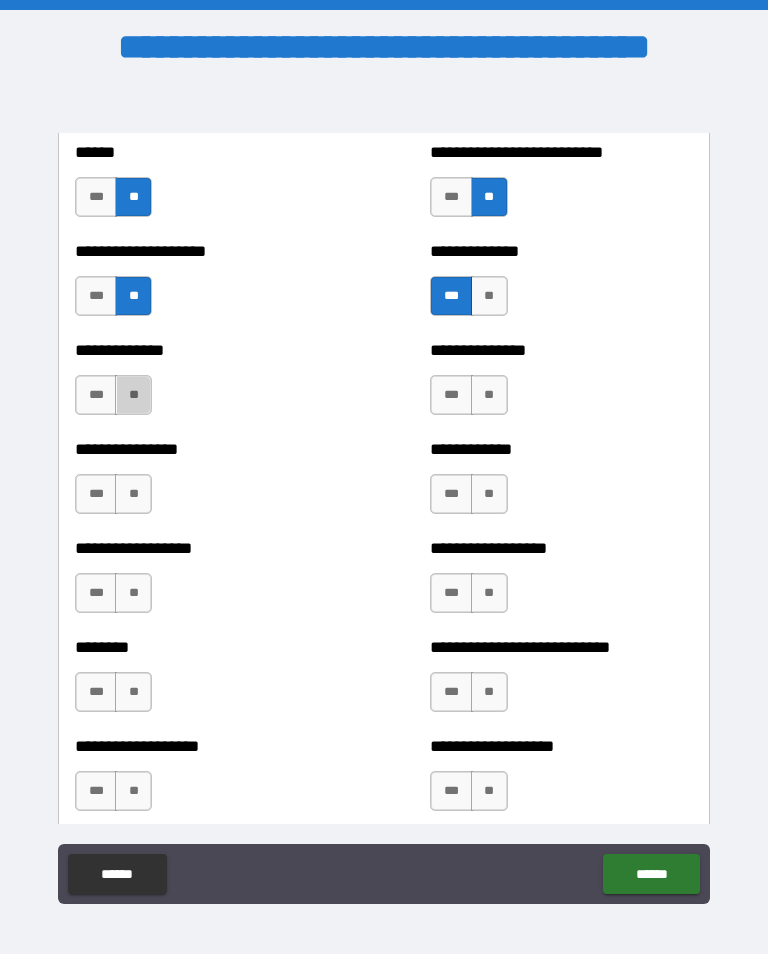 click on "**" at bounding box center [133, 395] 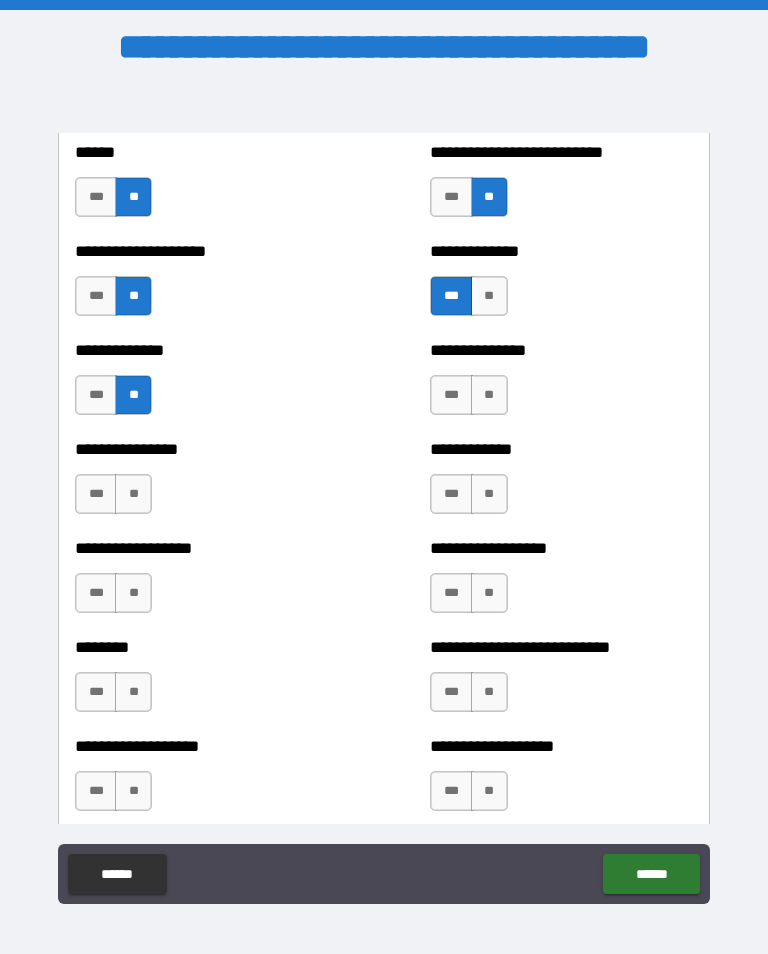 click on "***" at bounding box center (451, 395) 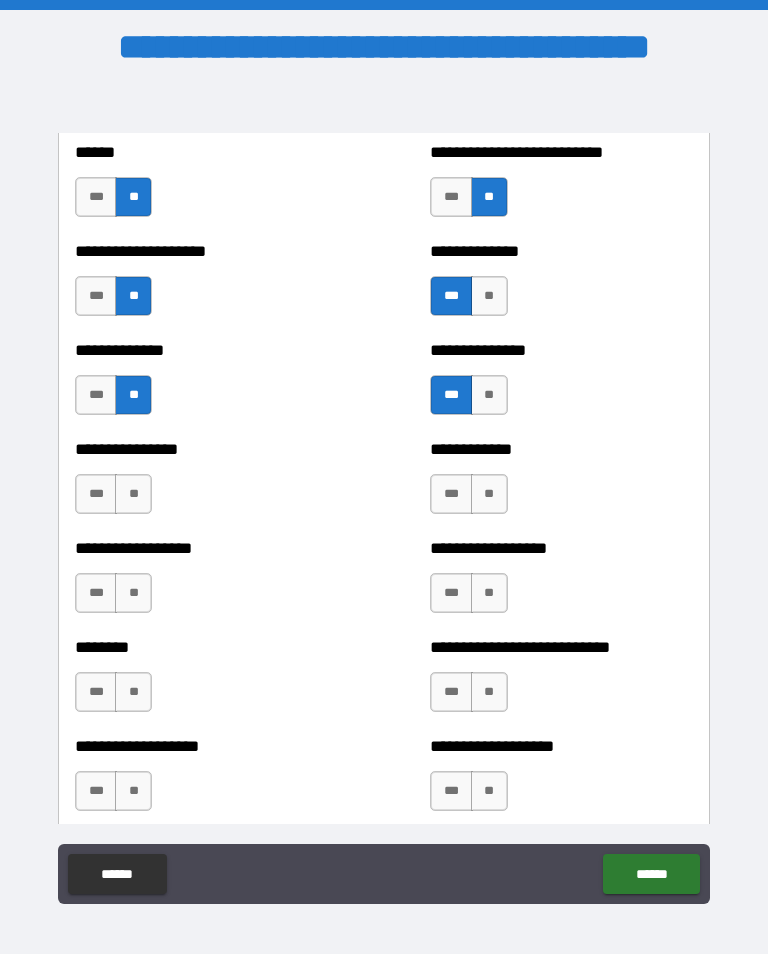 click on "**" at bounding box center [133, 494] 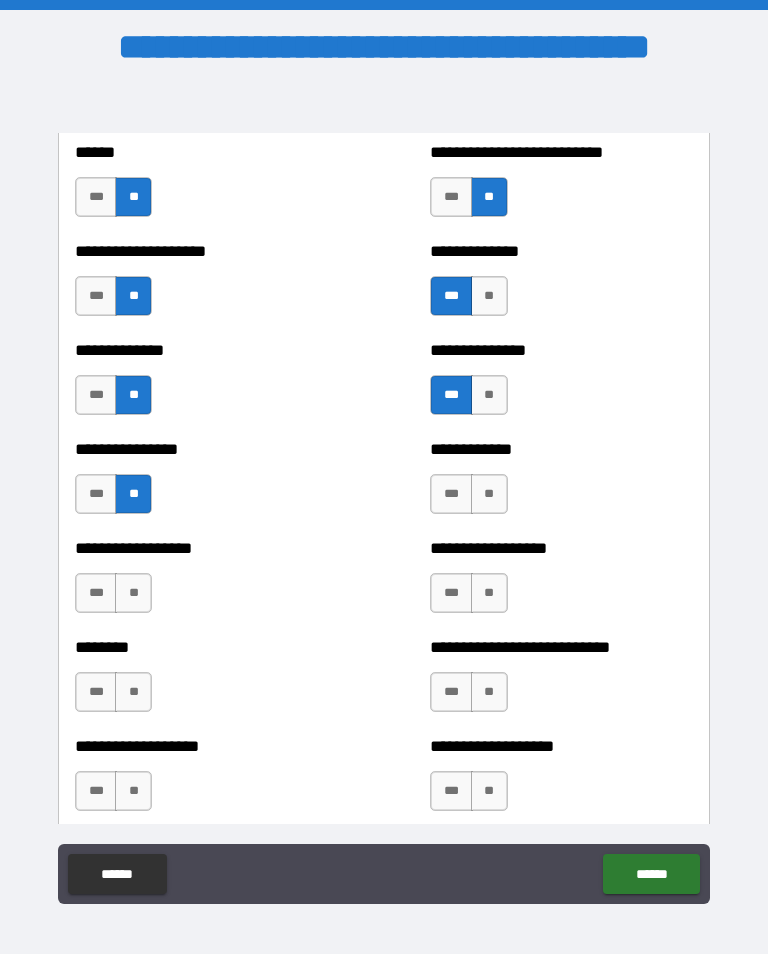 click on "**" at bounding box center (489, 494) 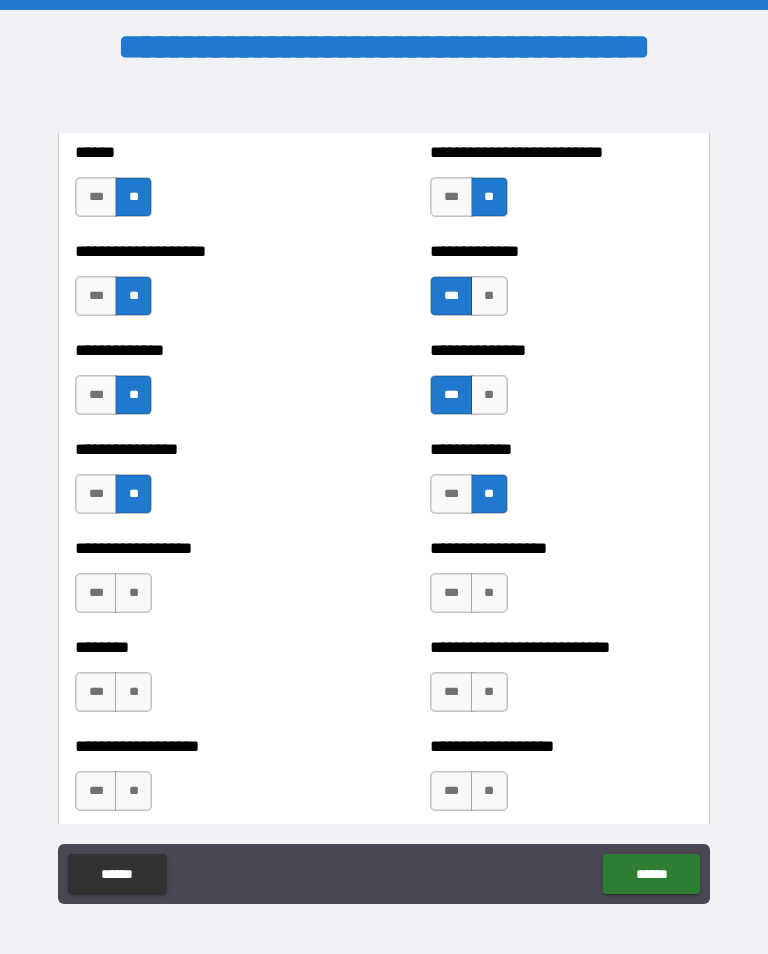 click on "**" at bounding box center [133, 593] 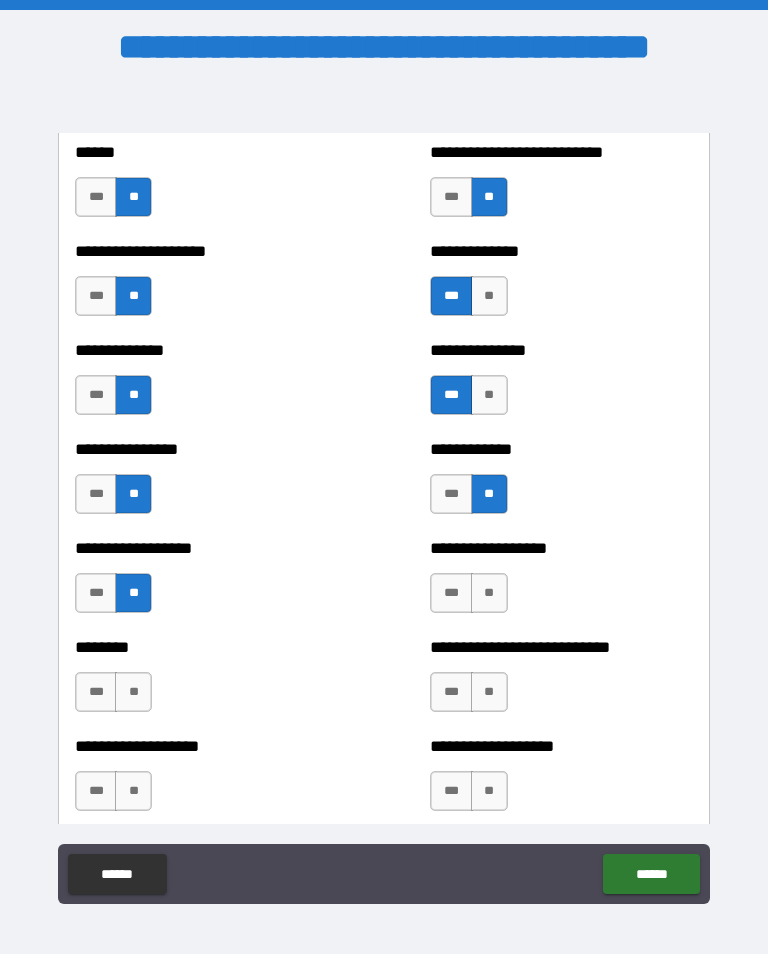 click on "**" at bounding box center (489, 593) 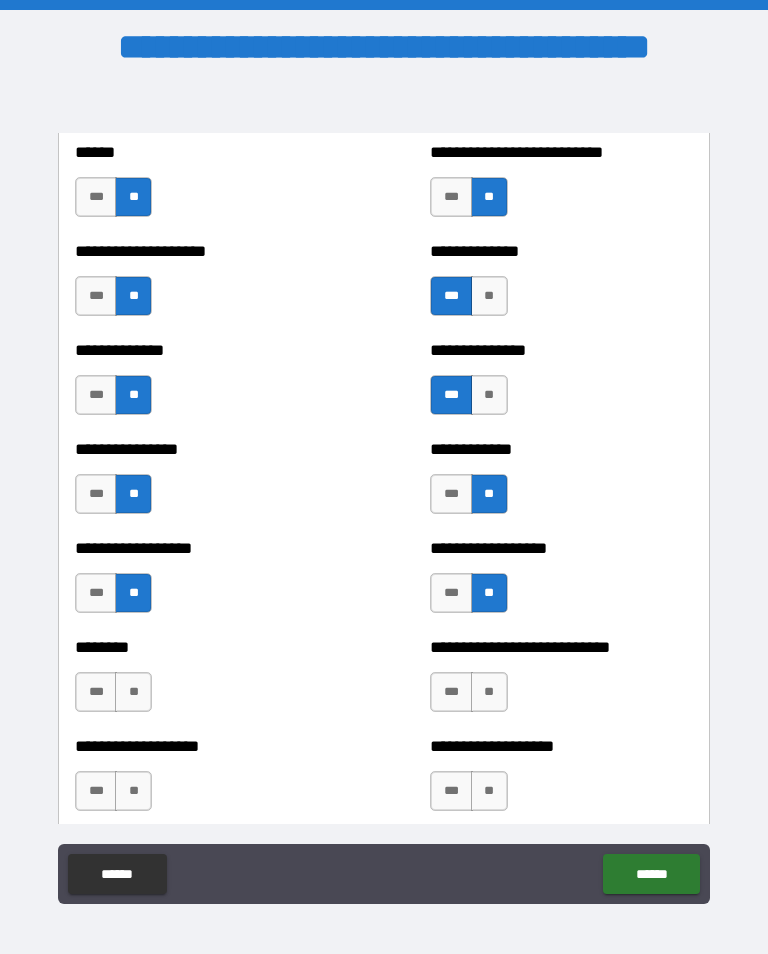 click on "**" at bounding box center [133, 692] 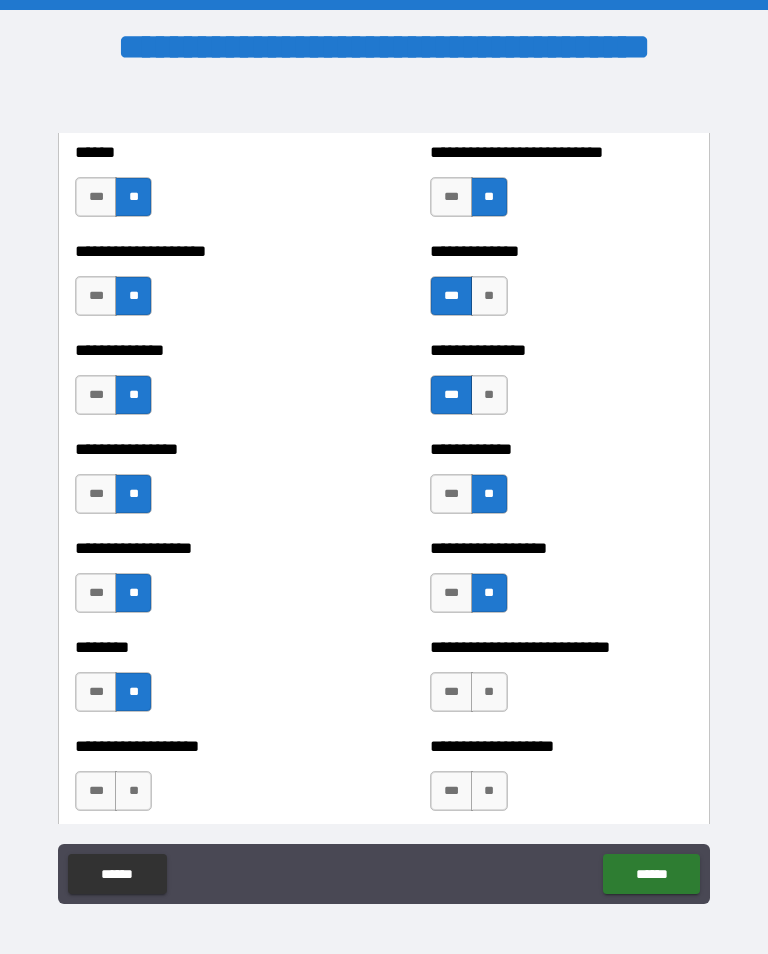 click on "**" at bounding box center (489, 692) 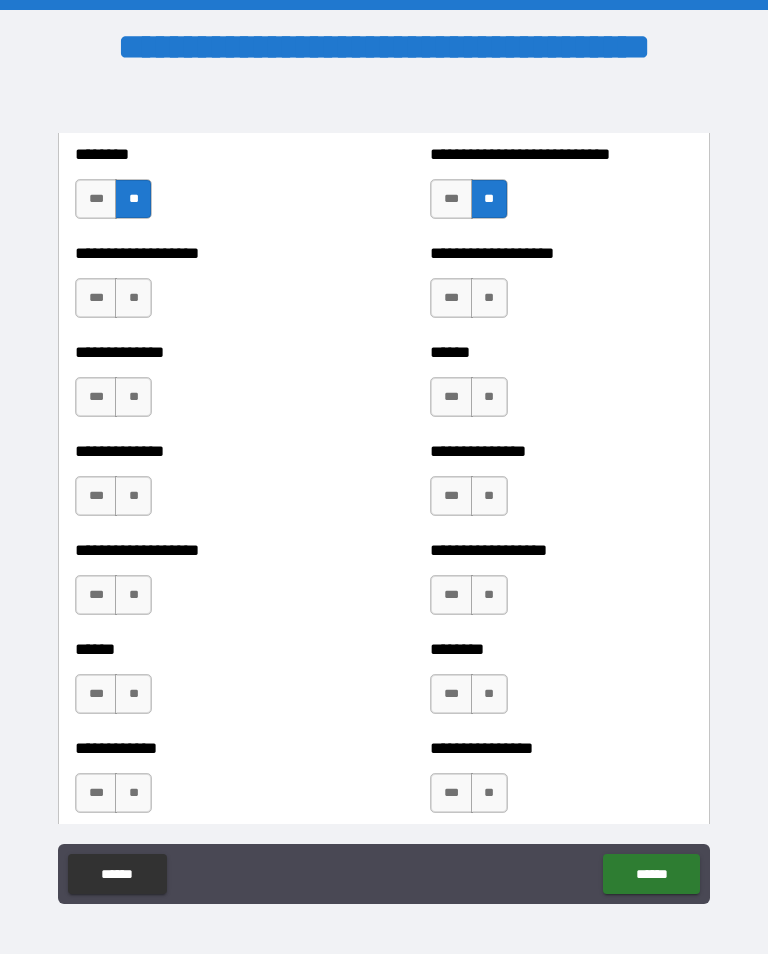 scroll, scrollTop: 4647, scrollLeft: 0, axis: vertical 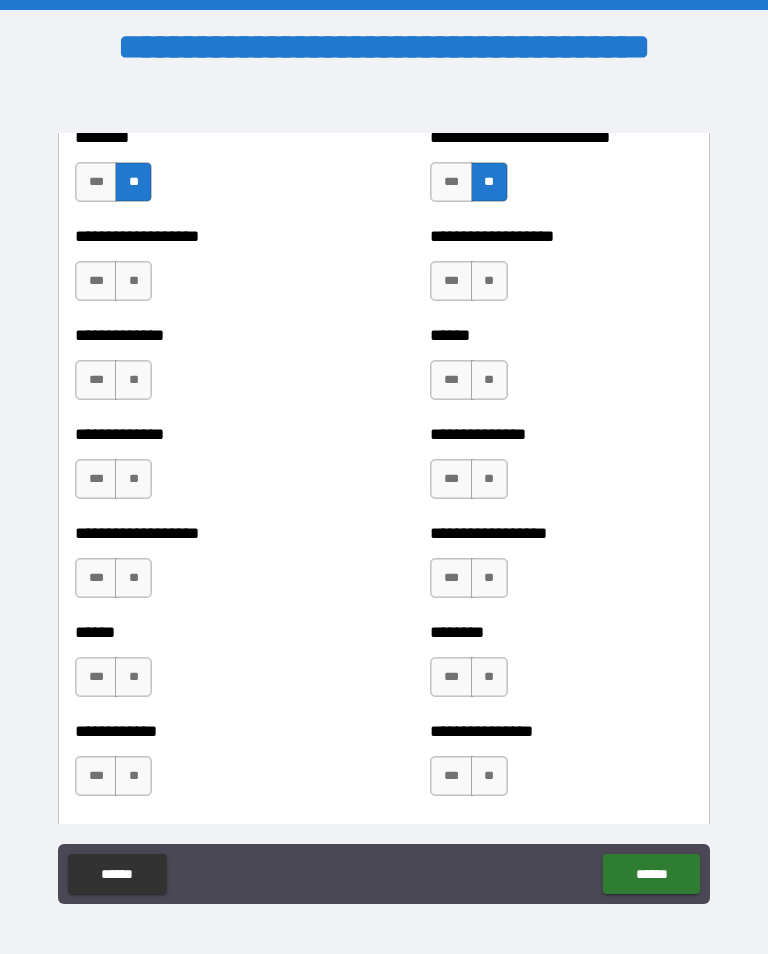 click on "***" at bounding box center (96, 281) 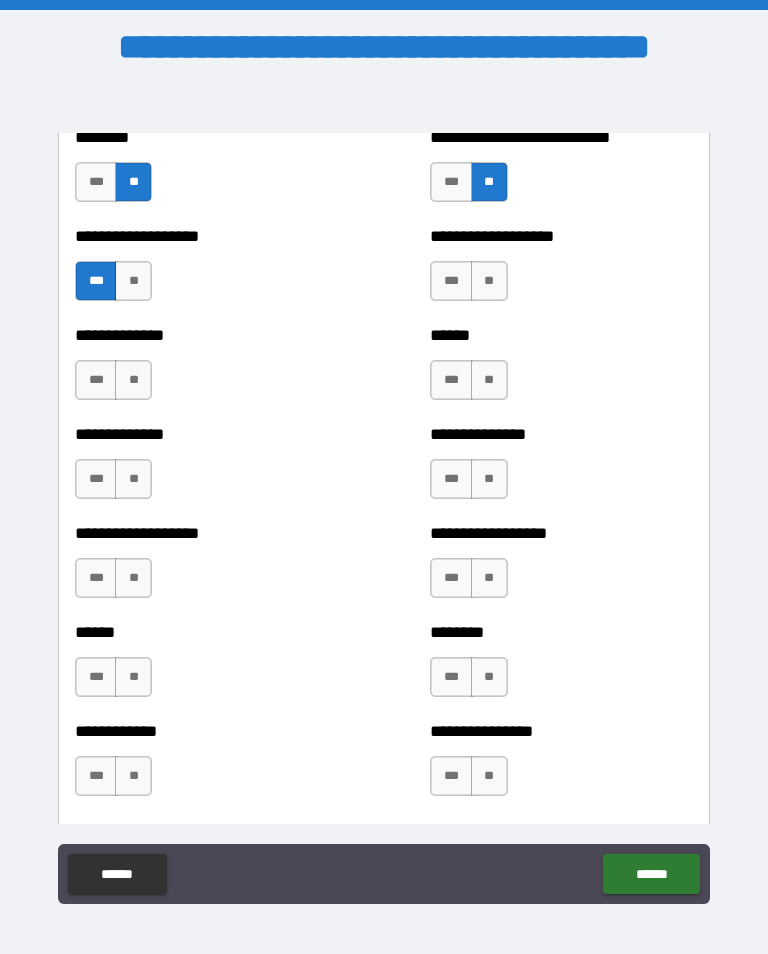 click on "***" at bounding box center (451, 281) 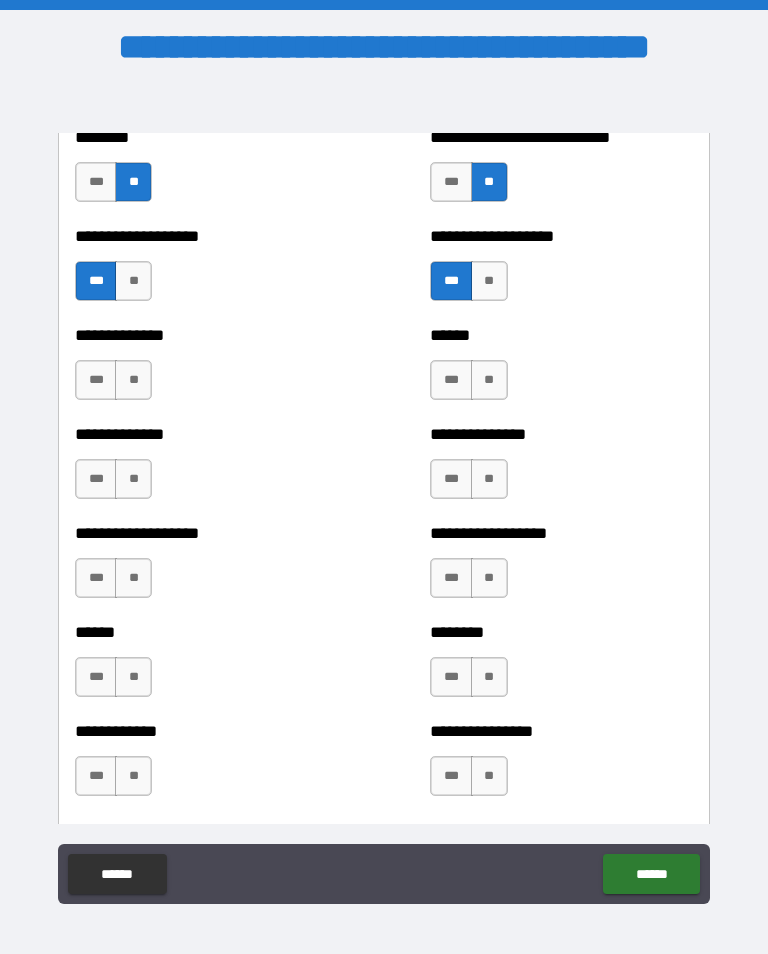 click on "**" at bounding box center [133, 380] 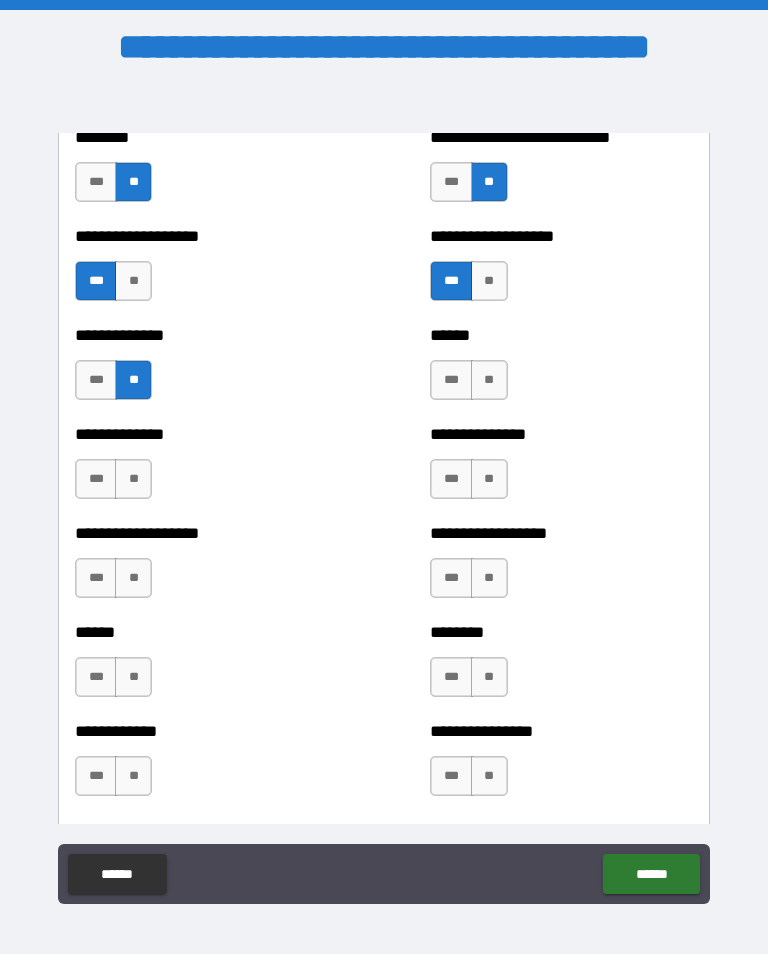 click on "**" at bounding box center (489, 380) 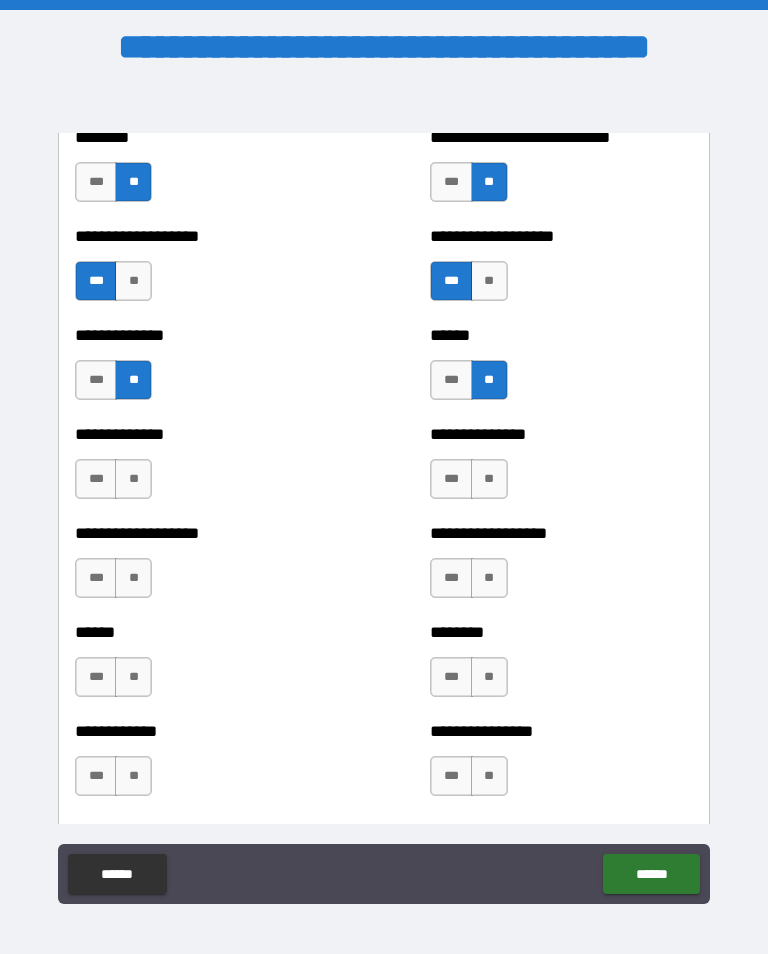 click on "***" at bounding box center (96, 479) 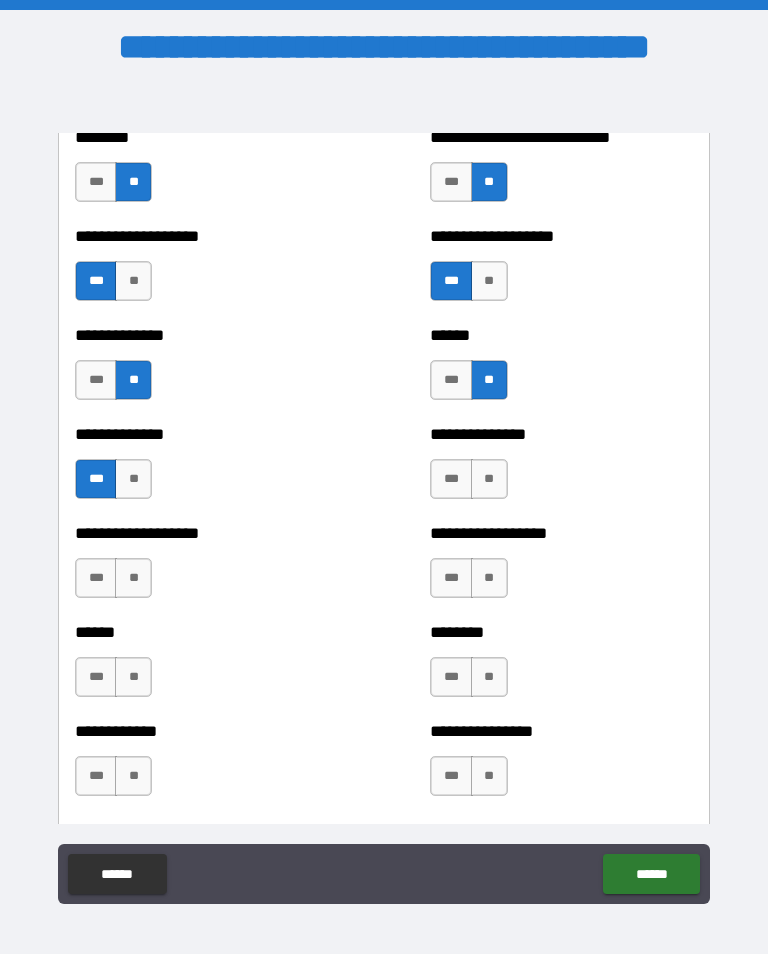 click on "**" at bounding box center (489, 479) 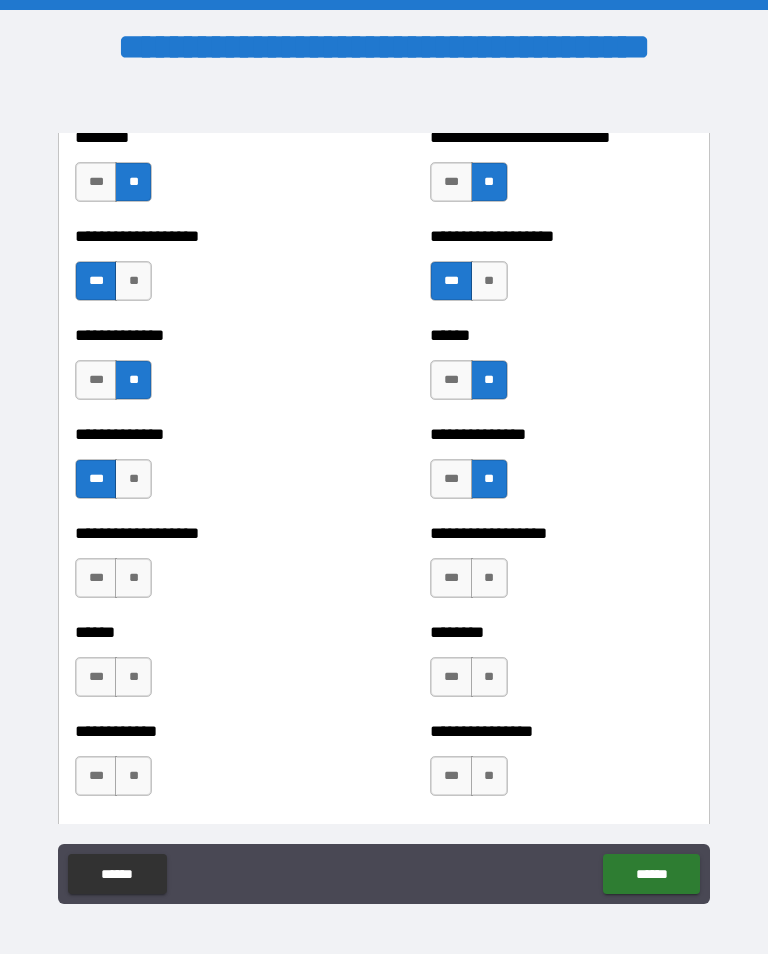 click on "**" at bounding box center [133, 578] 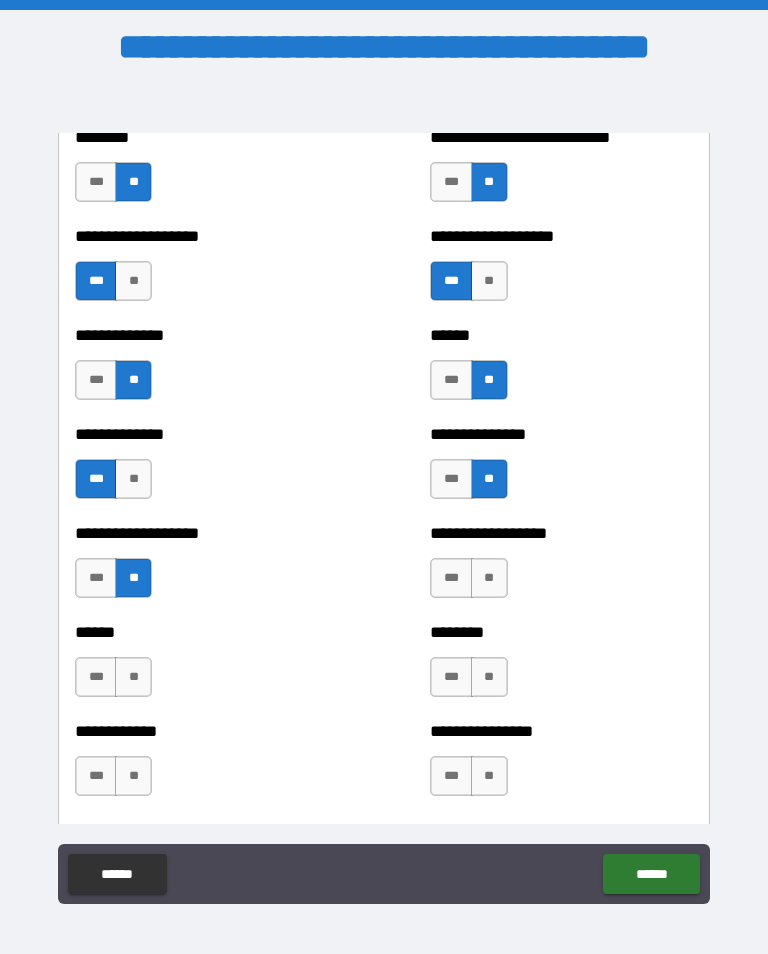 click on "***" at bounding box center (451, 578) 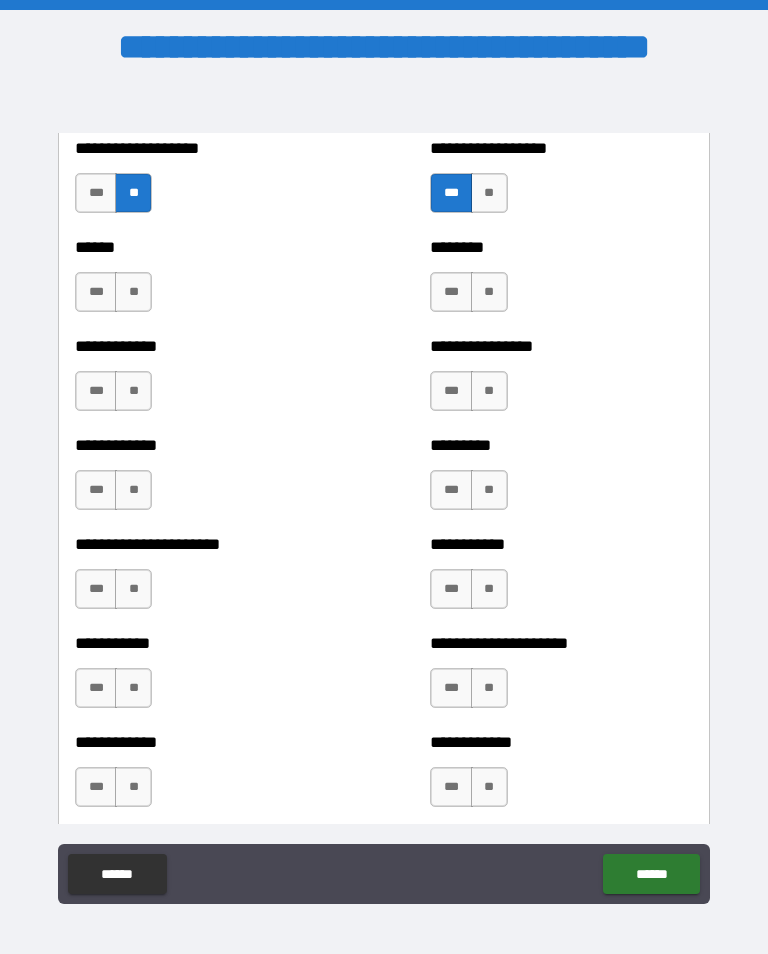 scroll, scrollTop: 5039, scrollLeft: 0, axis: vertical 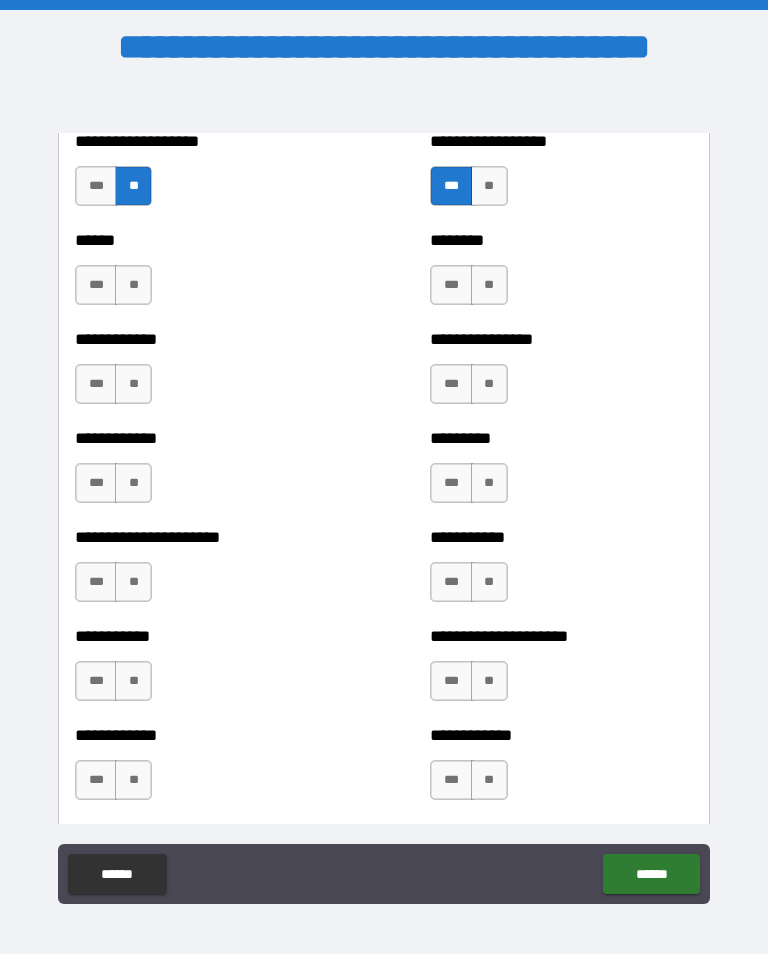 click on "**" at bounding box center (133, 285) 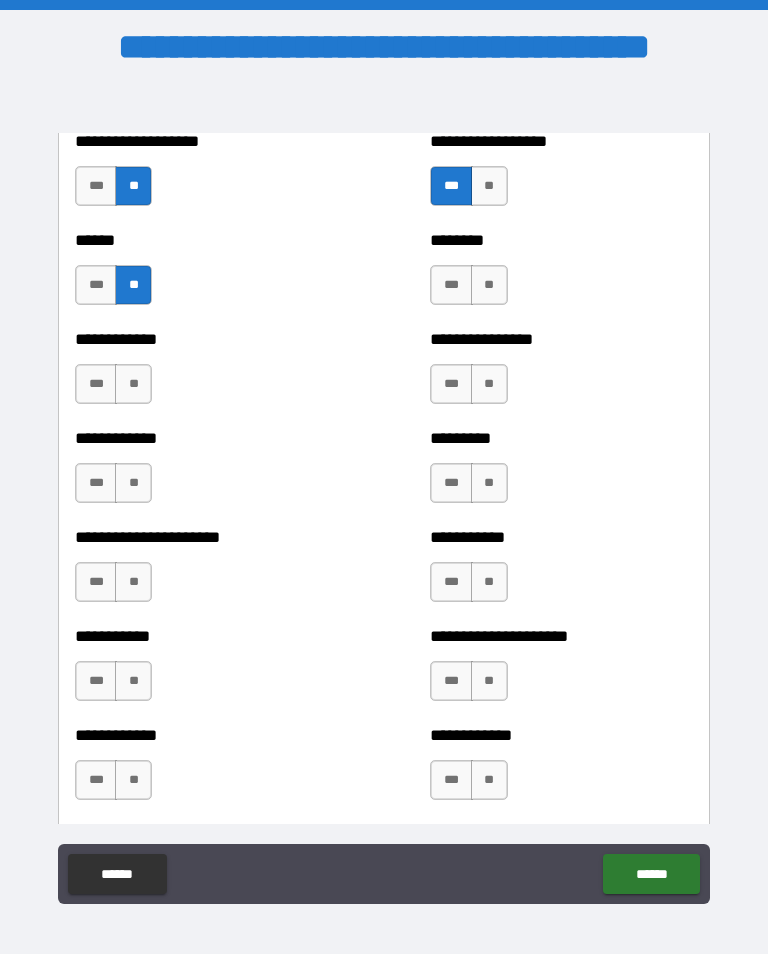click on "**" at bounding box center [489, 285] 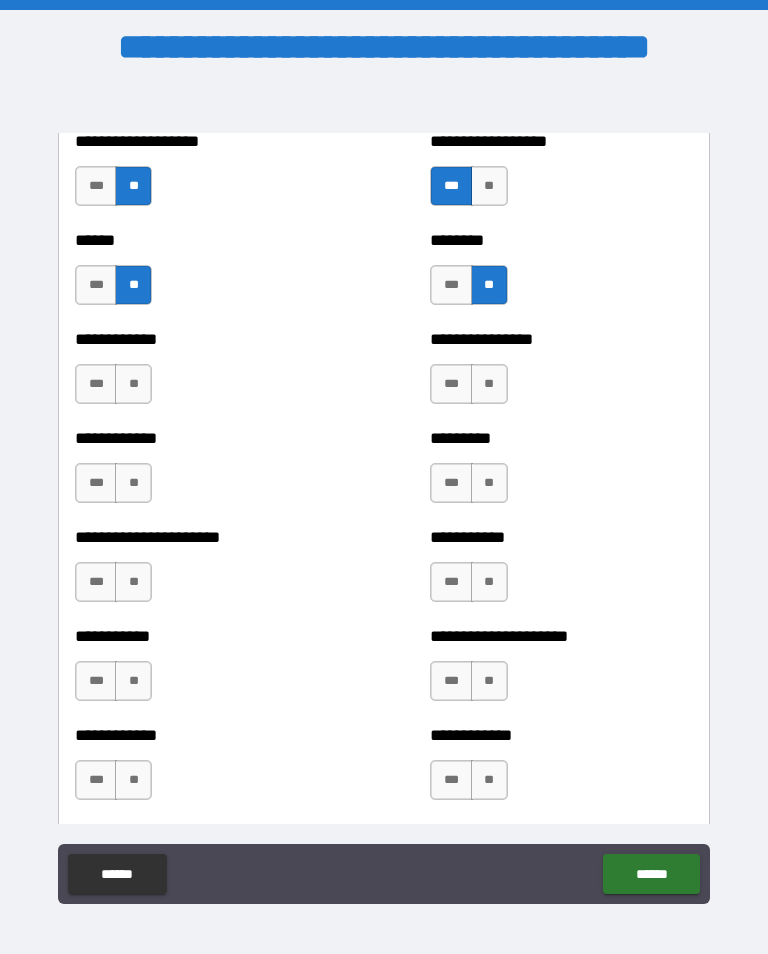 click on "**" at bounding box center (133, 384) 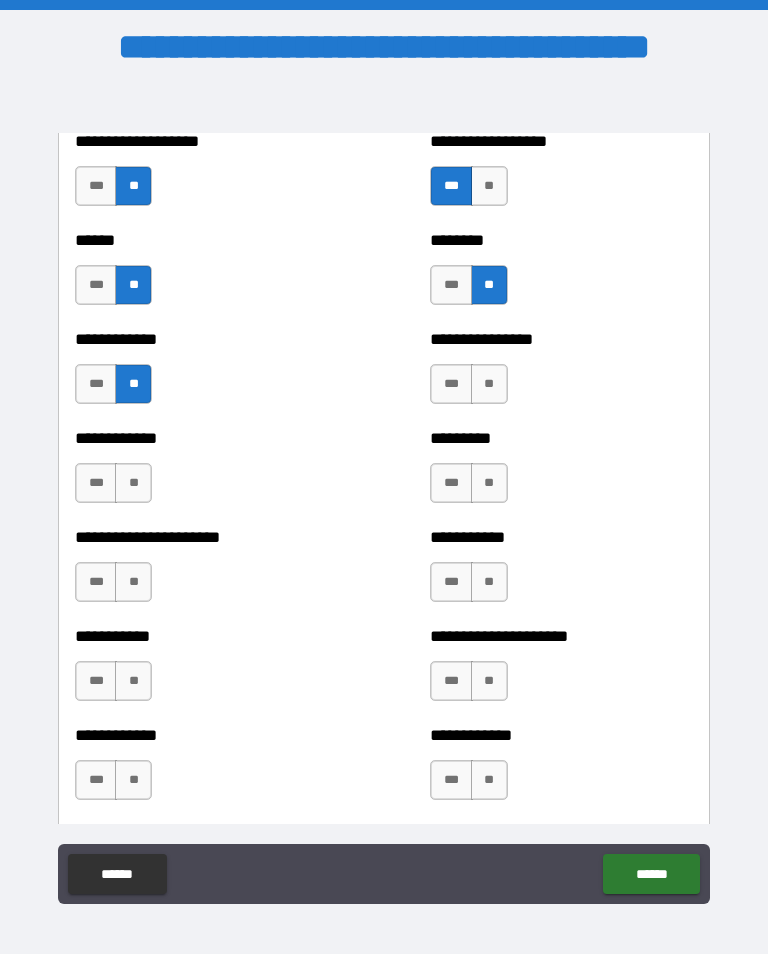 click on "***" at bounding box center (451, 384) 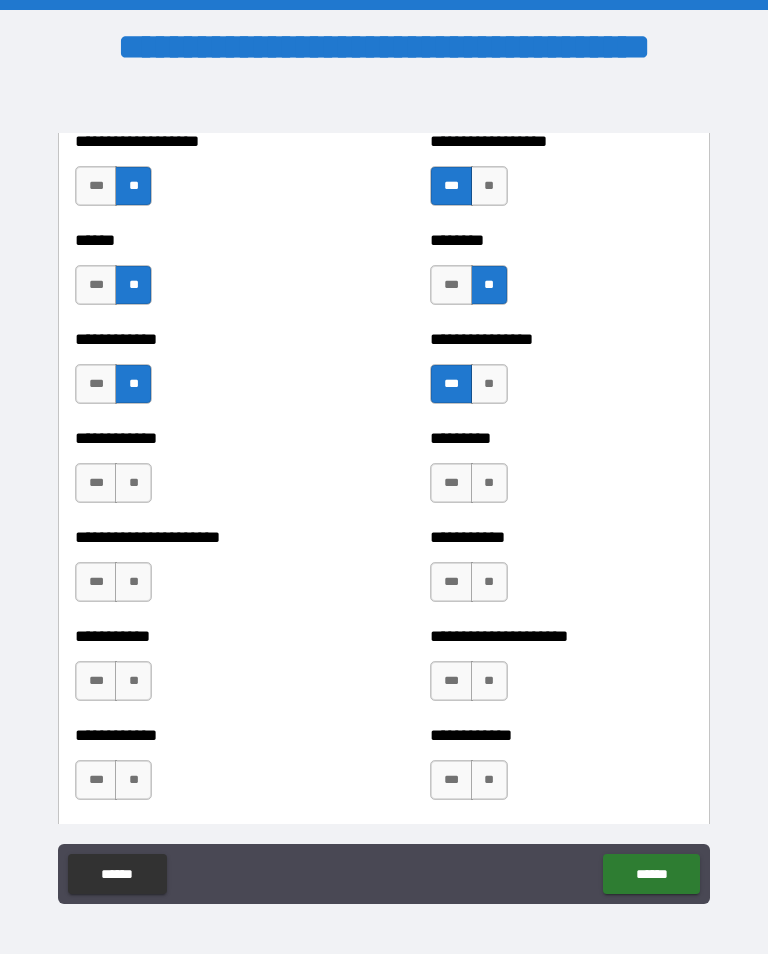 click on "**" at bounding box center [133, 483] 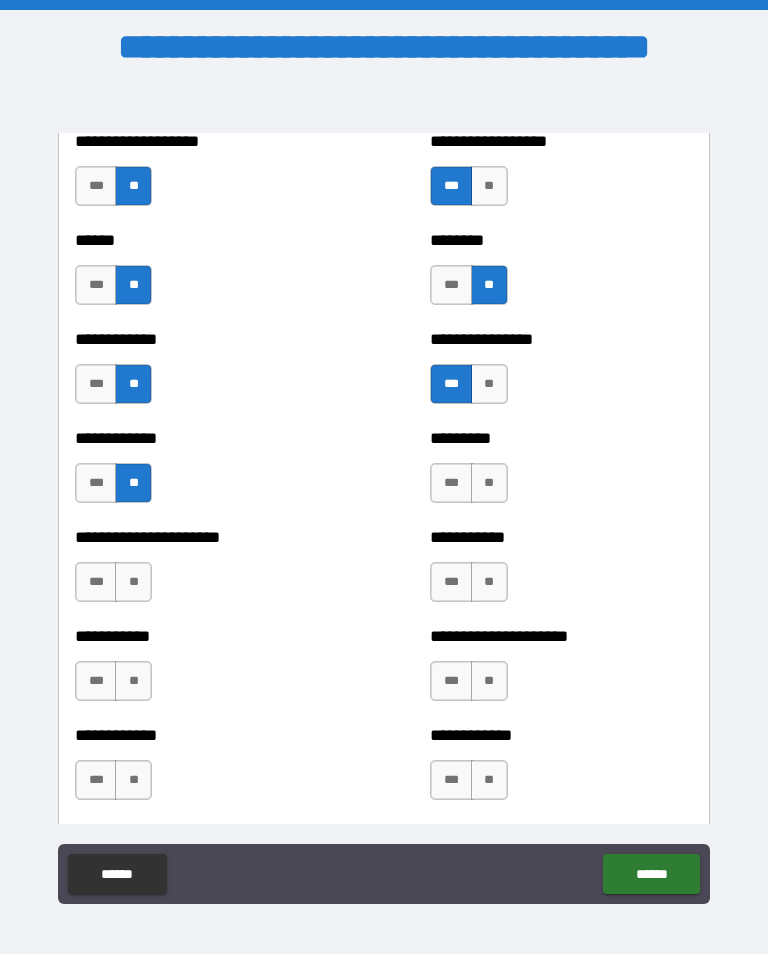 click on "***" at bounding box center [451, 483] 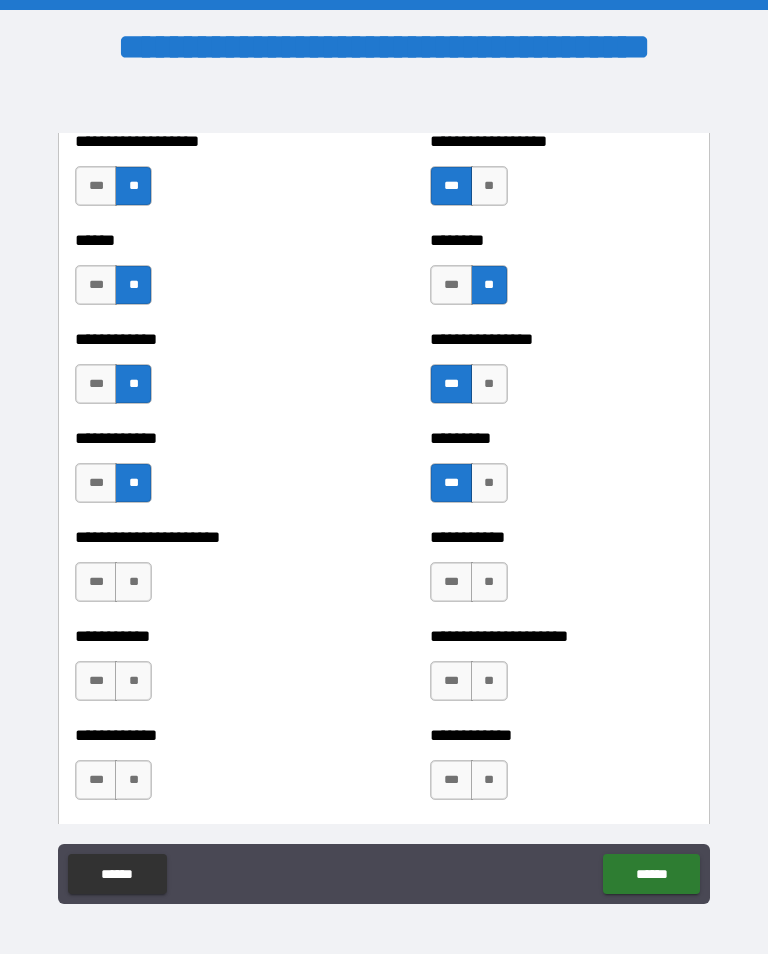 click on "***" at bounding box center (96, 582) 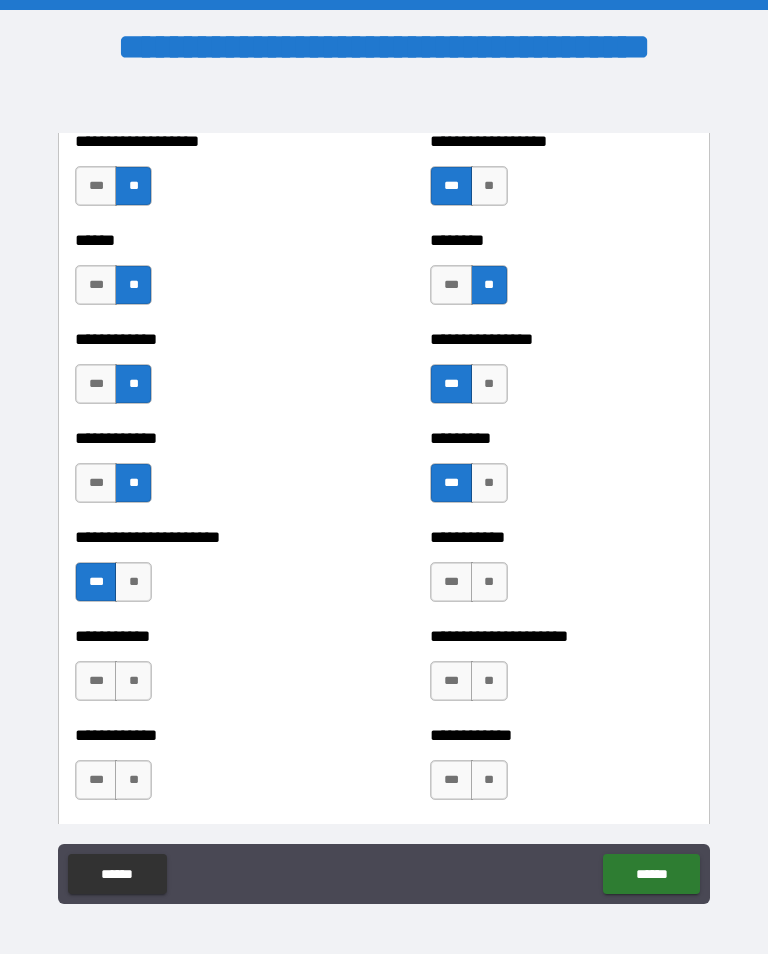 click on "**" at bounding box center (489, 582) 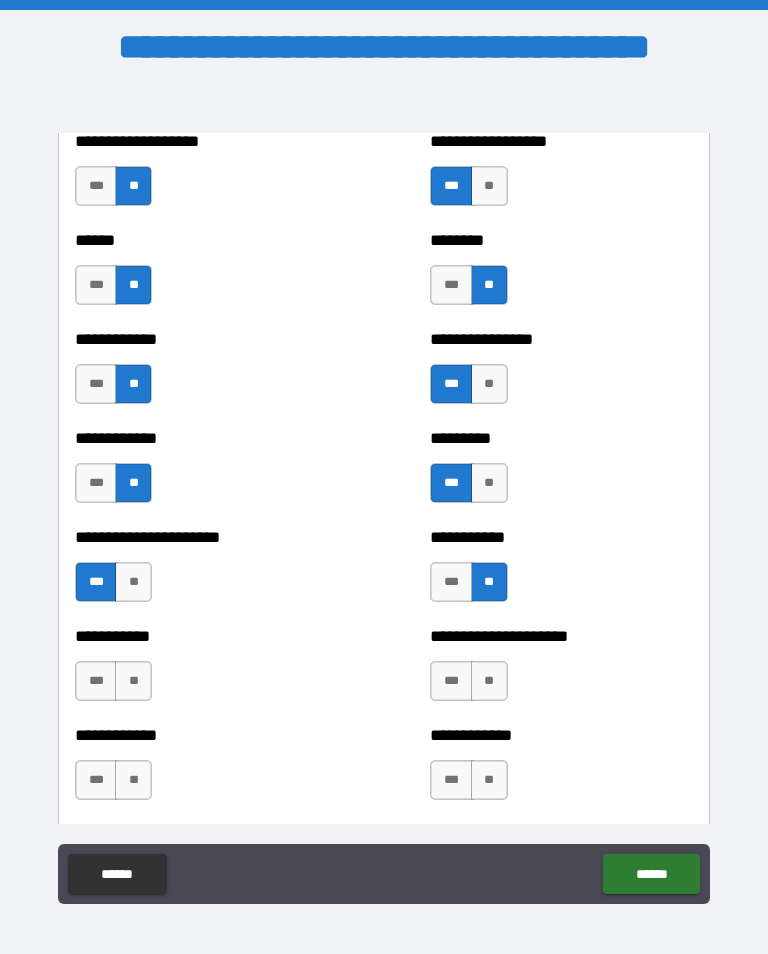 click on "***" at bounding box center (451, 582) 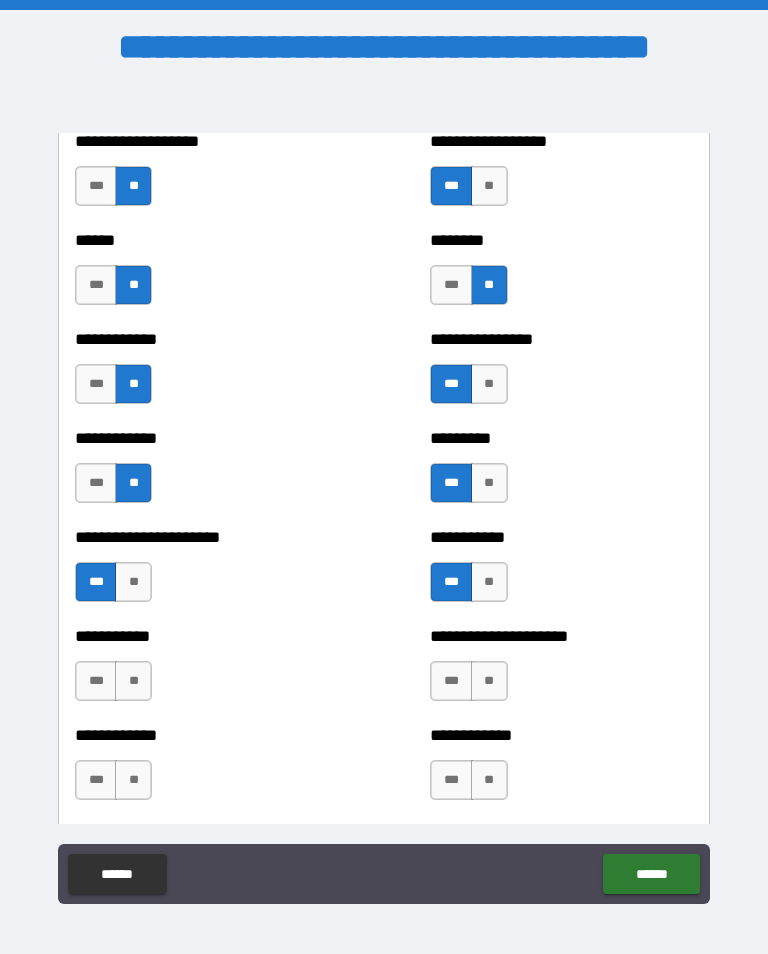 click on "***" at bounding box center [96, 681] 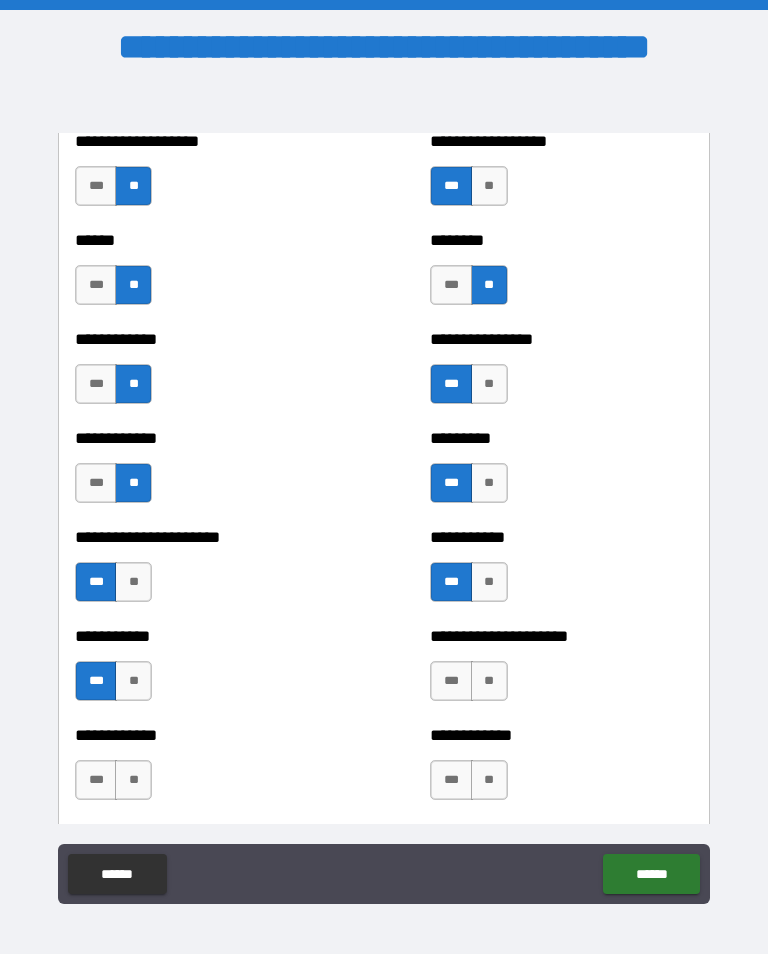 click on "***" at bounding box center (451, 681) 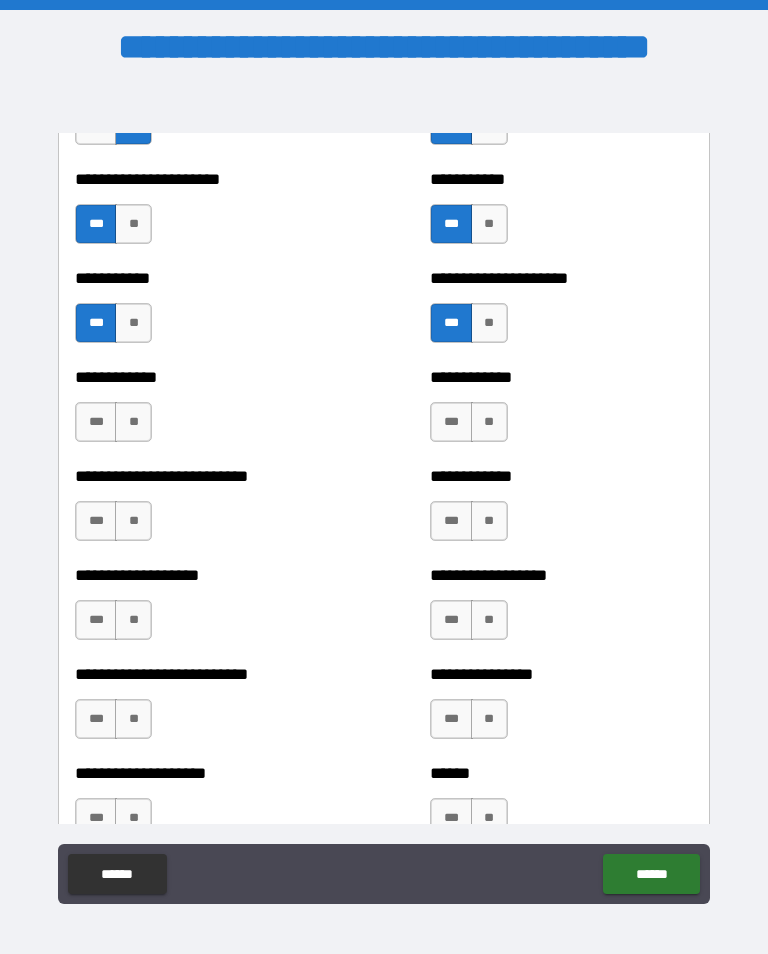 scroll, scrollTop: 5427, scrollLeft: 0, axis: vertical 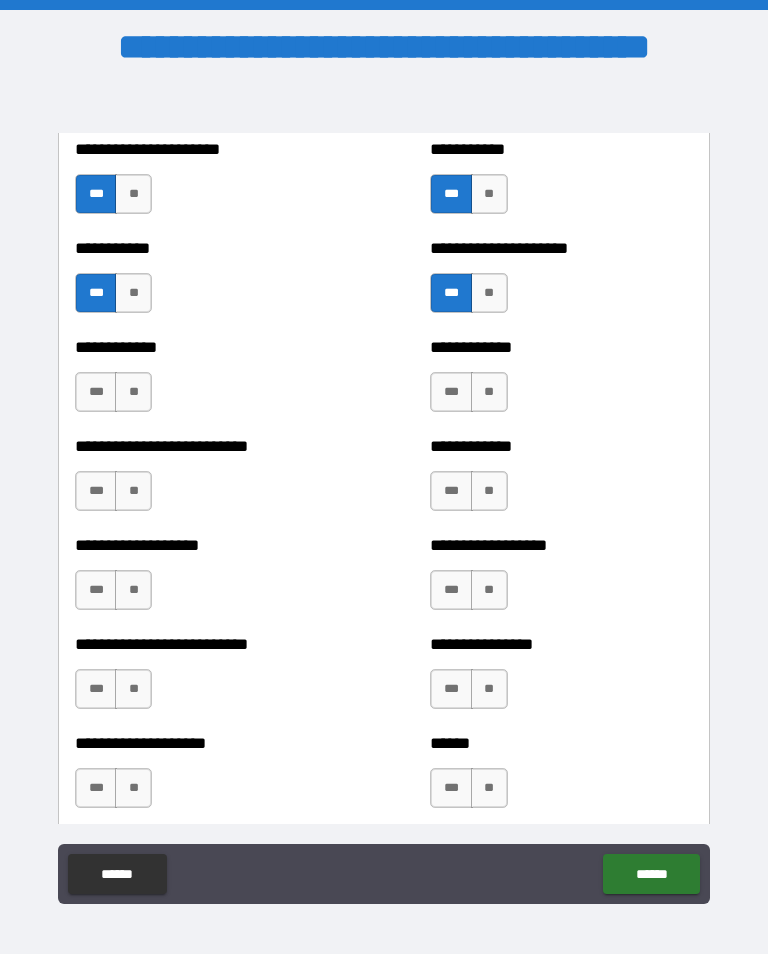click on "**" at bounding box center (133, 392) 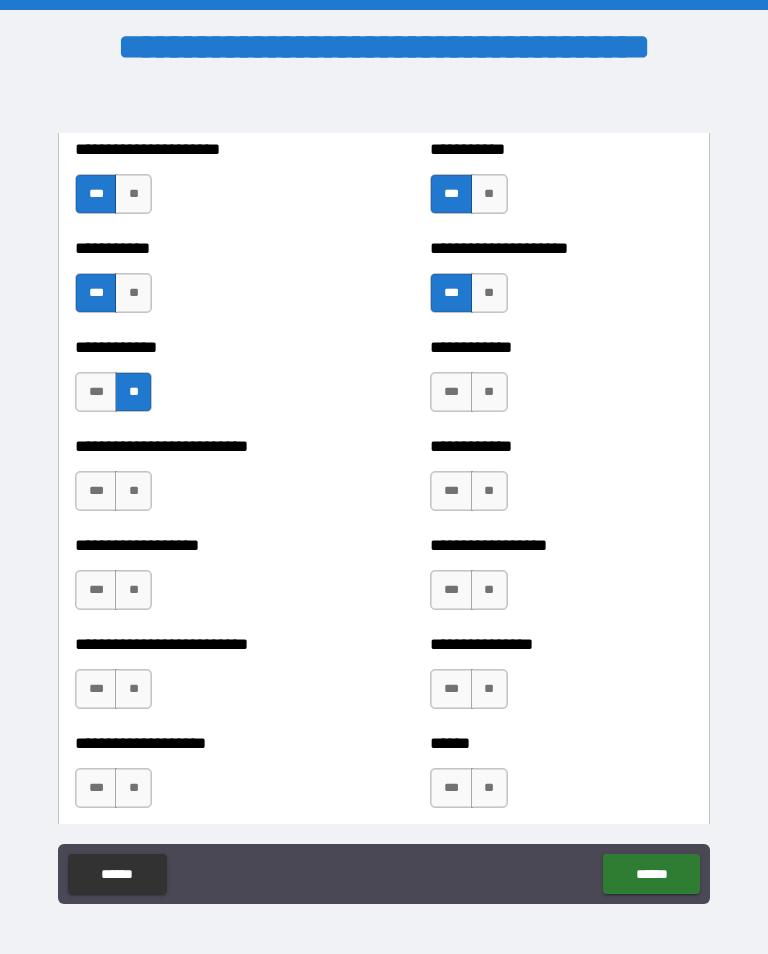 click on "**" at bounding box center [489, 392] 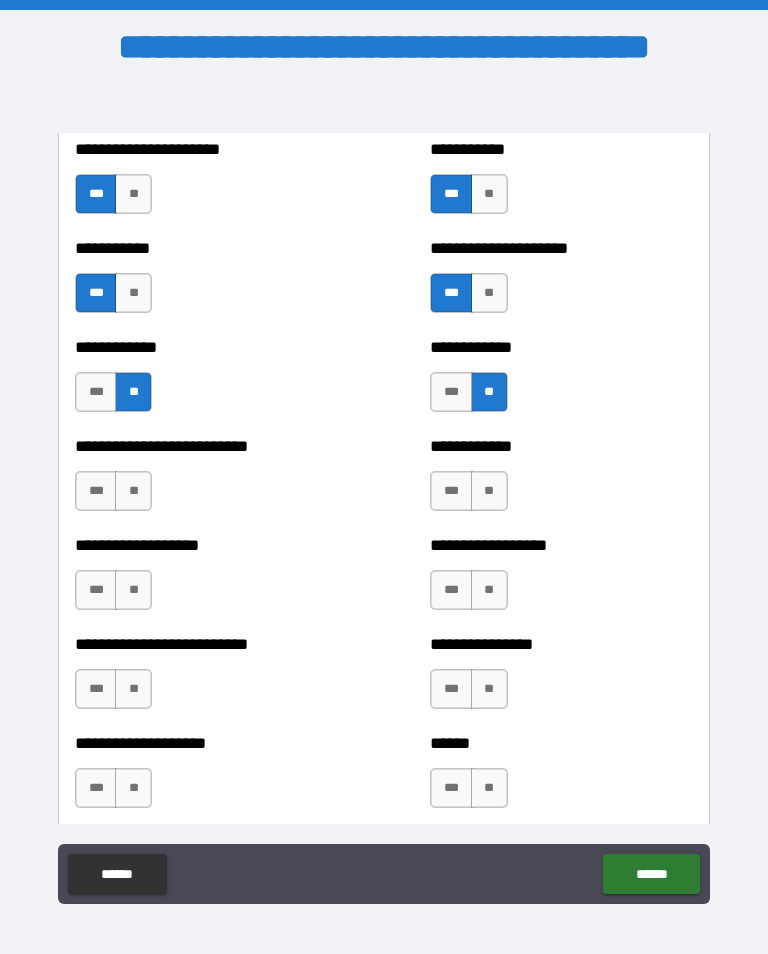 click on "**" at bounding box center (133, 491) 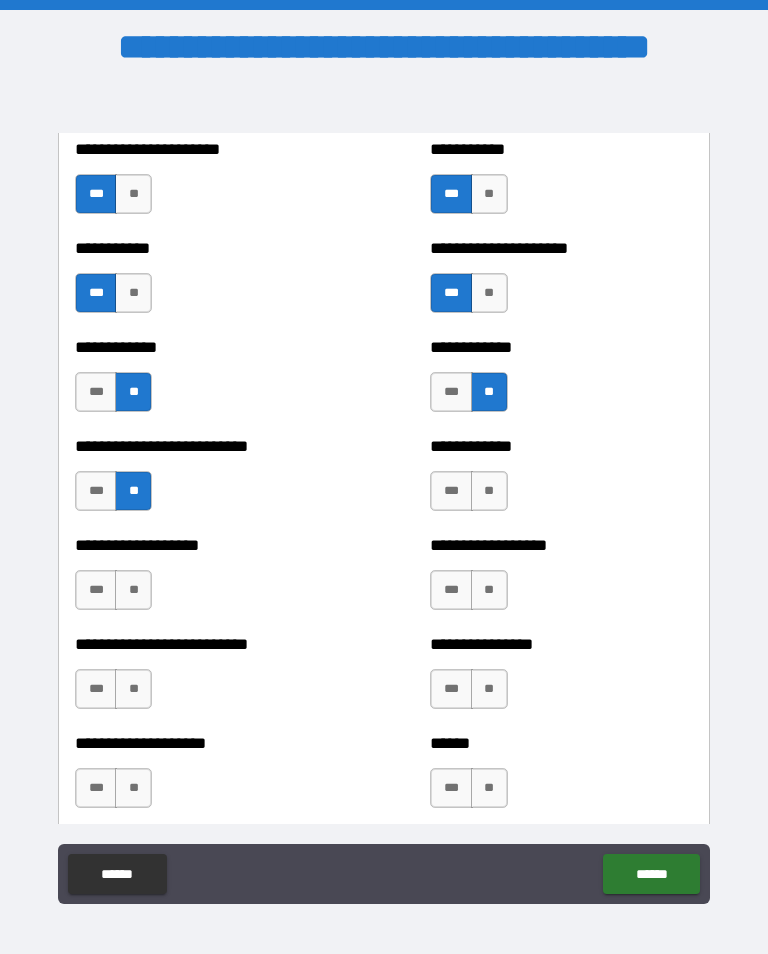click on "**" at bounding box center [489, 491] 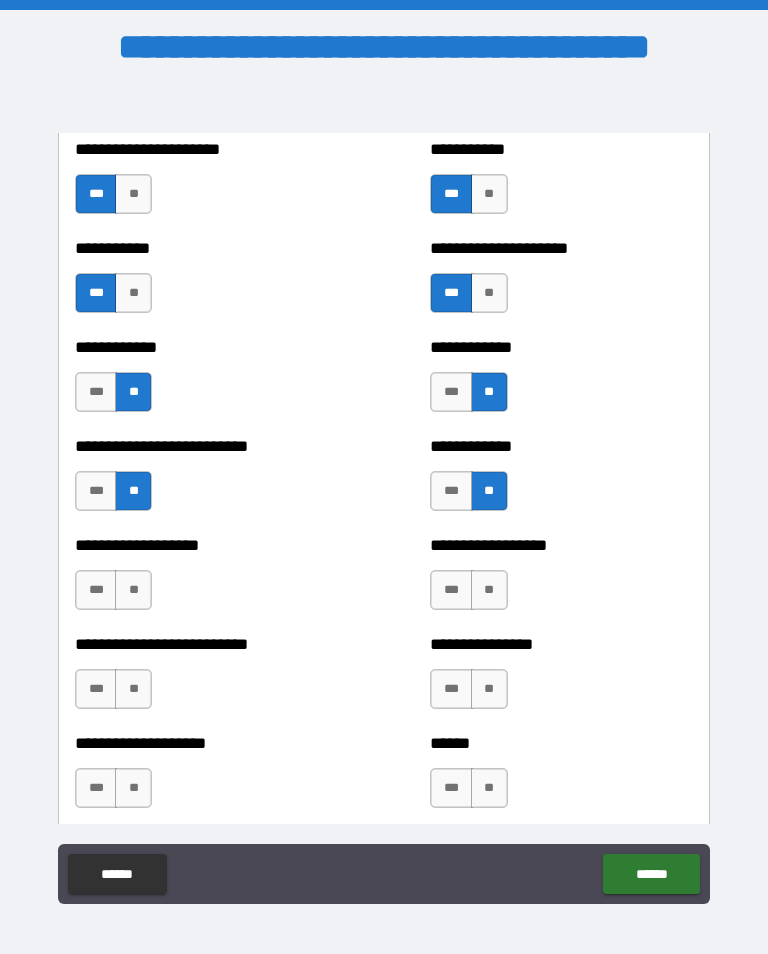 click on "***" at bounding box center [96, 590] 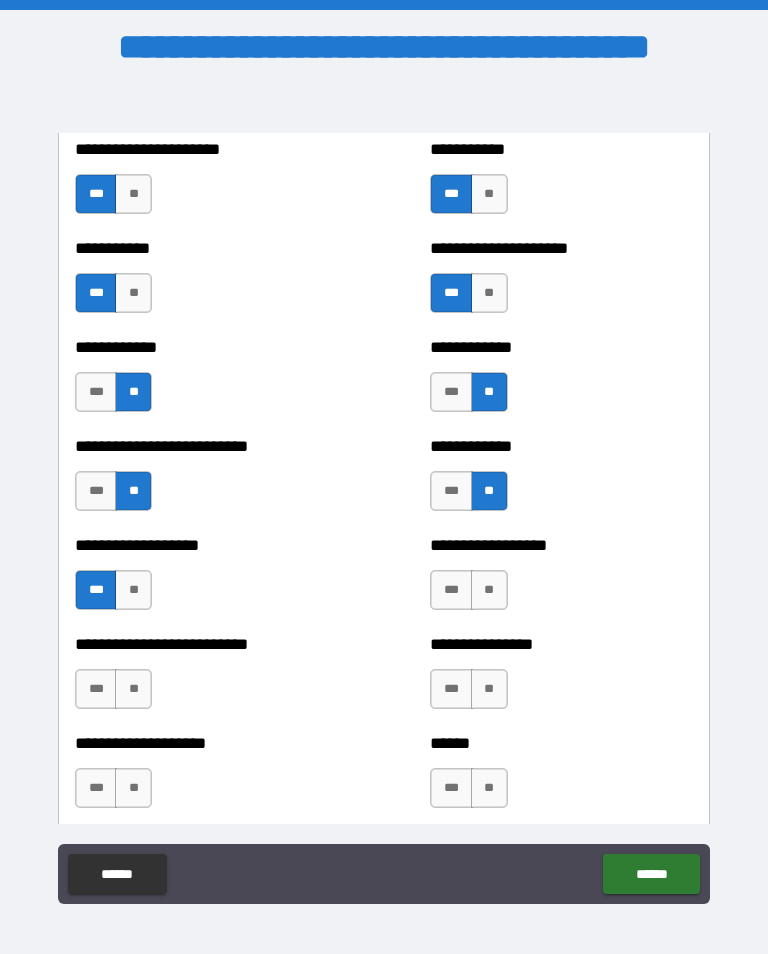 click on "**" at bounding box center [489, 590] 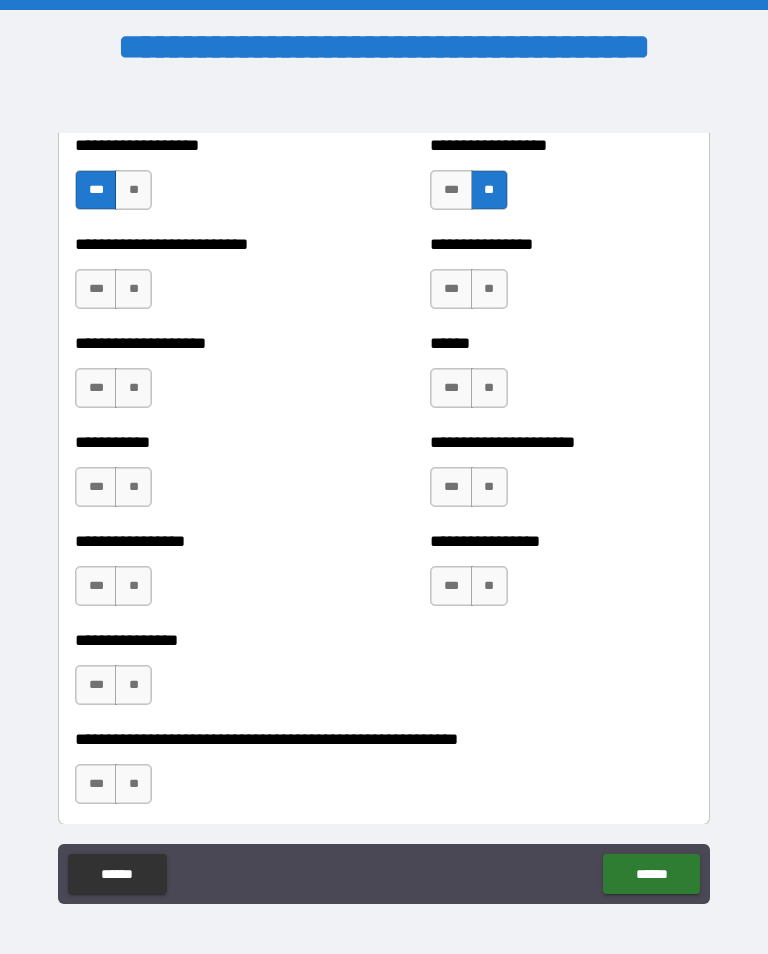 scroll, scrollTop: 5828, scrollLeft: 0, axis: vertical 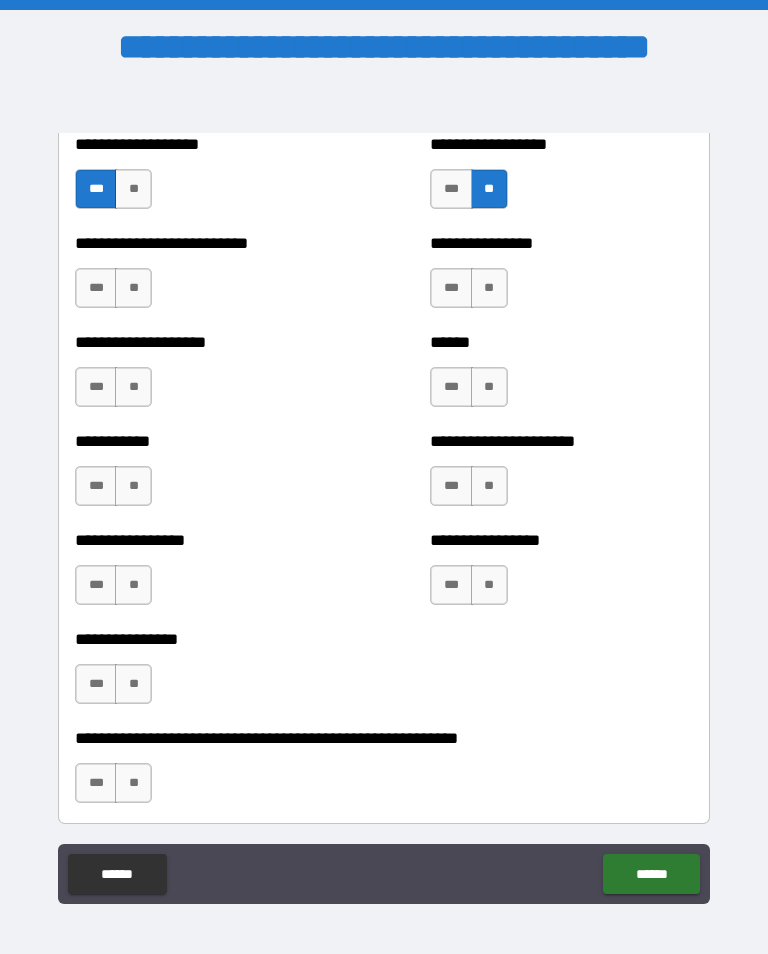 click on "**" at bounding box center (133, 288) 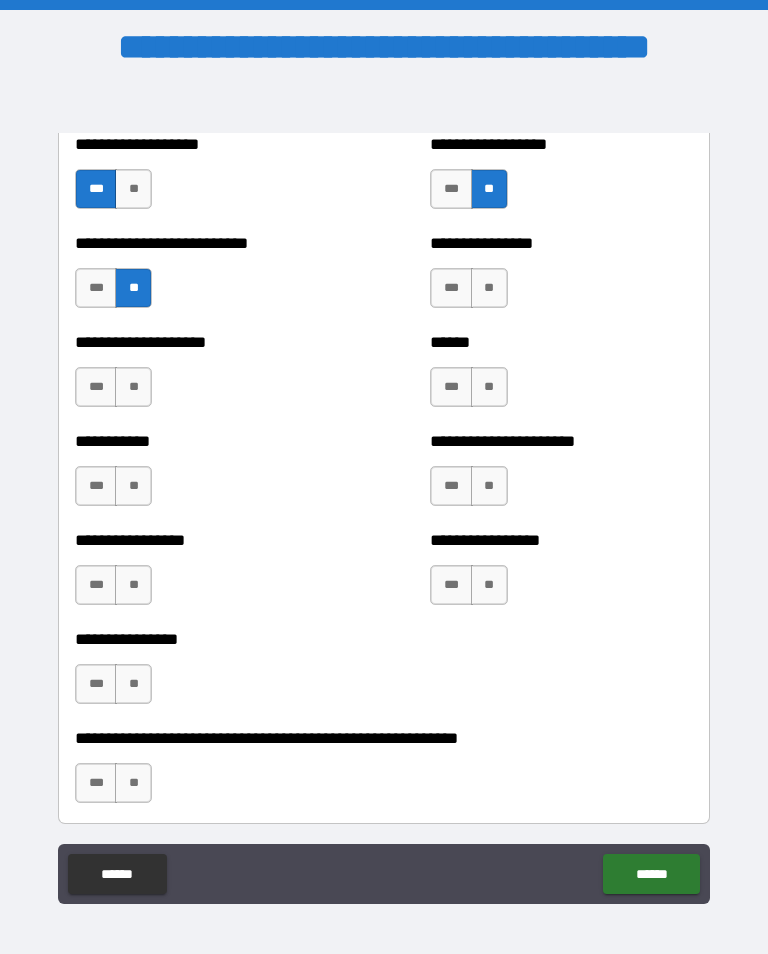 click on "**" at bounding box center (489, 288) 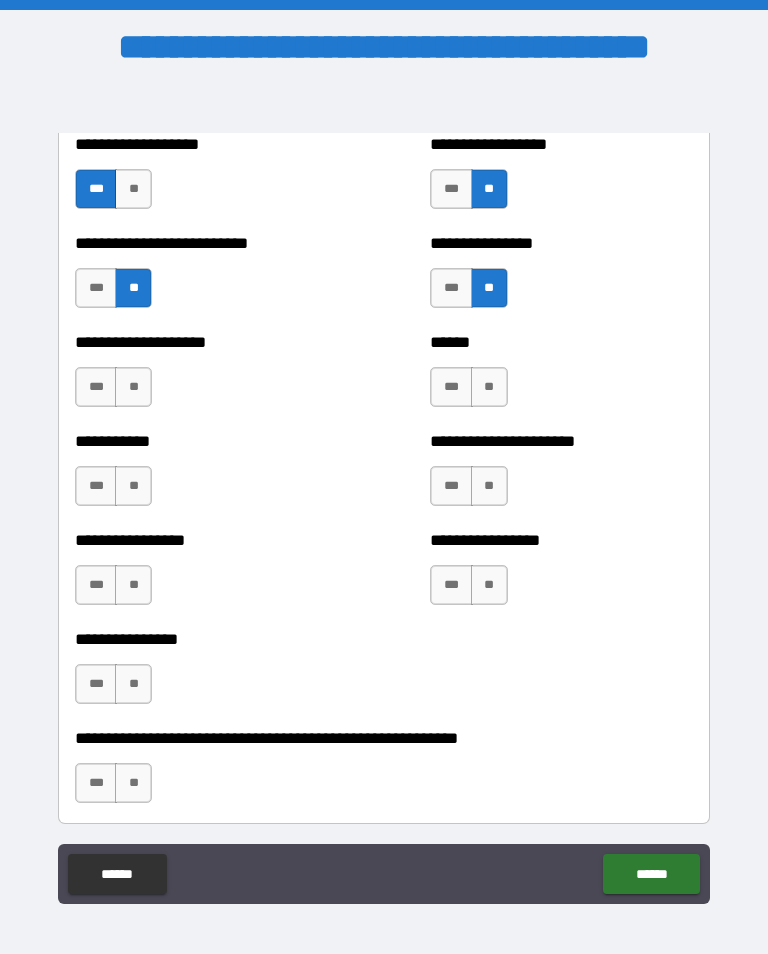 click on "**" at bounding box center [133, 387] 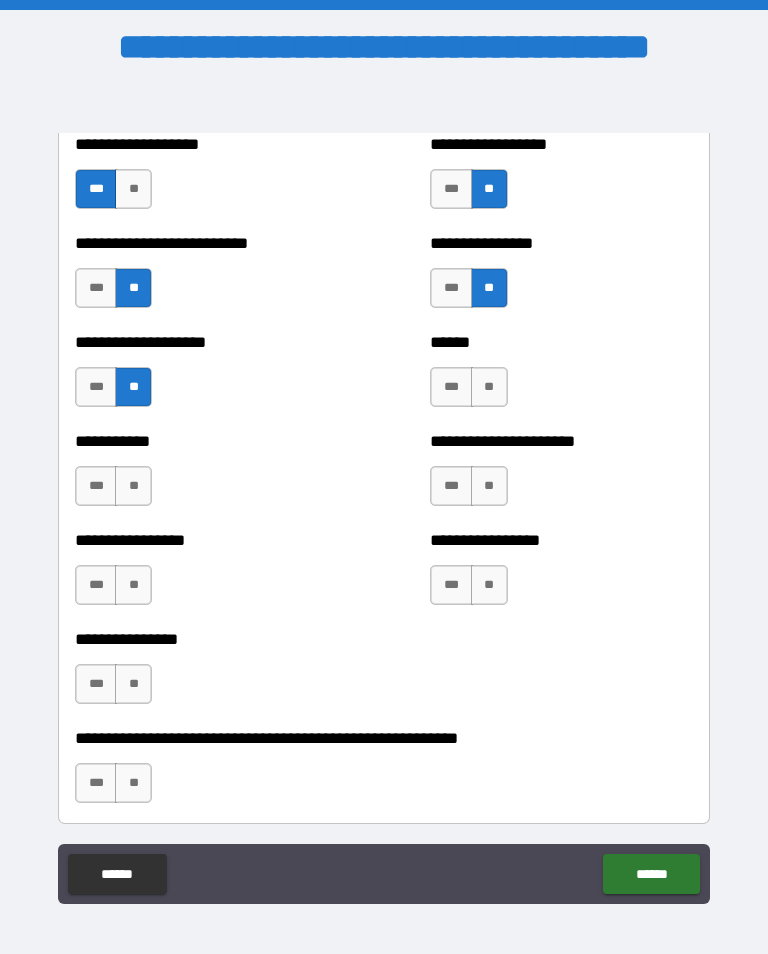 click on "**" at bounding box center [489, 387] 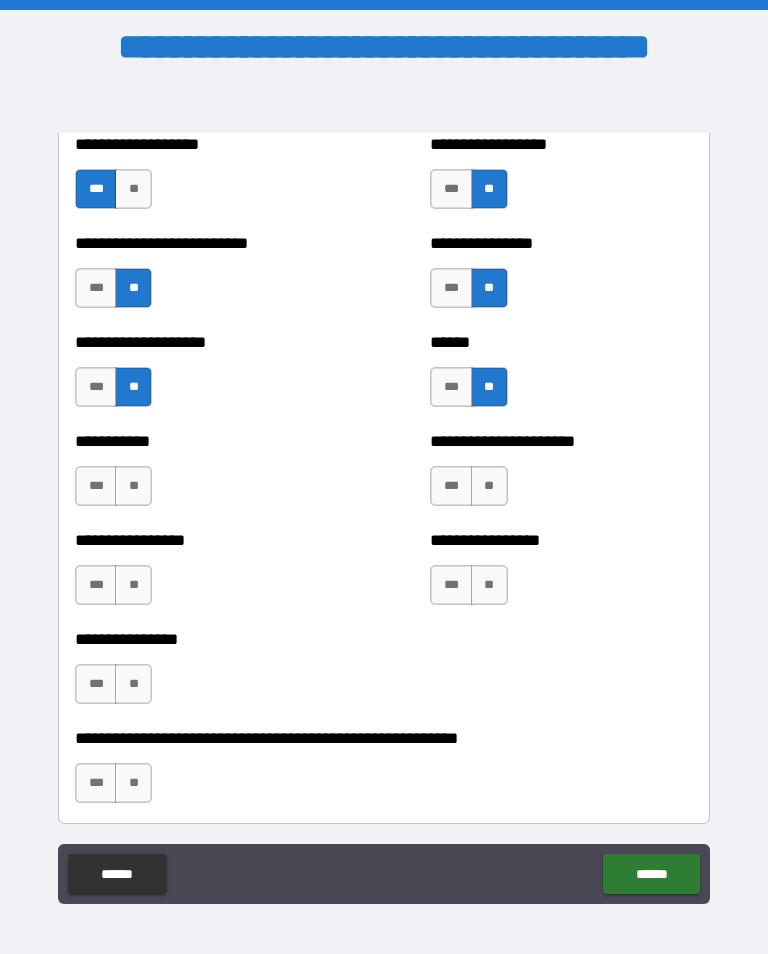 click on "**" at bounding box center [133, 486] 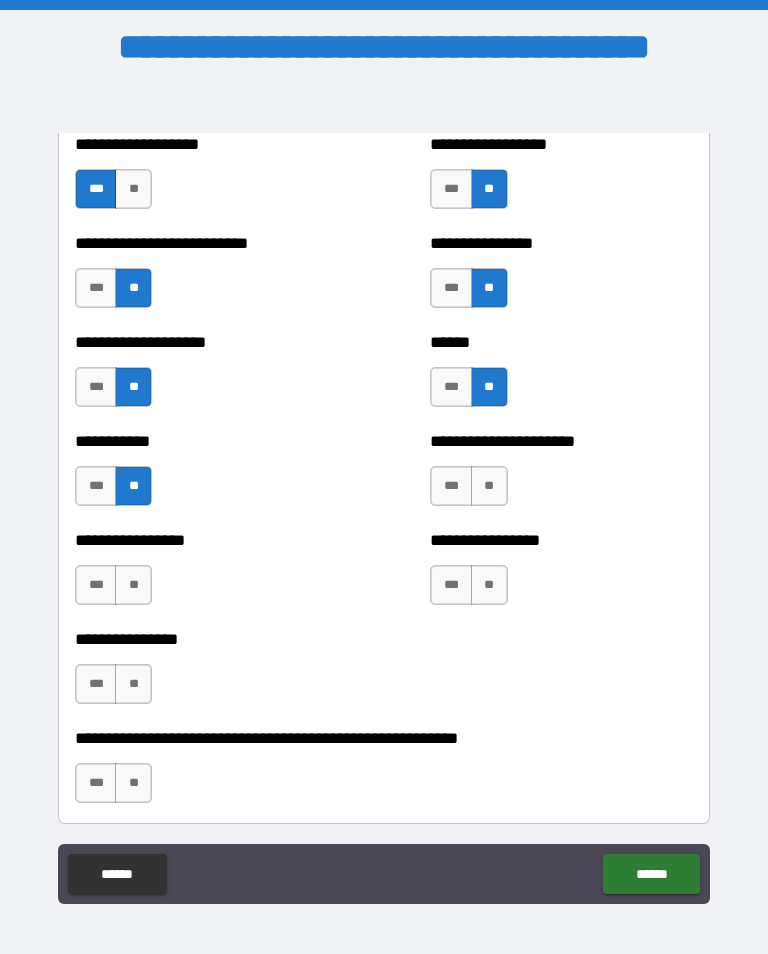 click on "***" at bounding box center [451, 486] 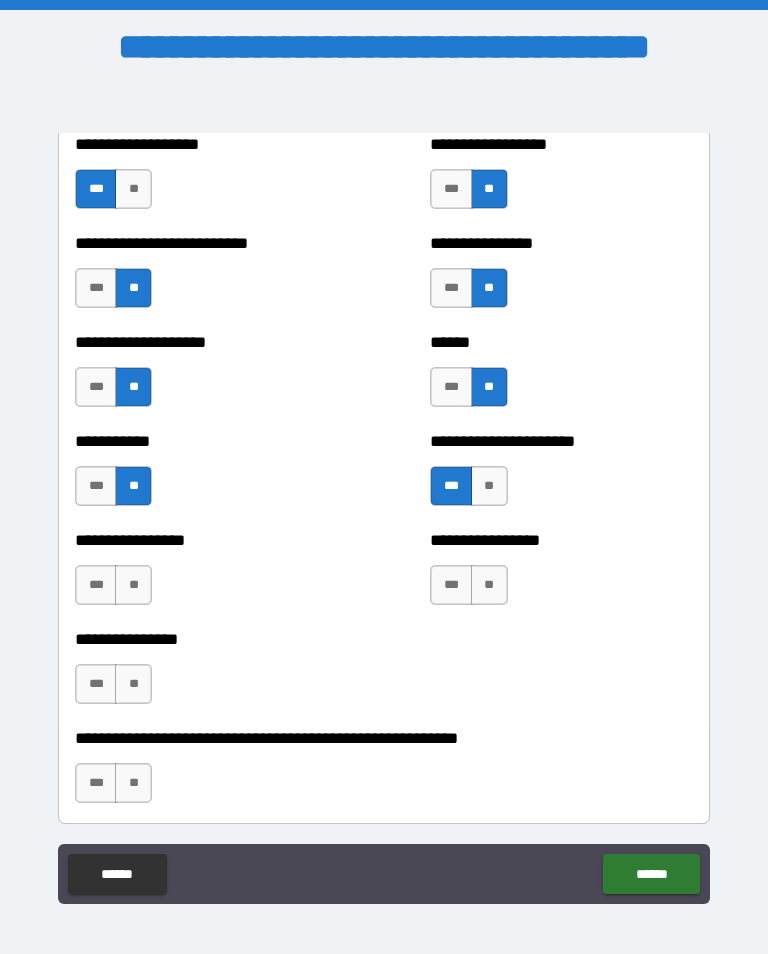 click on "**" at bounding box center (133, 585) 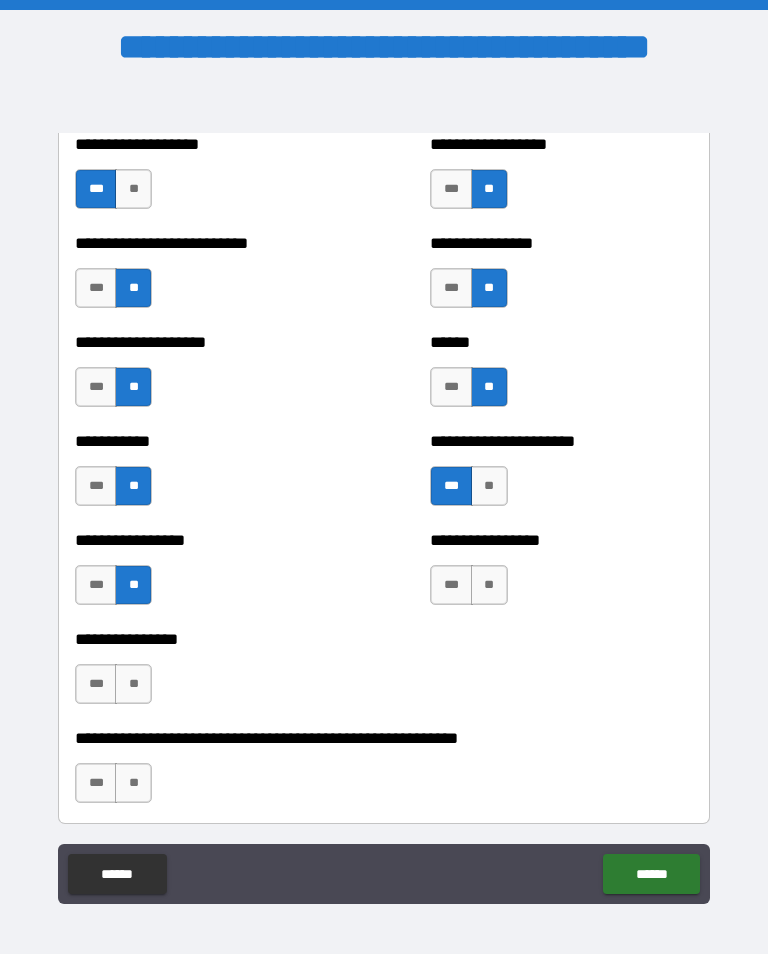 click on "**" at bounding box center (489, 585) 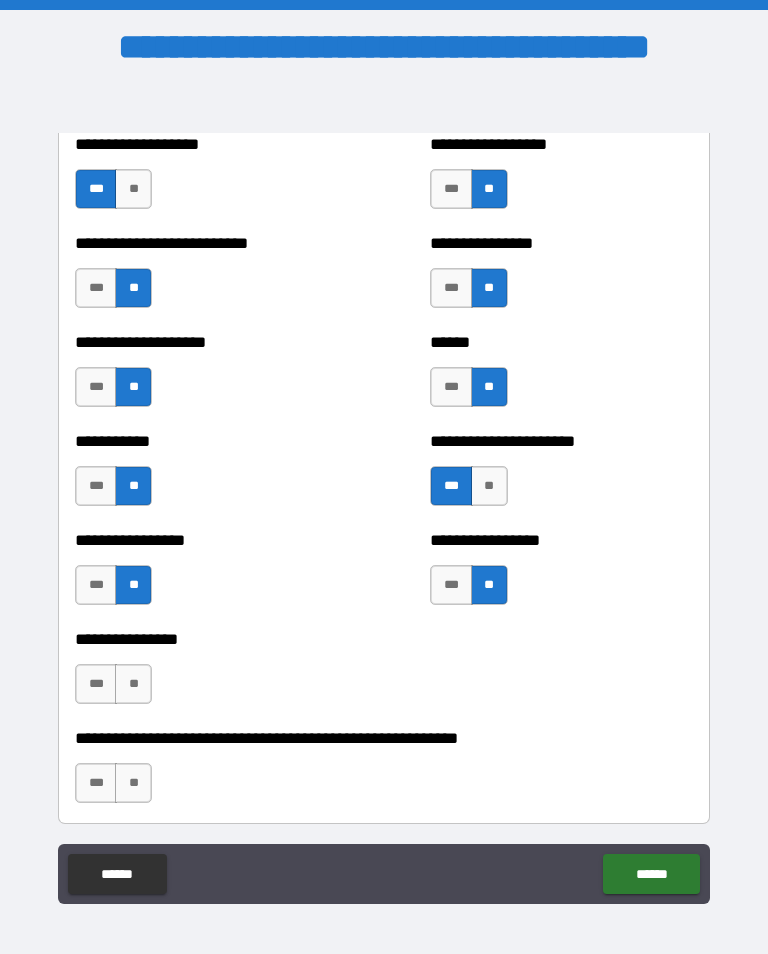 click on "***" at bounding box center (96, 684) 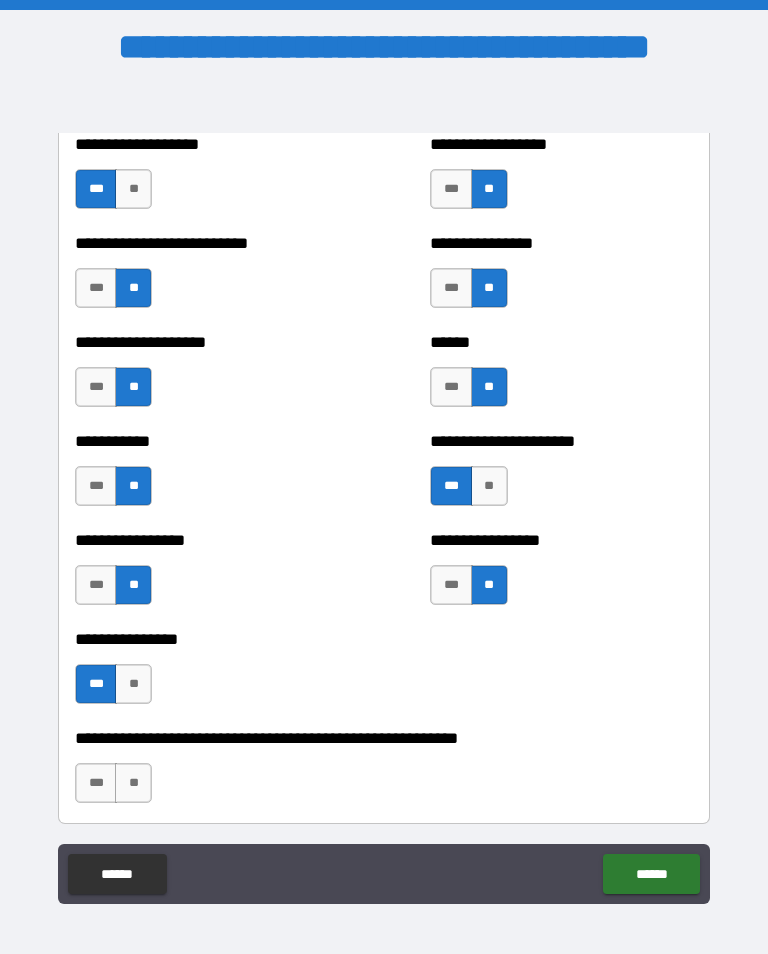 click on "**" at bounding box center (133, 783) 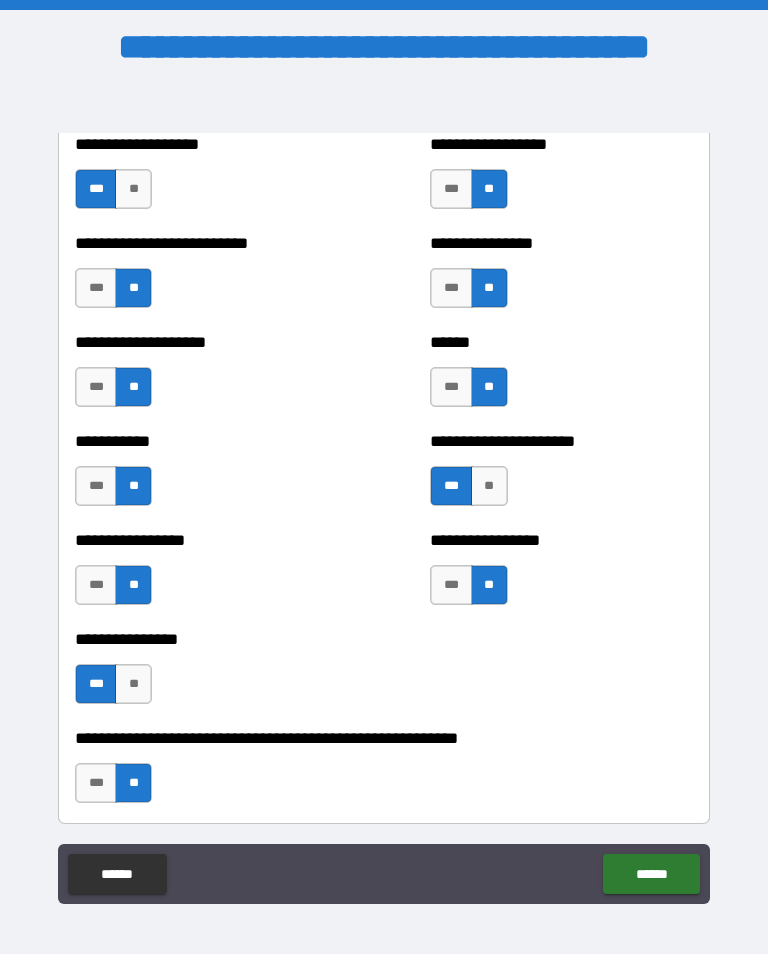 click on "******" at bounding box center (651, 874) 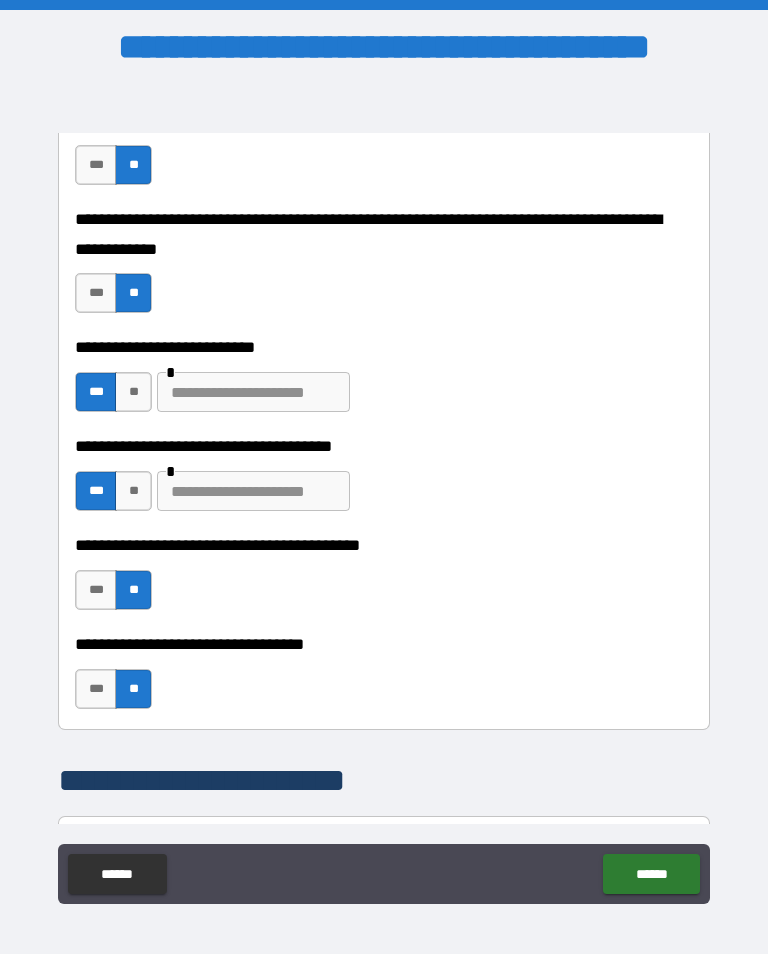 scroll, scrollTop: 952, scrollLeft: 0, axis: vertical 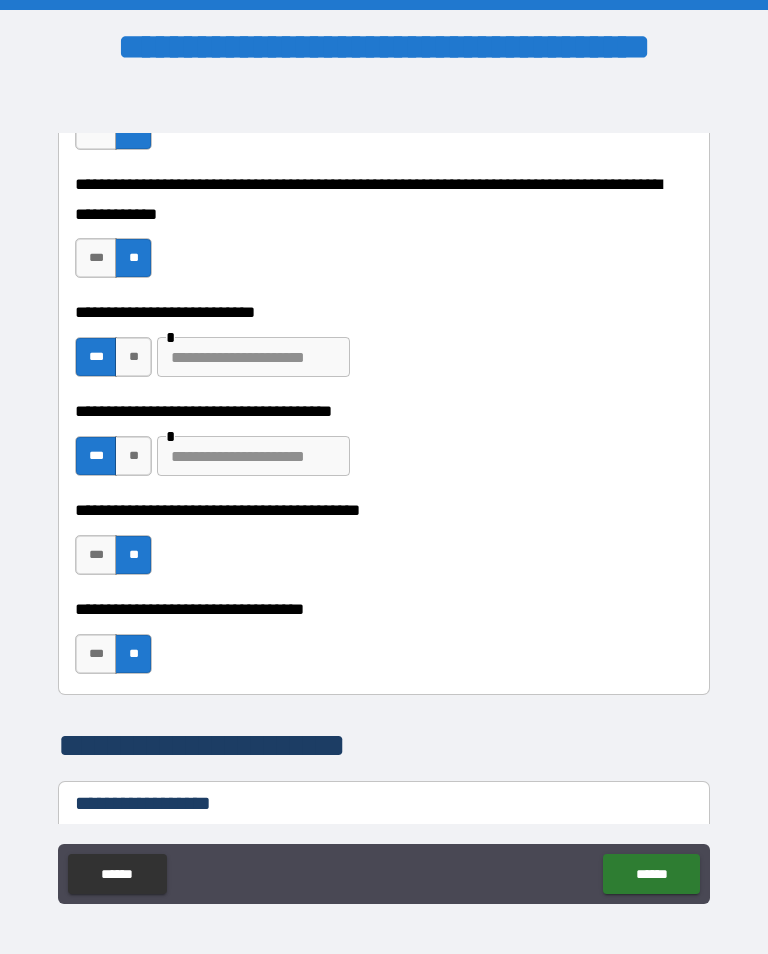 click at bounding box center (253, 456) 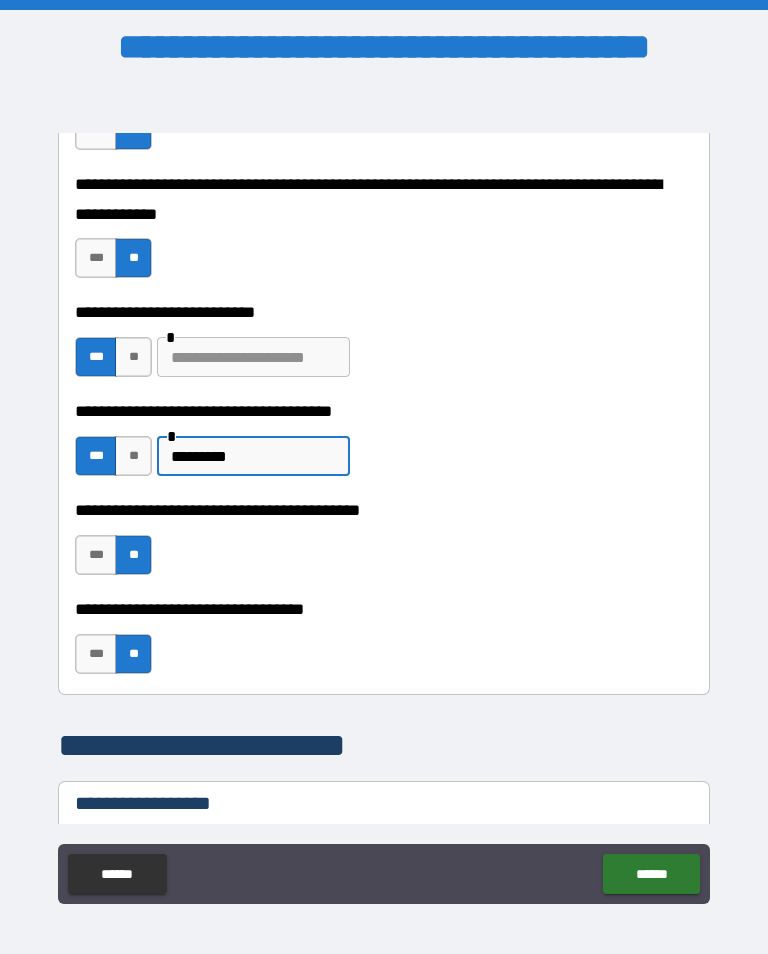 type on "**********" 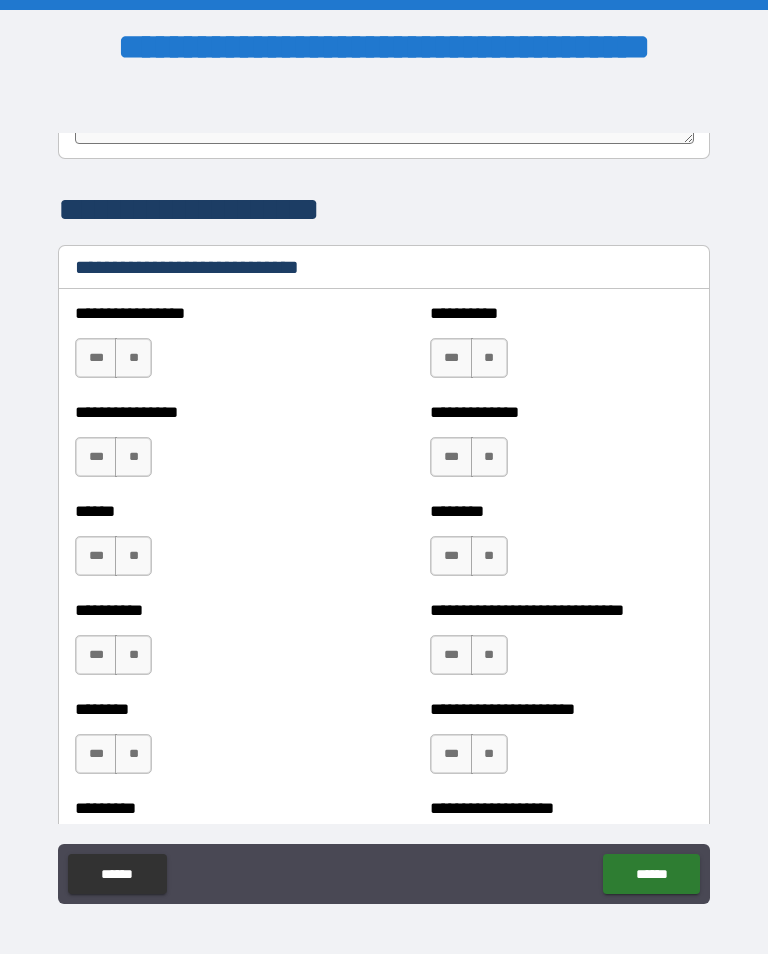 scroll, scrollTop: 6669, scrollLeft: 0, axis: vertical 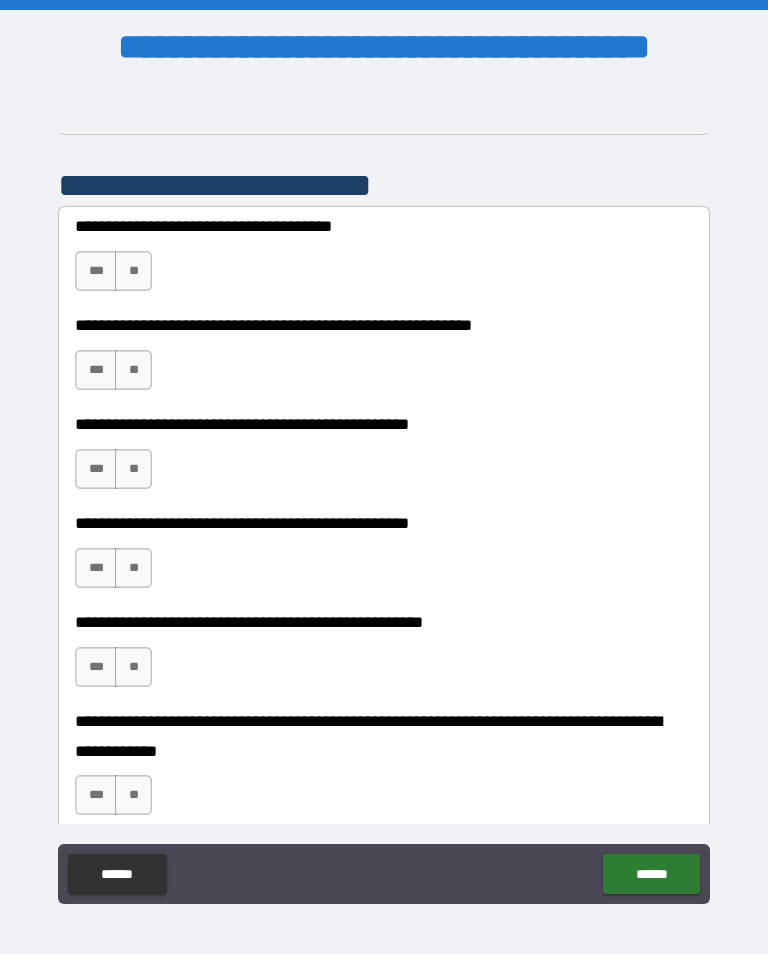 click on "***" at bounding box center (96, 271) 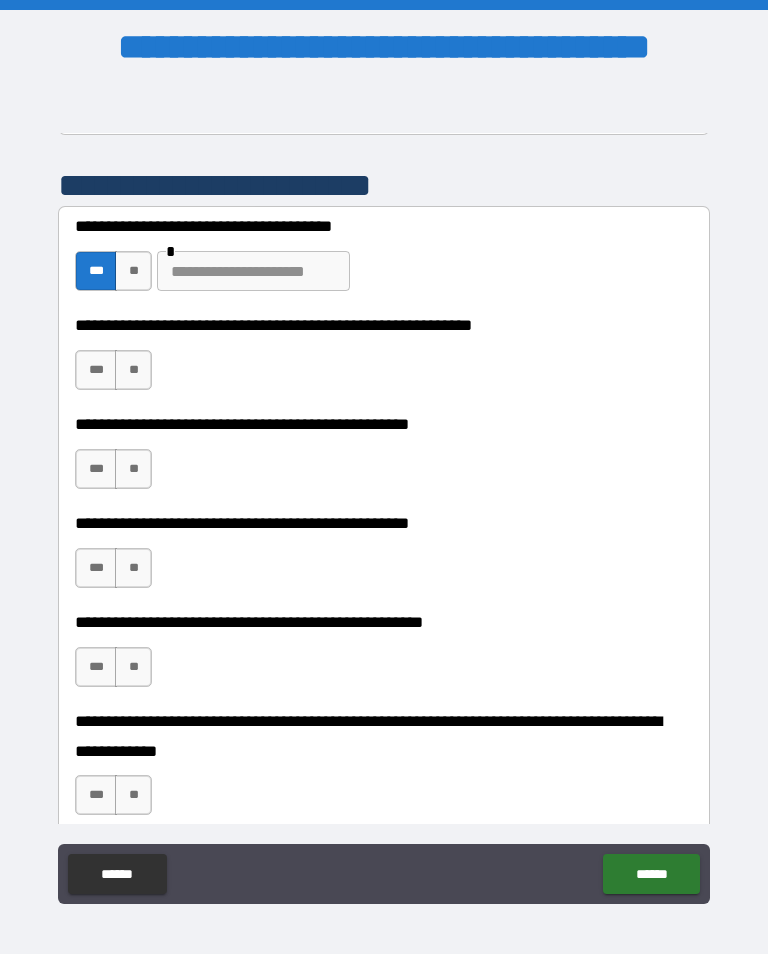 click at bounding box center [253, 271] 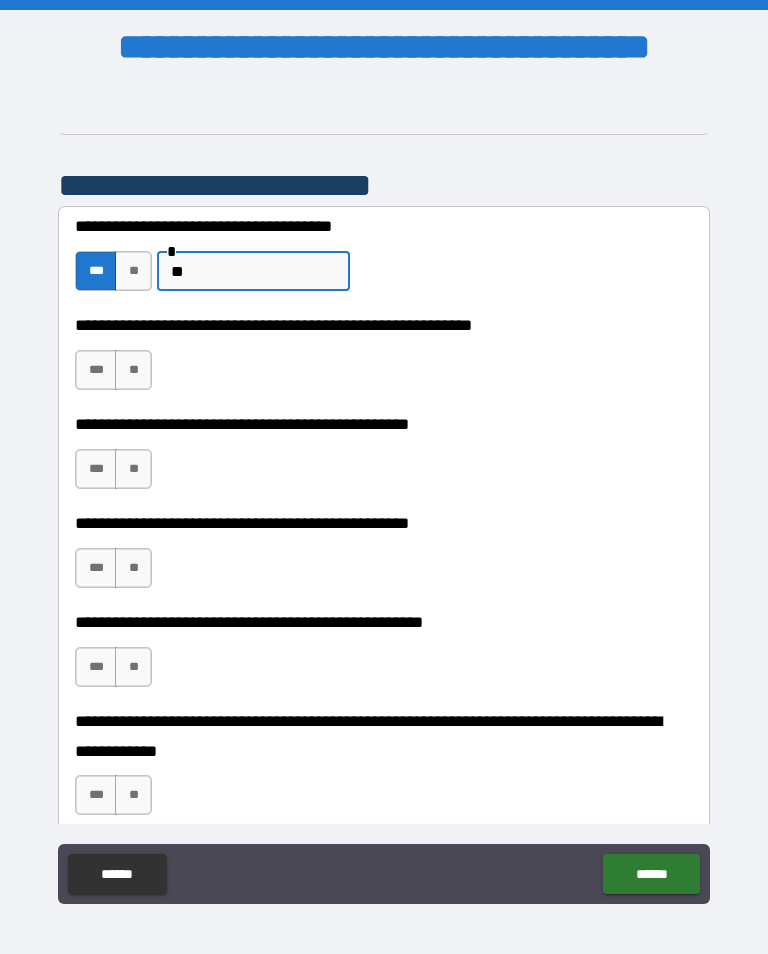 type on "*" 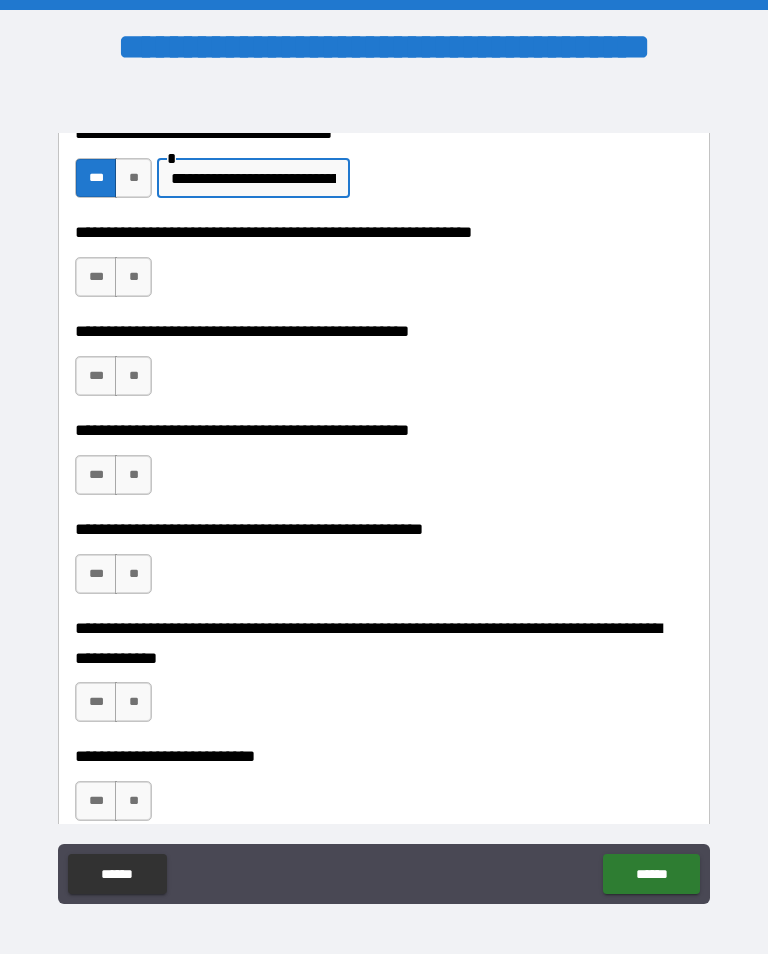 scroll, scrollTop: 511, scrollLeft: 0, axis: vertical 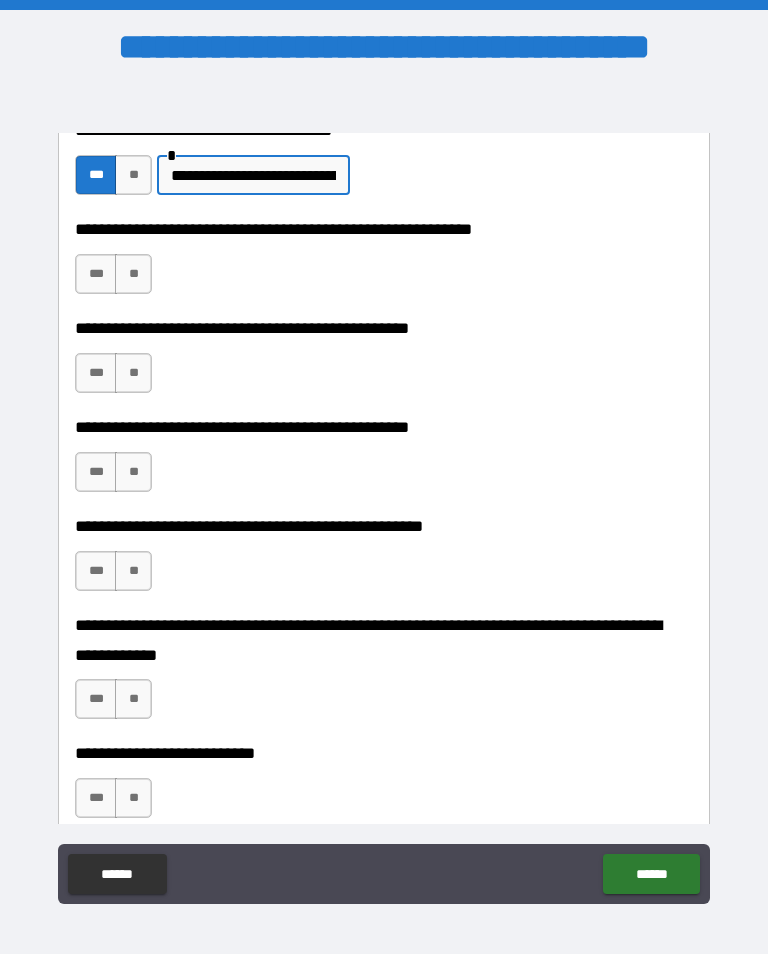 type on "**********" 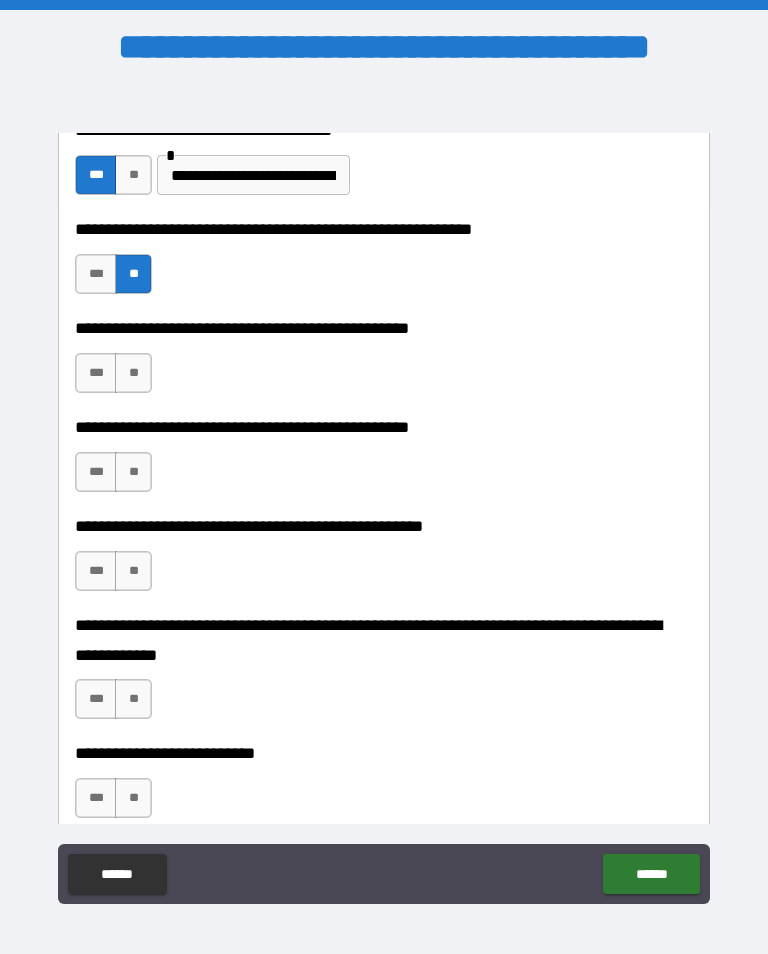 click on "***" at bounding box center (96, 274) 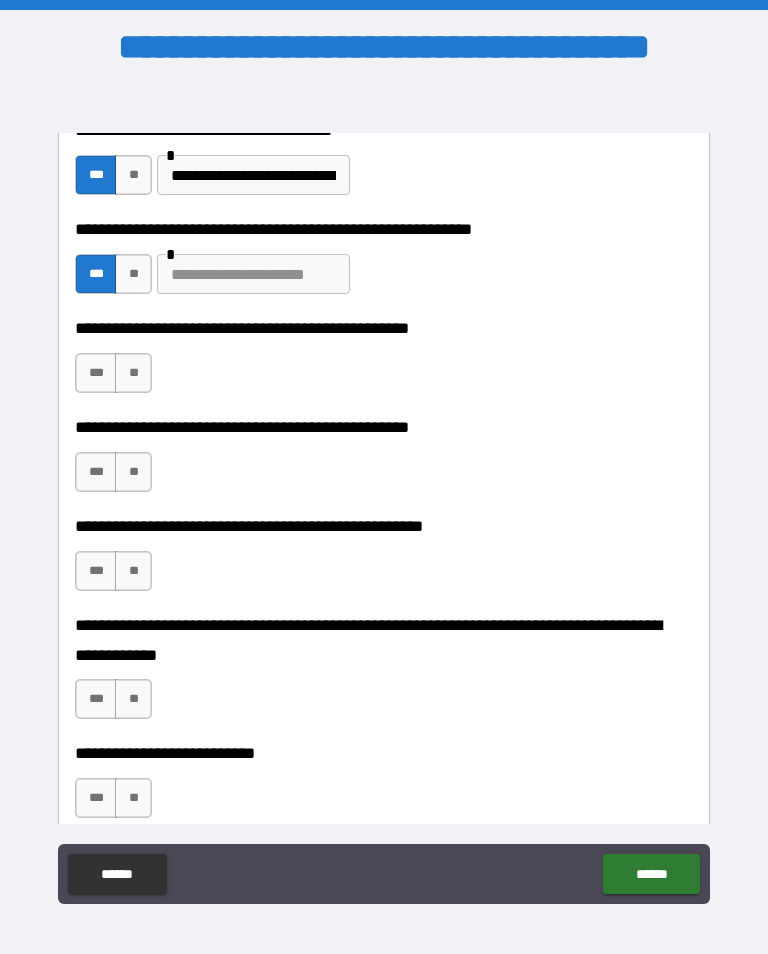 click on "**" at bounding box center (133, 274) 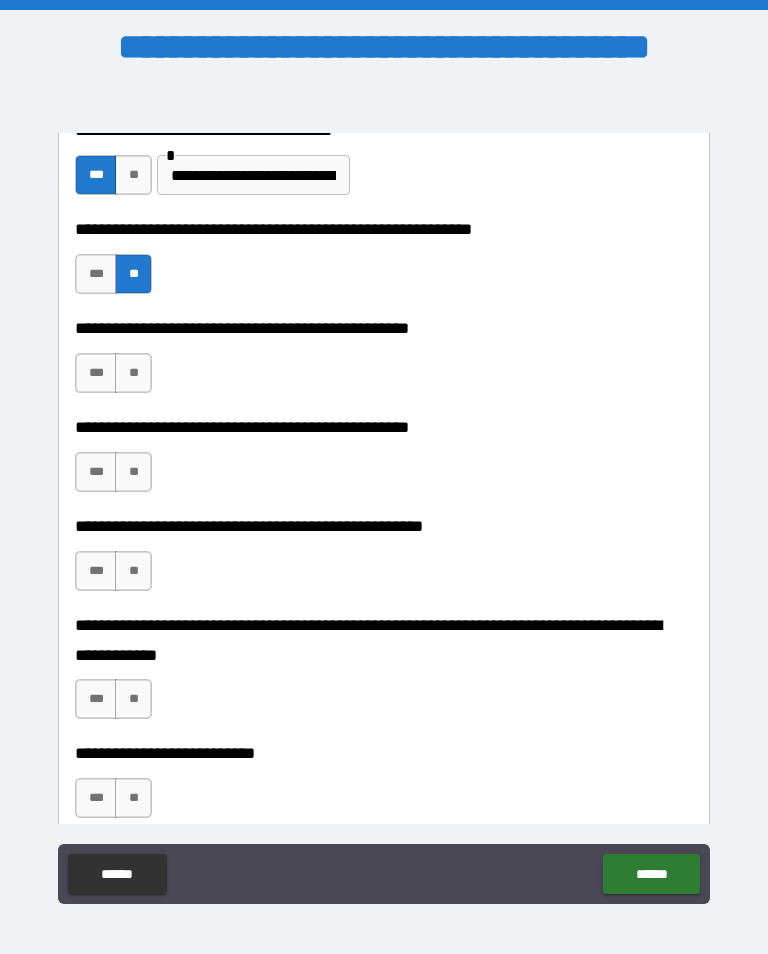 click on "***" at bounding box center [96, 274] 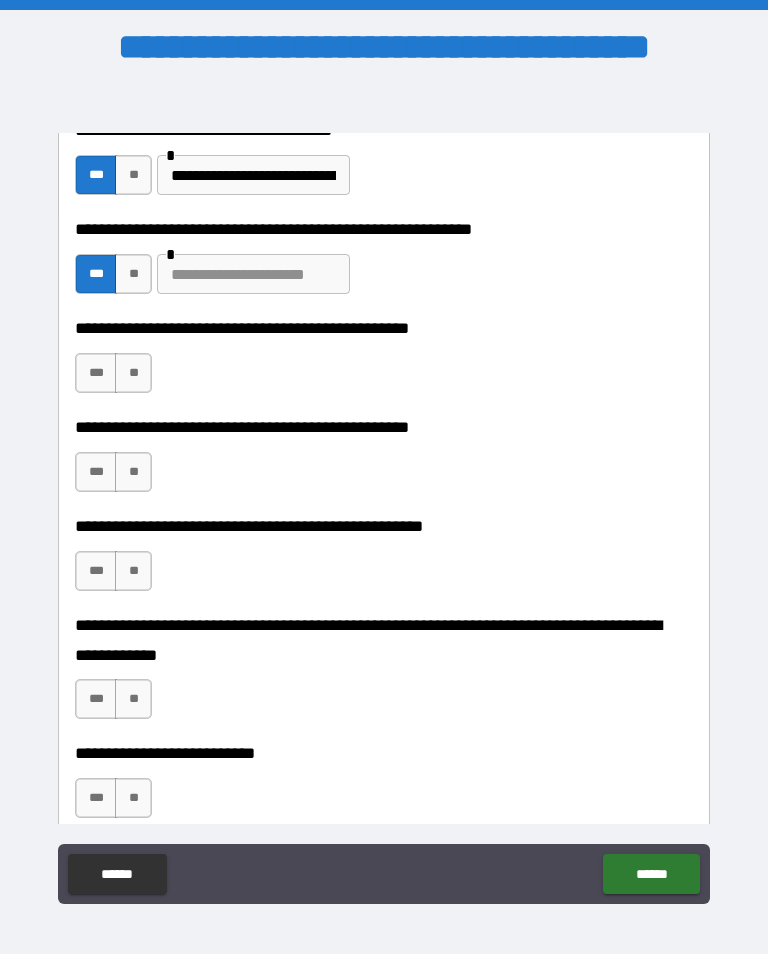 click at bounding box center [253, 274] 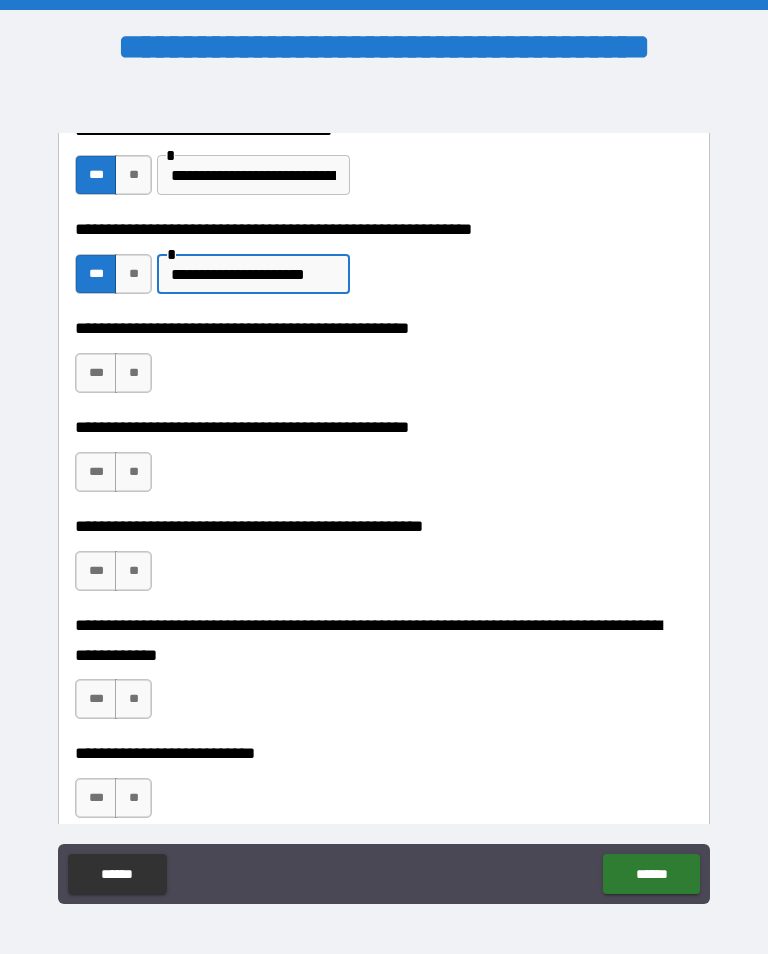 type on "**********" 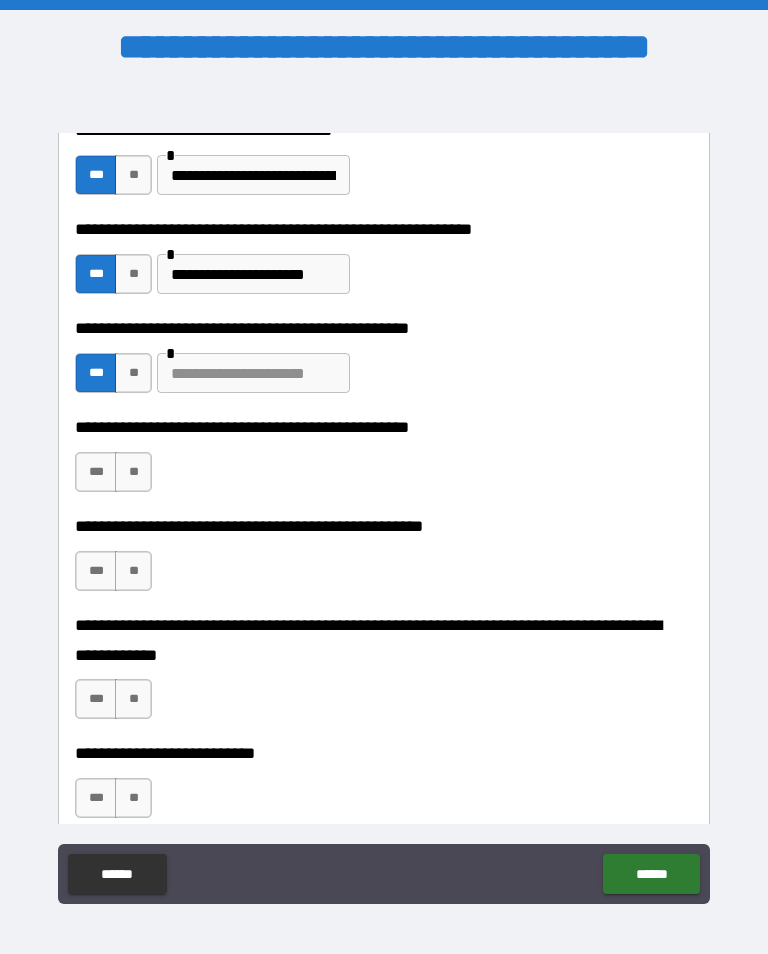 click at bounding box center (253, 373) 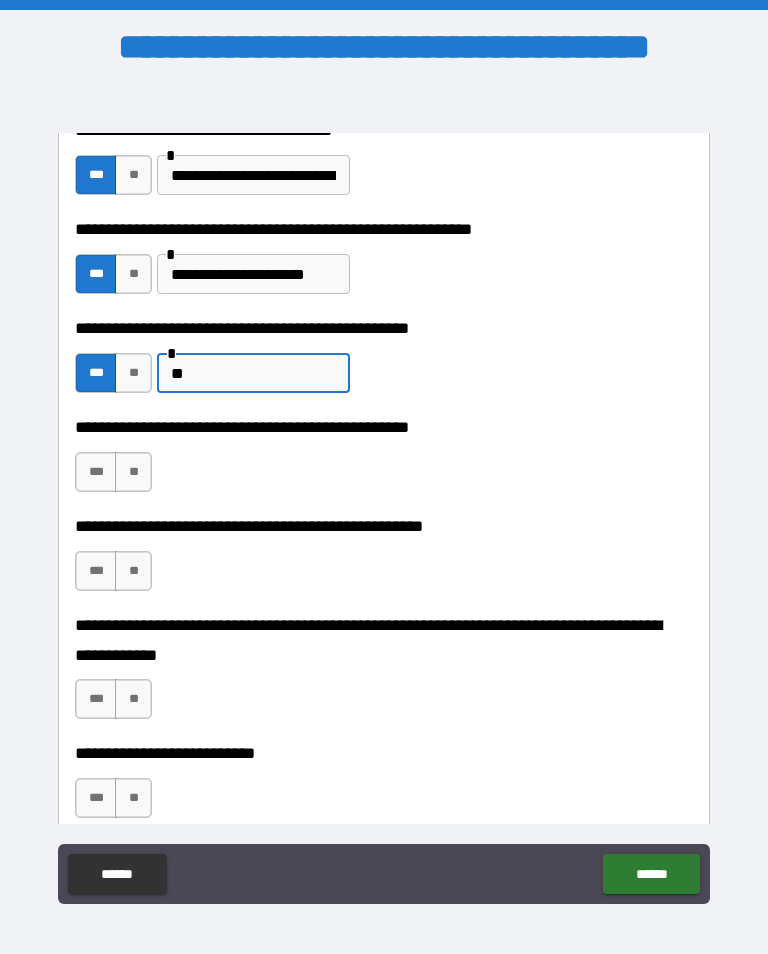 type on "*" 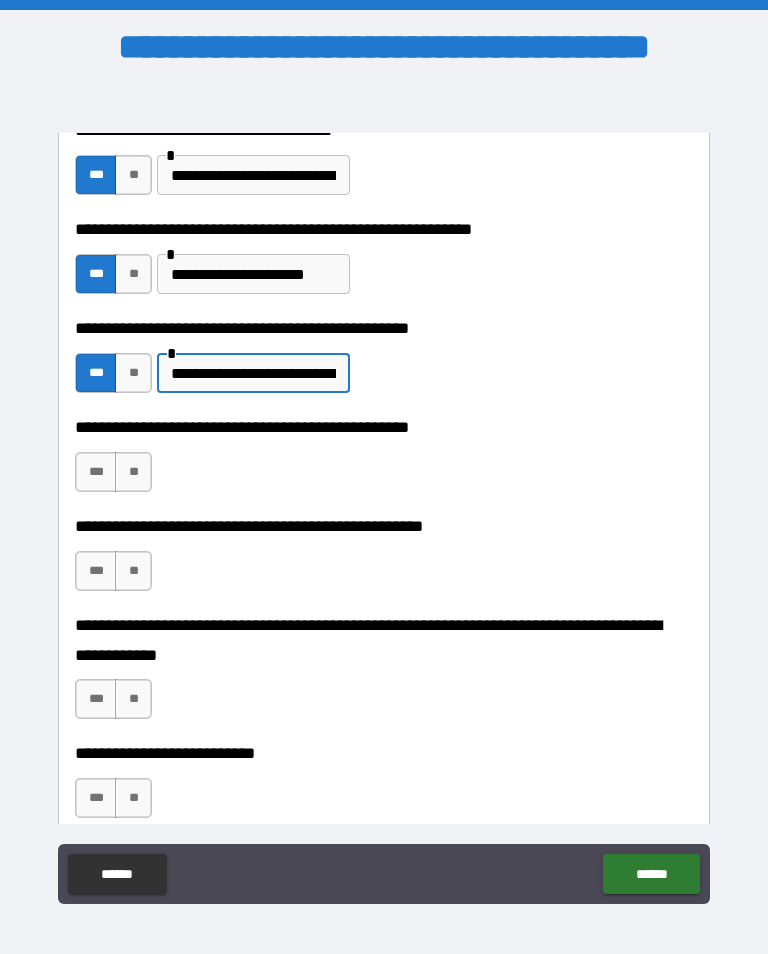 type on "**********" 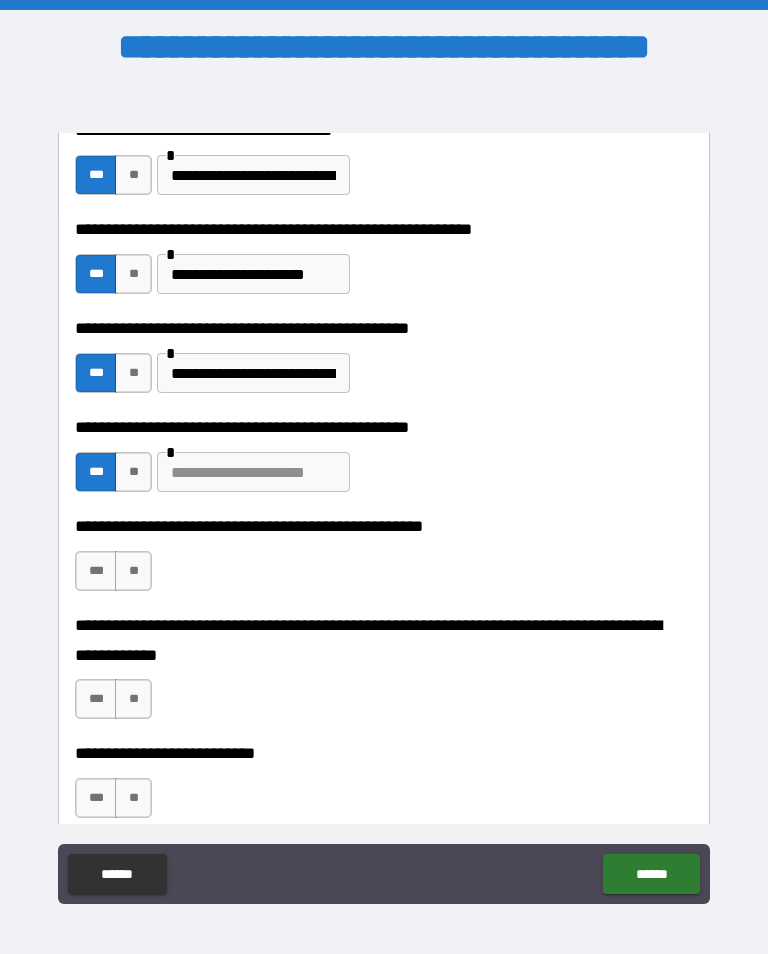 click at bounding box center [253, 472] 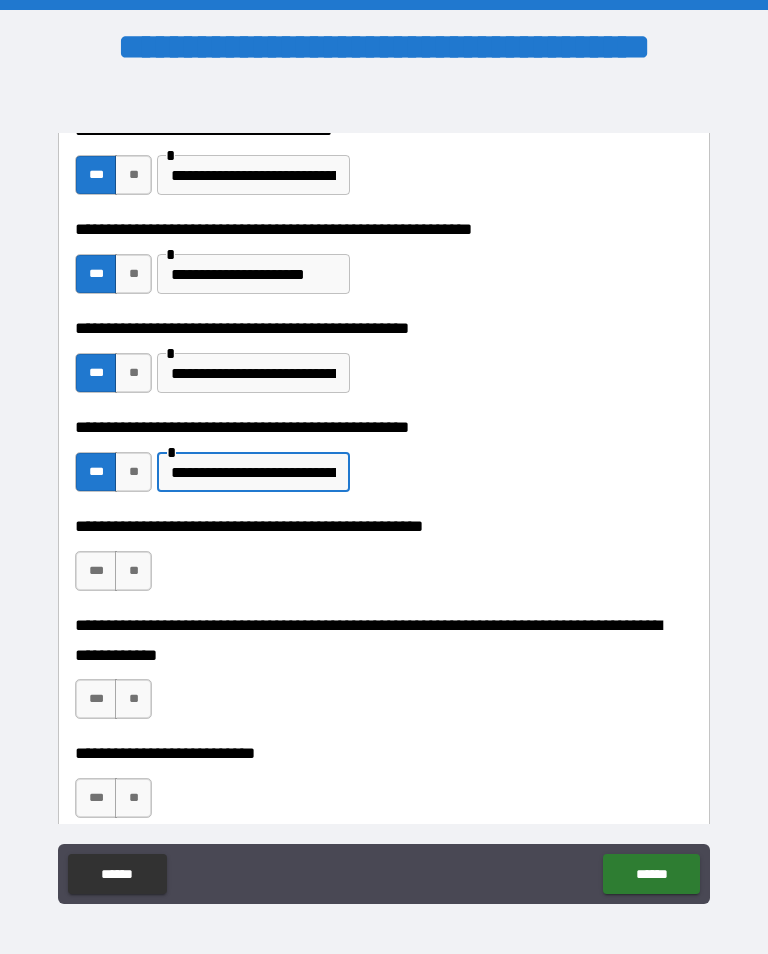 type on "**********" 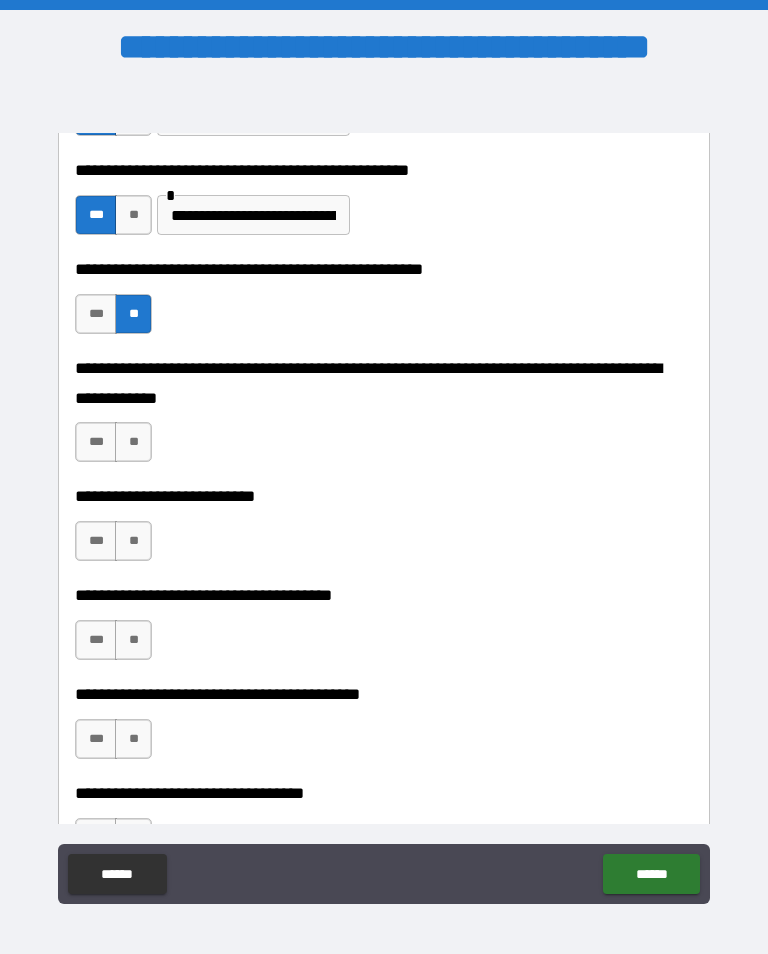 scroll, scrollTop: 771, scrollLeft: 0, axis: vertical 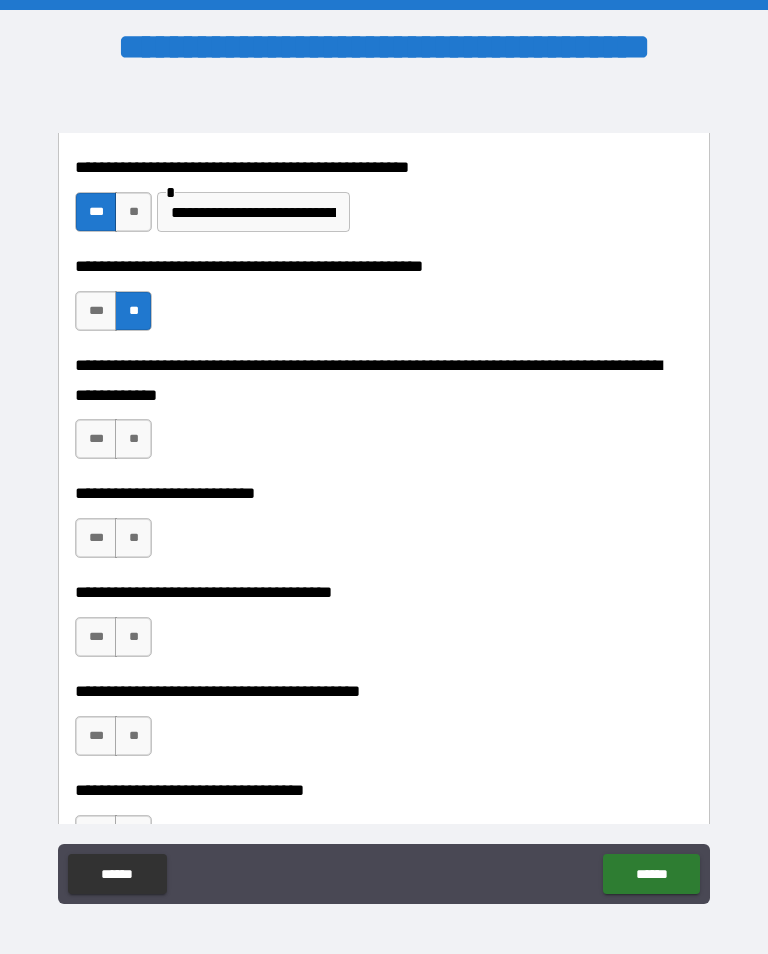click on "**" at bounding box center [133, 439] 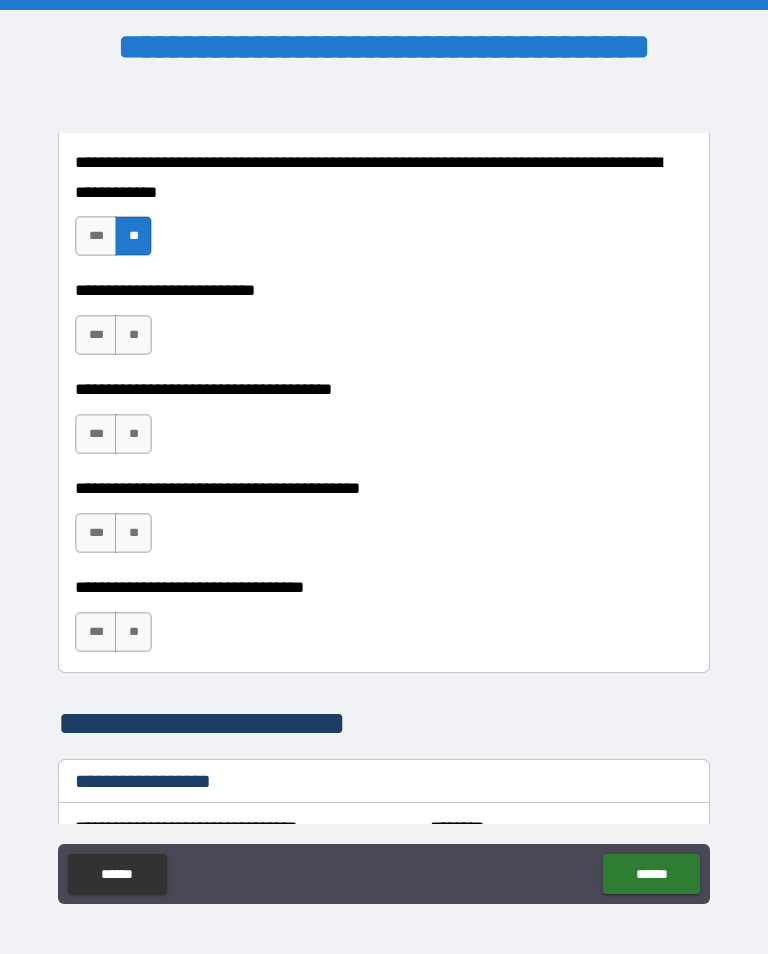 scroll, scrollTop: 943, scrollLeft: 0, axis: vertical 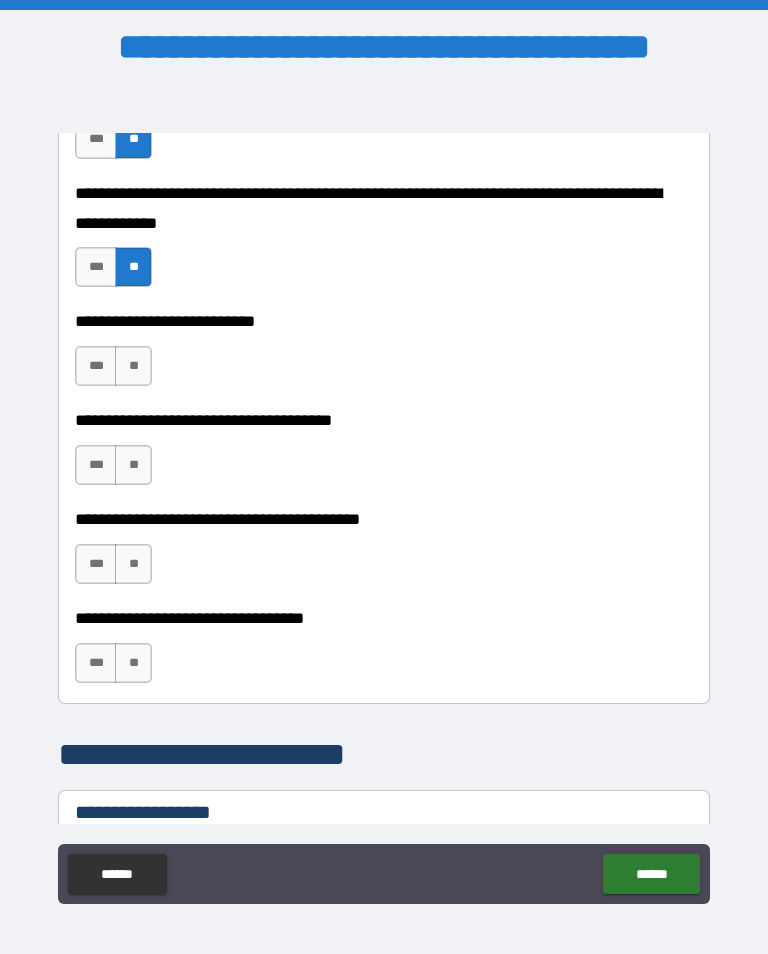 click on "***" at bounding box center [96, 366] 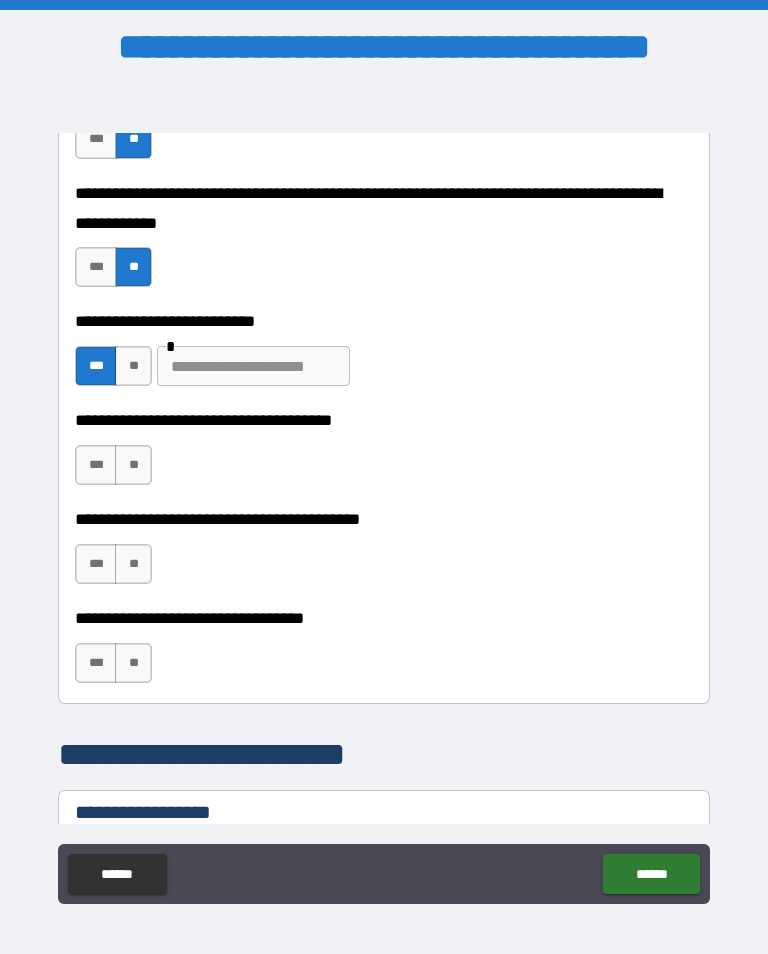 click at bounding box center (253, 366) 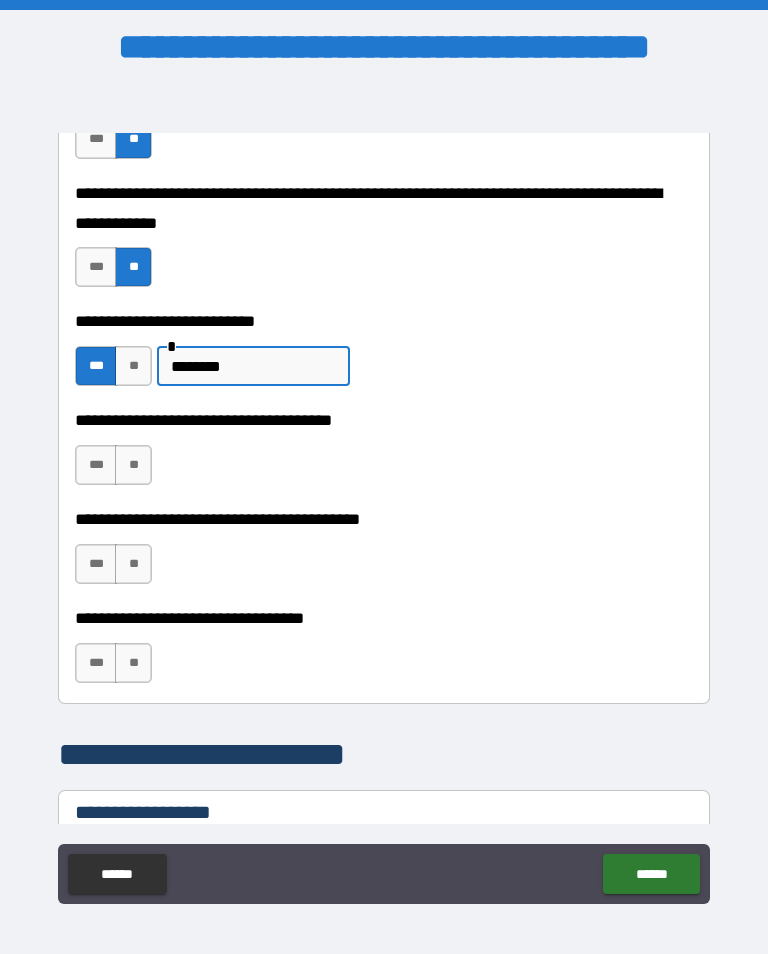 type on "*******" 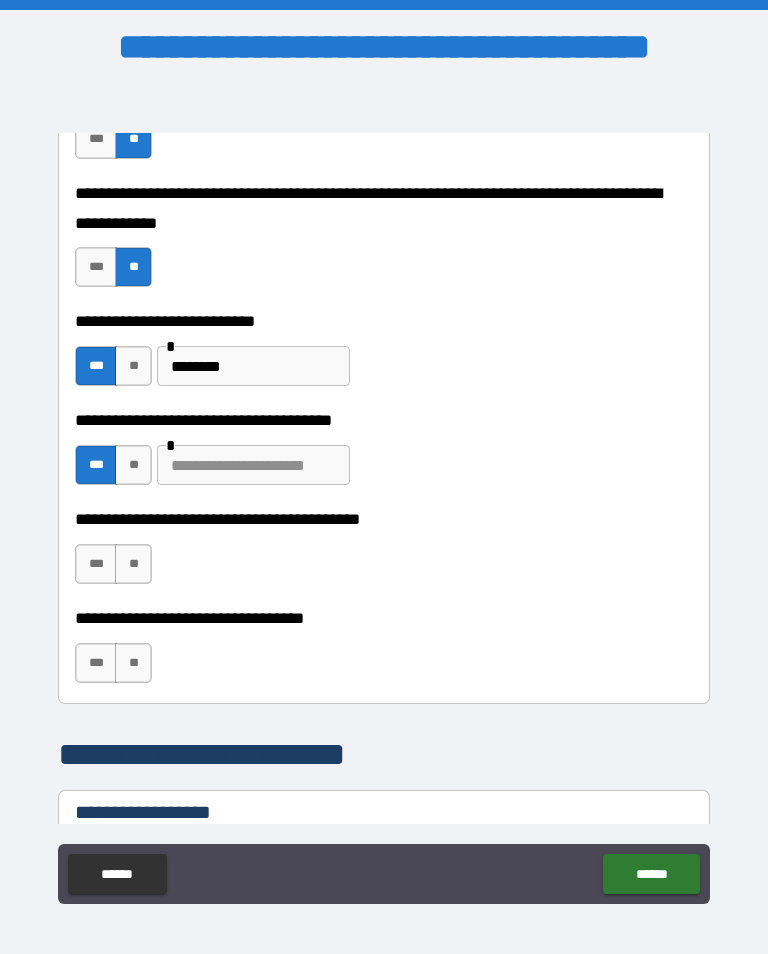 click at bounding box center (253, 465) 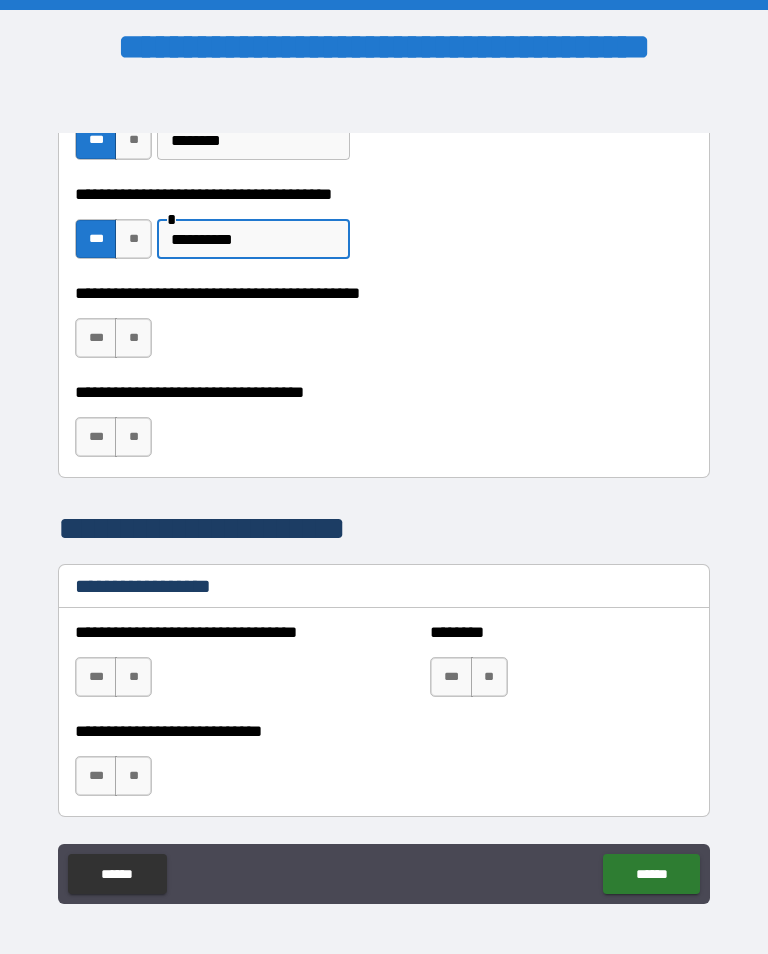 scroll, scrollTop: 1169, scrollLeft: 0, axis: vertical 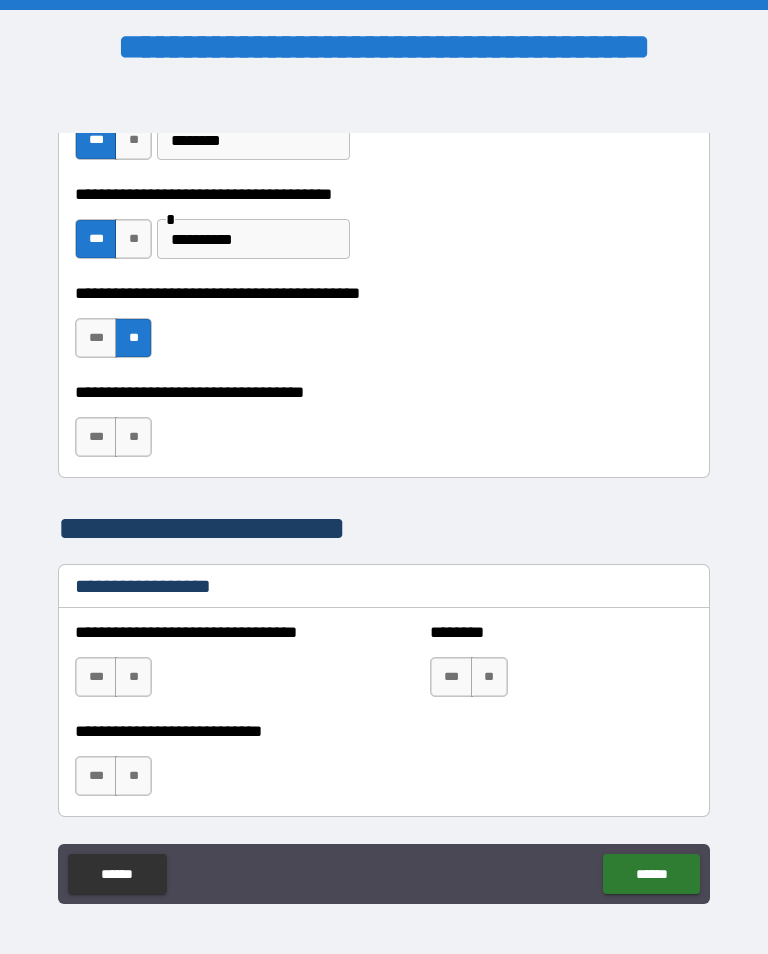 click on "**" at bounding box center [133, 437] 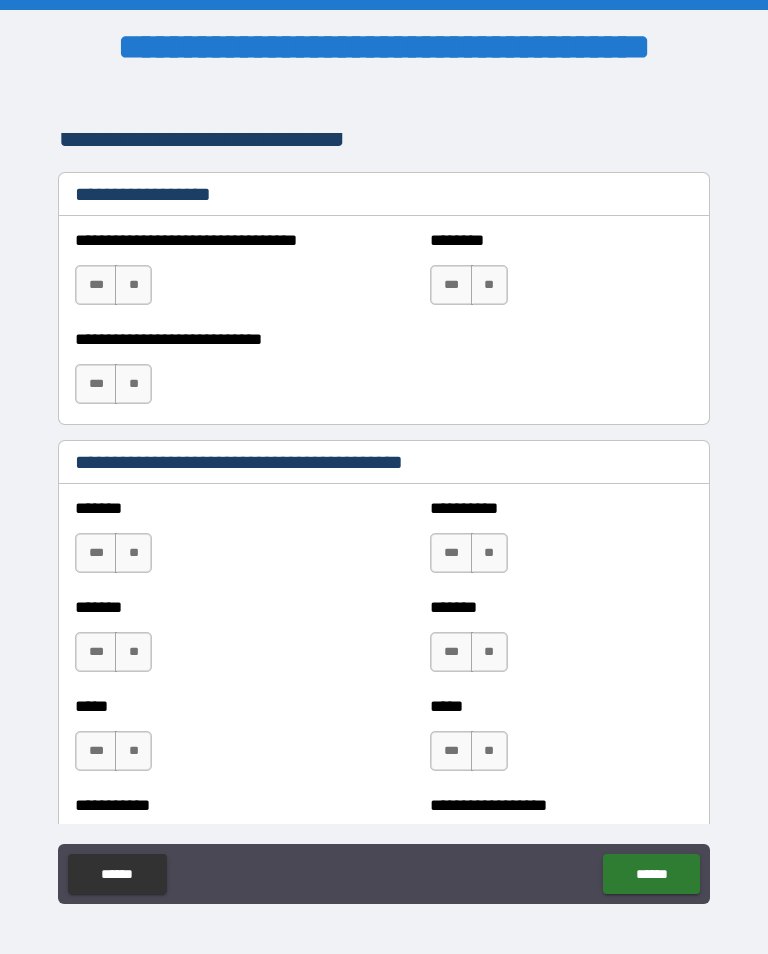 scroll, scrollTop: 1558, scrollLeft: 0, axis: vertical 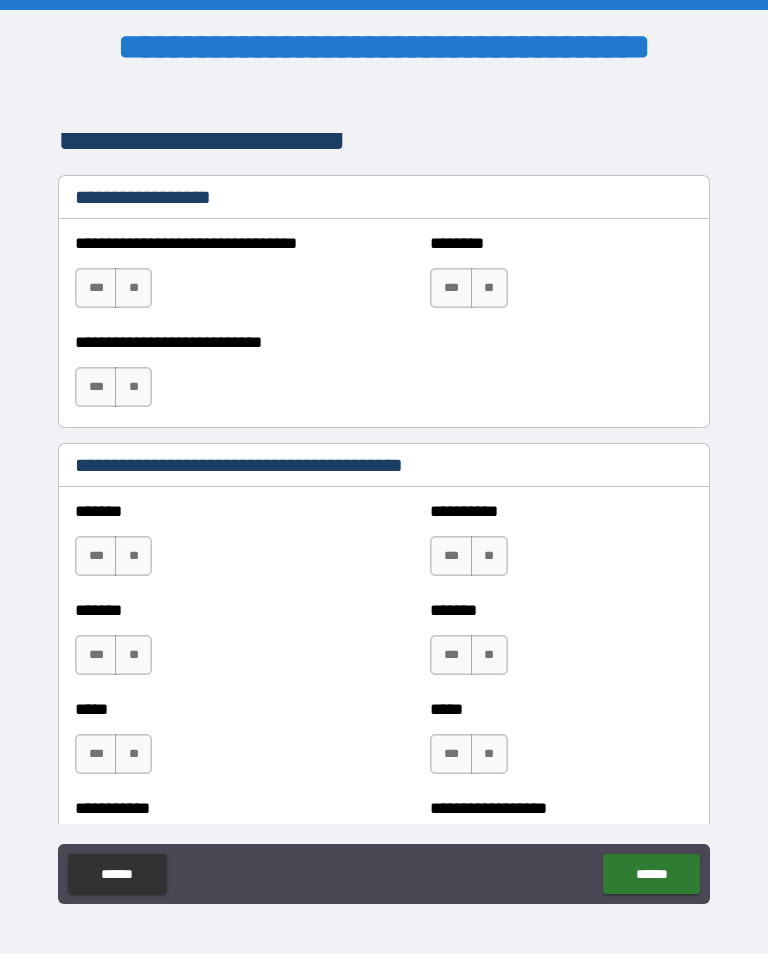 click on "**" at bounding box center [133, 288] 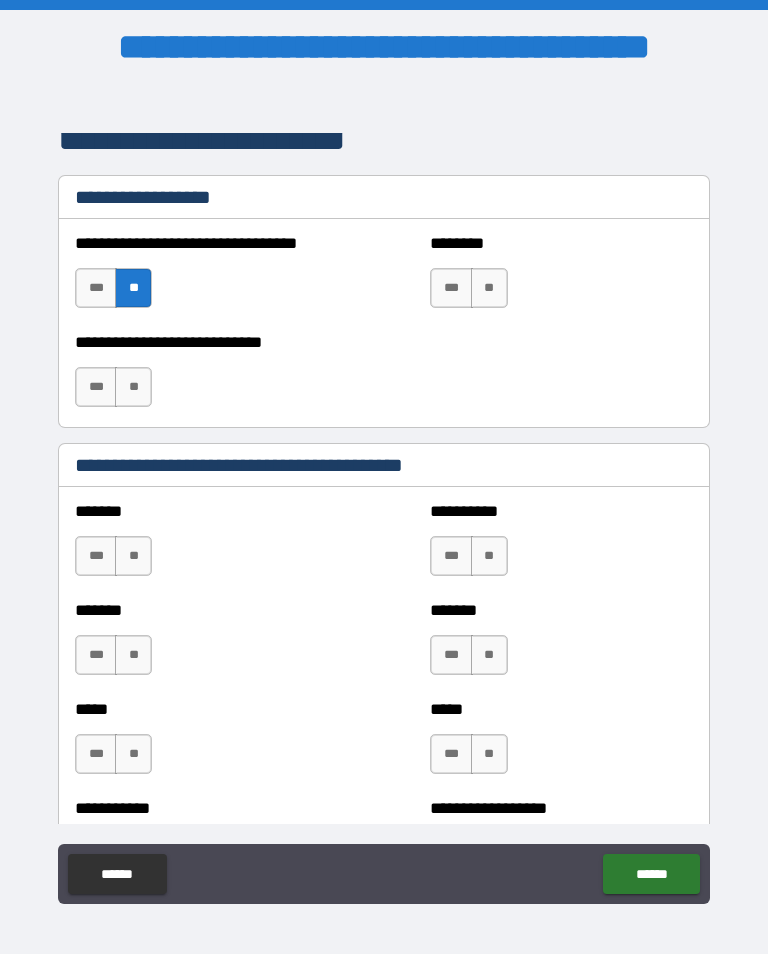 click on "**" at bounding box center (489, 288) 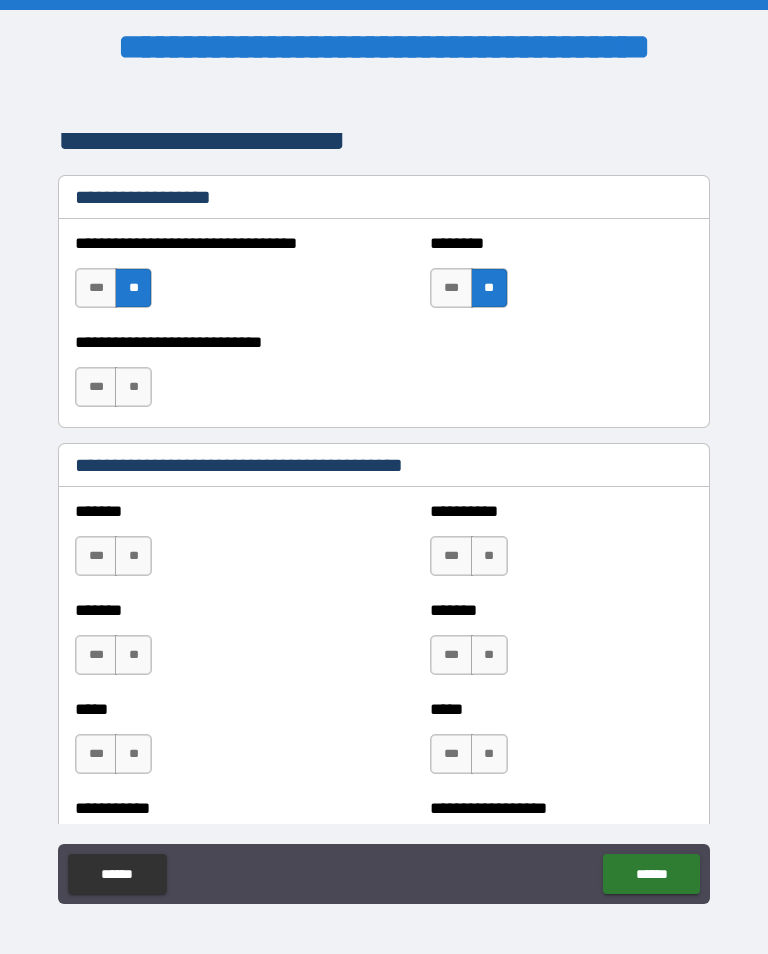 click on "**" at bounding box center (133, 387) 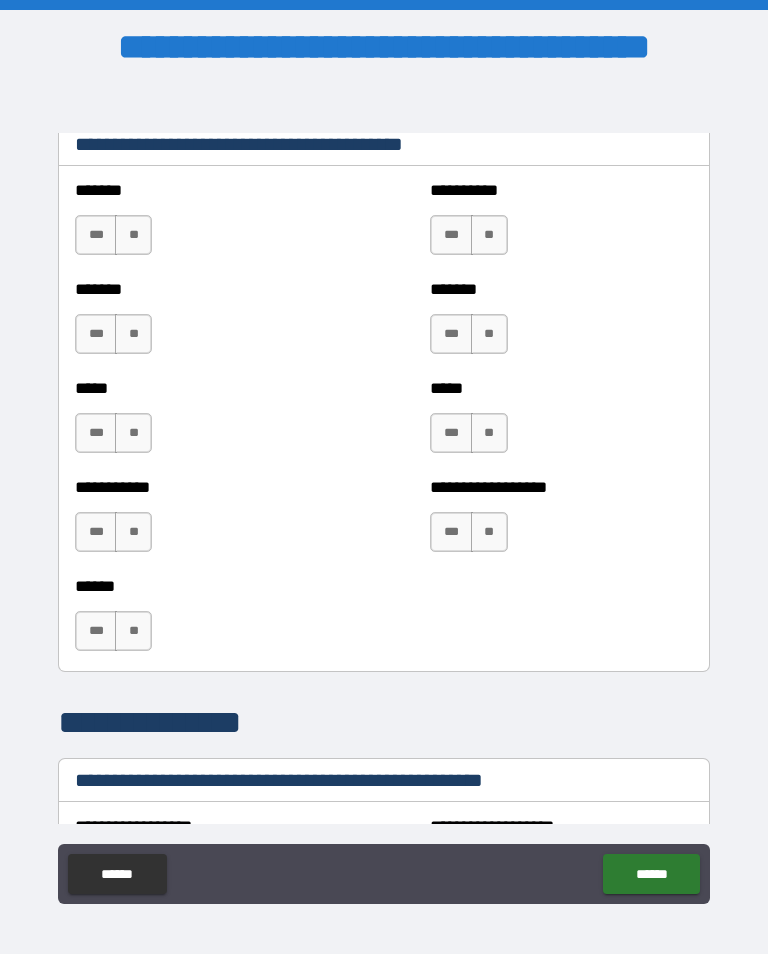 scroll, scrollTop: 1882, scrollLeft: 0, axis: vertical 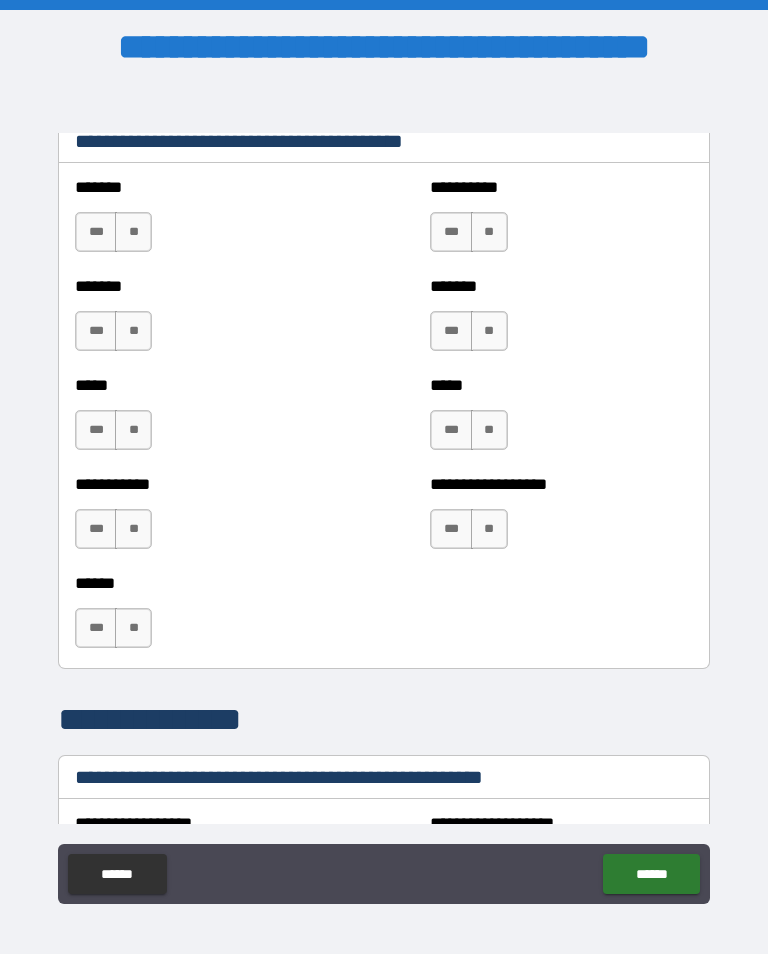 click on "**" at bounding box center [133, 232] 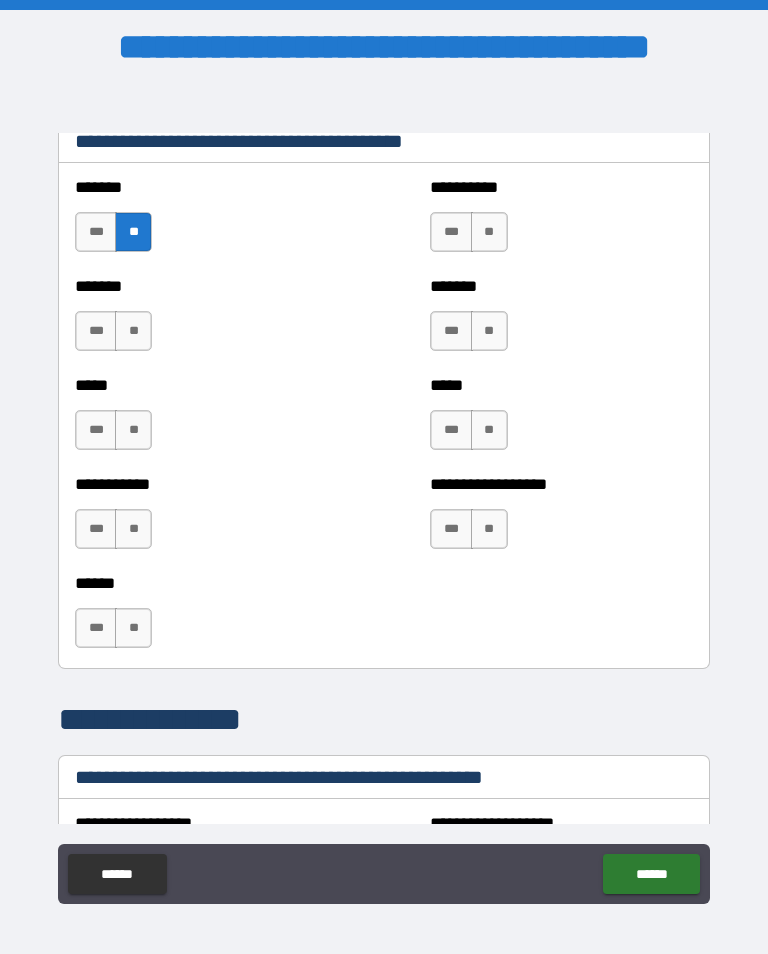 click on "**" at bounding box center [489, 232] 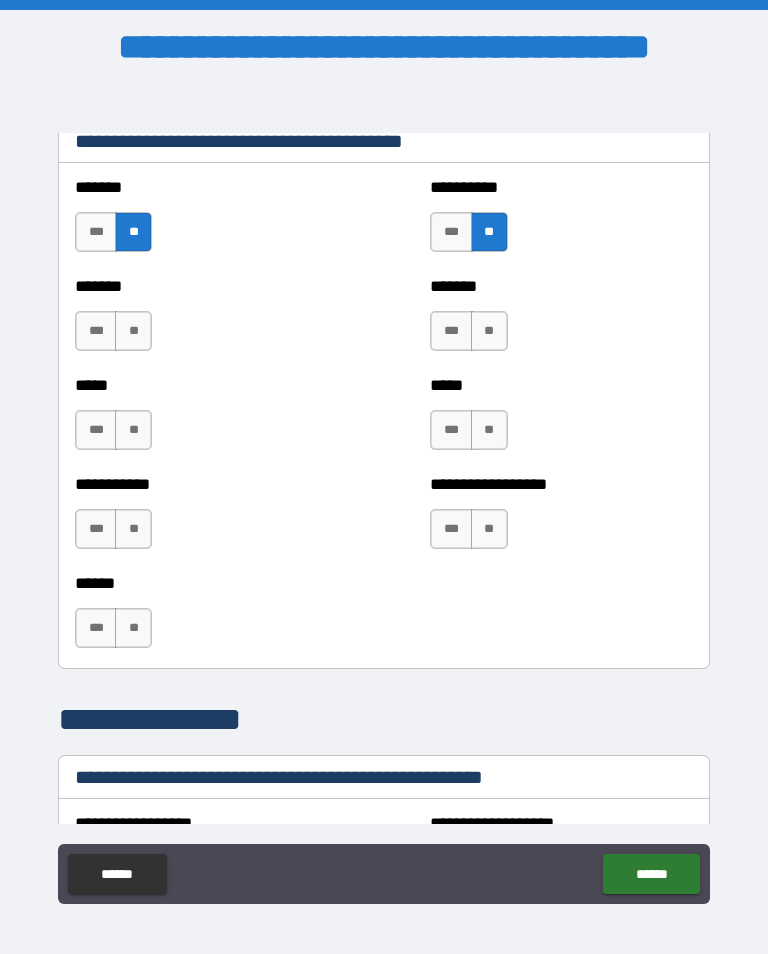 click on "**" at bounding box center [133, 331] 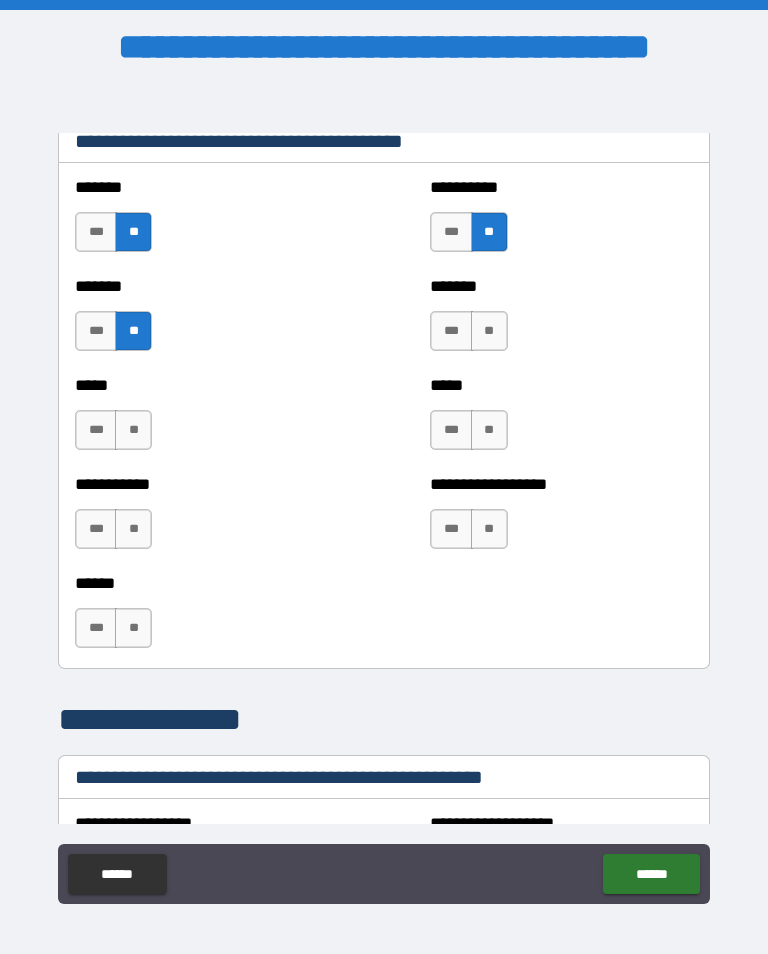 click on "**" at bounding box center [489, 331] 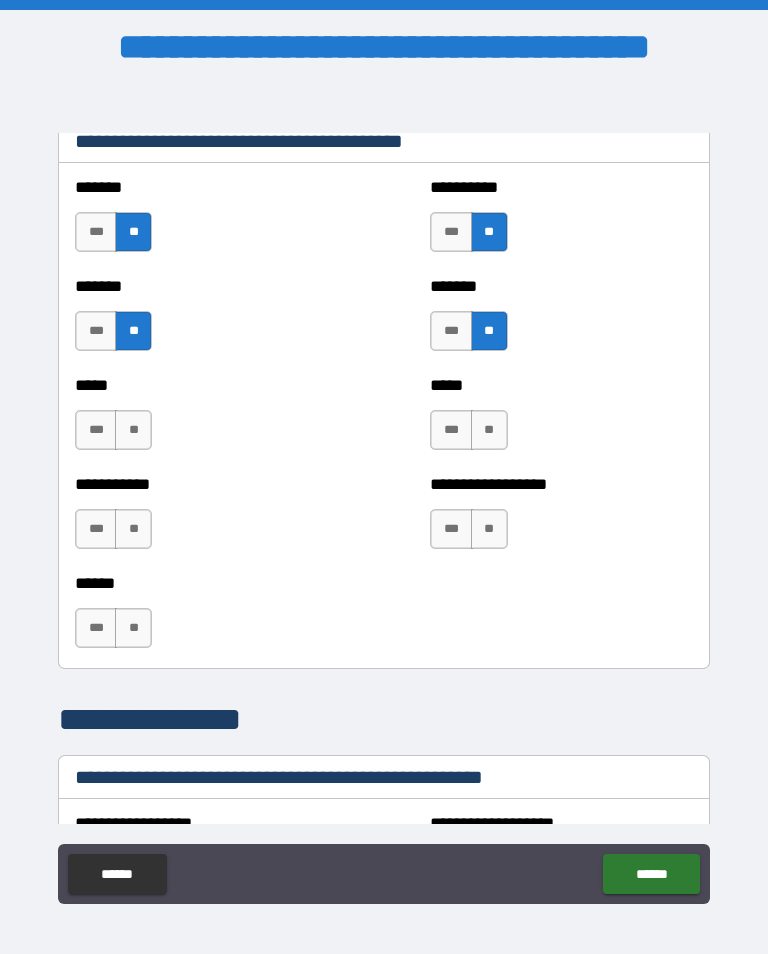 click on "***" at bounding box center [96, 430] 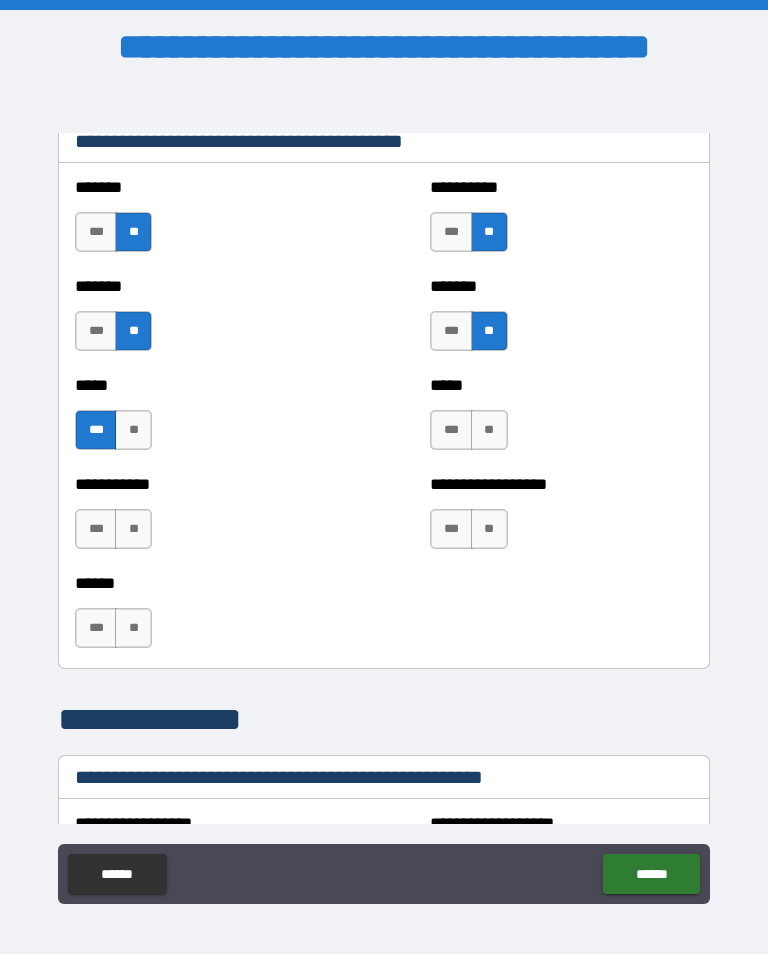 click on "***" at bounding box center (451, 430) 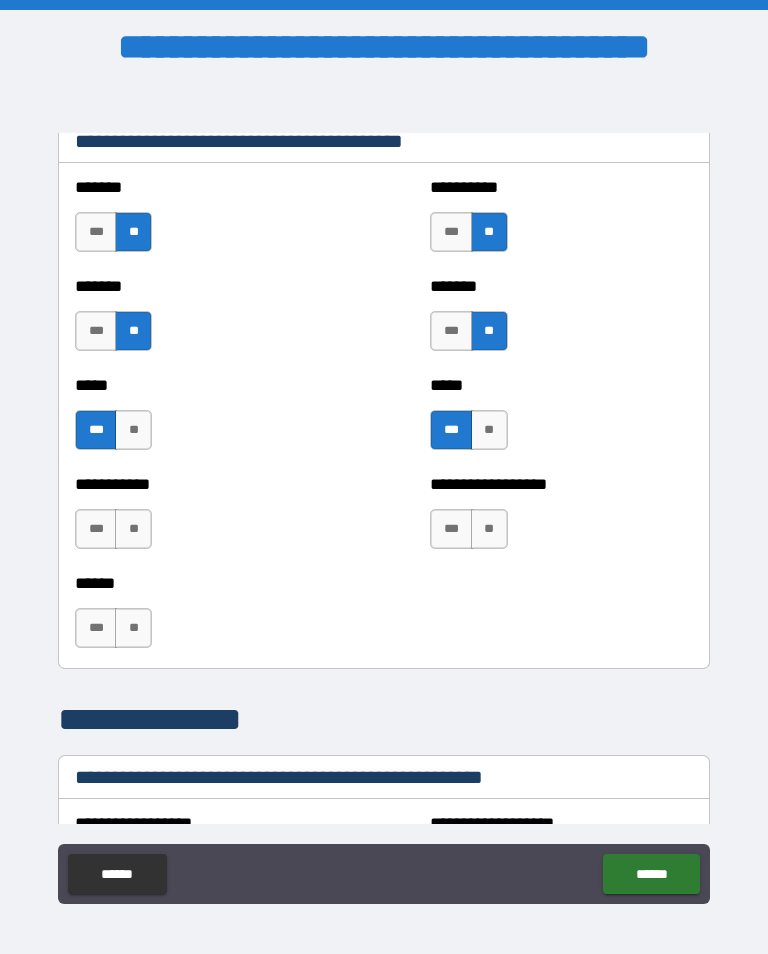 click on "**" at bounding box center (133, 529) 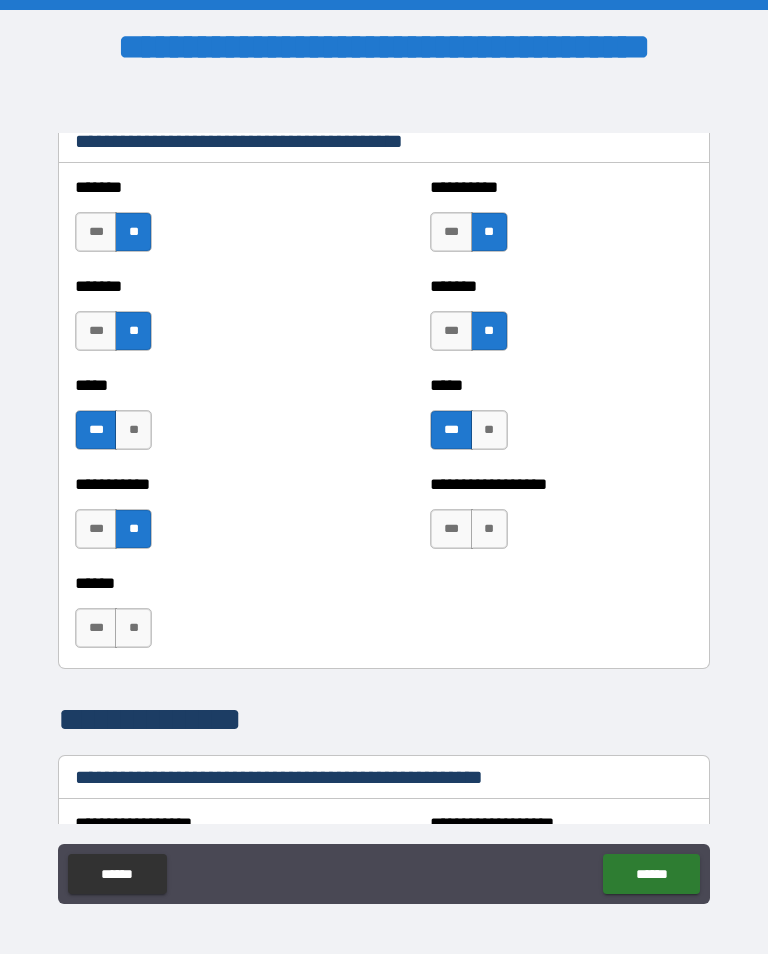 click on "**" at bounding box center (489, 529) 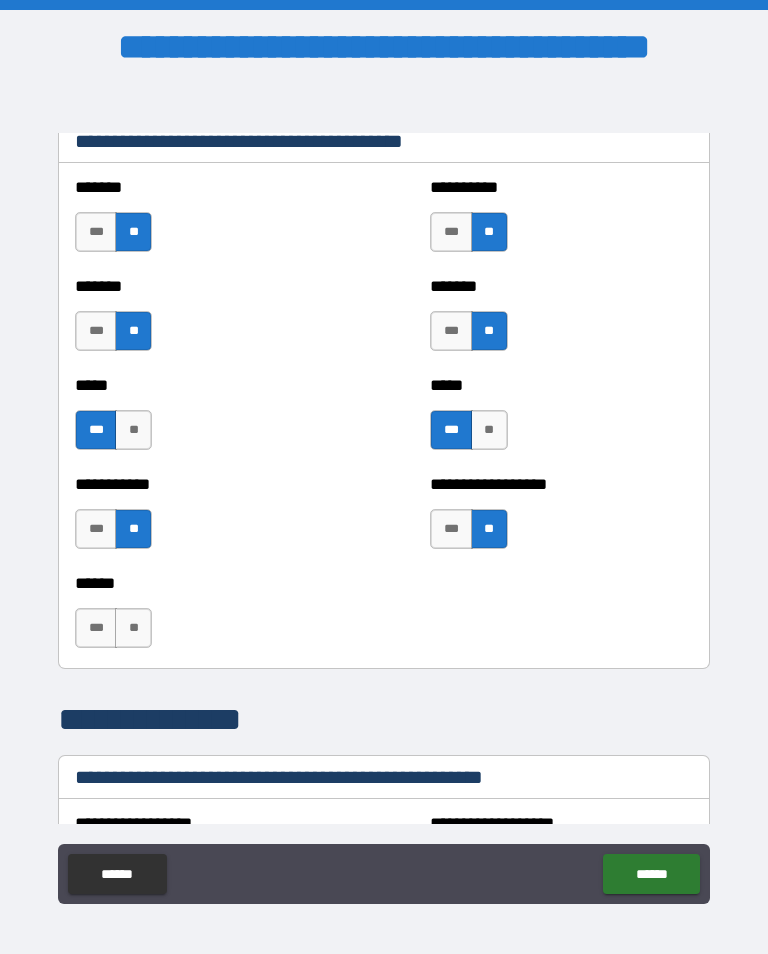 click on "**" at bounding box center (133, 628) 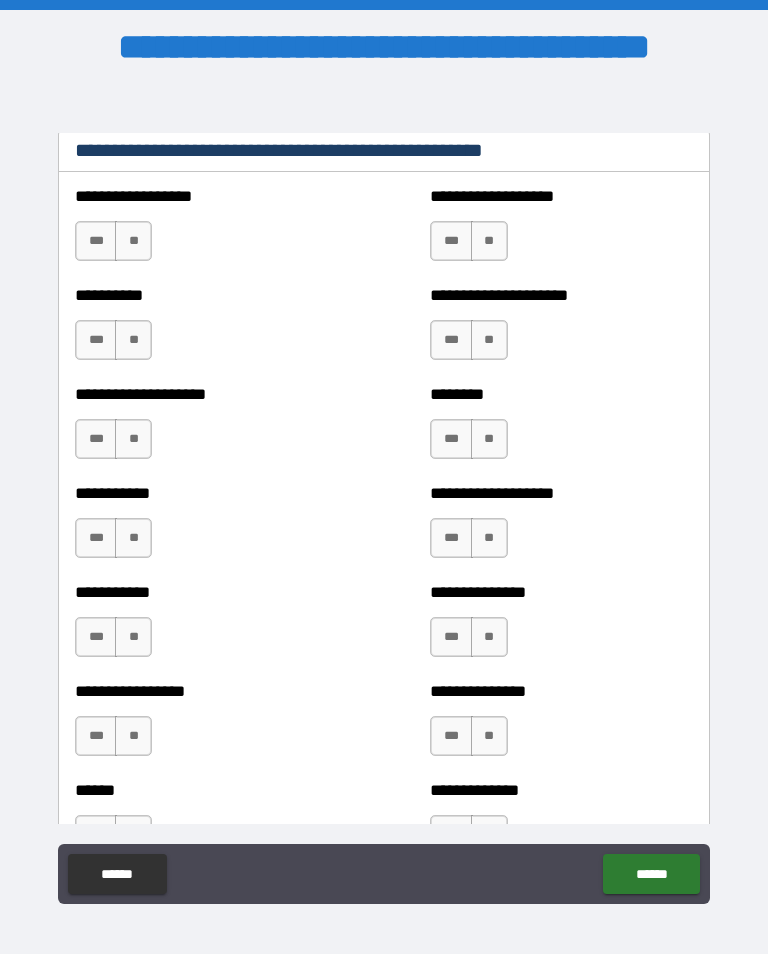 scroll, scrollTop: 2511, scrollLeft: 0, axis: vertical 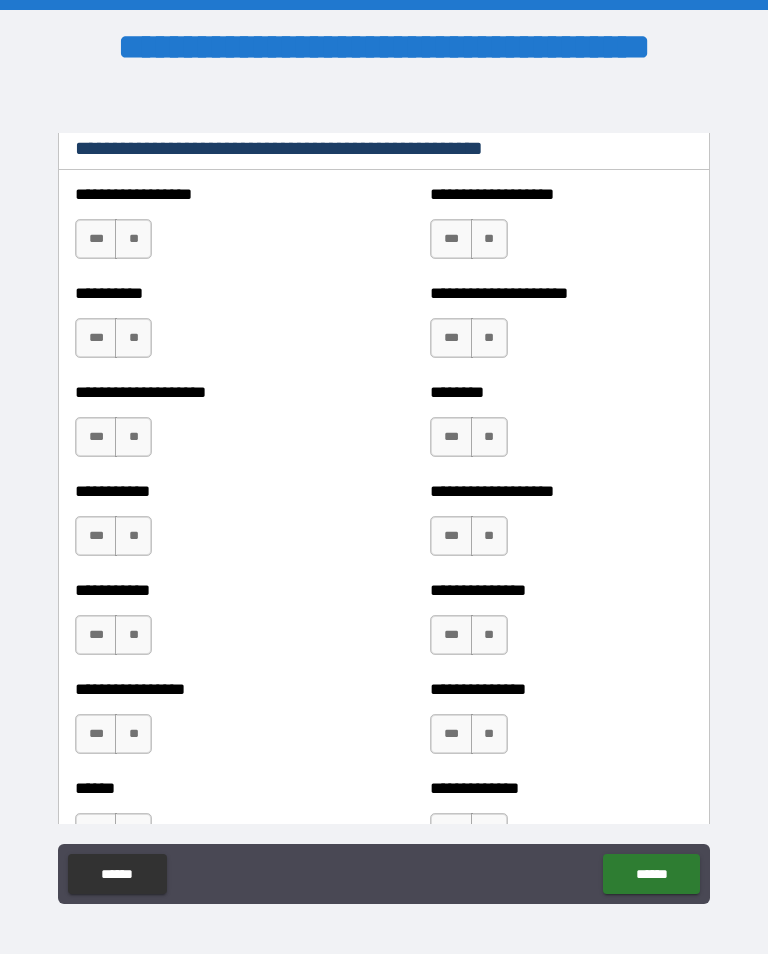 click on "**" at bounding box center [489, 239] 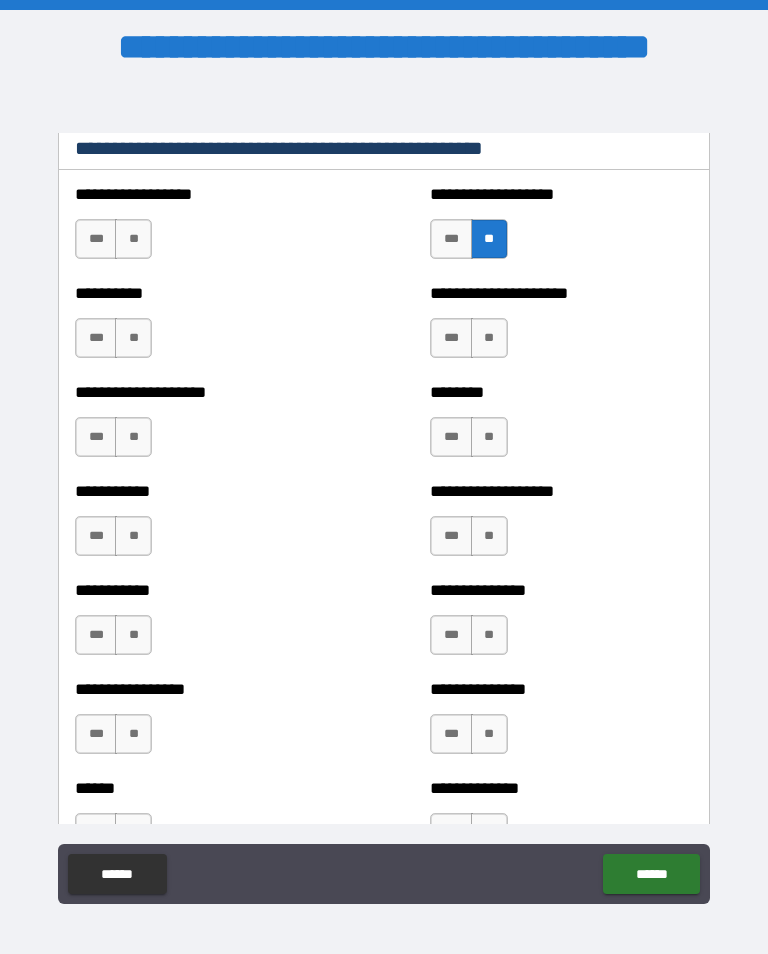 click on "**" at bounding box center [133, 338] 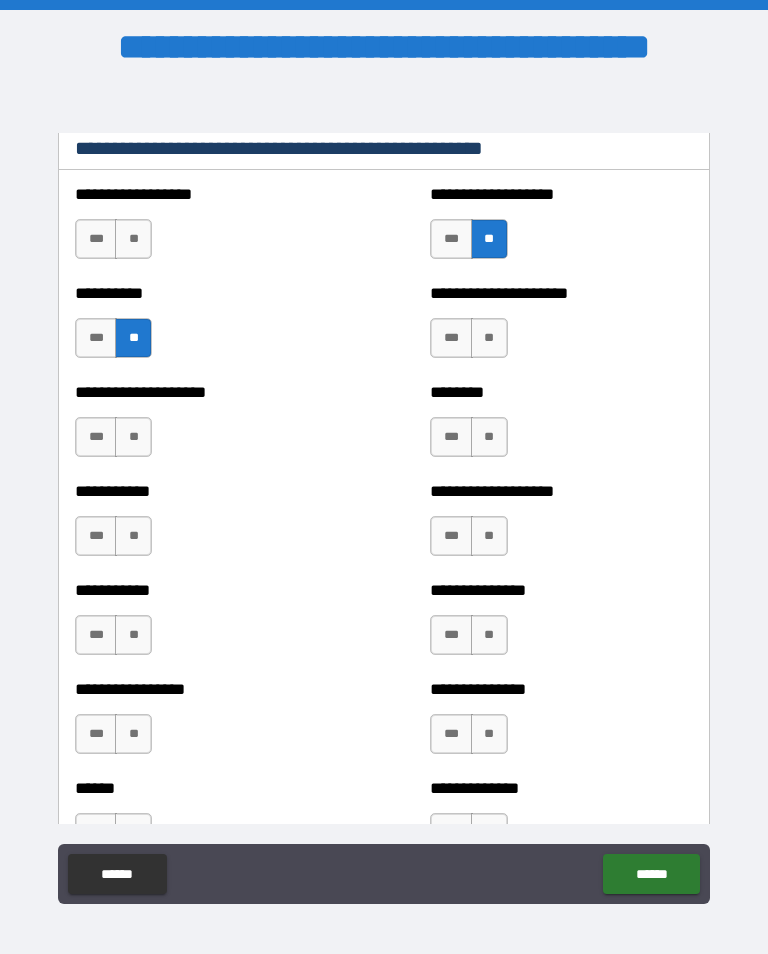 click on "***" at bounding box center [451, 239] 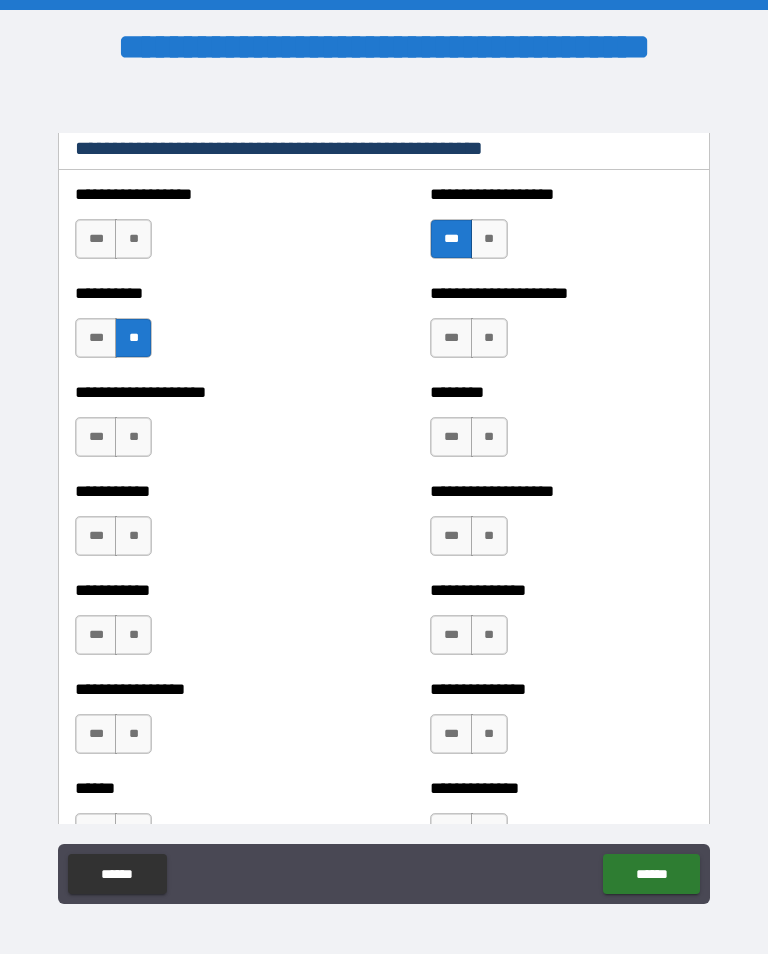 click on "**" at bounding box center (133, 239) 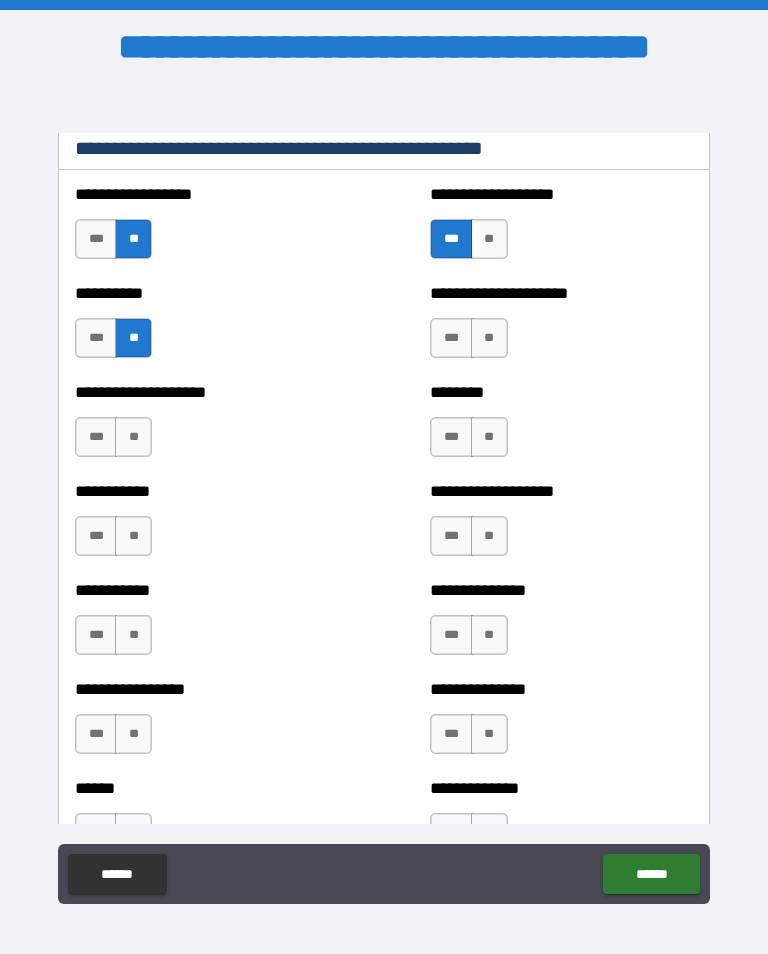 click on "**" at bounding box center (489, 338) 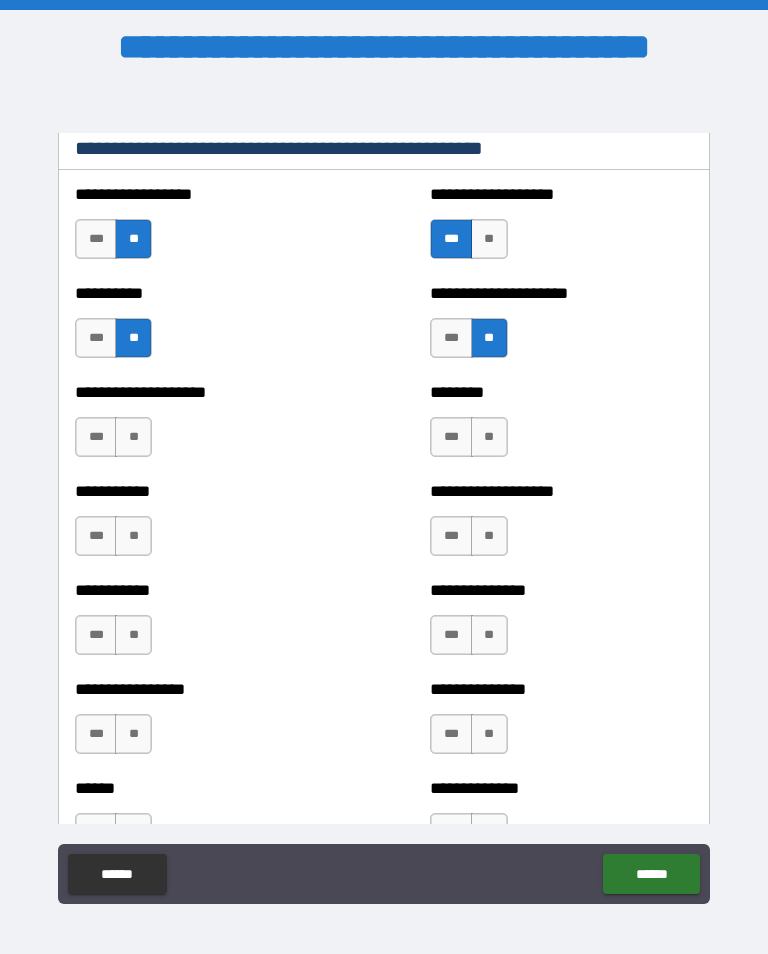 click on "**" at bounding box center [133, 437] 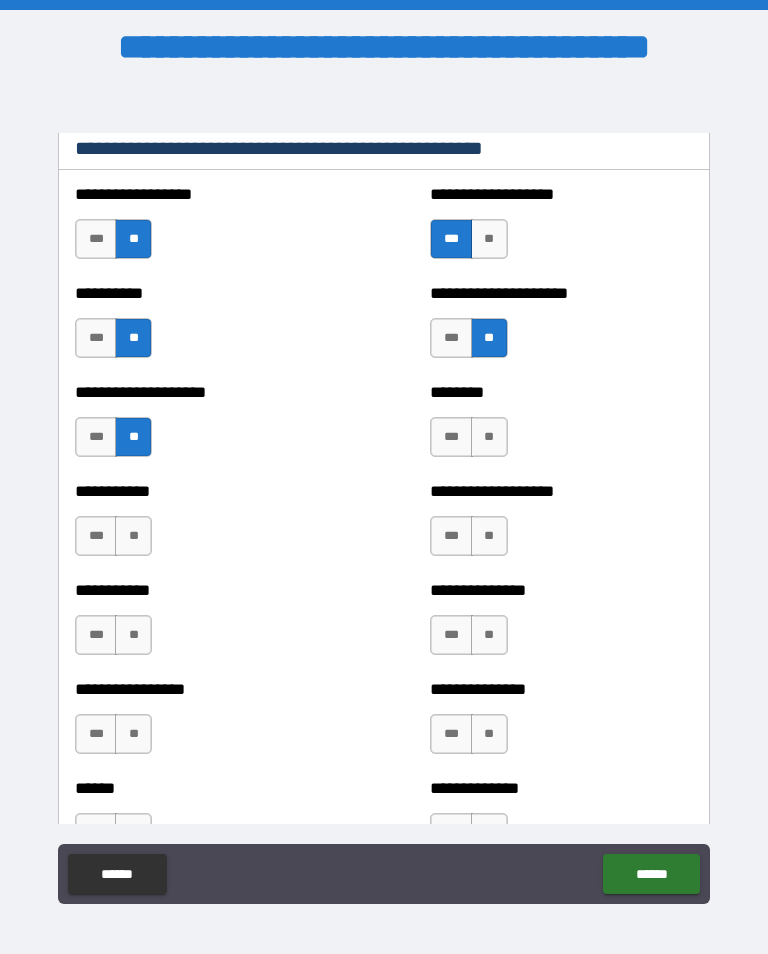 click on "**" at bounding box center [489, 437] 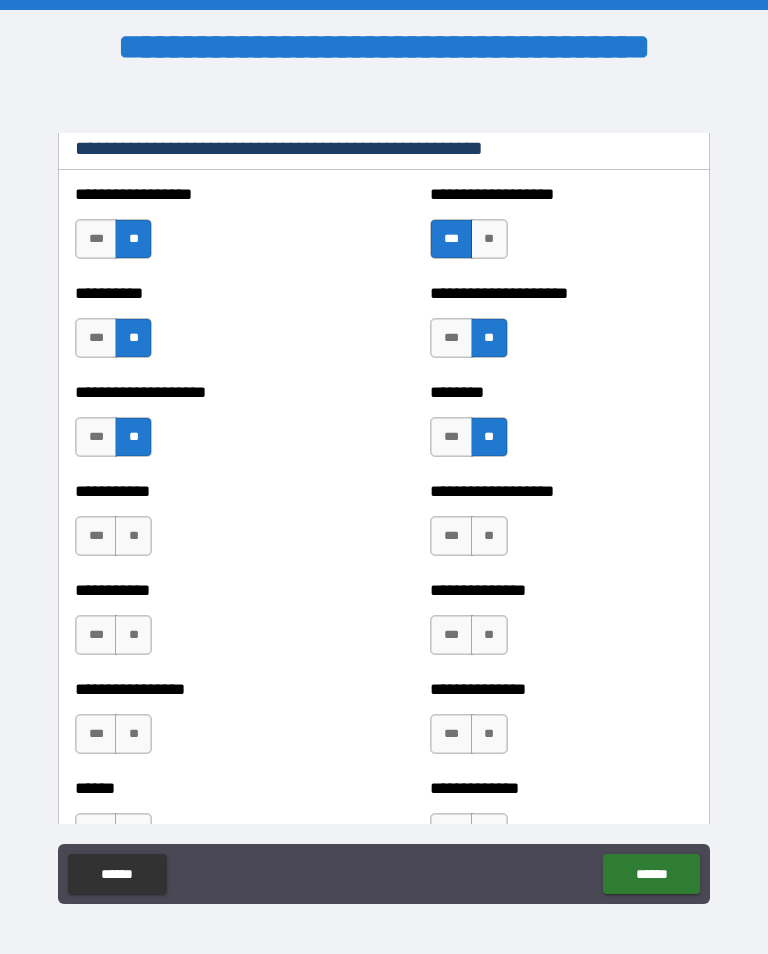 click on "**" at bounding box center [133, 536] 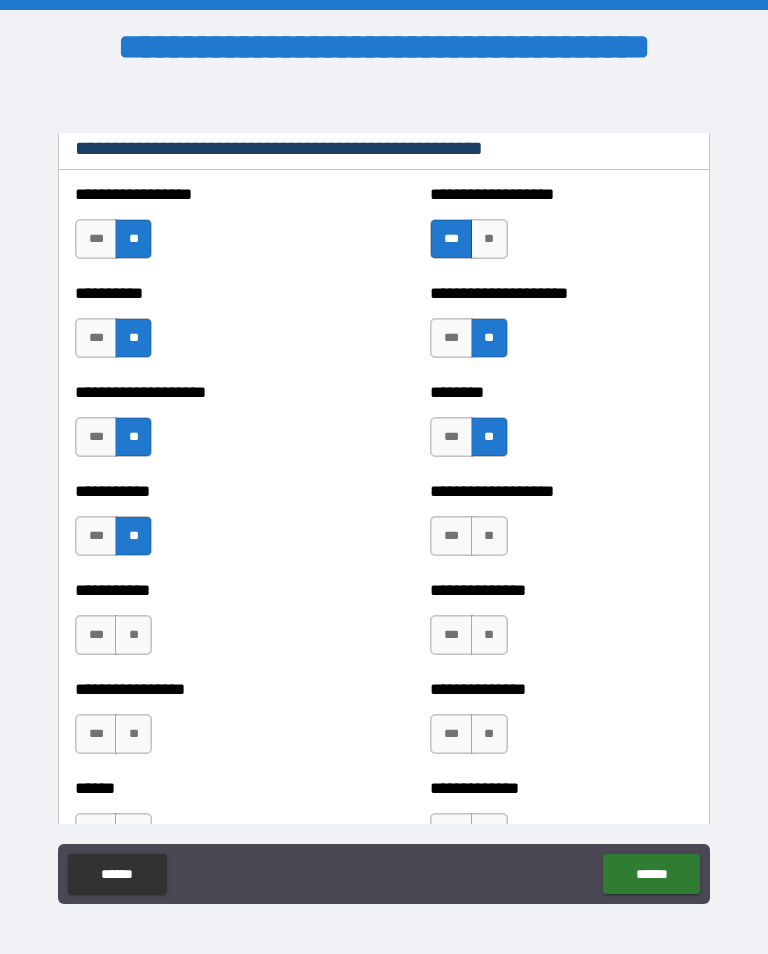 click on "**" at bounding box center (489, 536) 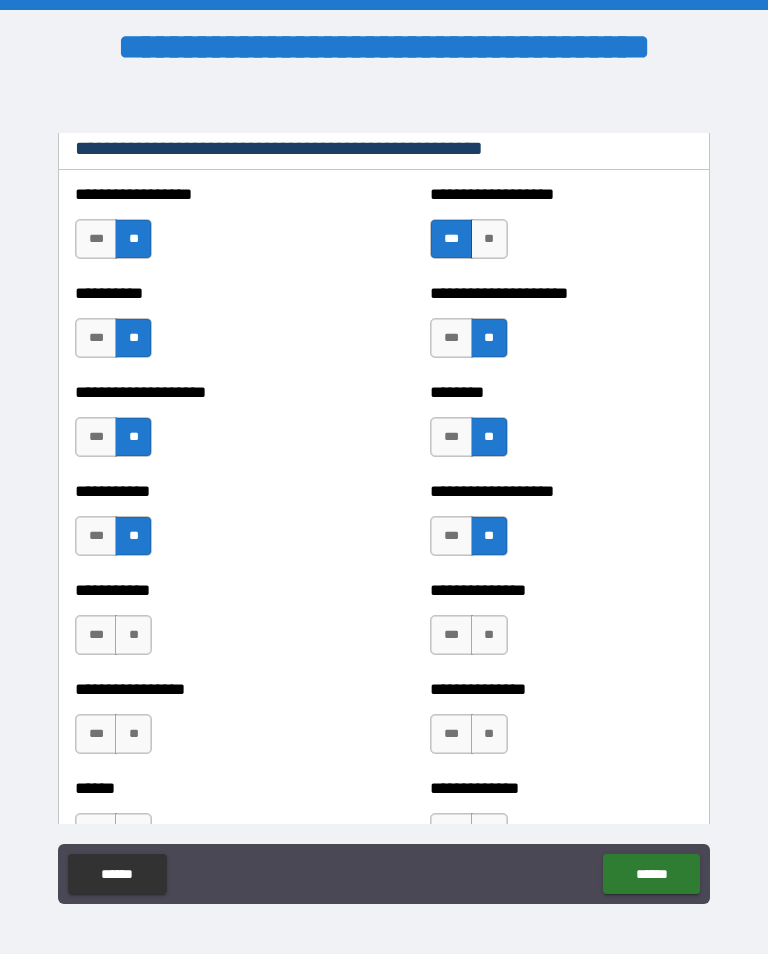 click on "**" at bounding box center [133, 635] 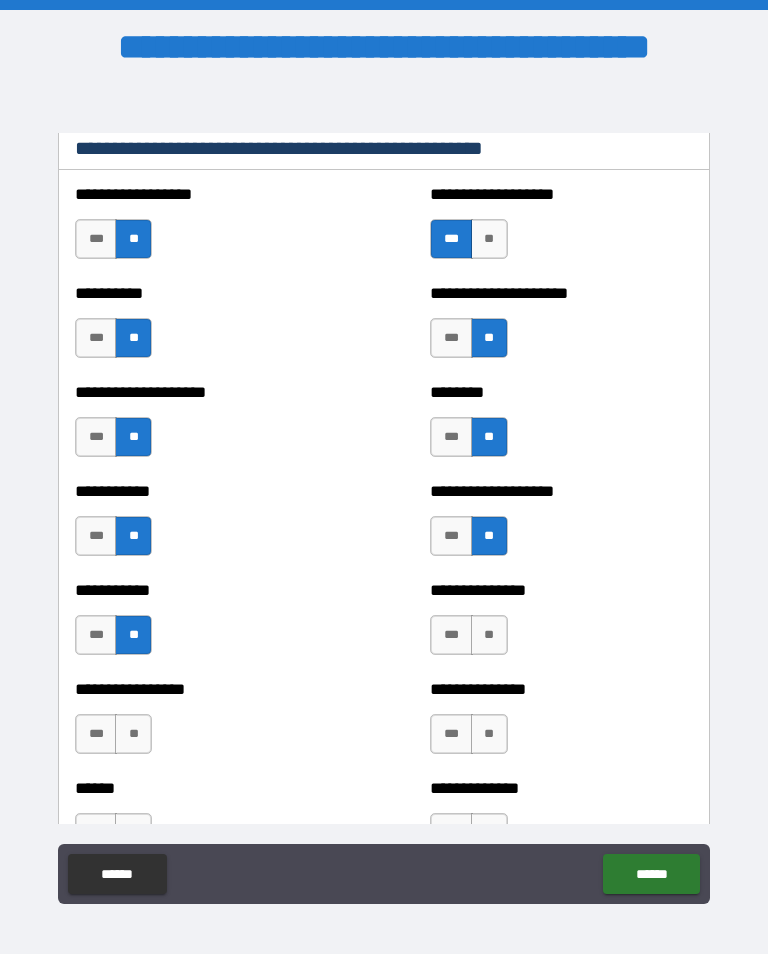 click on "**" at bounding box center [489, 635] 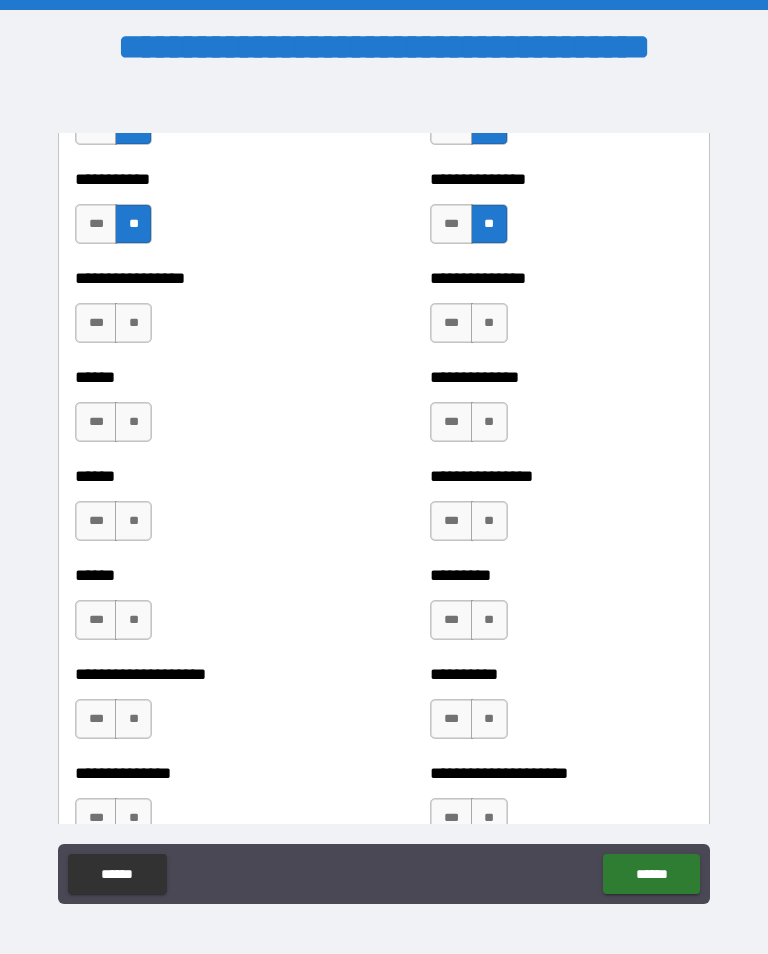 scroll, scrollTop: 2924, scrollLeft: 0, axis: vertical 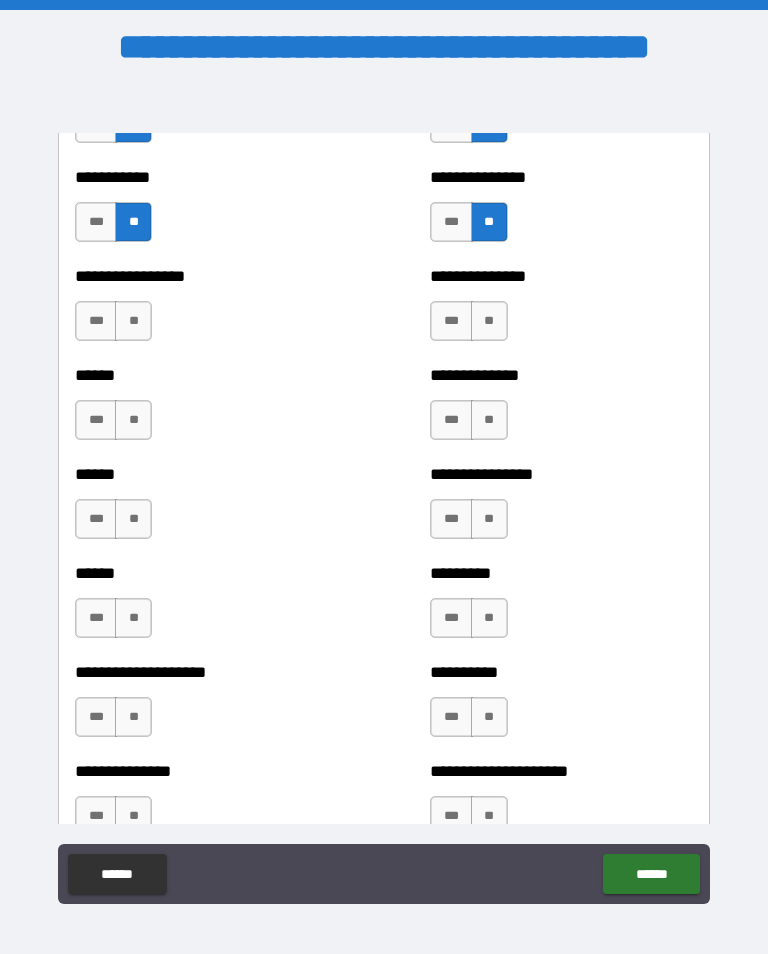 click on "**" at bounding box center [133, 321] 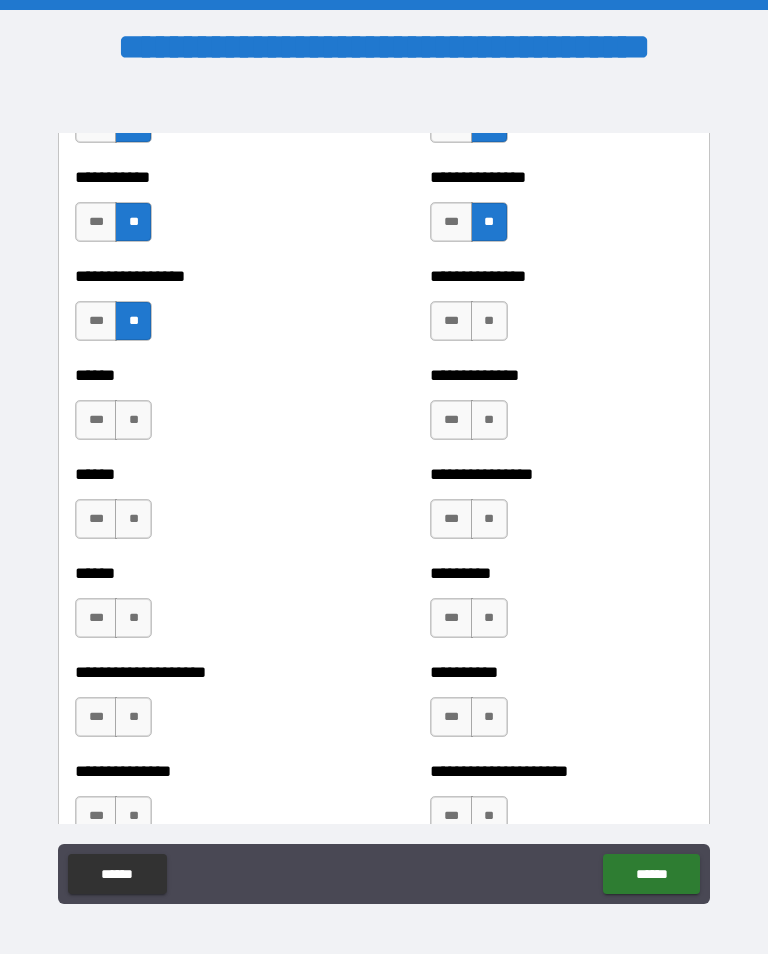click on "**" at bounding box center [489, 321] 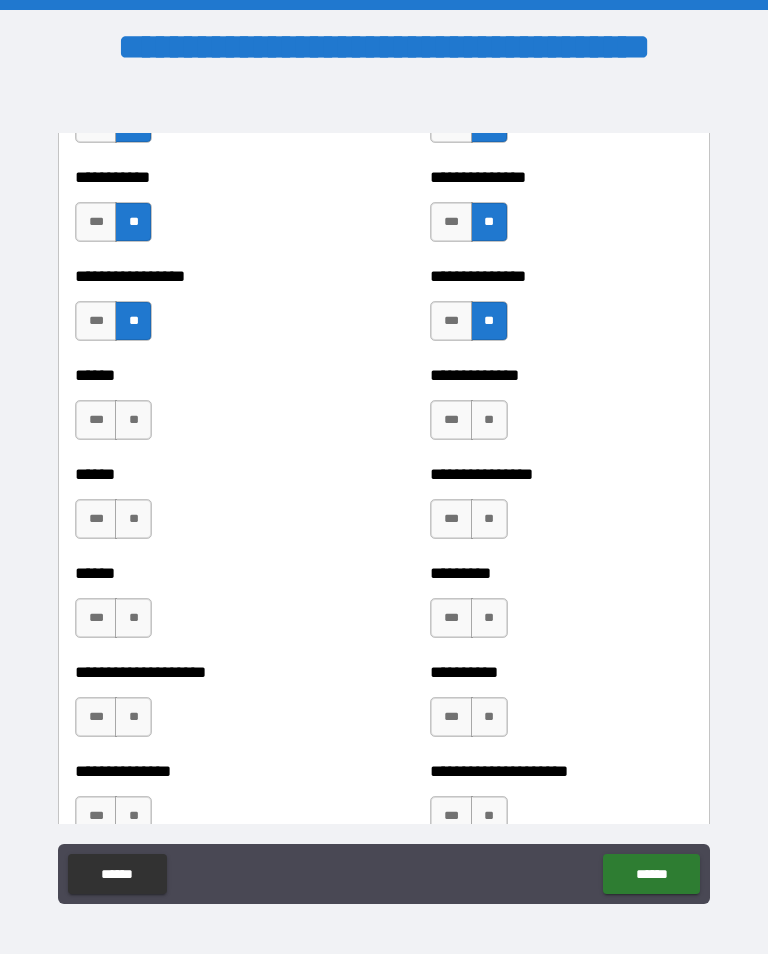 click on "**" at bounding box center [133, 420] 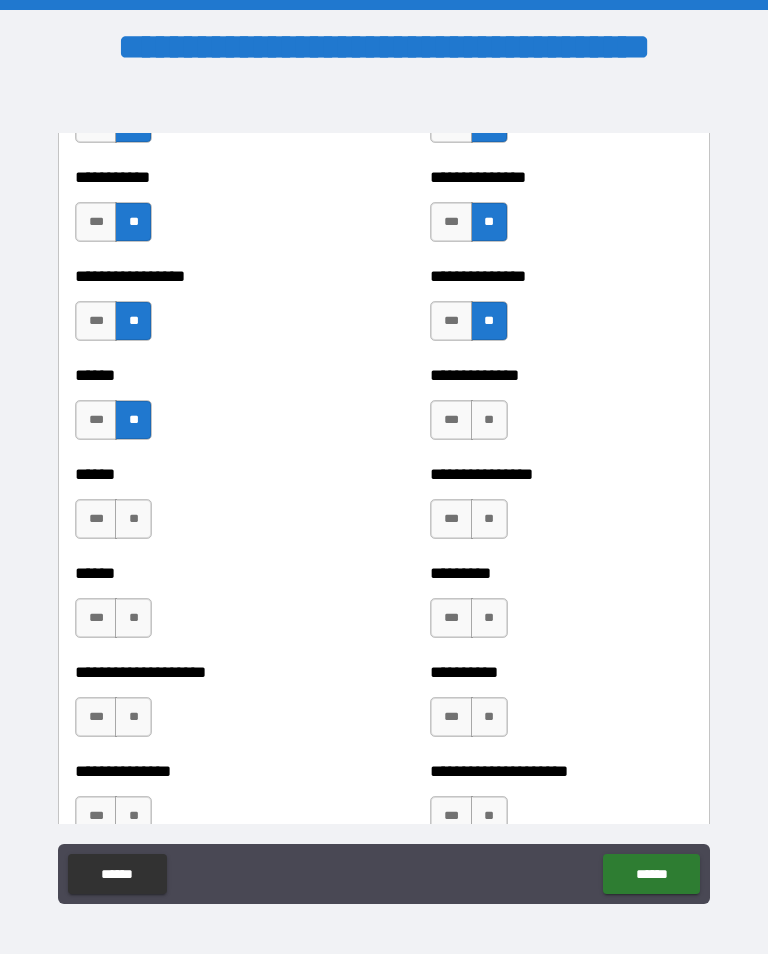 click on "***" at bounding box center (451, 420) 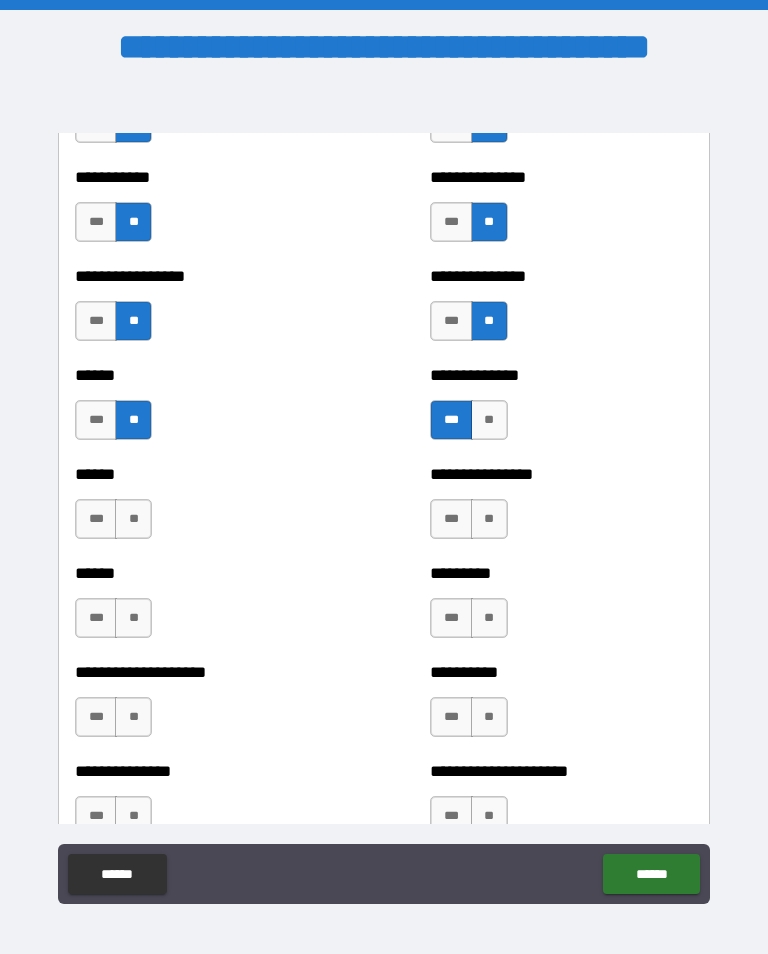click on "**" at bounding box center (133, 519) 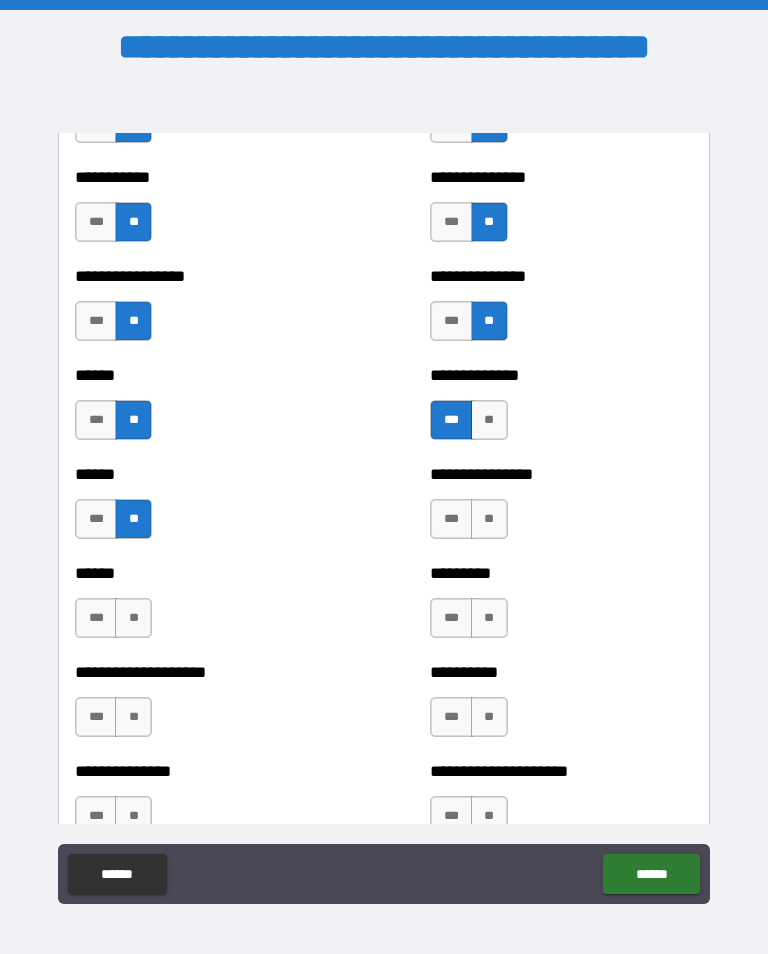 click on "**" at bounding box center [489, 519] 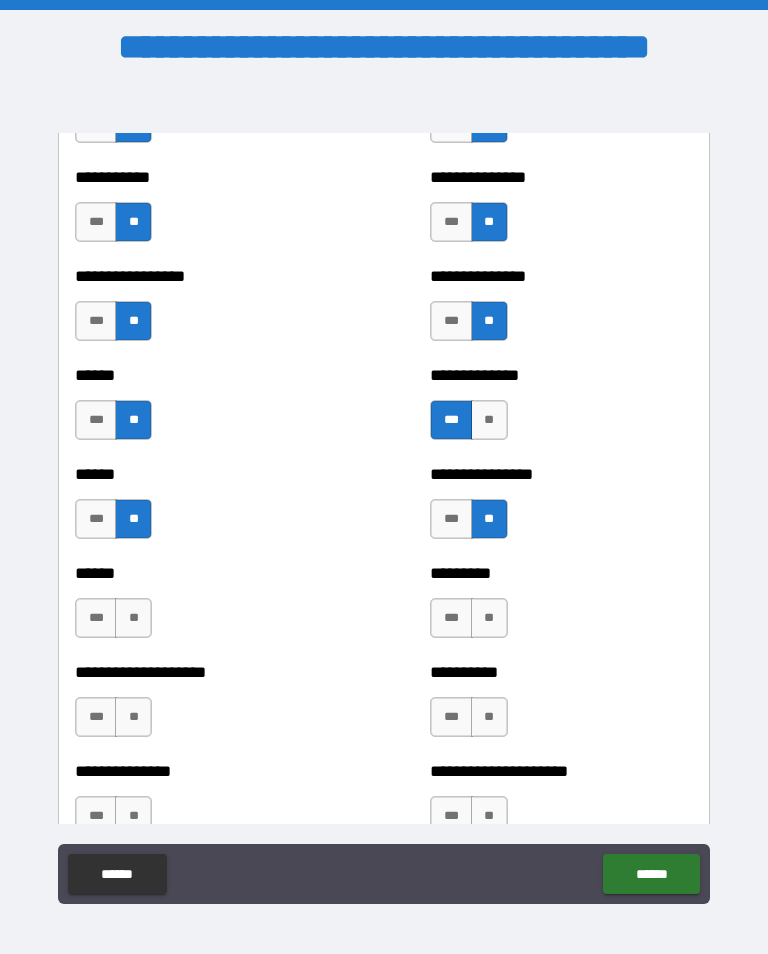 click on "**" at bounding box center [133, 618] 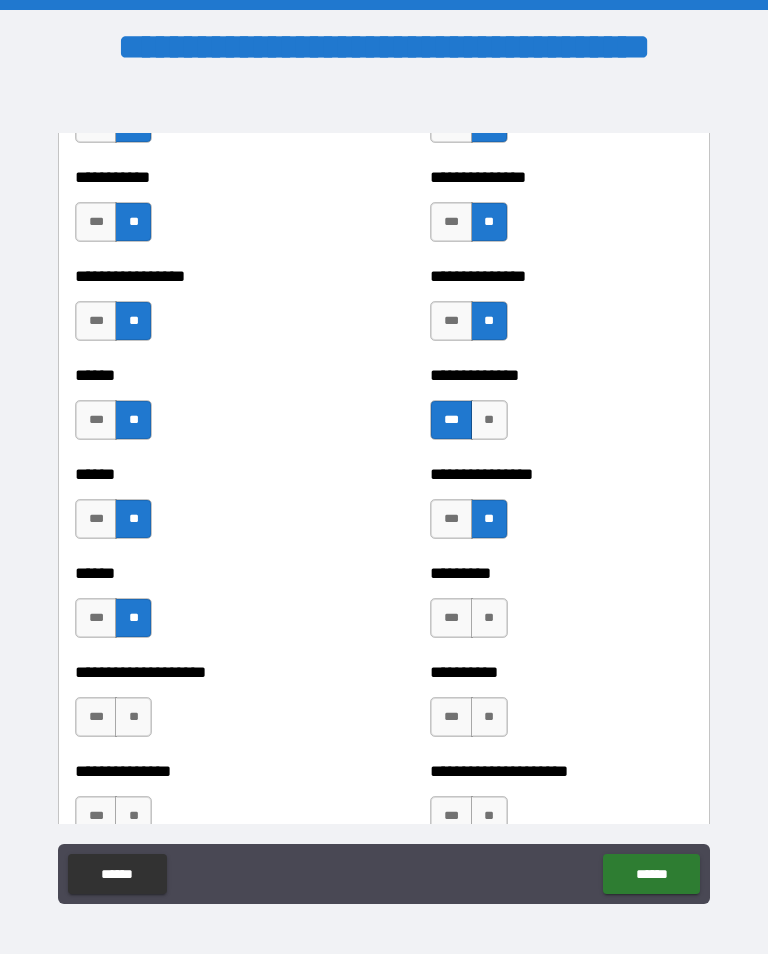 click on "***" at bounding box center [451, 618] 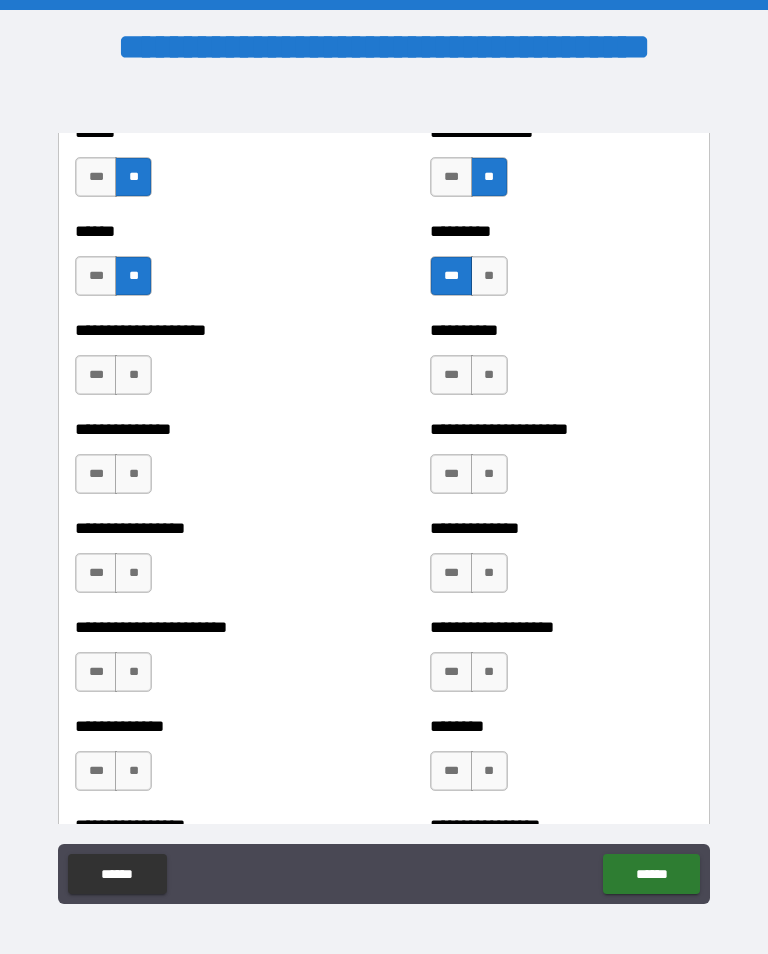 scroll, scrollTop: 3267, scrollLeft: 0, axis: vertical 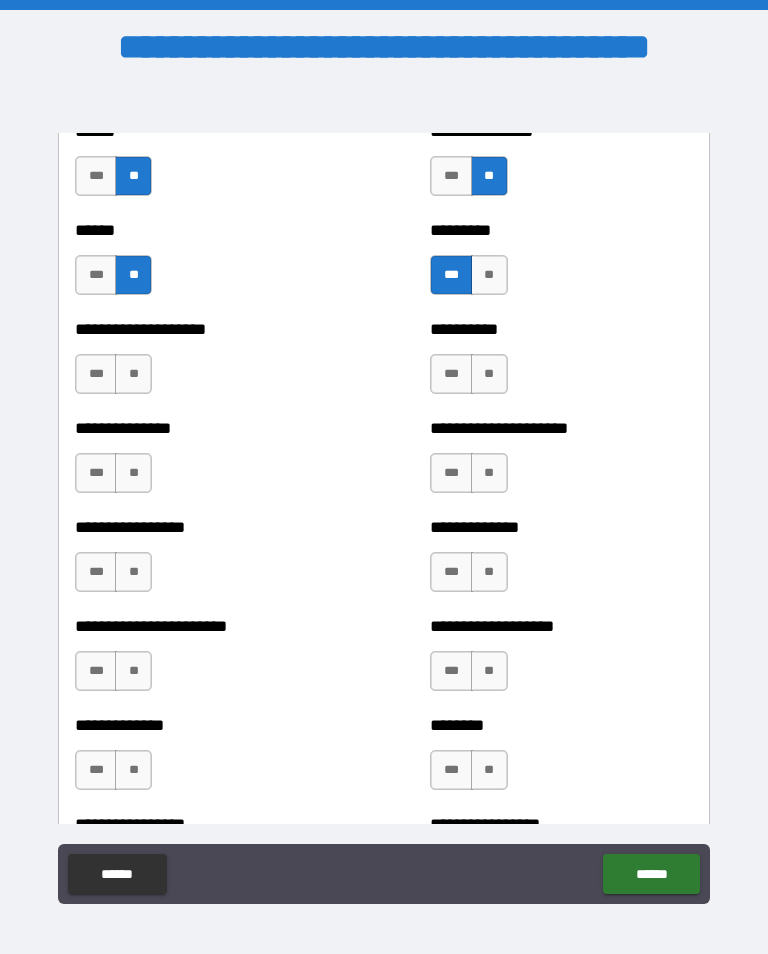 click on "***" at bounding box center (96, 374) 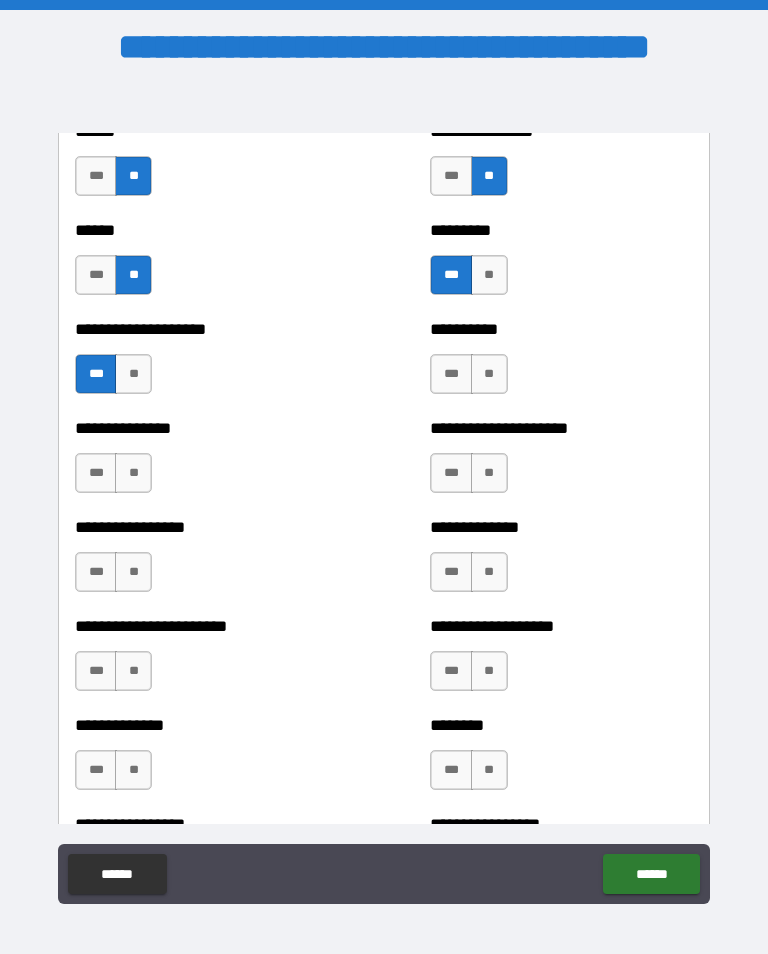 click on "**" at bounding box center [489, 374] 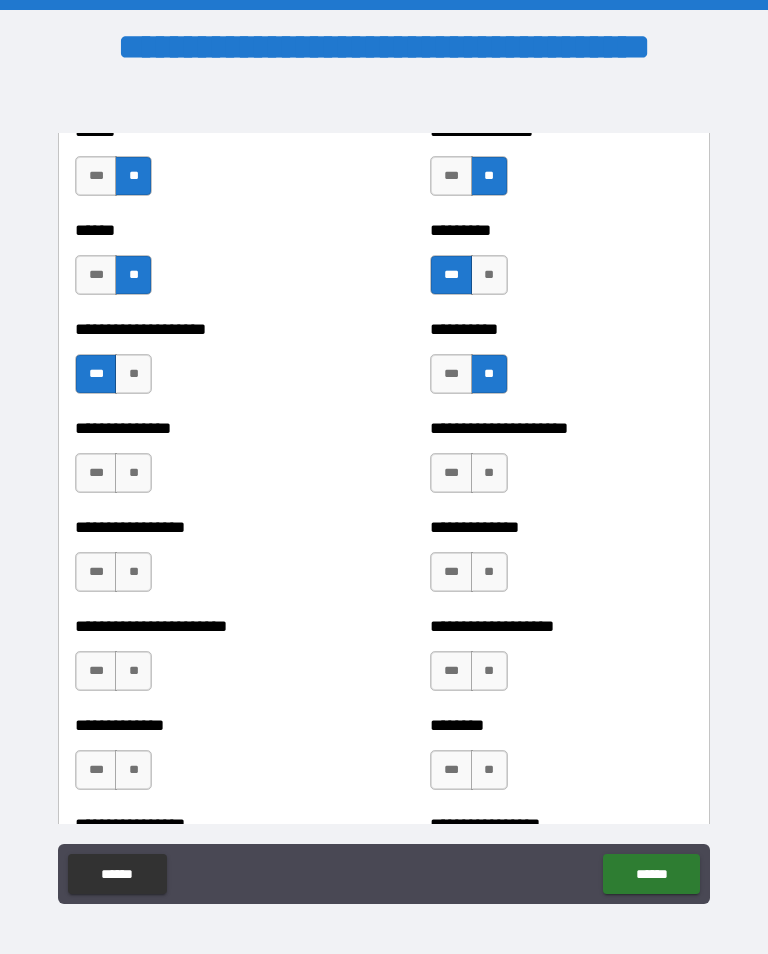click on "***" at bounding box center (96, 473) 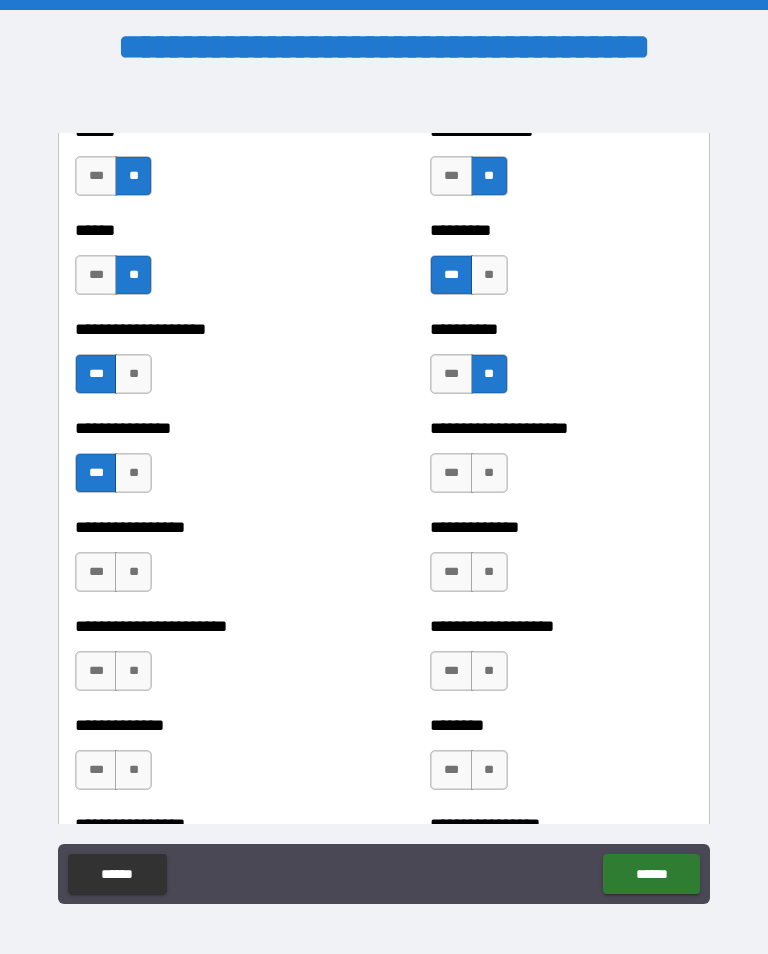 click on "**" at bounding box center (489, 473) 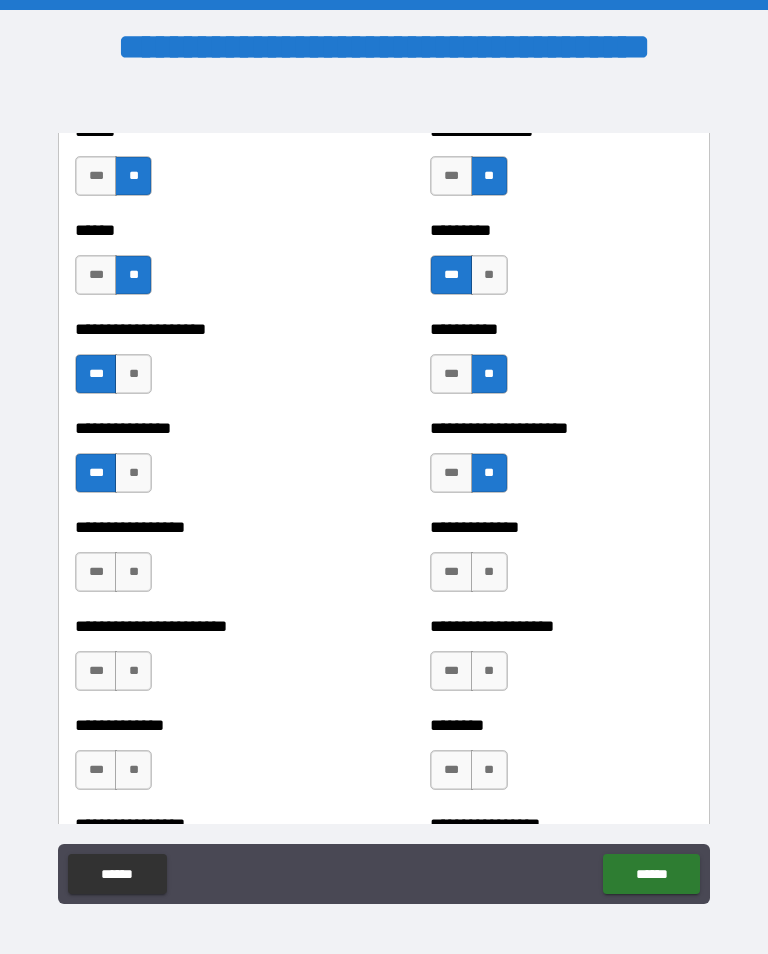 click on "**" at bounding box center [133, 572] 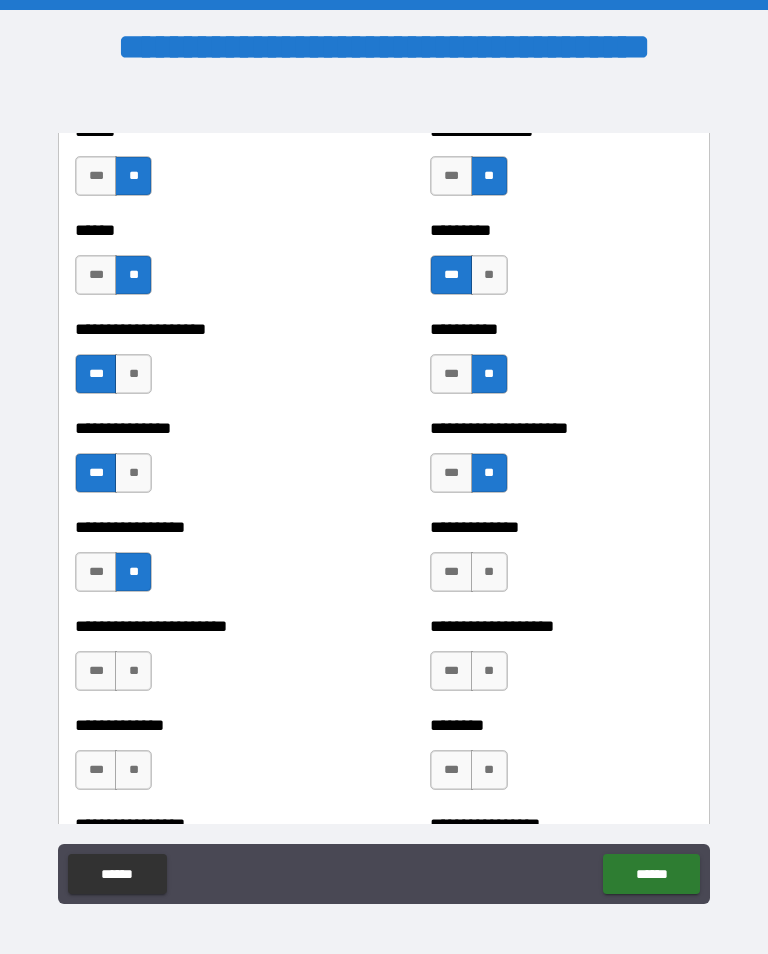 click on "***" at bounding box center (96, 572) 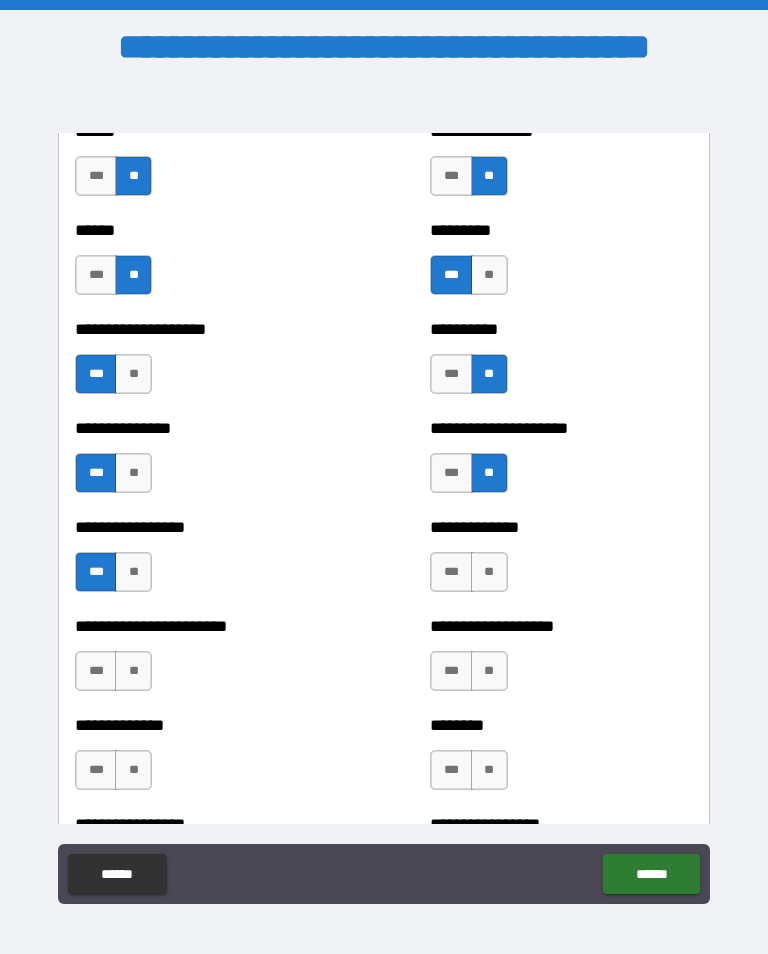 click on "**" at bounding box center [489, 572] 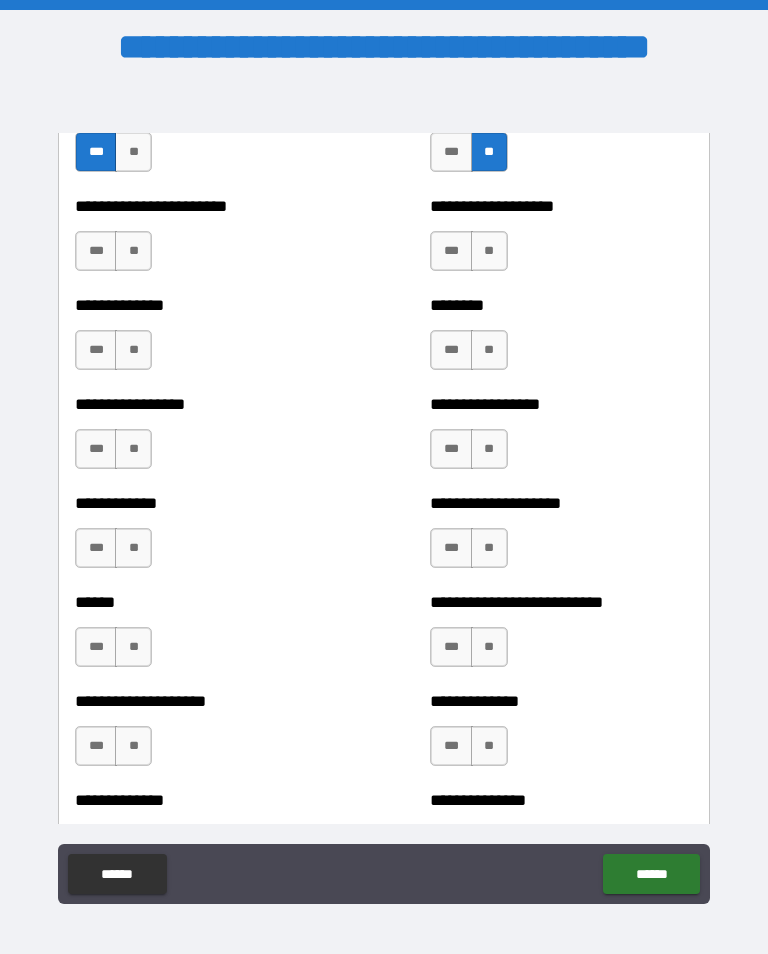 scroll, scrollTop: 3682, scrollLeft: 0, axis: vertical 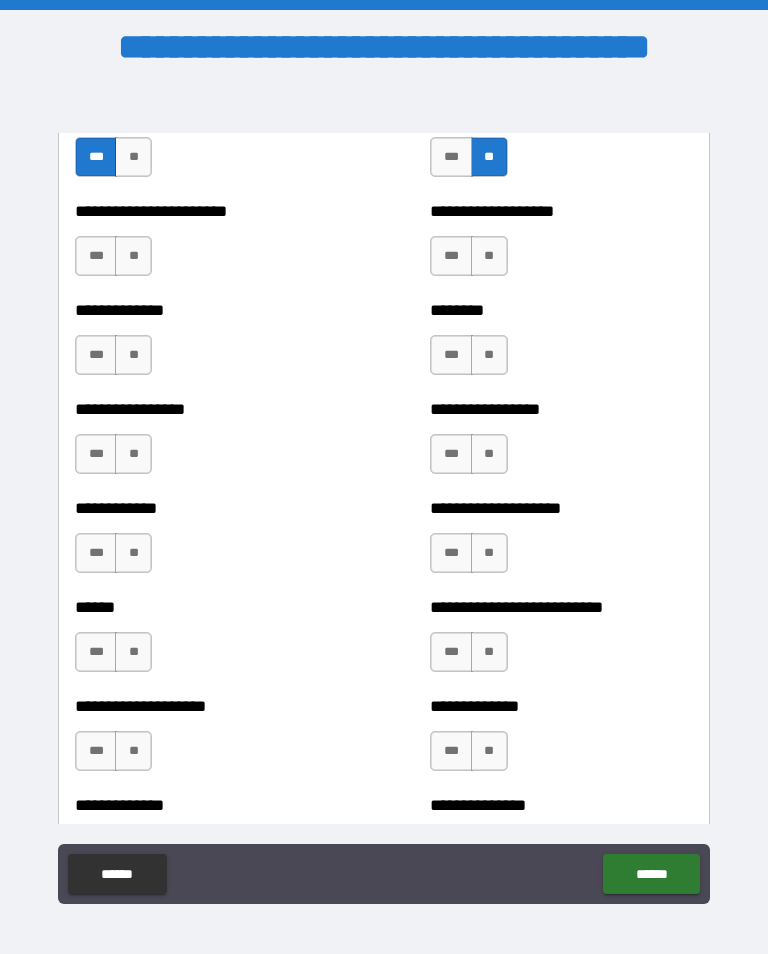 click on "**" at bounding box center (489, 256) 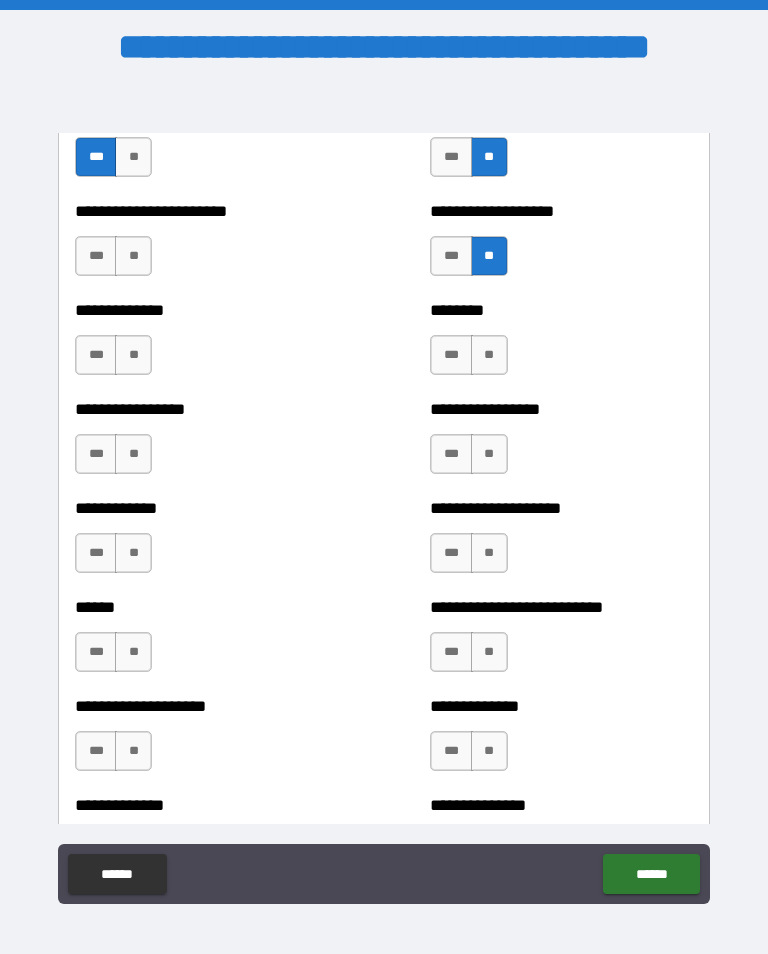 click on "**" at bounding box center [133, 256] 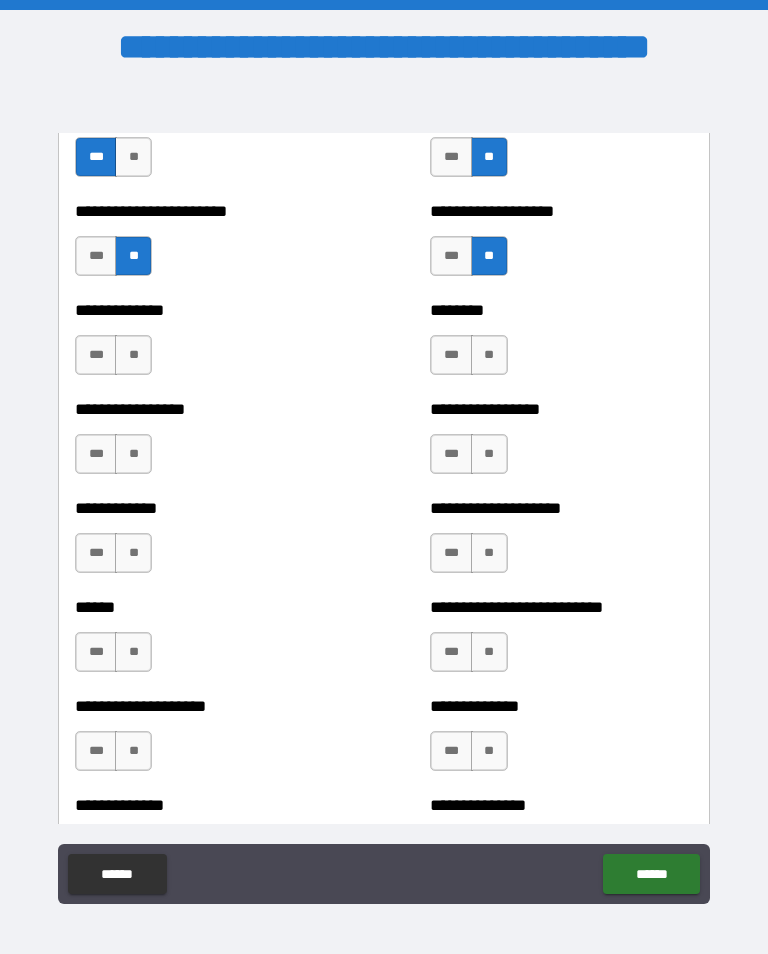 click on "**" at bounding box center [133, 355] 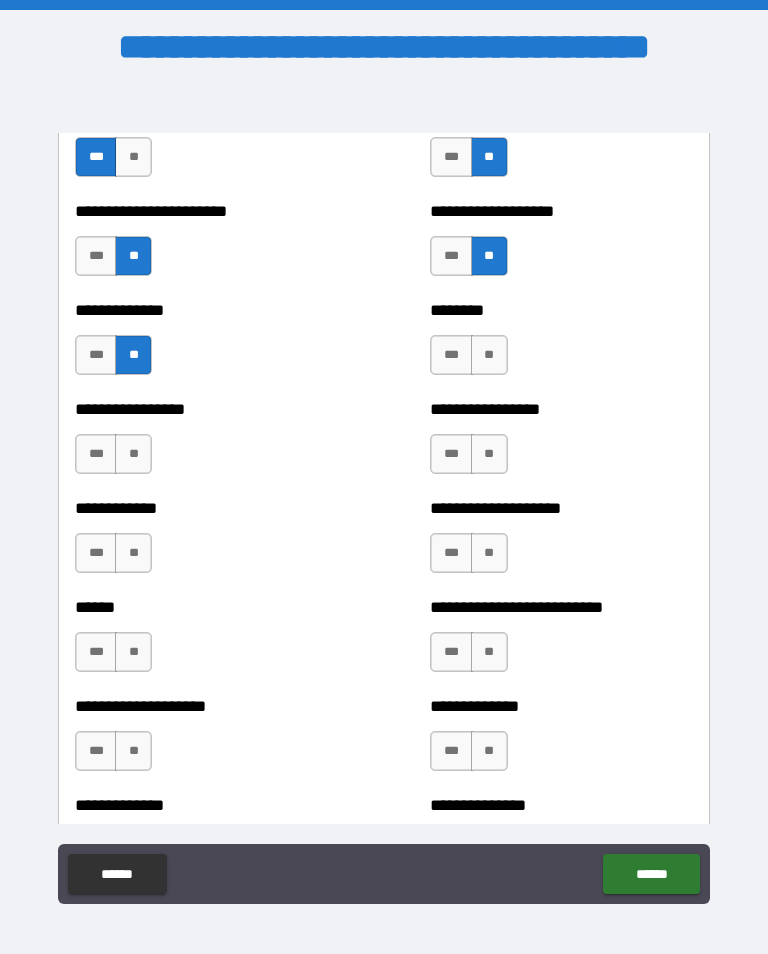 click on "**" at bounding box center [489, 355] 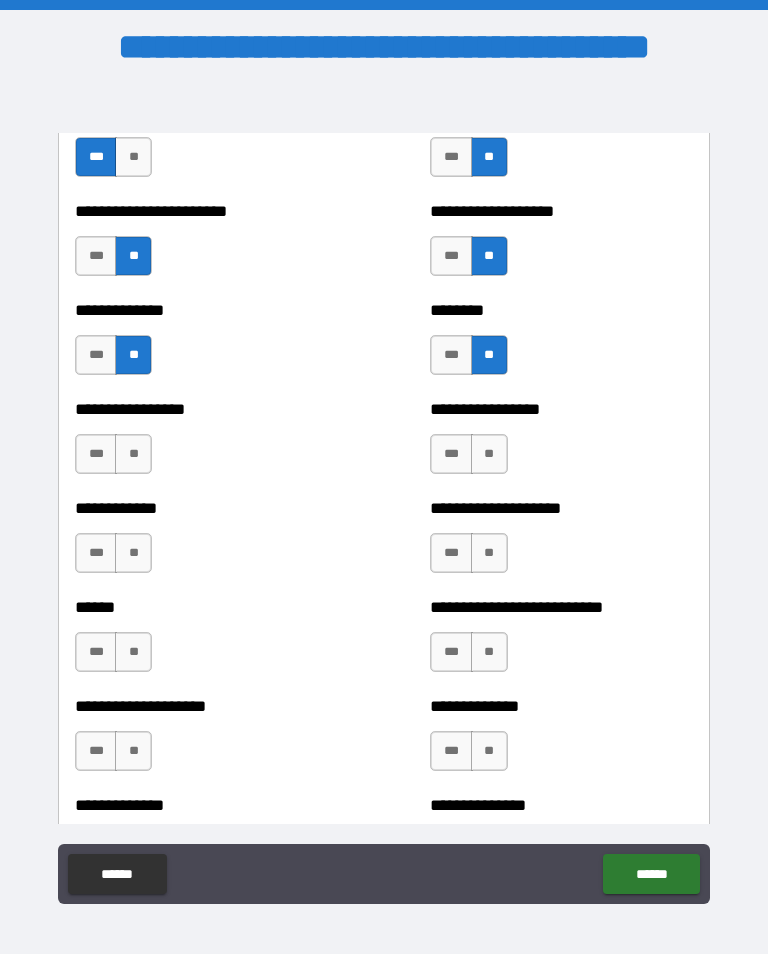 click on "**" at bounding box center [133, 454] 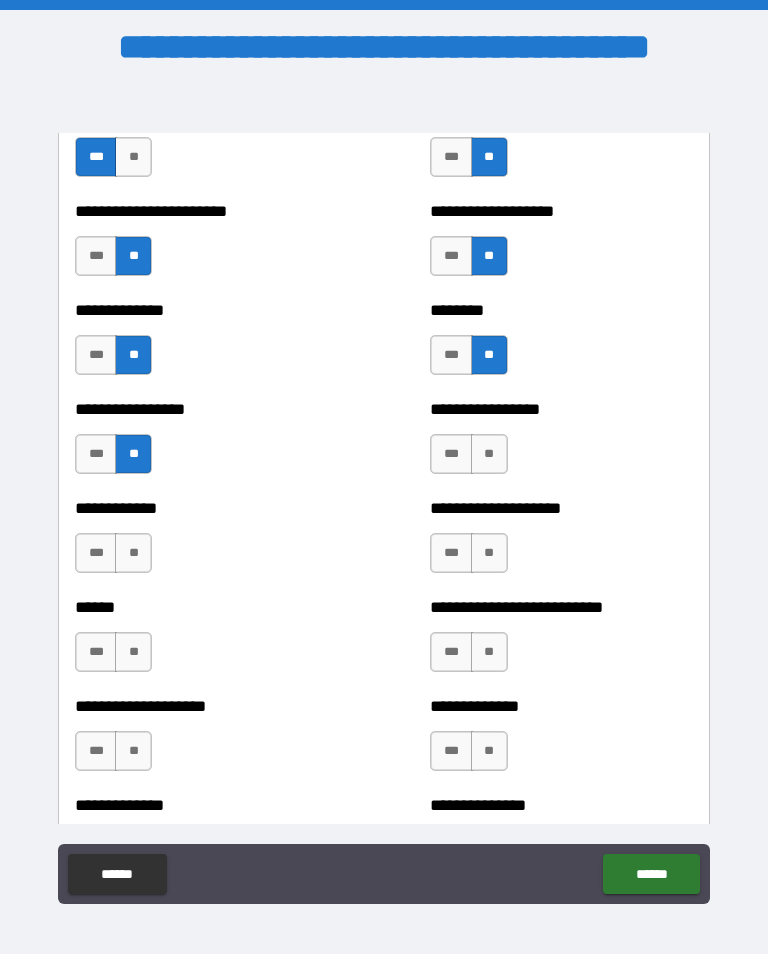 click on "**" at bounding box center [489, 454] 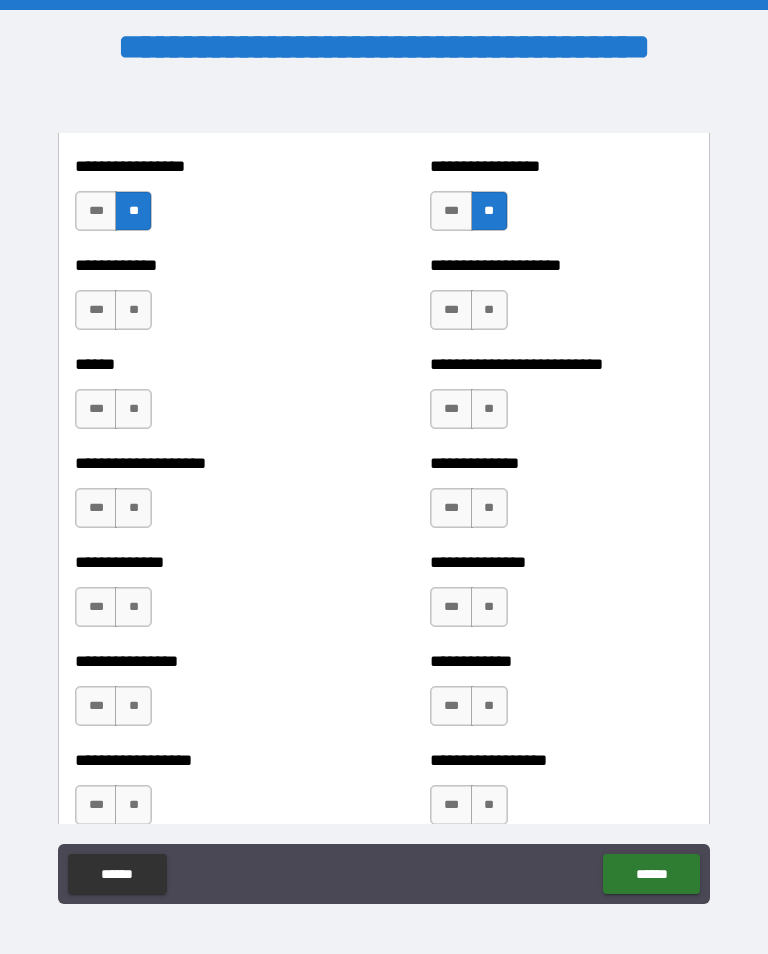 scroll, scrollTop: 3935, scrollLeft: 0, axis: vertical 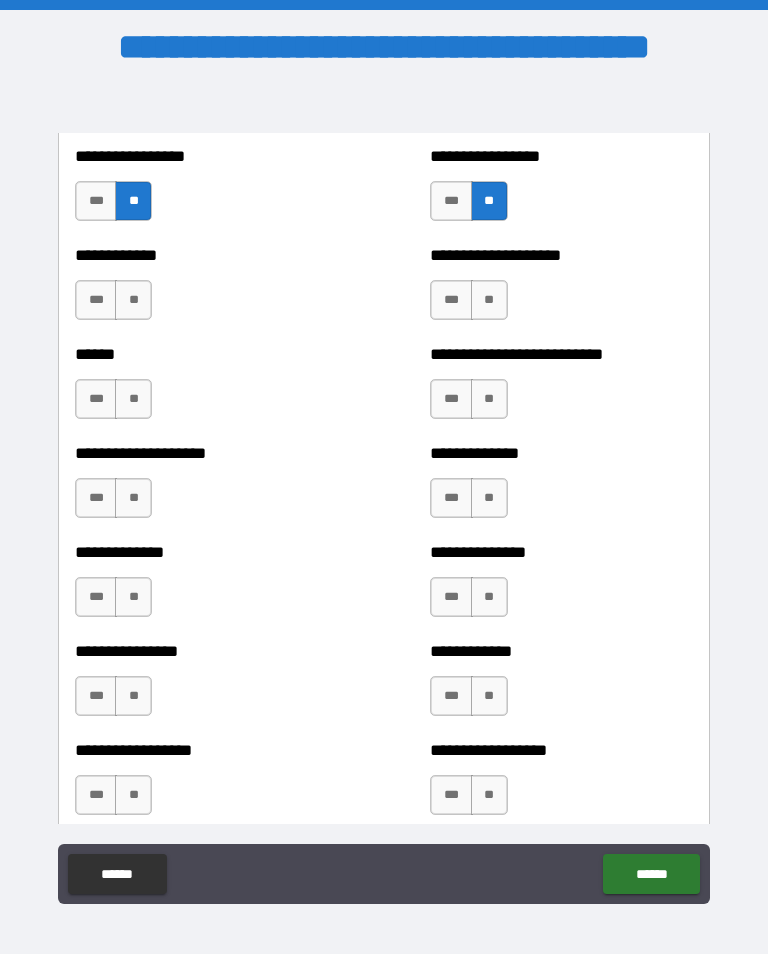 click on "**" at bounding box center (133, 300) 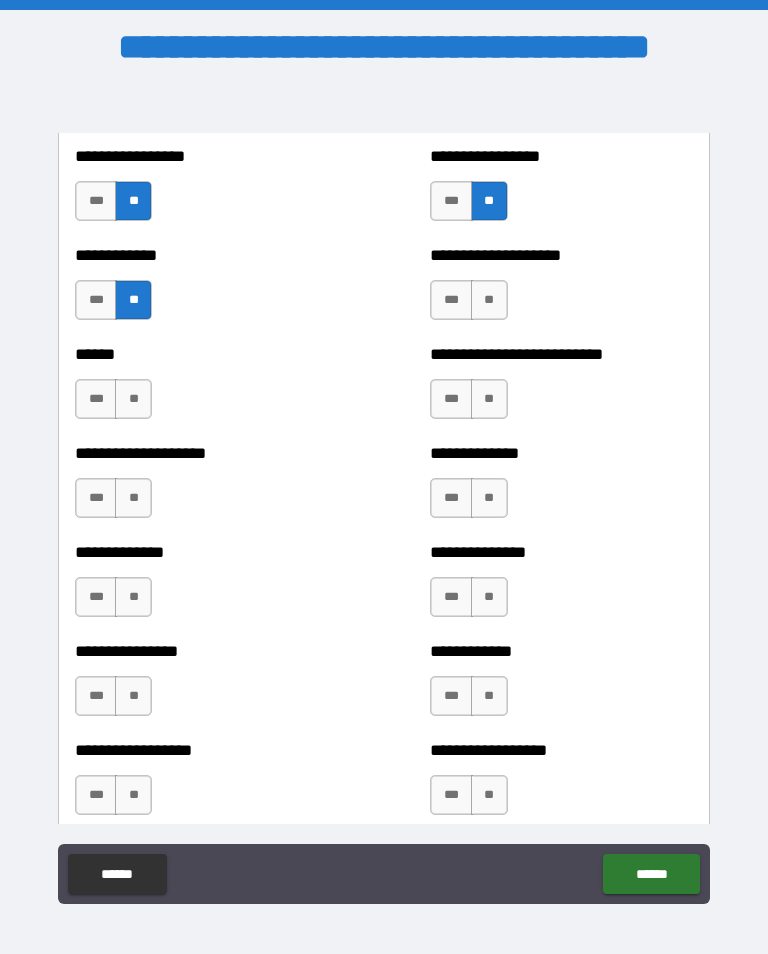 click on "**" at bounding box center [489, 300] 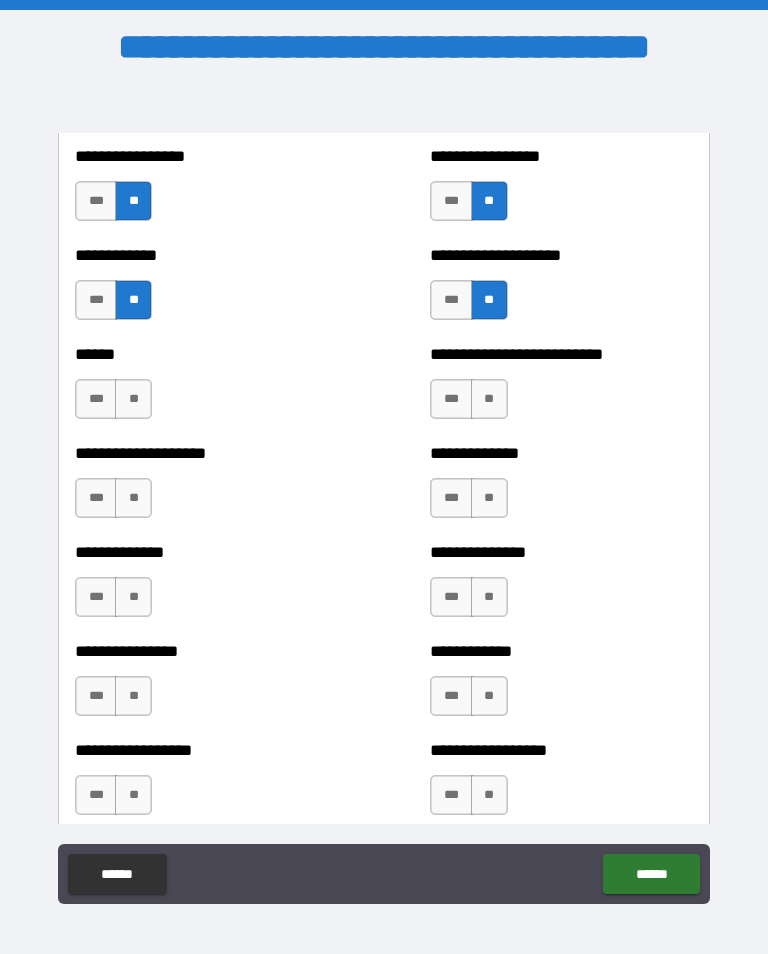 click on "**" at bounding box center [133, 399] 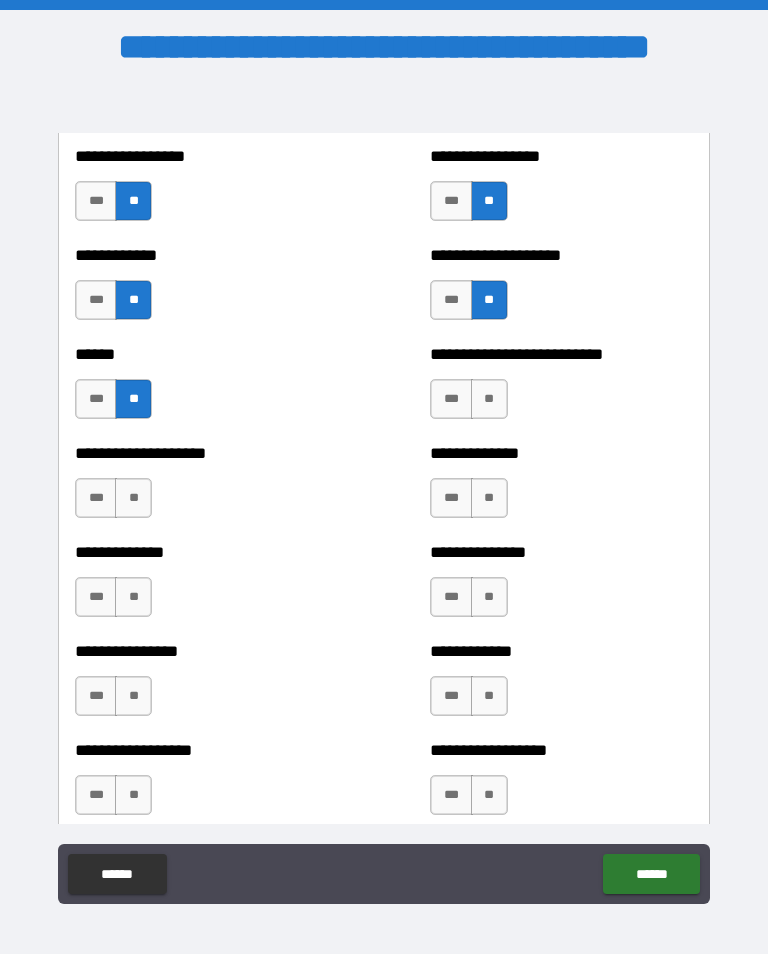click on "**" at bounding box center [489, 399] 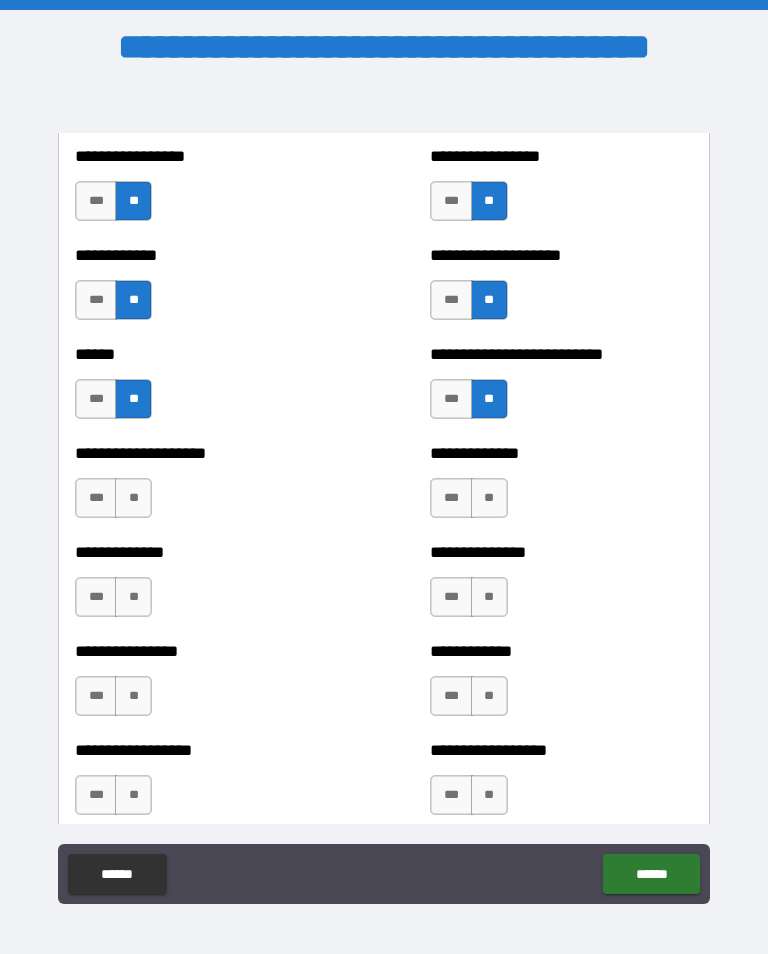 click on "**" at bounding box center [133, 498] 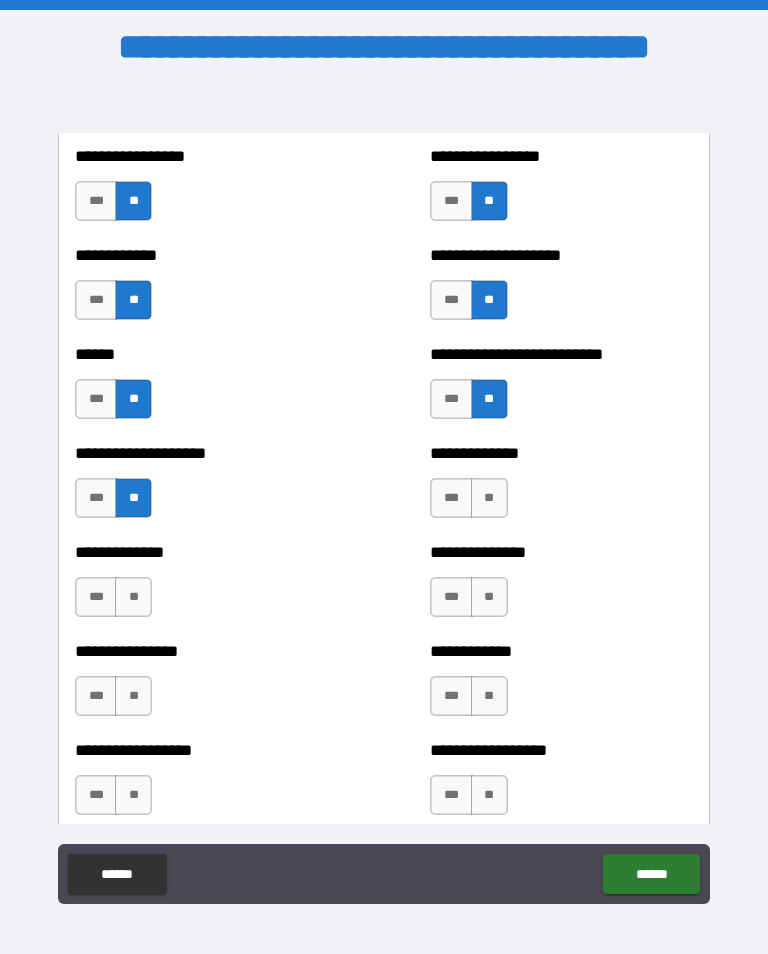 click on "**" at bounding box center [489, 498] 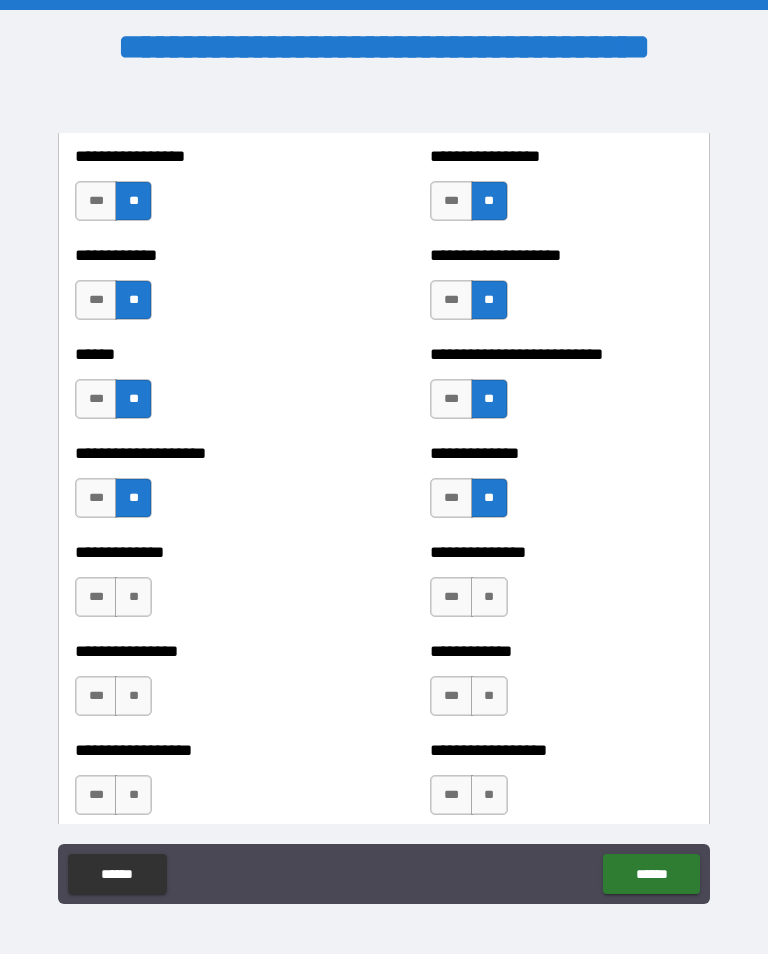 click on "***" at bounding box center [451, 498] 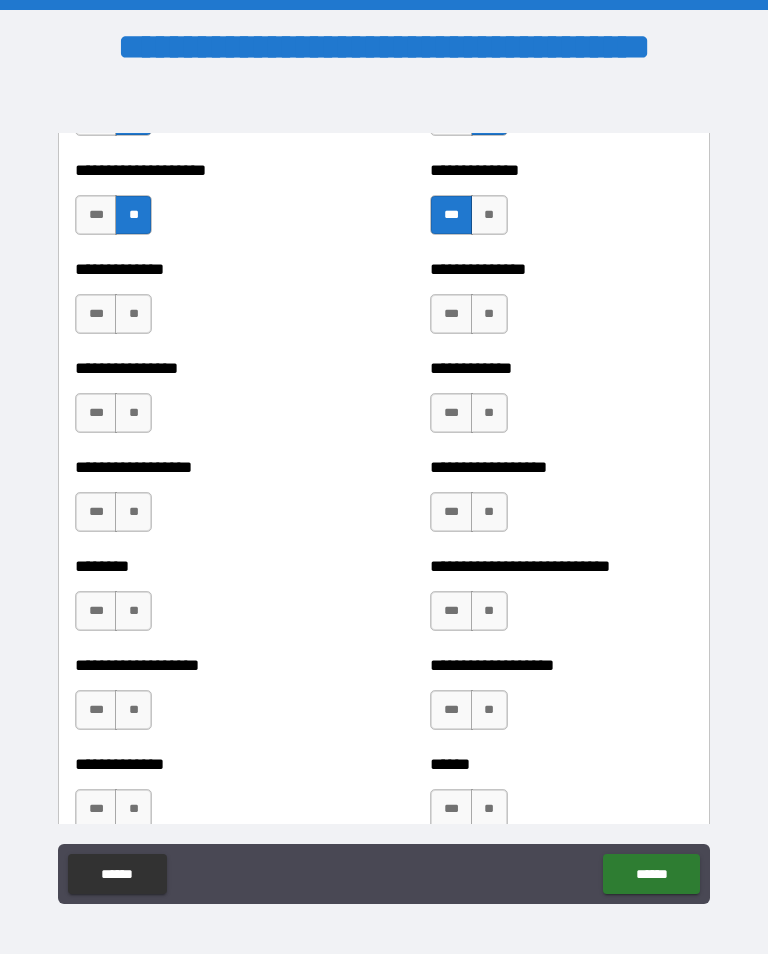 scroll, scrollTop: 4229, scrollLeft: 0, axis: vertical 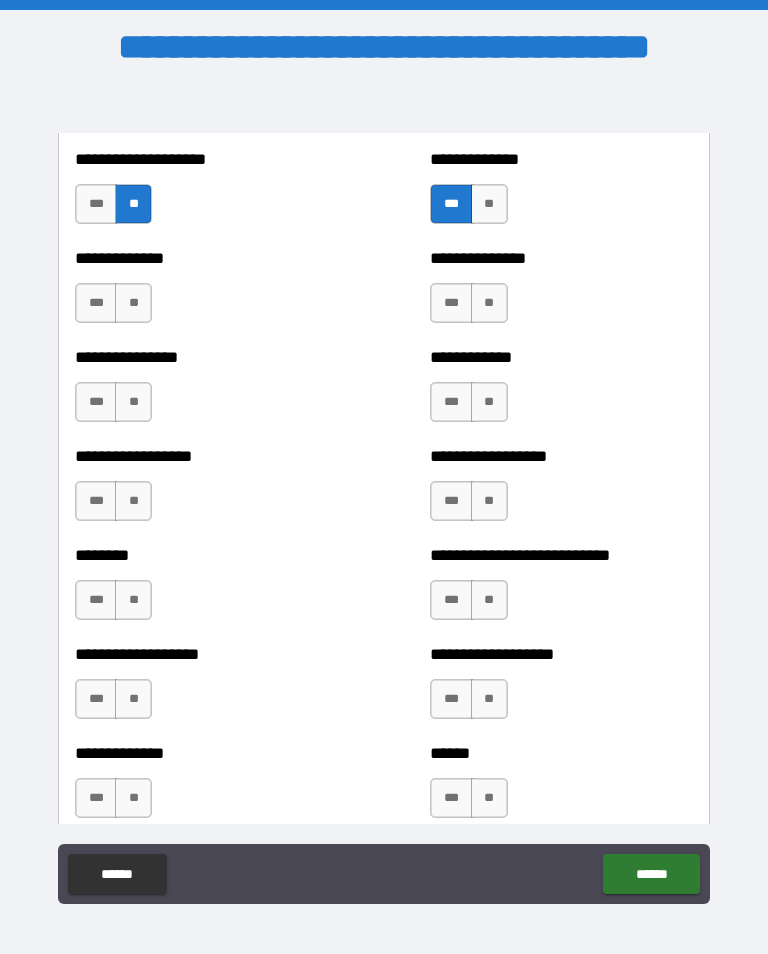 click on "**" at bounding box center (133, 303) 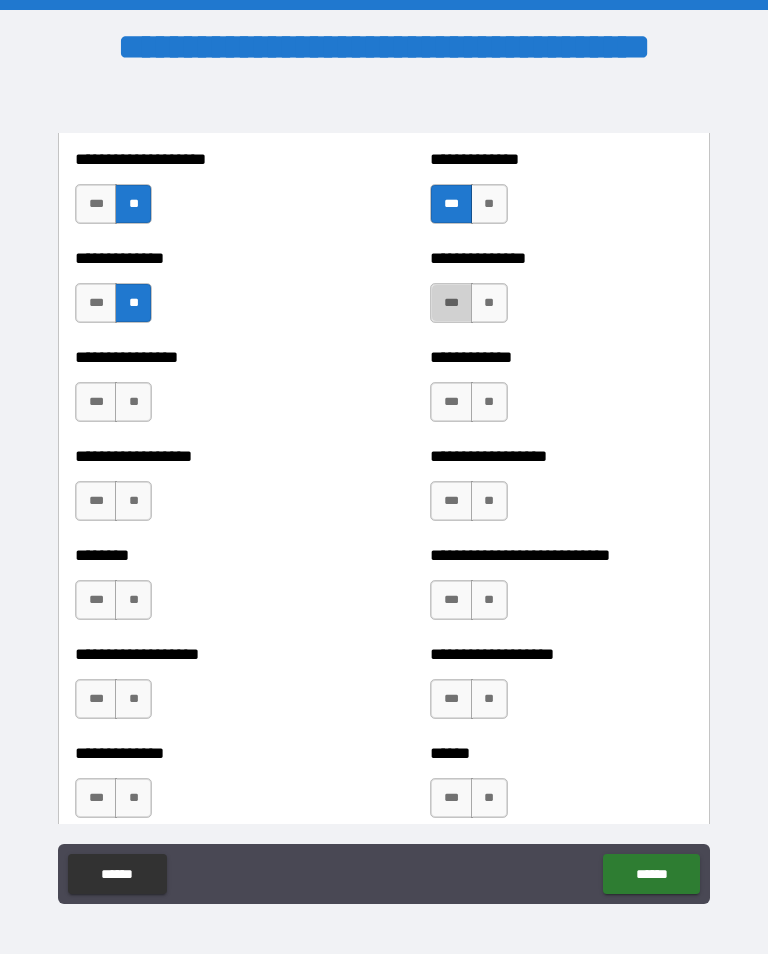 click on "***" at bounding box center (451, 303) 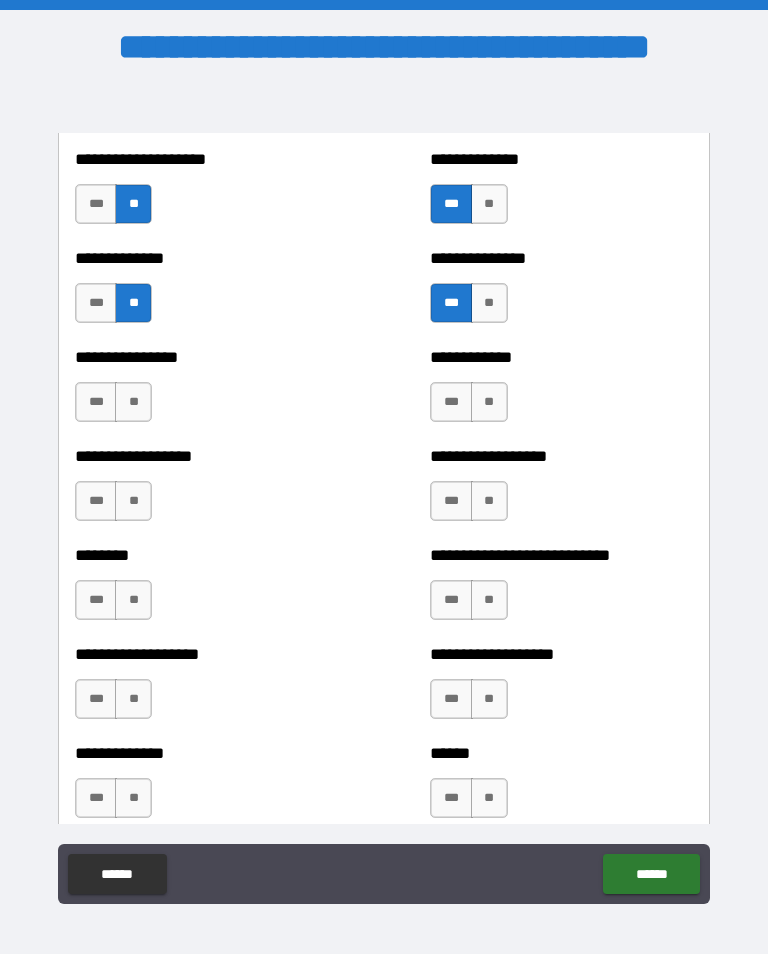 click on "**" at bounding box center (133, 402) 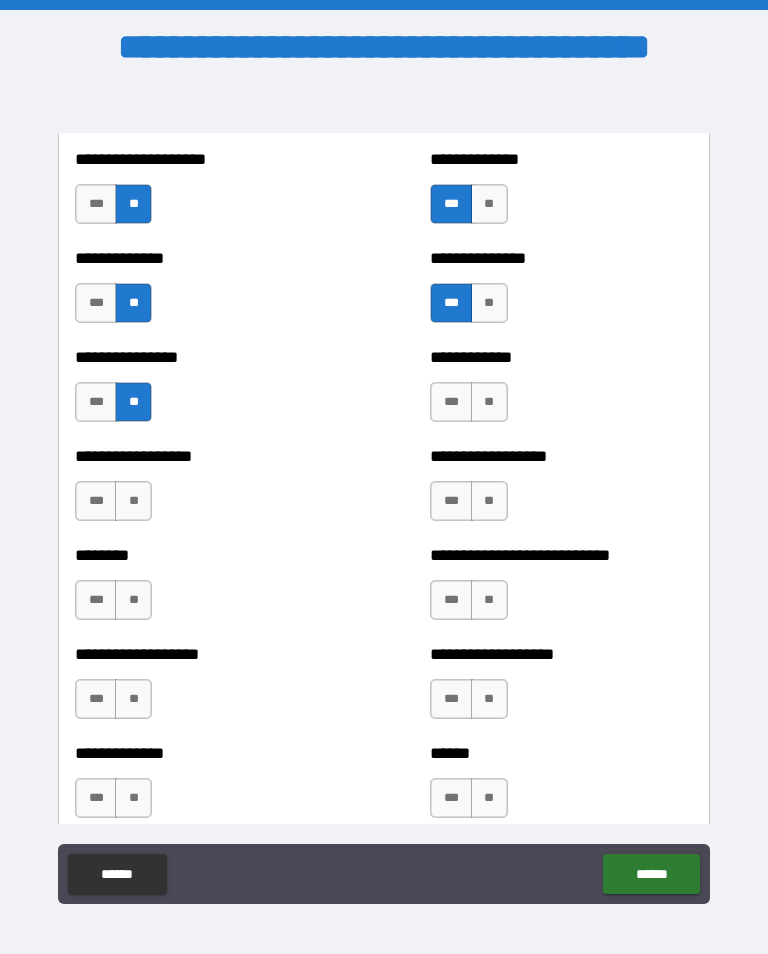 click on "**" at bounding box center (489, 402) 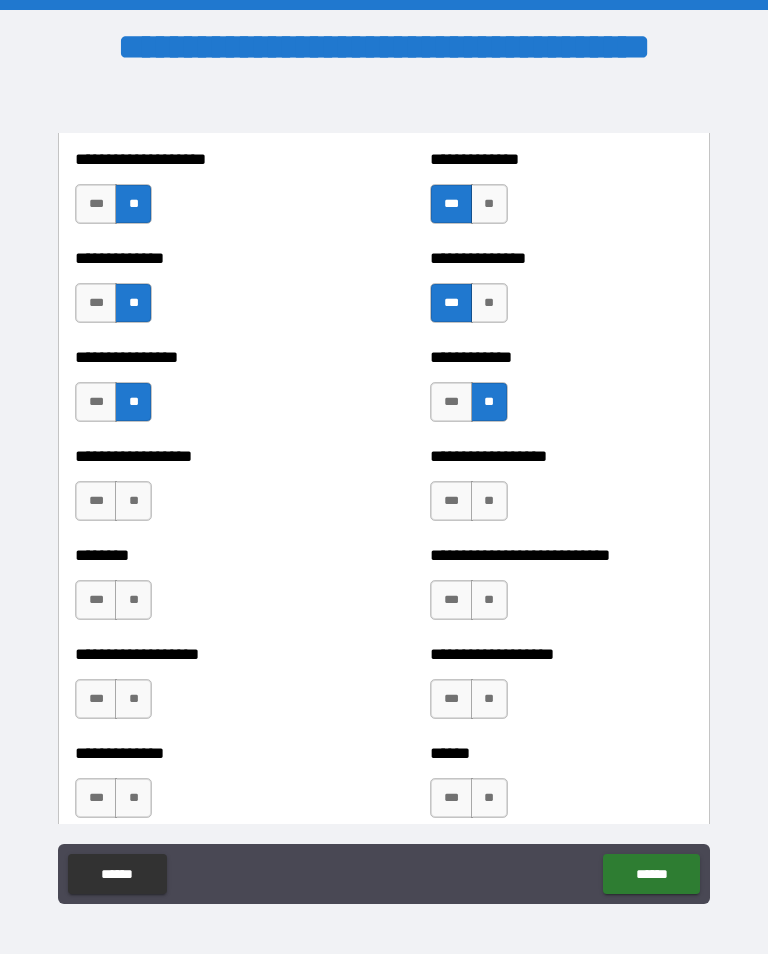 click on "**" at bounding box center (133, 501) 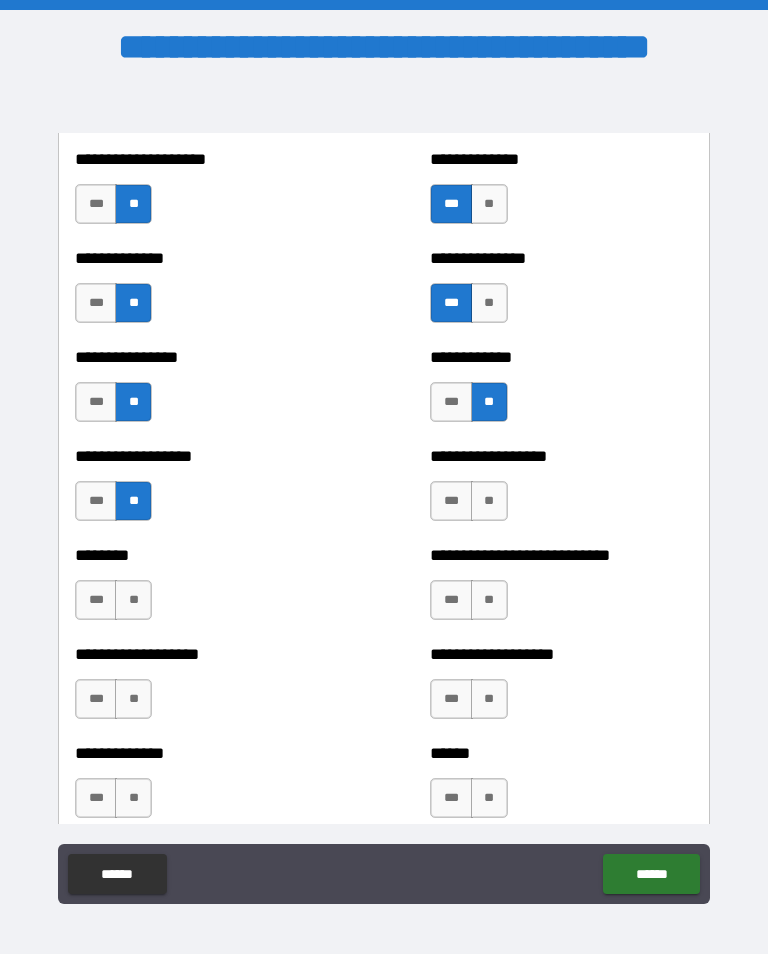 click on "**" at bounding box center [489, 501] 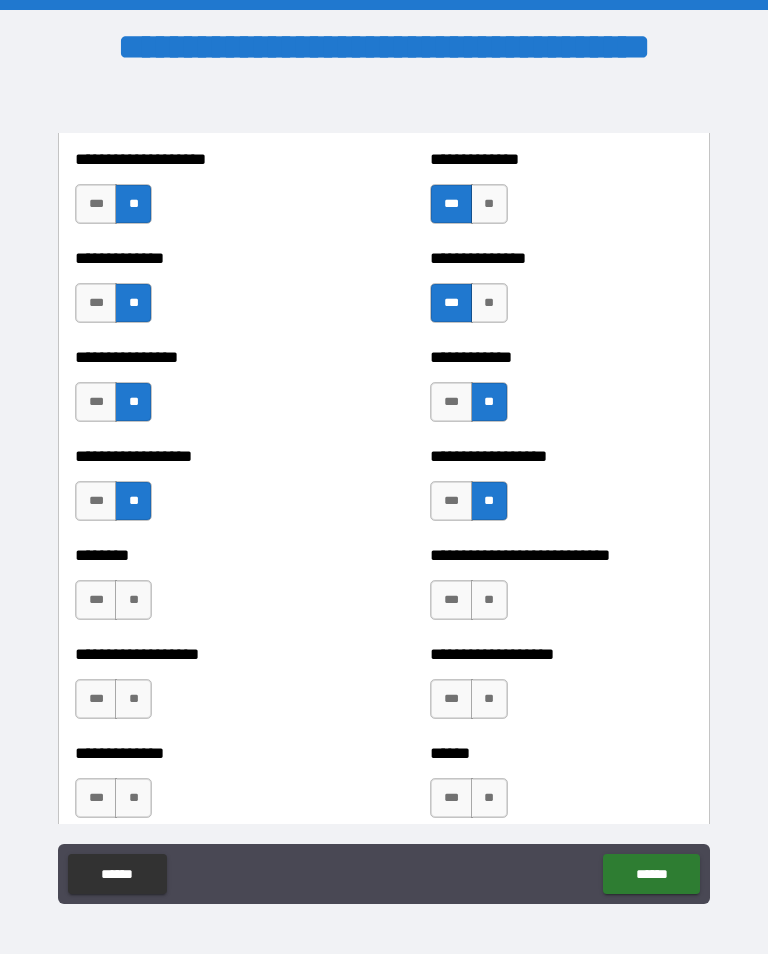 click on "**" at bounding box center [133, 600] 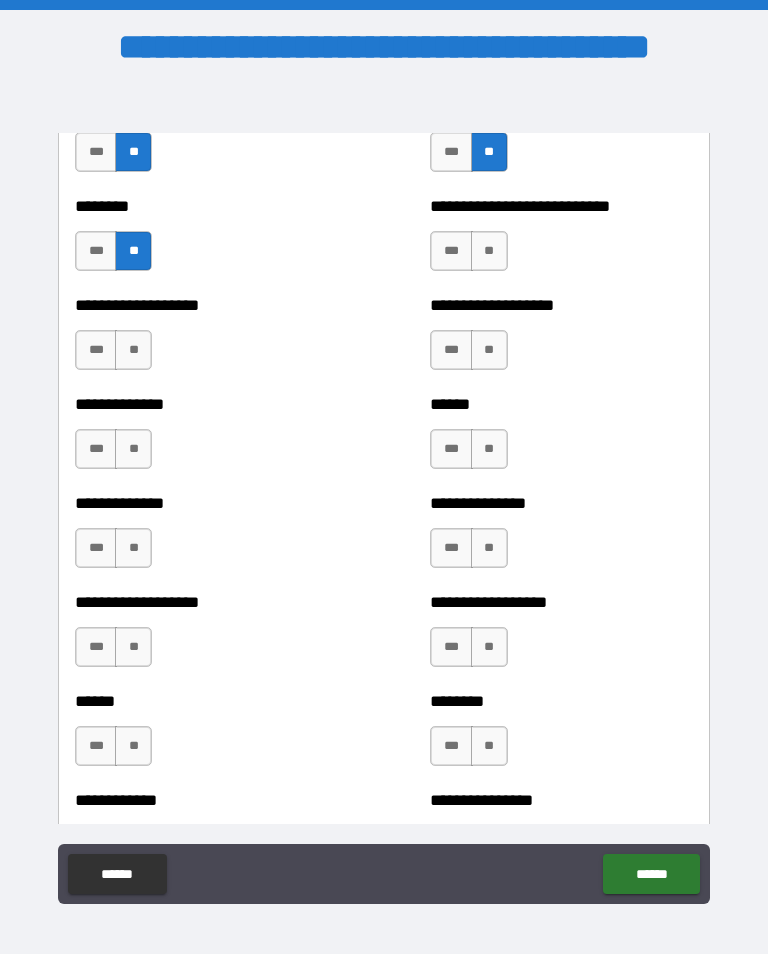 scroll, scrollTop: 4579, scrollLeft: 0, axis: vertical 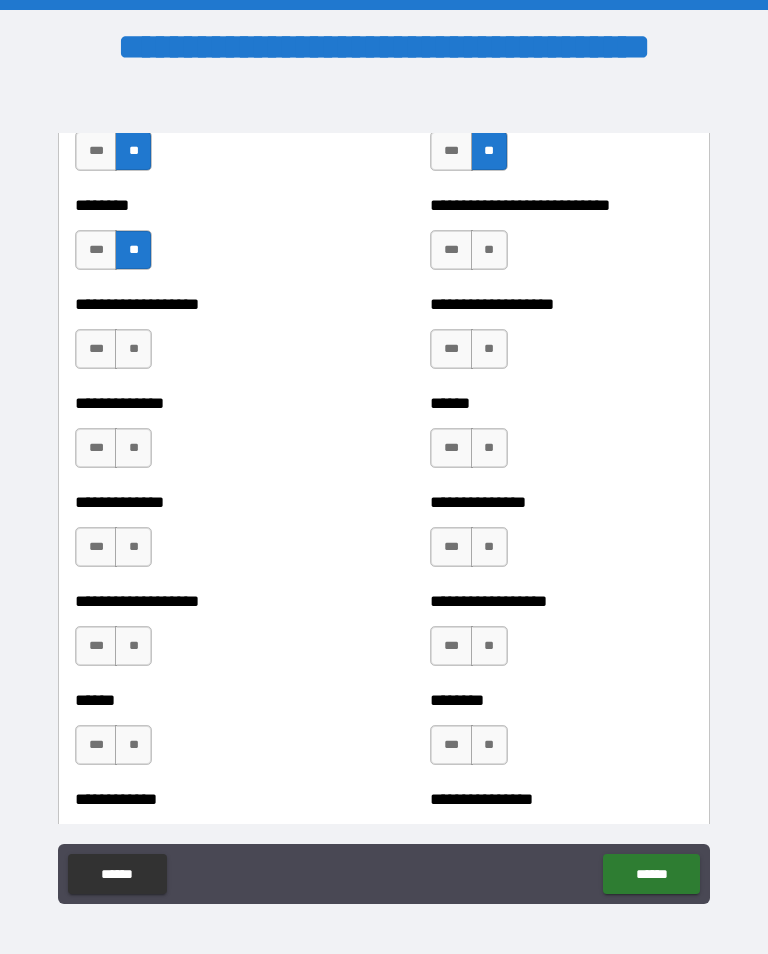 click on "**" at bounding box center (489, 250) 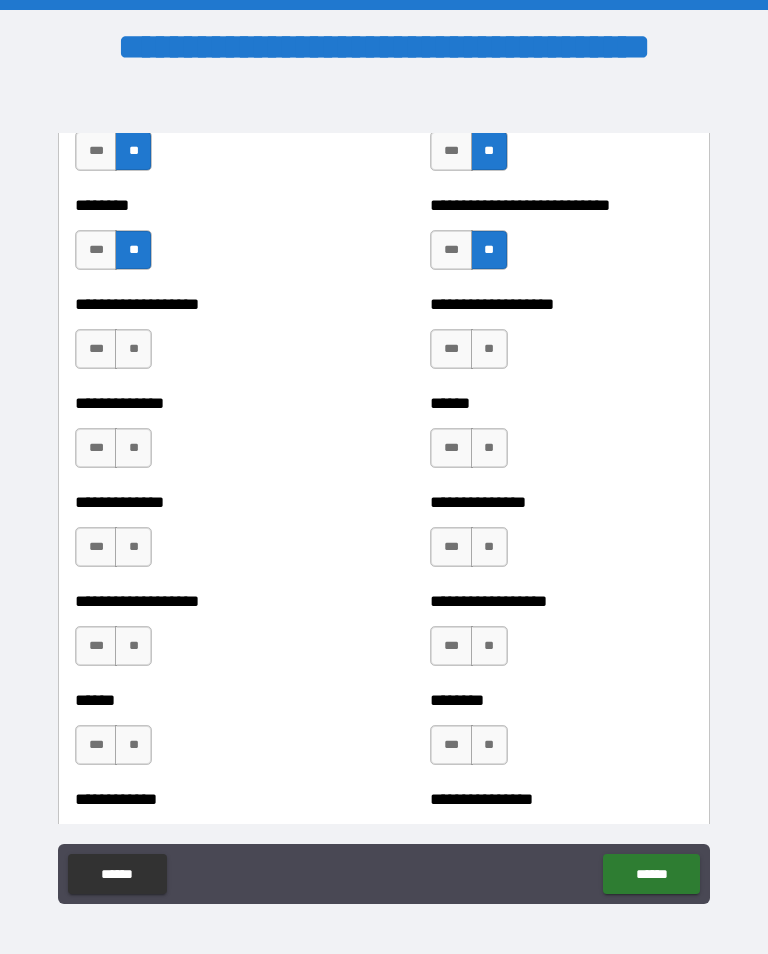 click on "**" at bounding box center [133, 349] 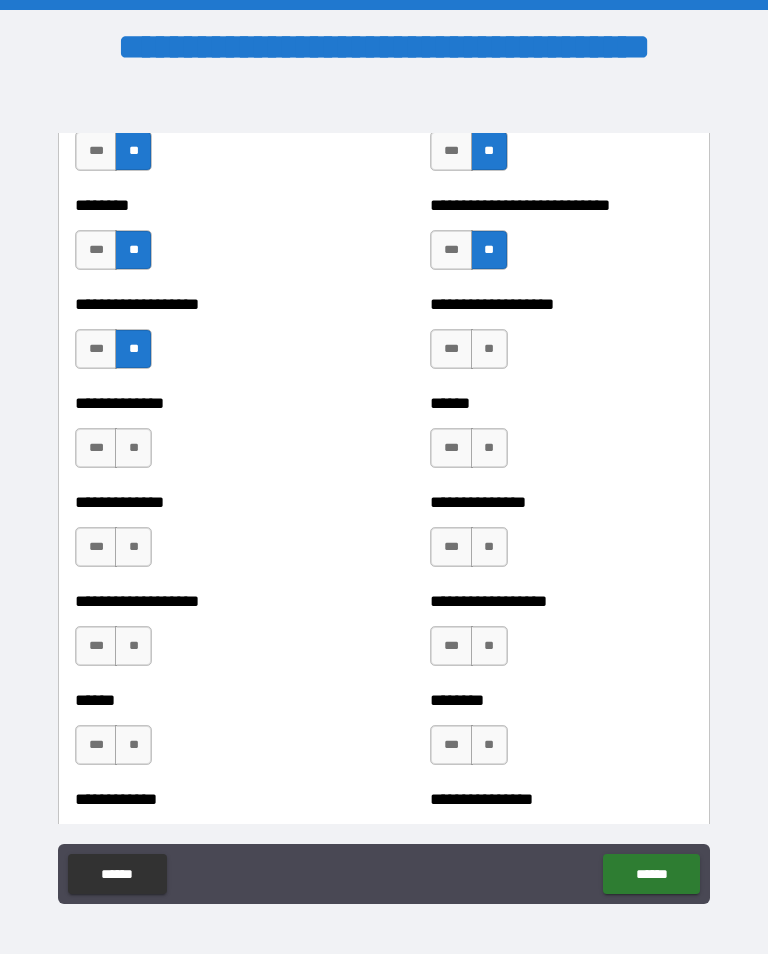 click on "***" at bounding box center [96, 349] 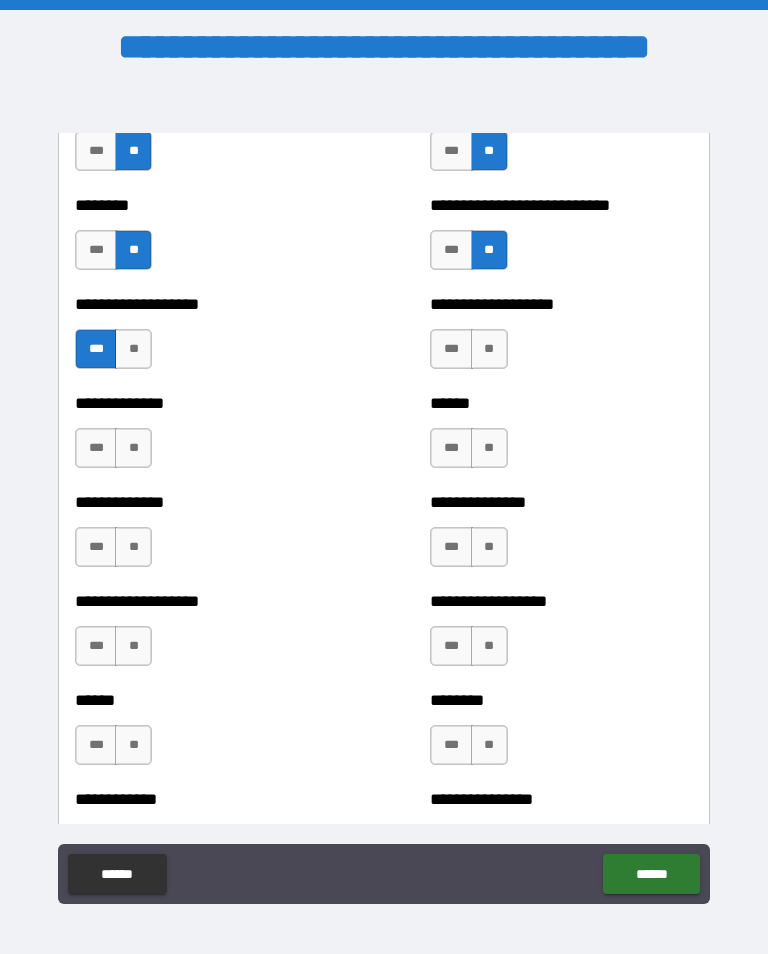 click on "***" at bounding box center [451, 349] 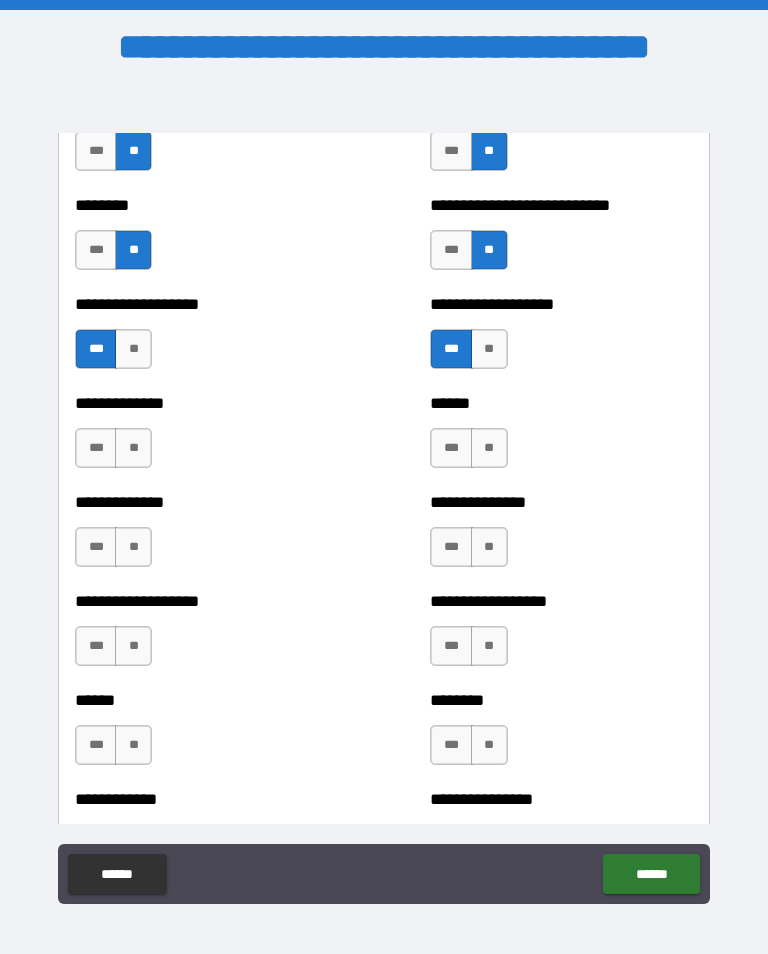 click on "**" at bounding box center [133, 448] 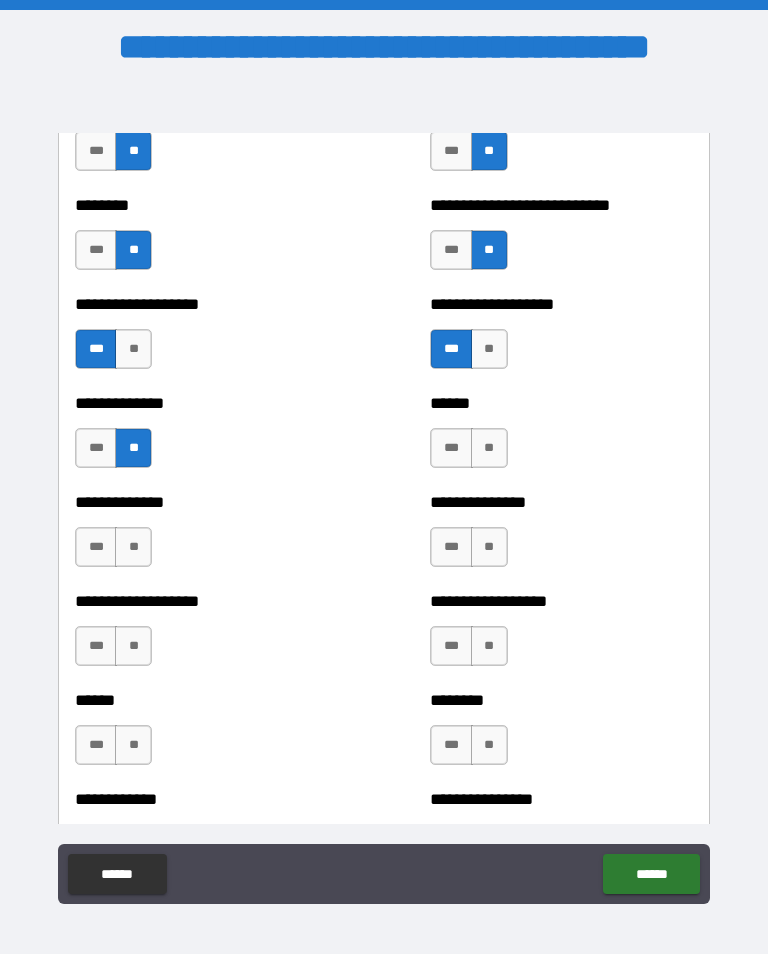 click on "**" at bounding box center [489, 448] 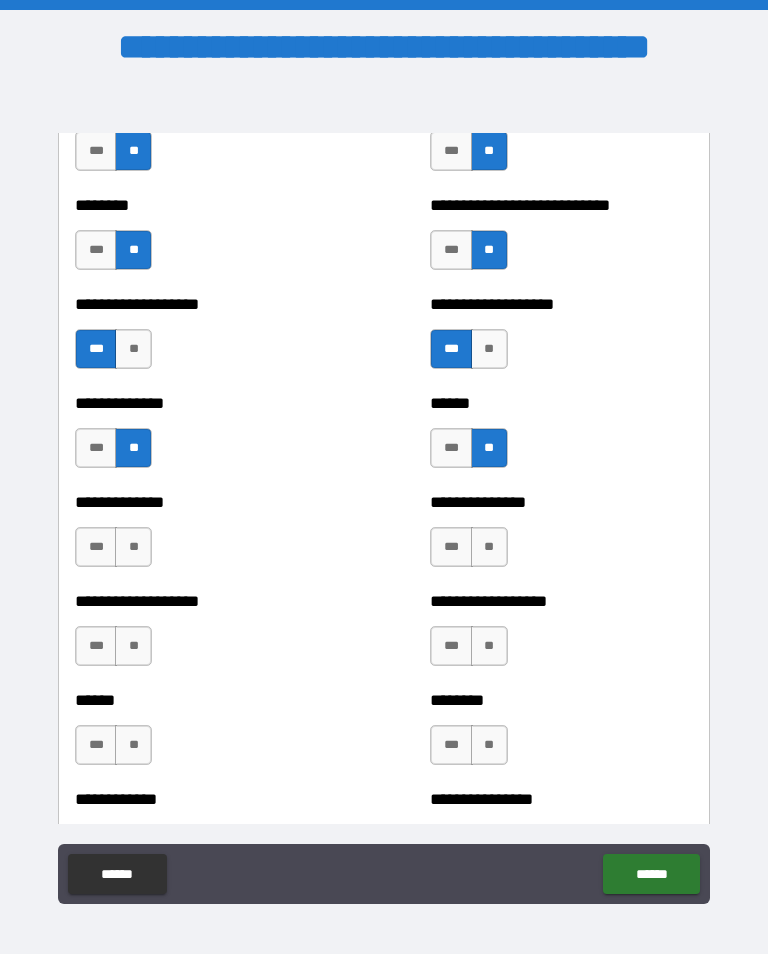click on "***" at bounding box center (96, 547) 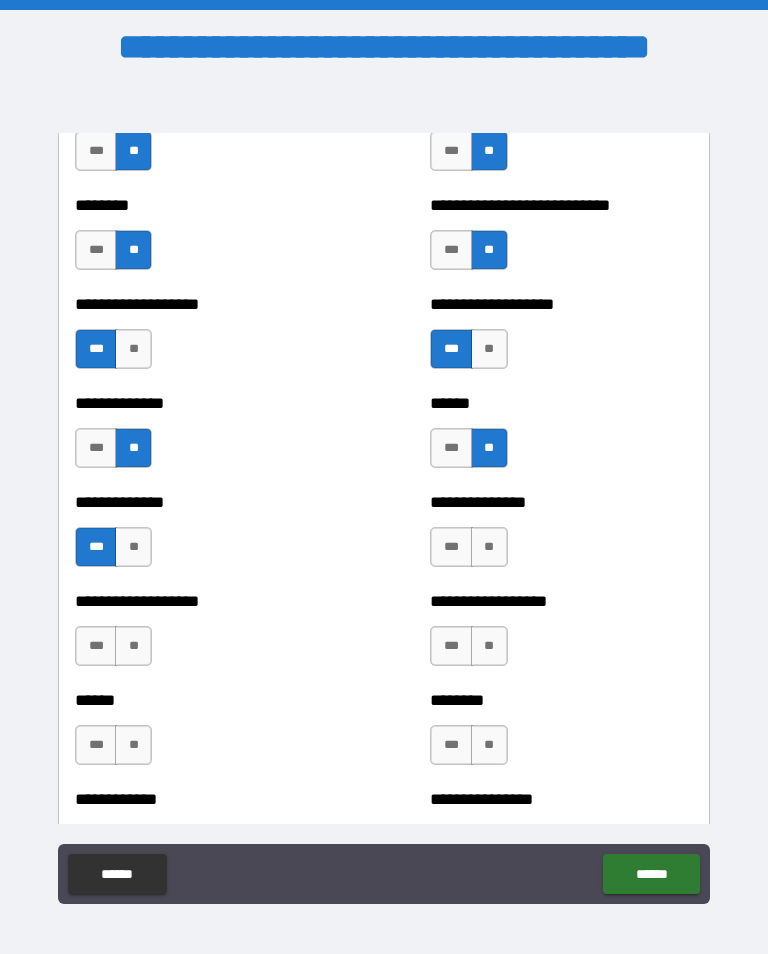 click on "**" at bounding box center [489, 547] 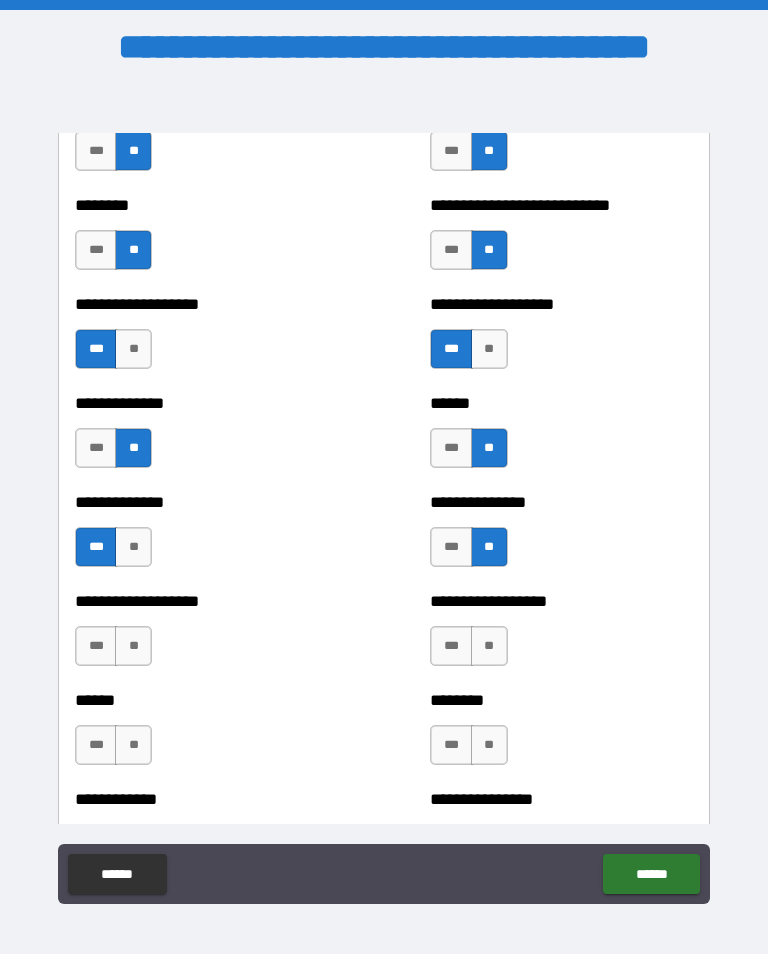 click on "**" at bounding box center [133, 646] 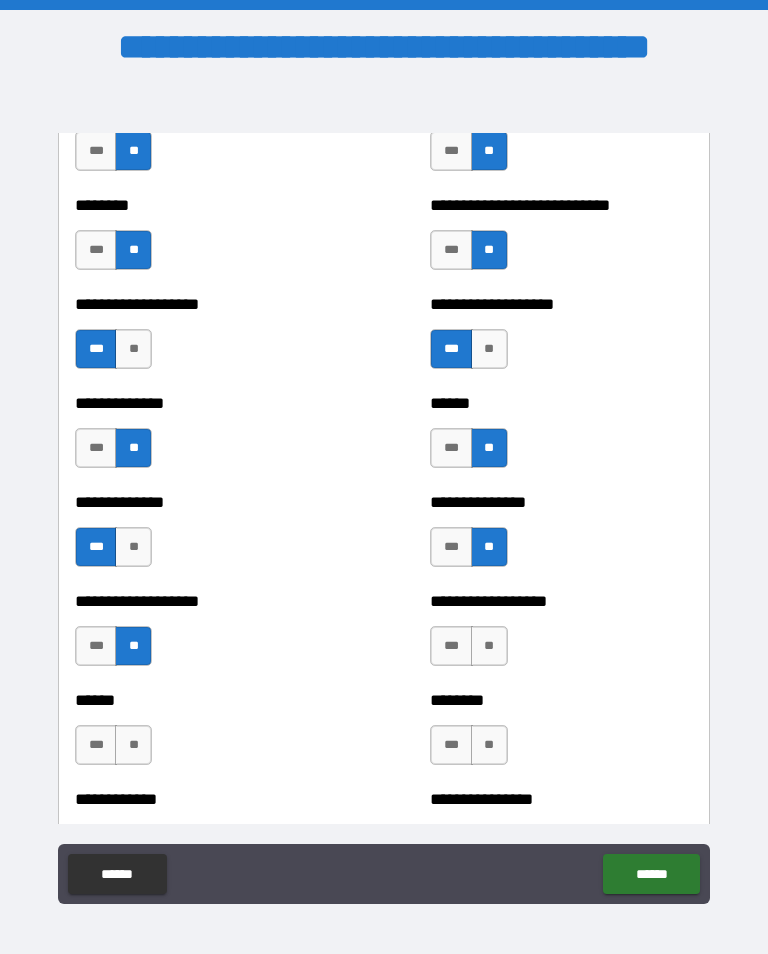 click on "***" at bounding box center [451, 646] 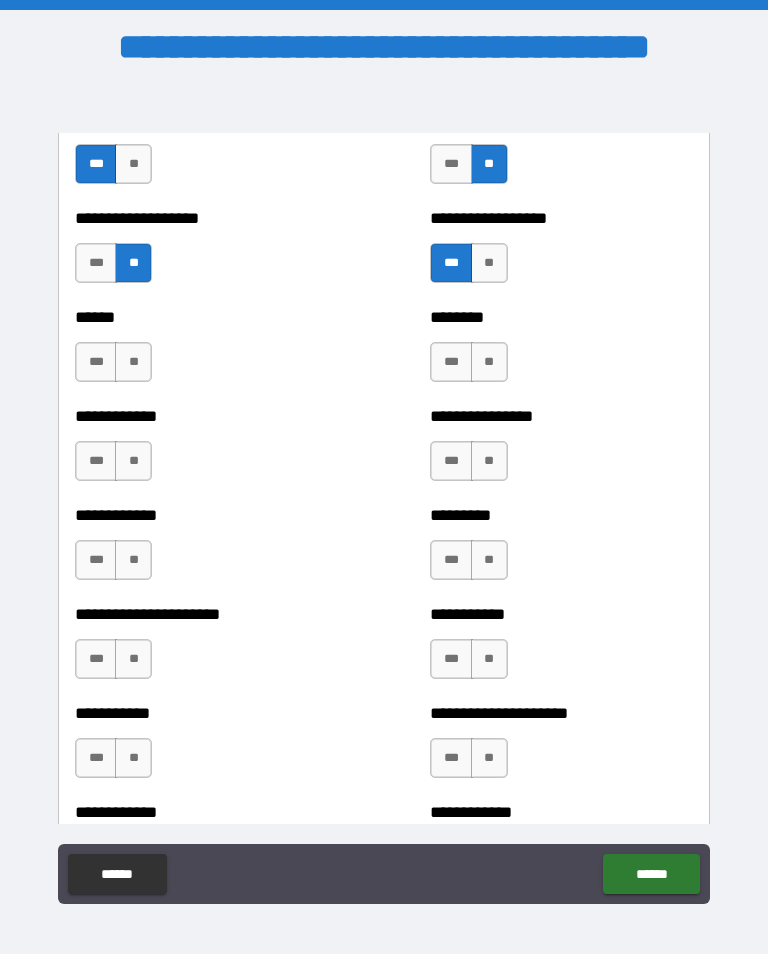 scroll, scrollTop: 4978, scrollLeft: 0, axis: vertical 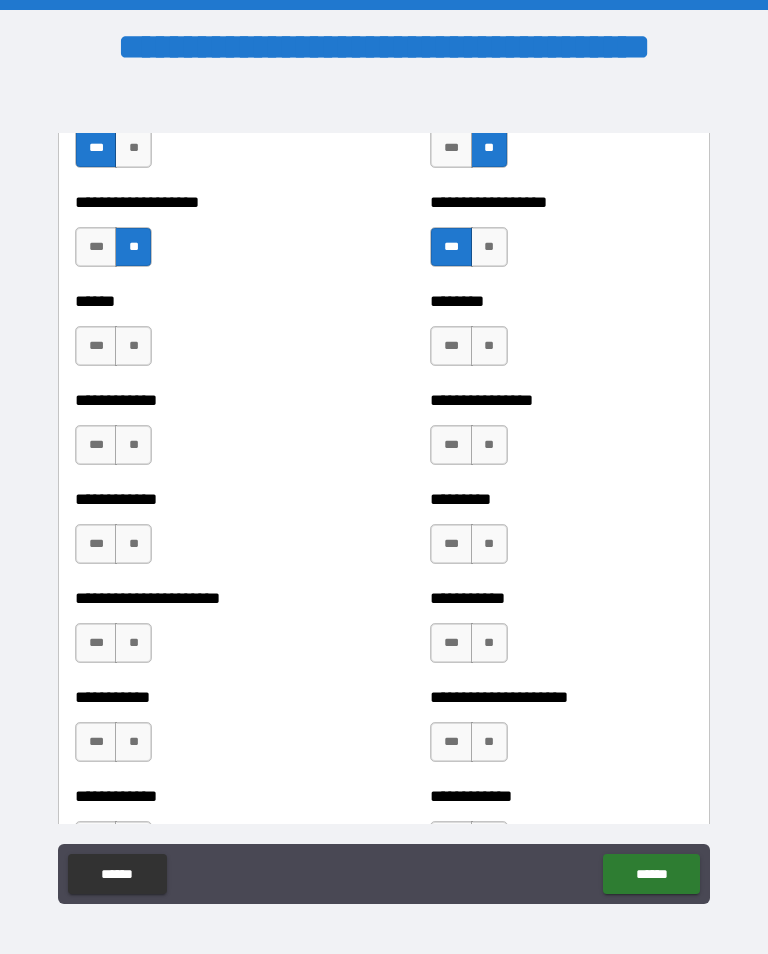 click on "**" at bounding box center (133, 346) 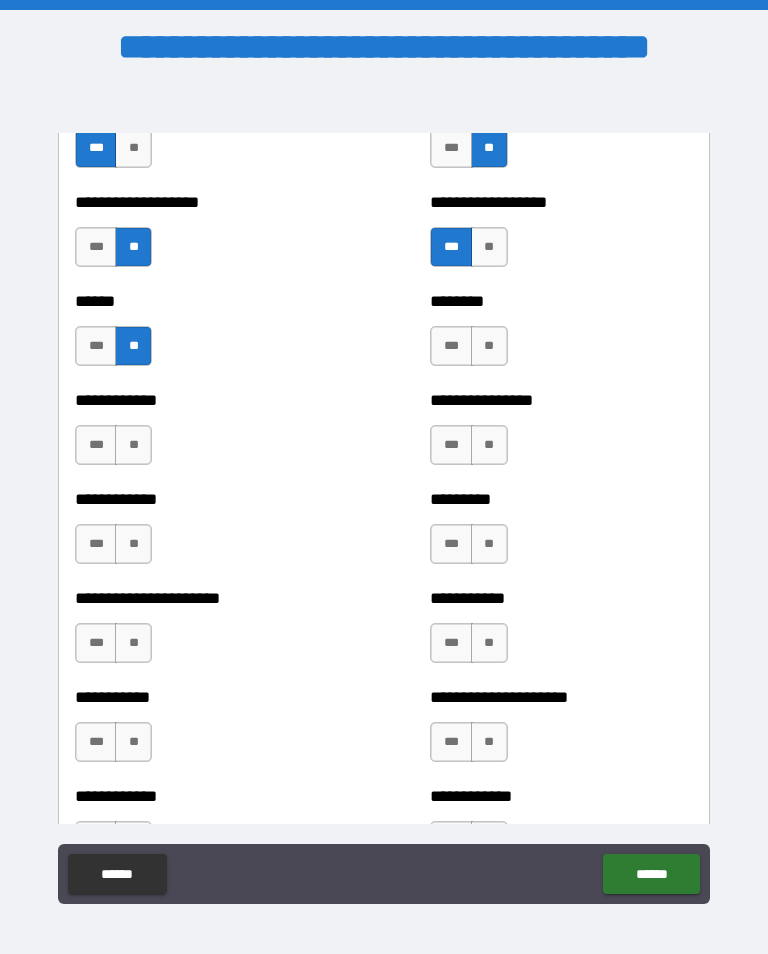 click on "**" at bounding box center [489, 346] 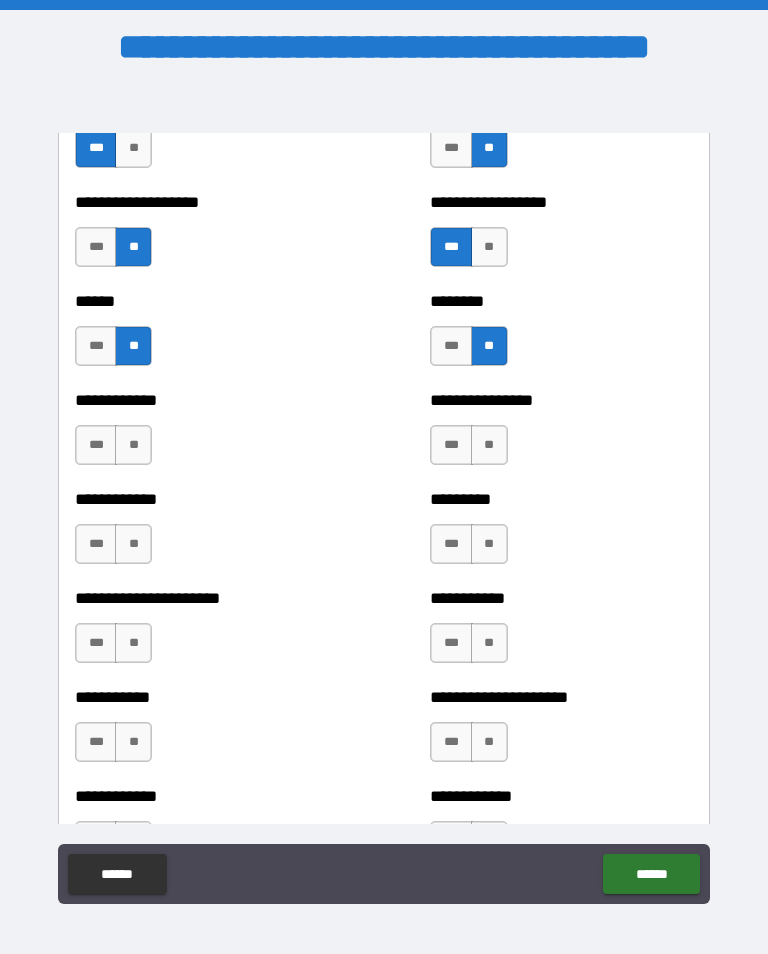 click on "**" at bounding box center (133, 445) 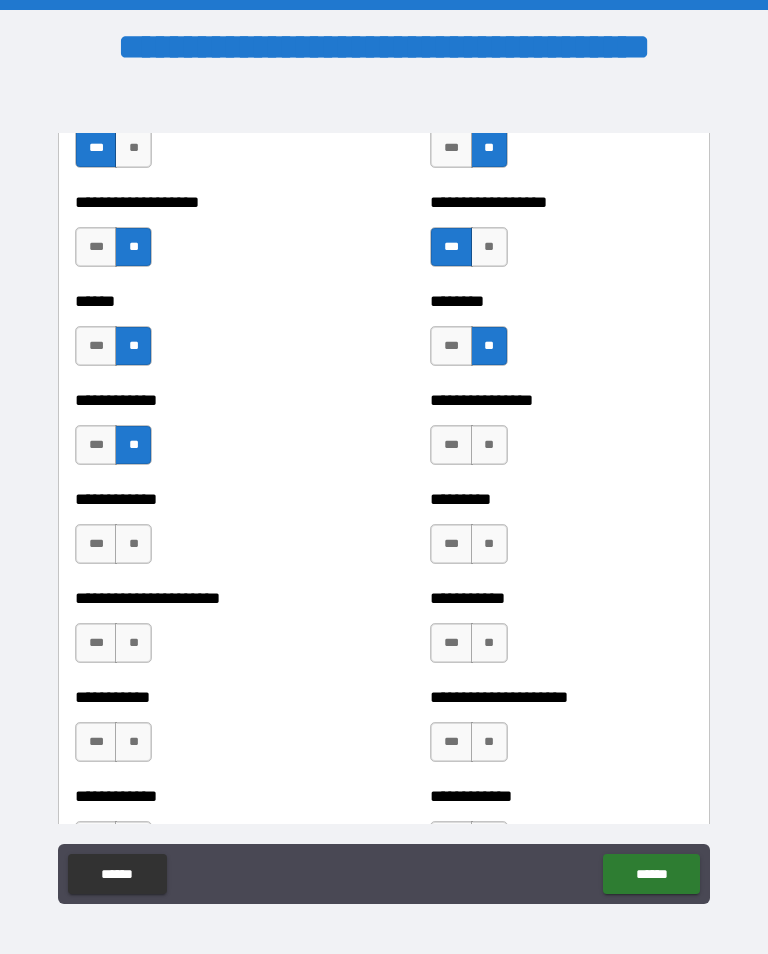 click on "***" at bounding box center (451, 445) 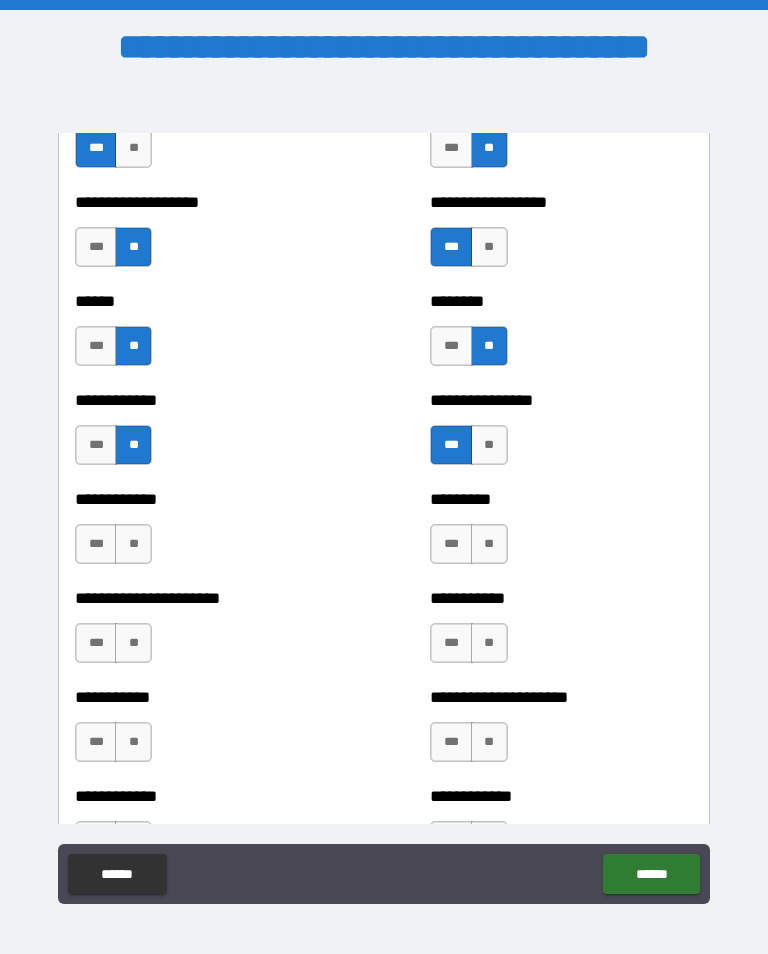 click on "**" at bounding box center [133, 544] 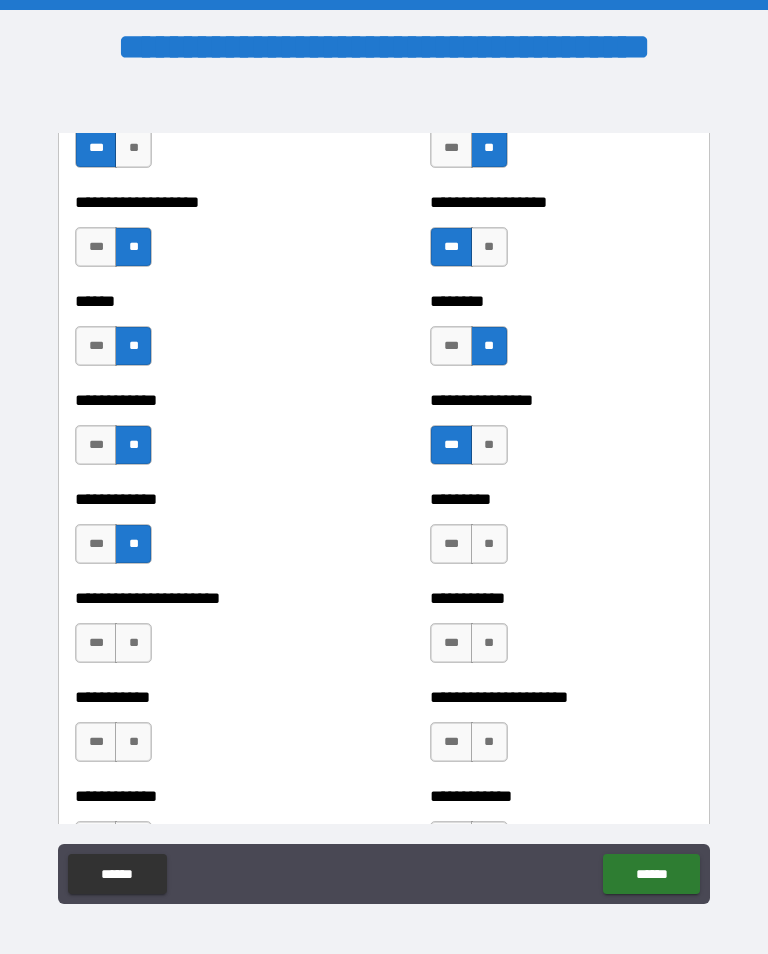 click on "**" at bounding box center [489, 544] 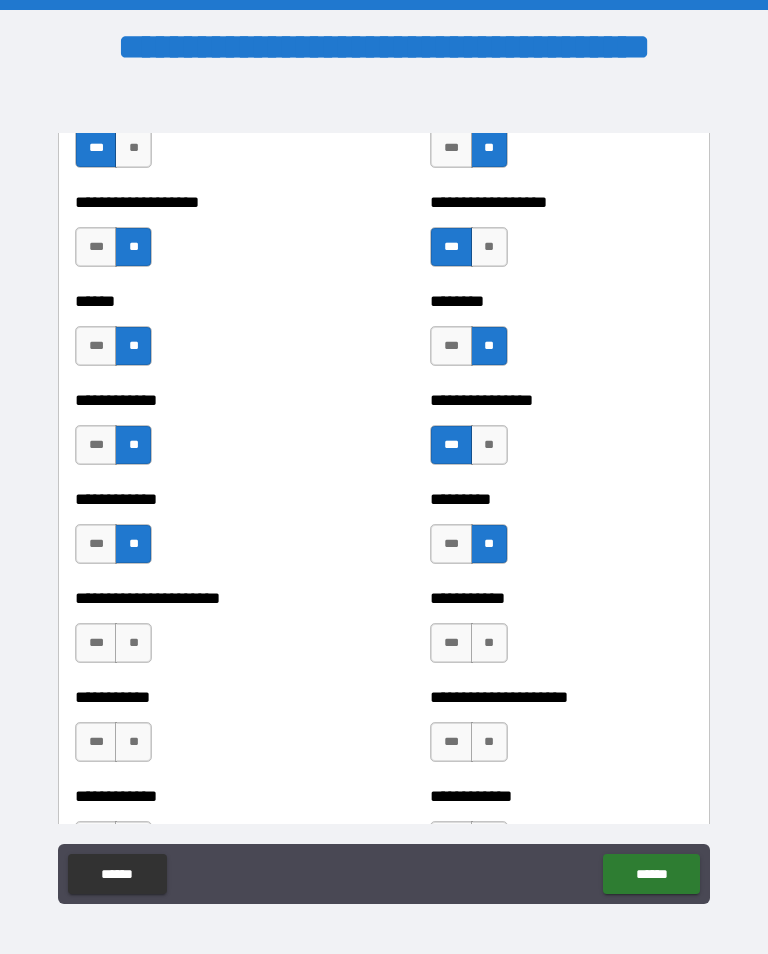 click on "**" at bounding box center (133, 643) 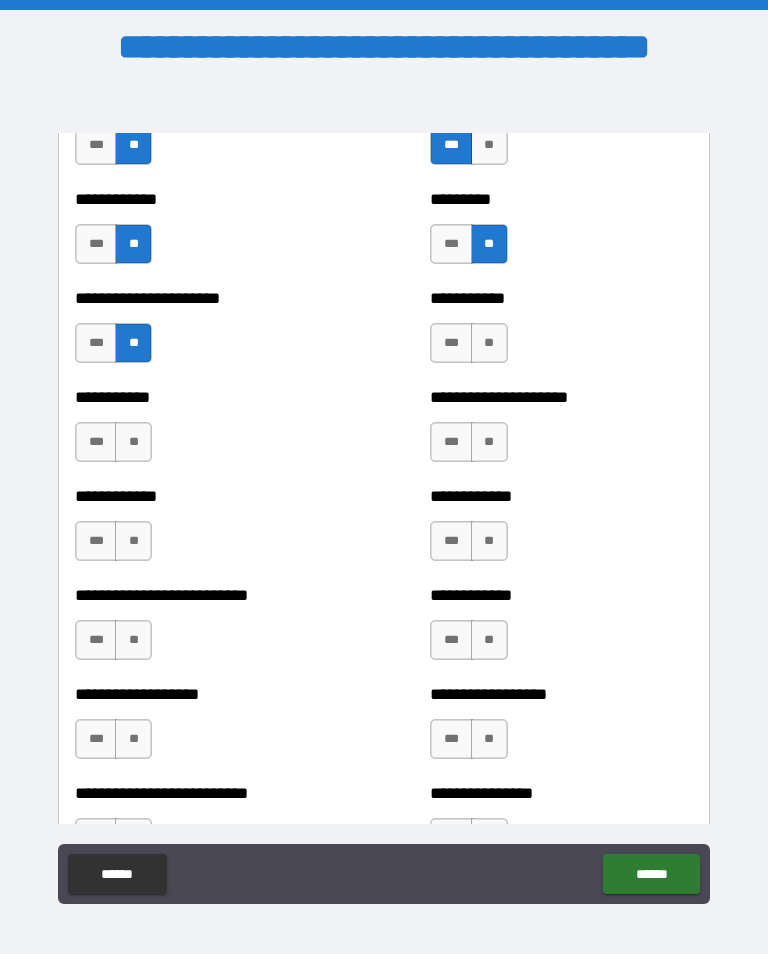 scroll, scrollTop: 5285, scrollLeft: 0, axis: vertical 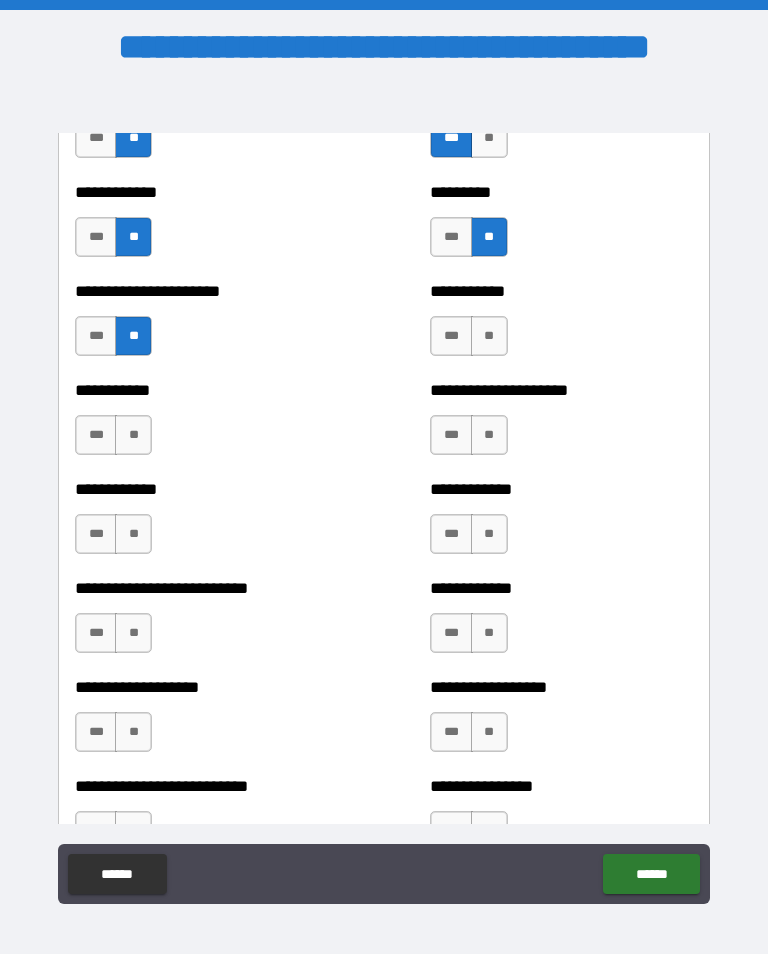 click on "**" at bounding box center (489, 336) 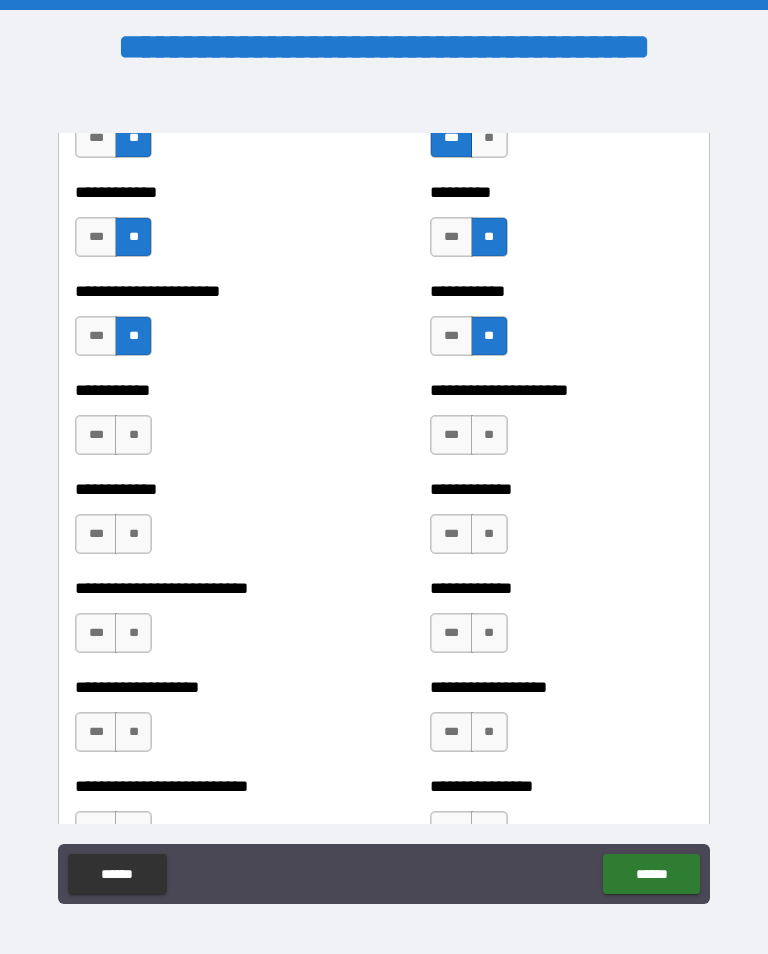 click on "**" at bounding box center (133, 435) 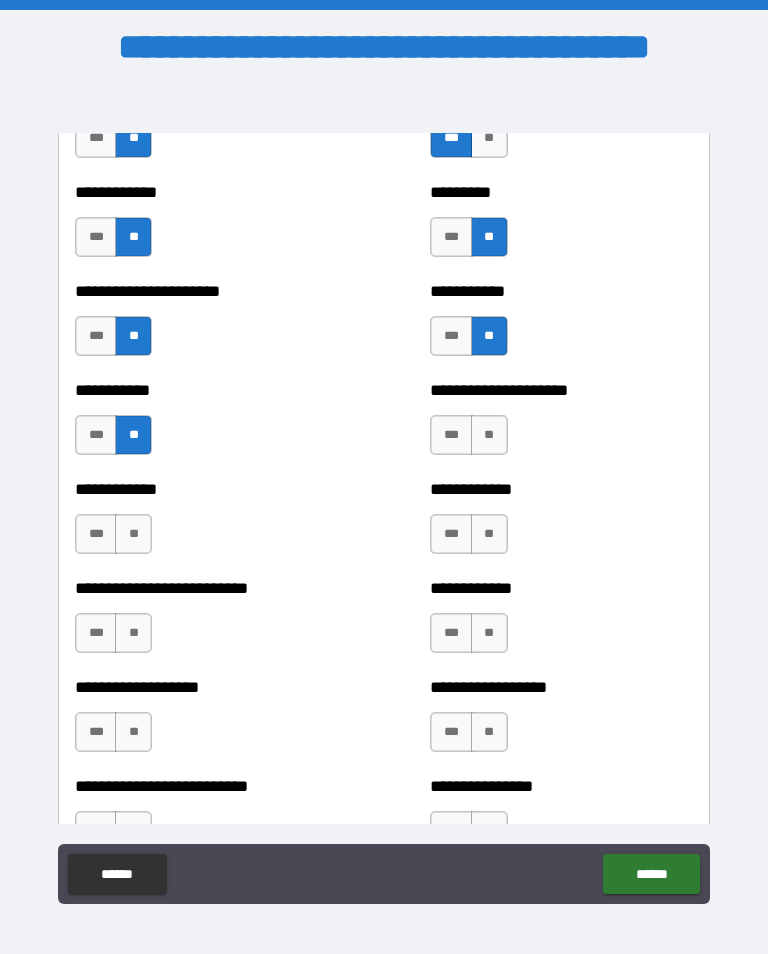 click on "***" at bounding box center [451, 435] 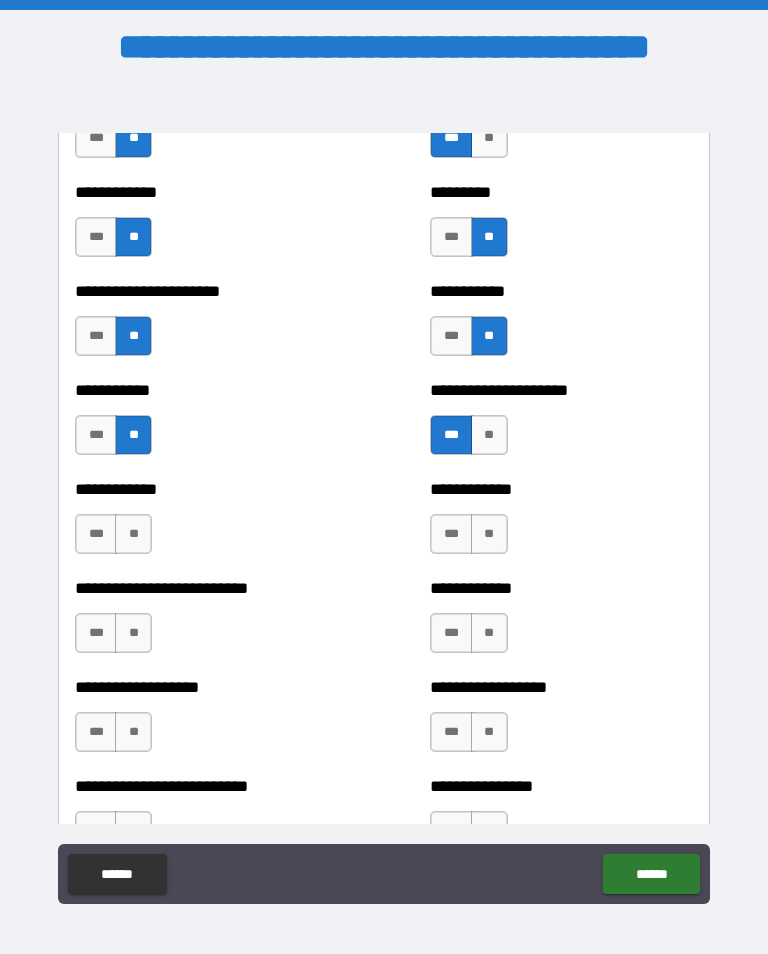 click on "**" at bounding box center (133, 534) 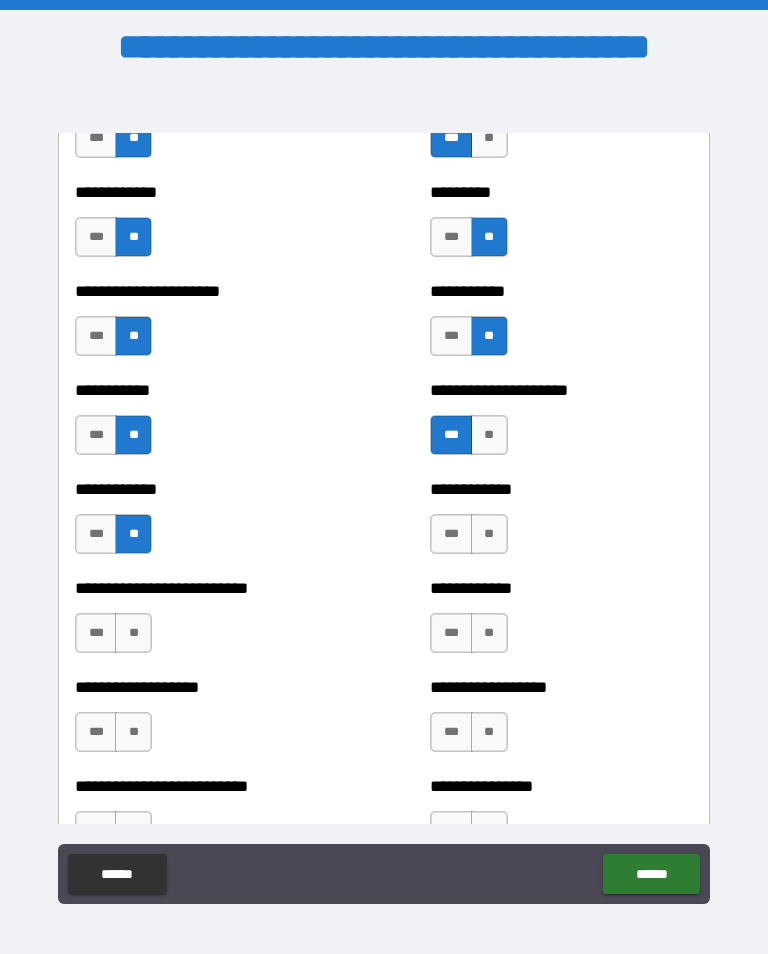 click on "**" at bounding box center [489, 534] 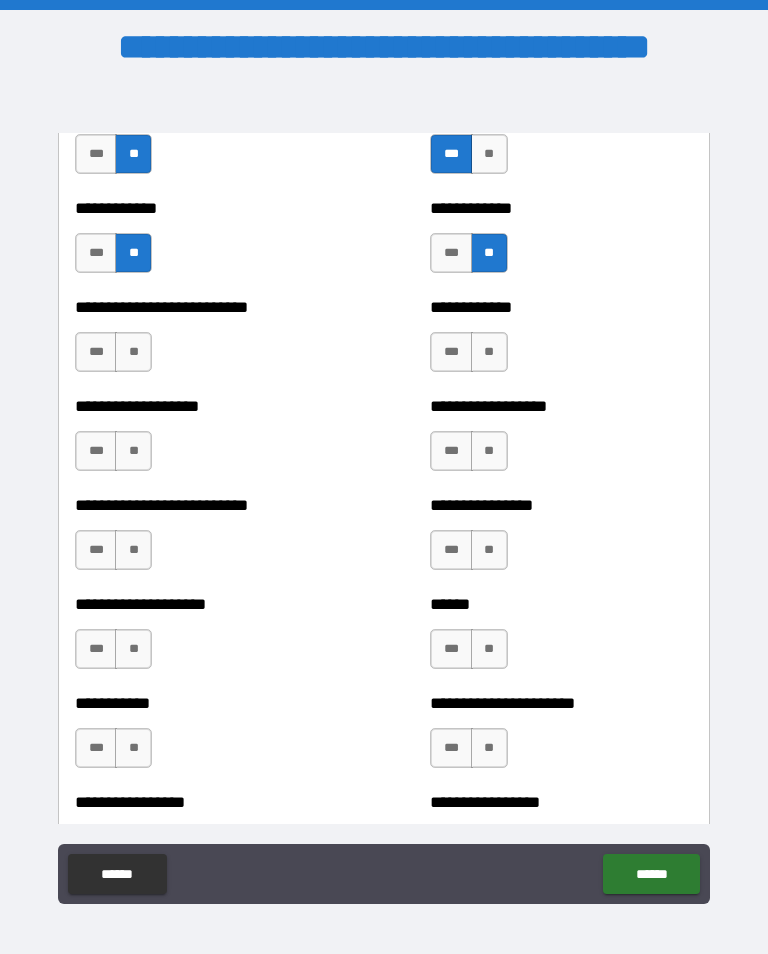 scroll, scrollTop: 5574, scrollLeft: 0, axis: vertical 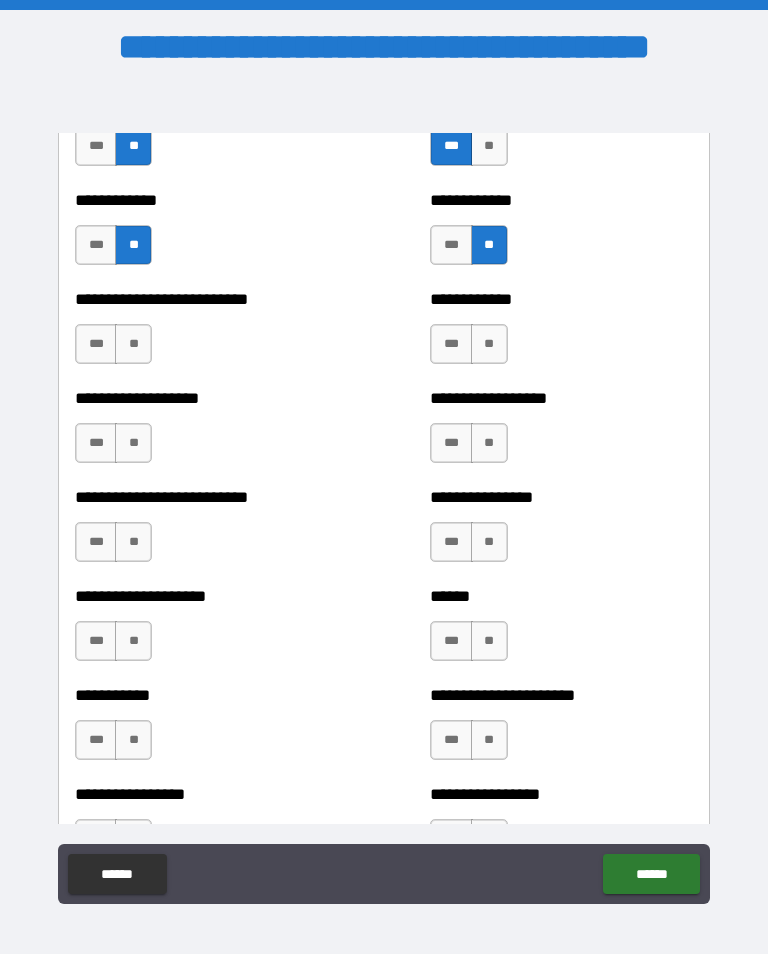 click on "**" at bounding box center (133, 344) 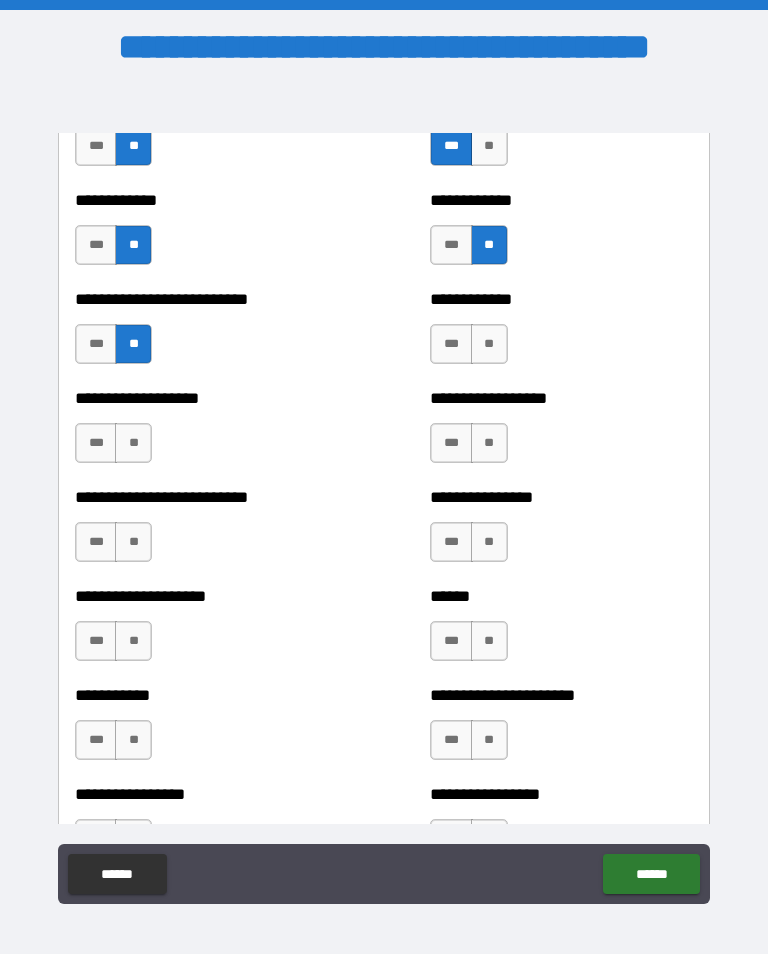 click on "**" at bounding box center (489, 344) 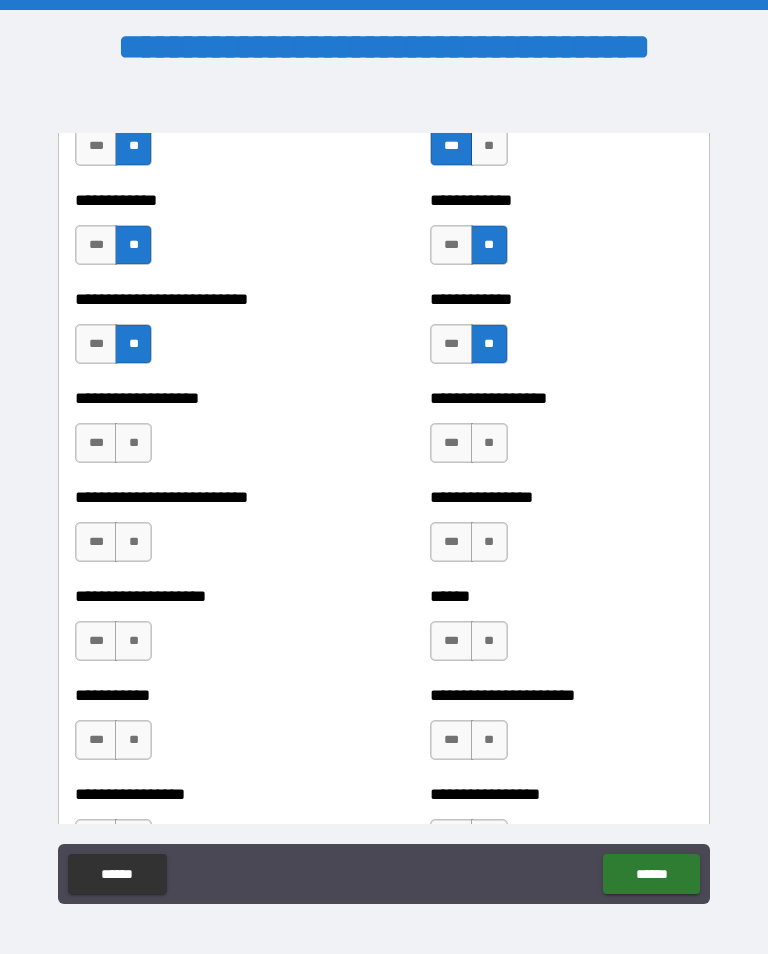 click on "***" at bounding box center (96, 443) 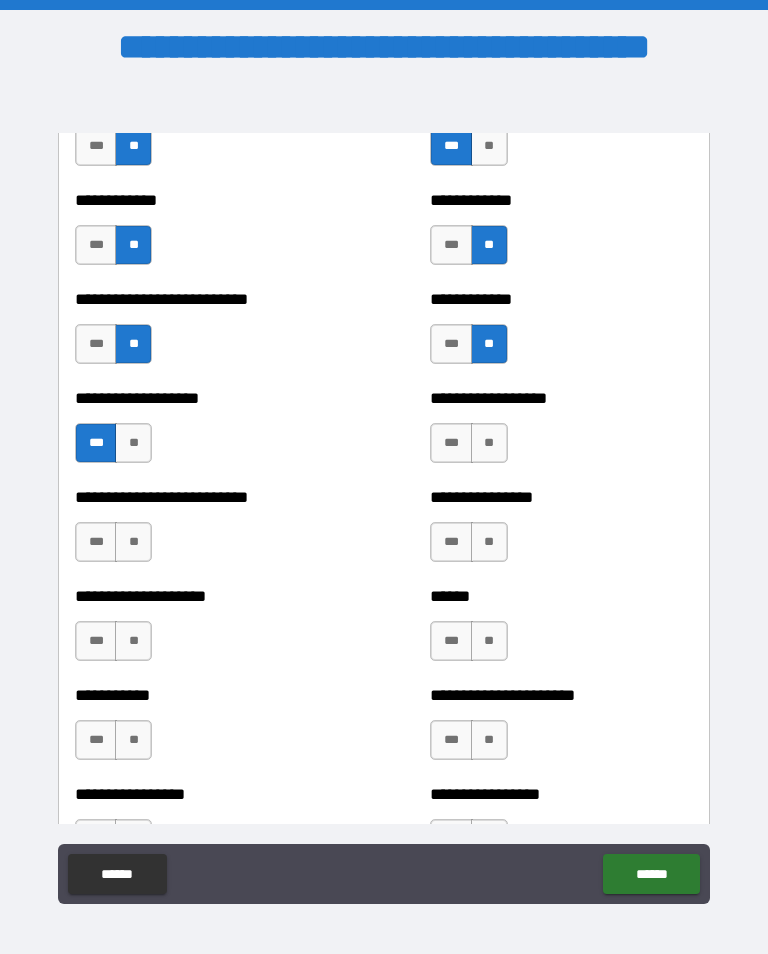 click on "**" at bounding box center [489, 443] 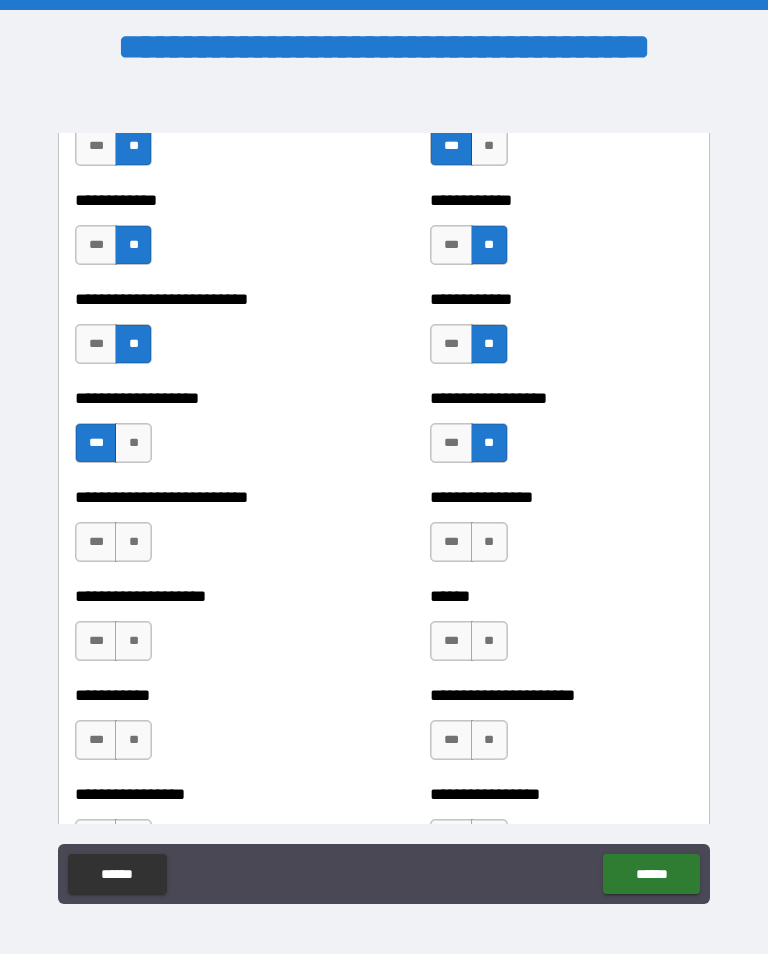 click on "**" at bounding box center [133, 542] 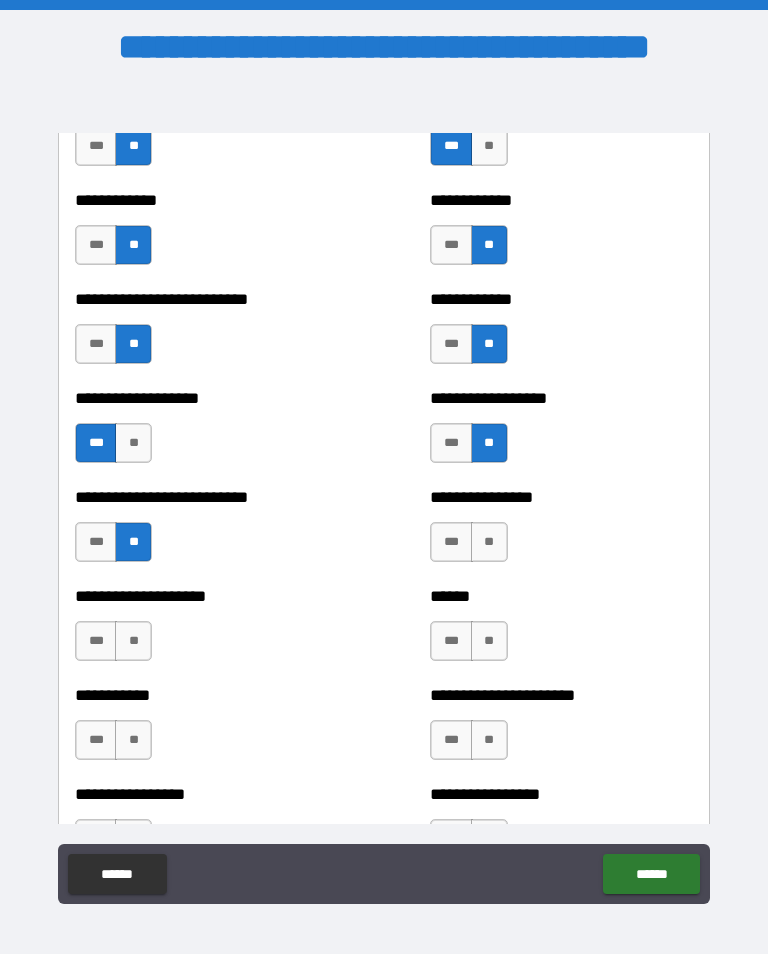 click on "**" at bounding box center (489, 542) 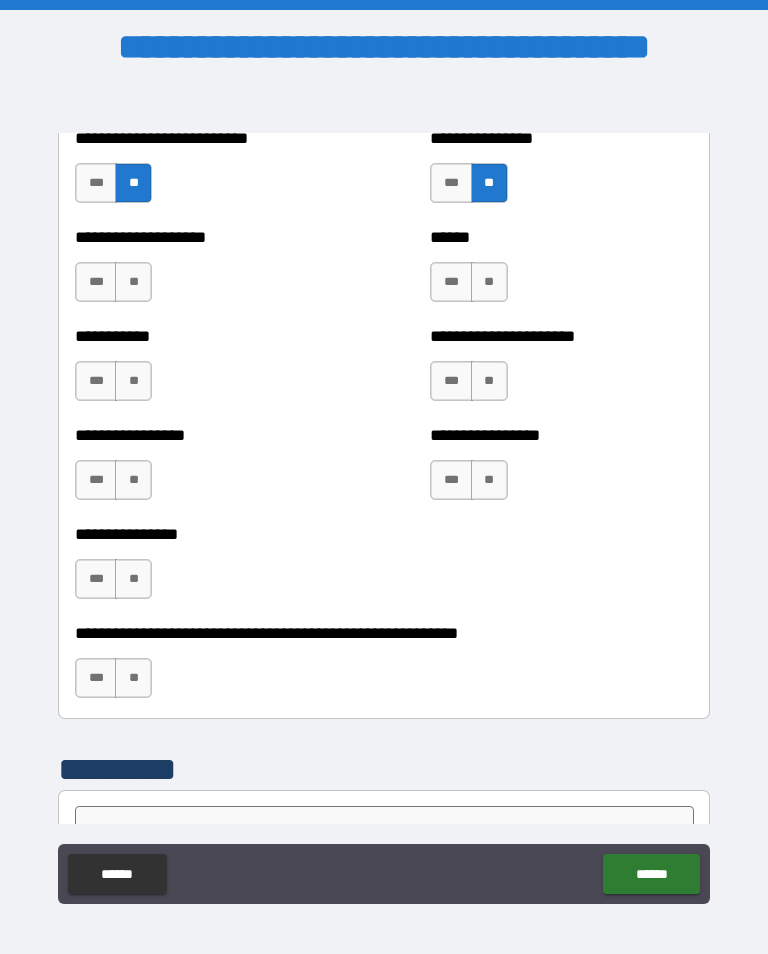 scroll, scrollTop: 5942, scrollLeft: 0, axis: vertical 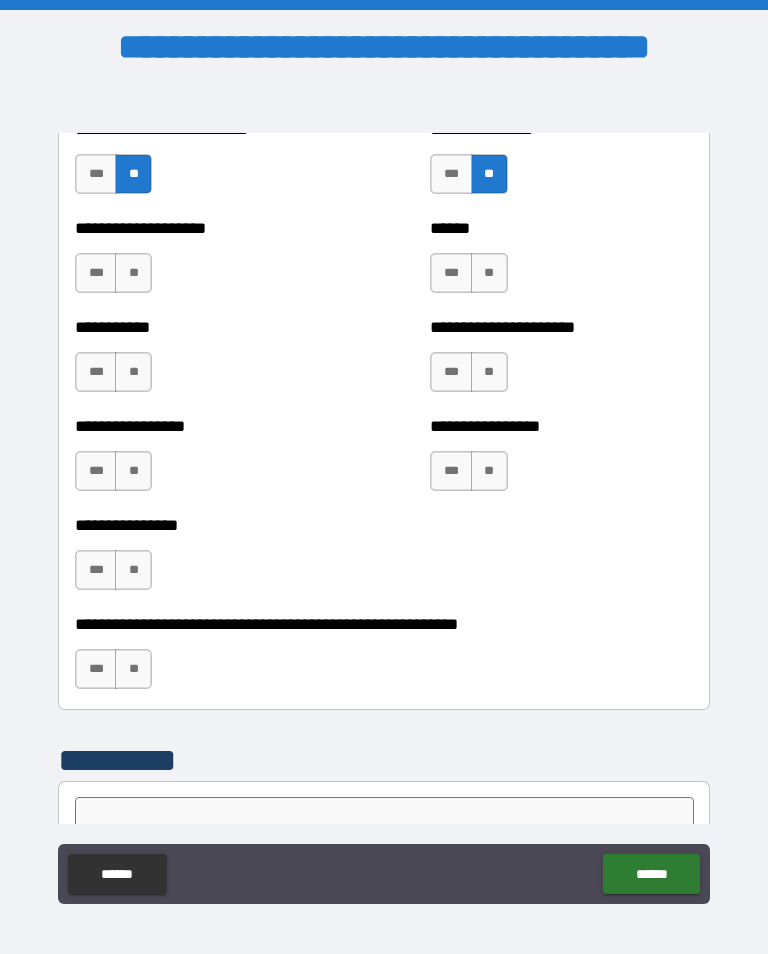 click on "**" at bounding box center [133, 273] 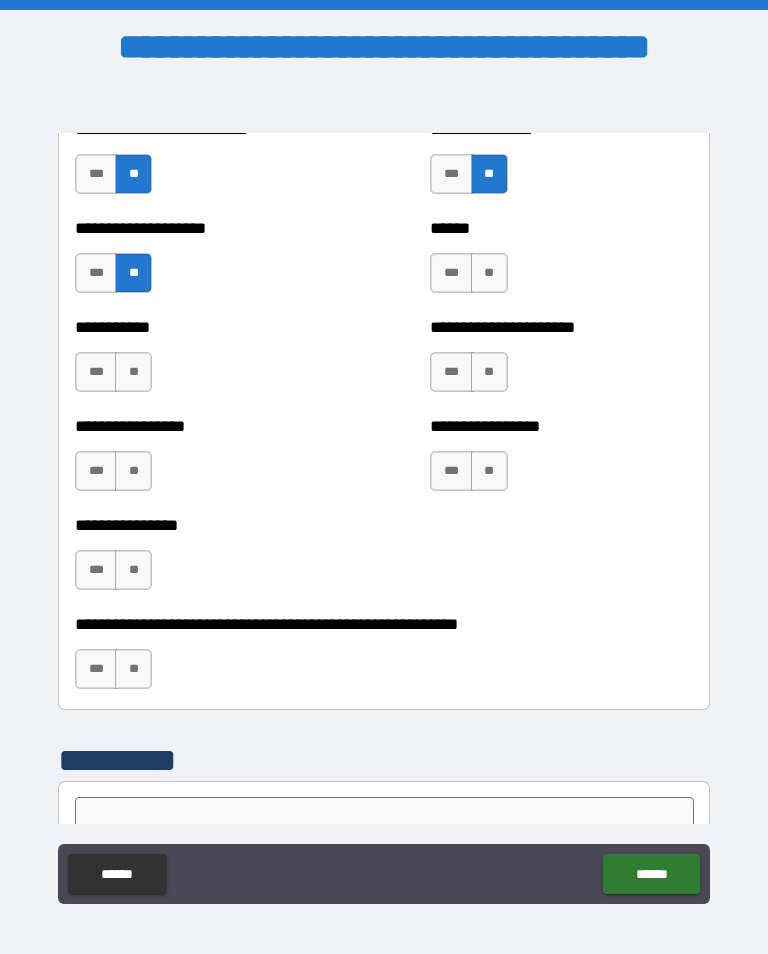 click on "**" at bounding box center (489, 273) 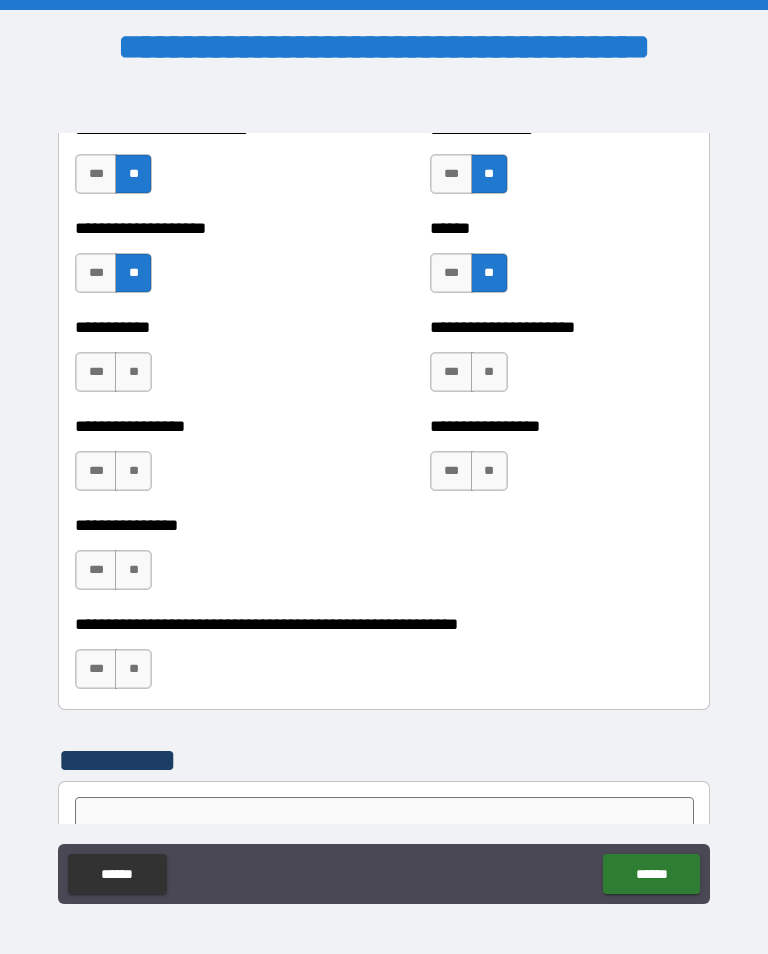 click on "**" at bounding box center (133, 372) 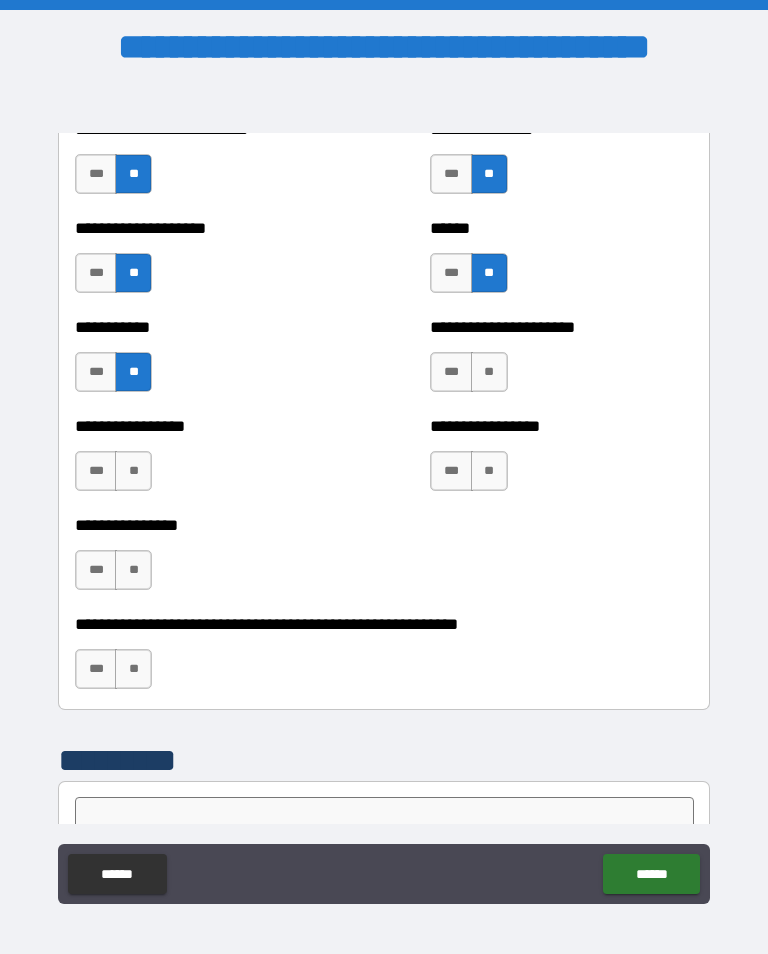 click on "***" at bounding box center (451, 372) 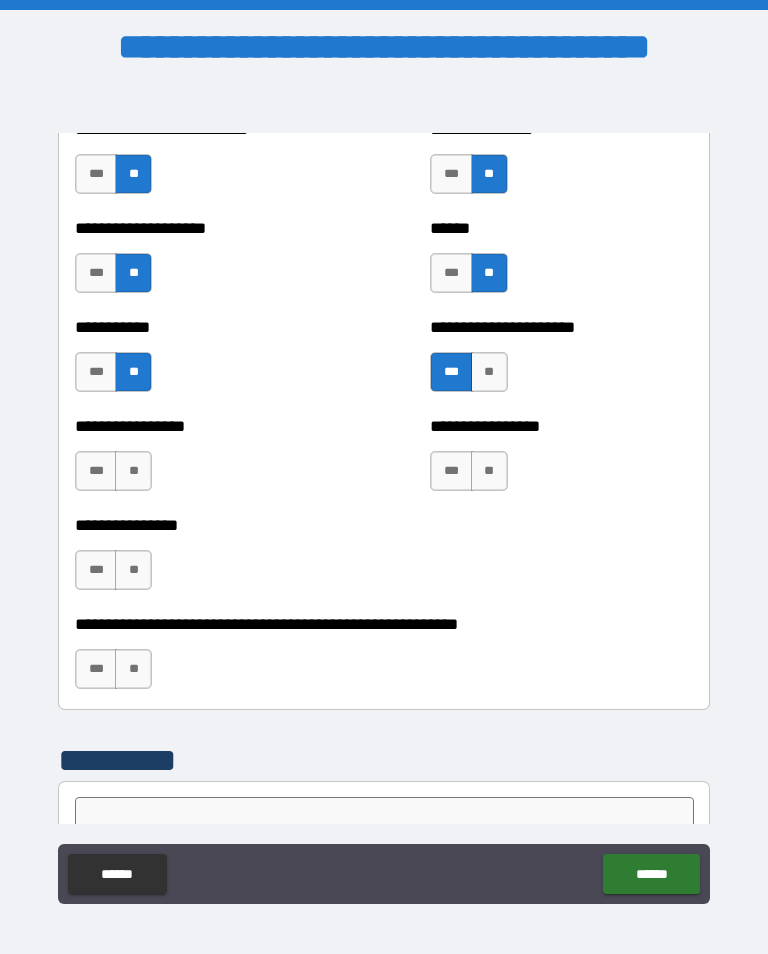 click on "**" at bounding box center (133, 471) 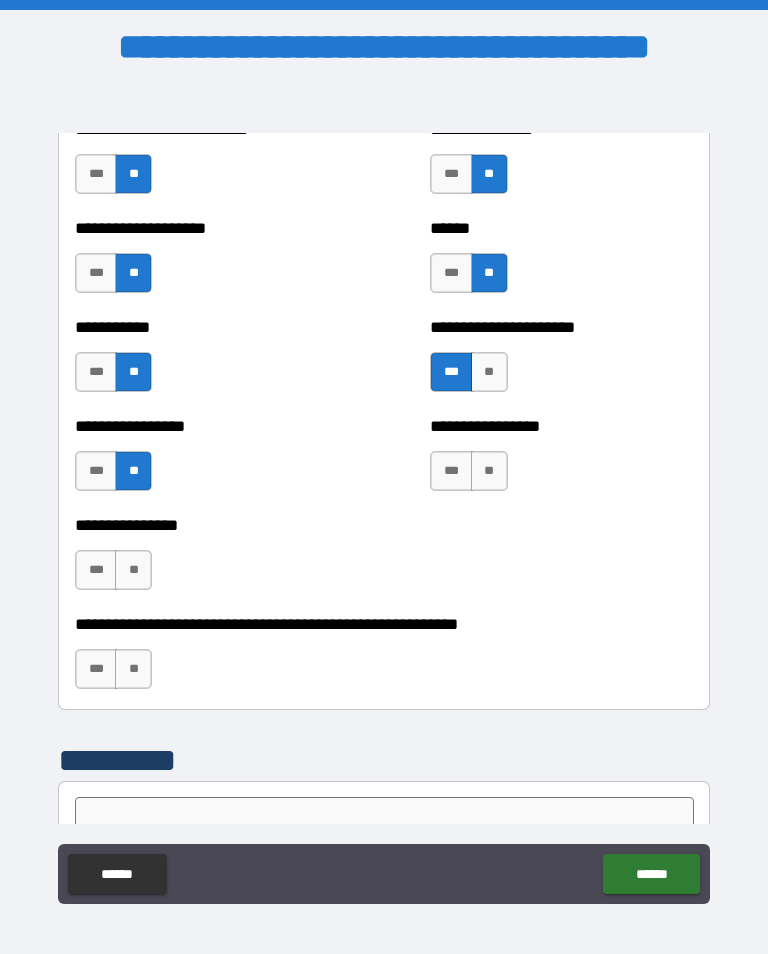click on "**" at bounding box center [489, 471] 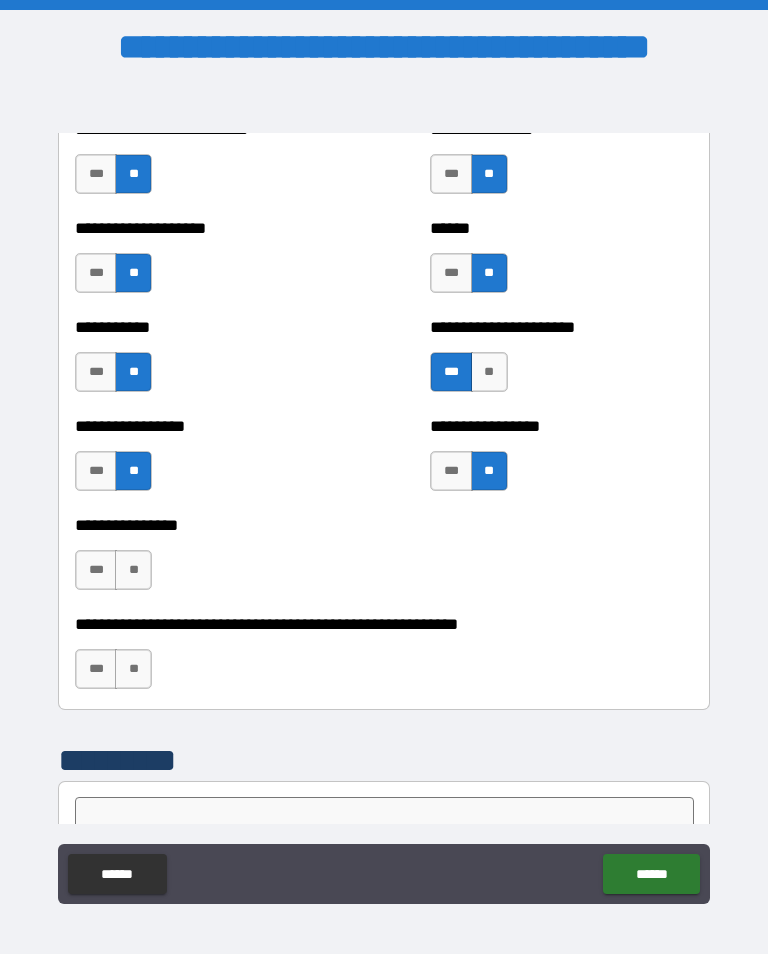 click on "**" at bounding box center (133, 570) 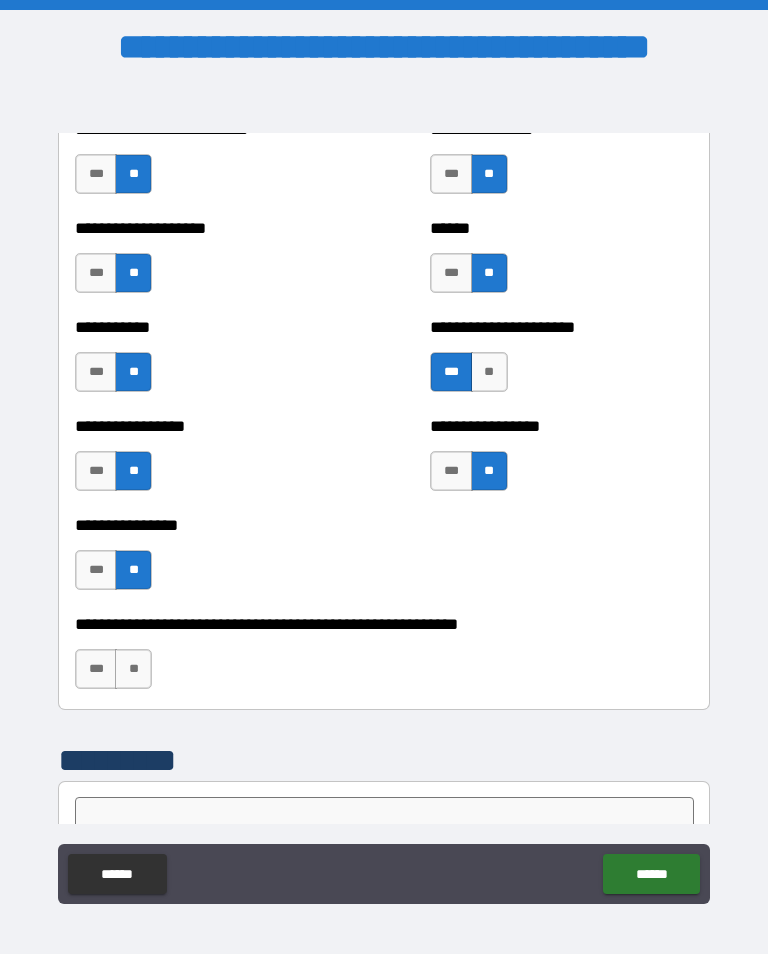 click on "**" at bounding box center (133, 669) 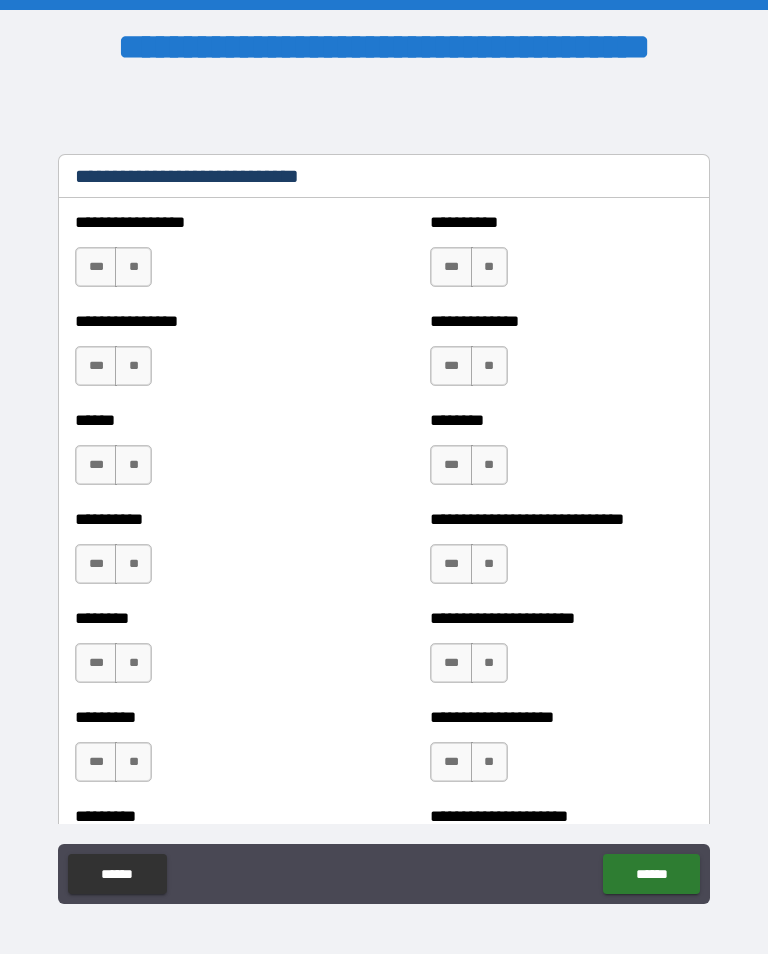 scroll, scrollTop: 6760, scrollLeft: 0, axis: vertical 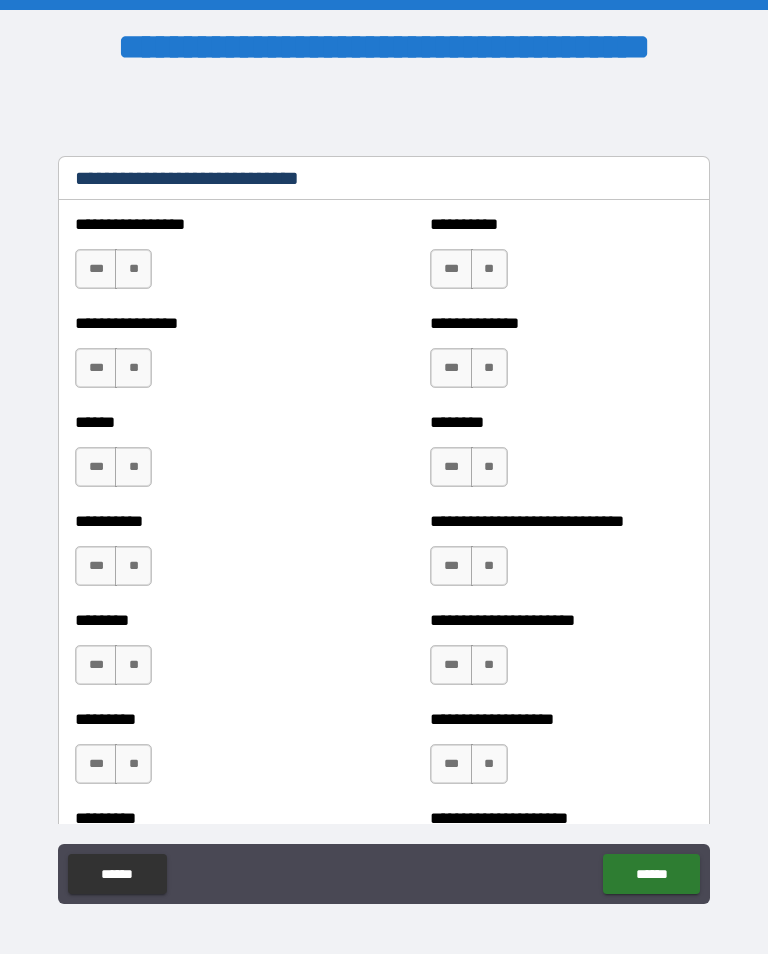 click on "***" at bounding box center [96, 269] 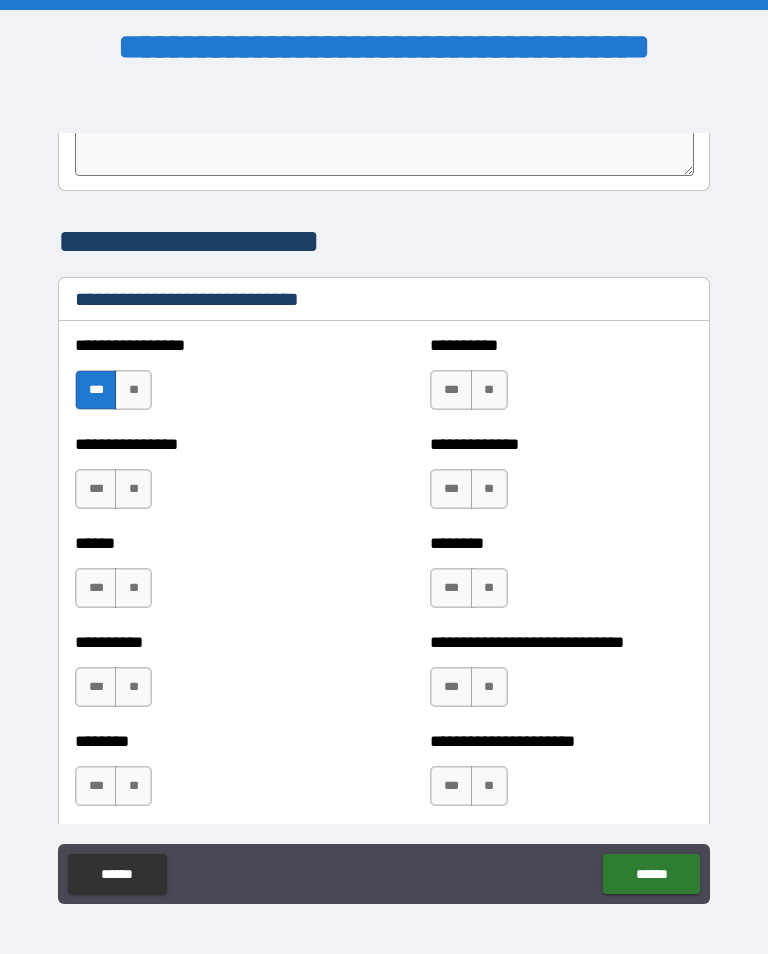 scroll, scrollTop: 6640, scrollLeft: 0, axis: vertical 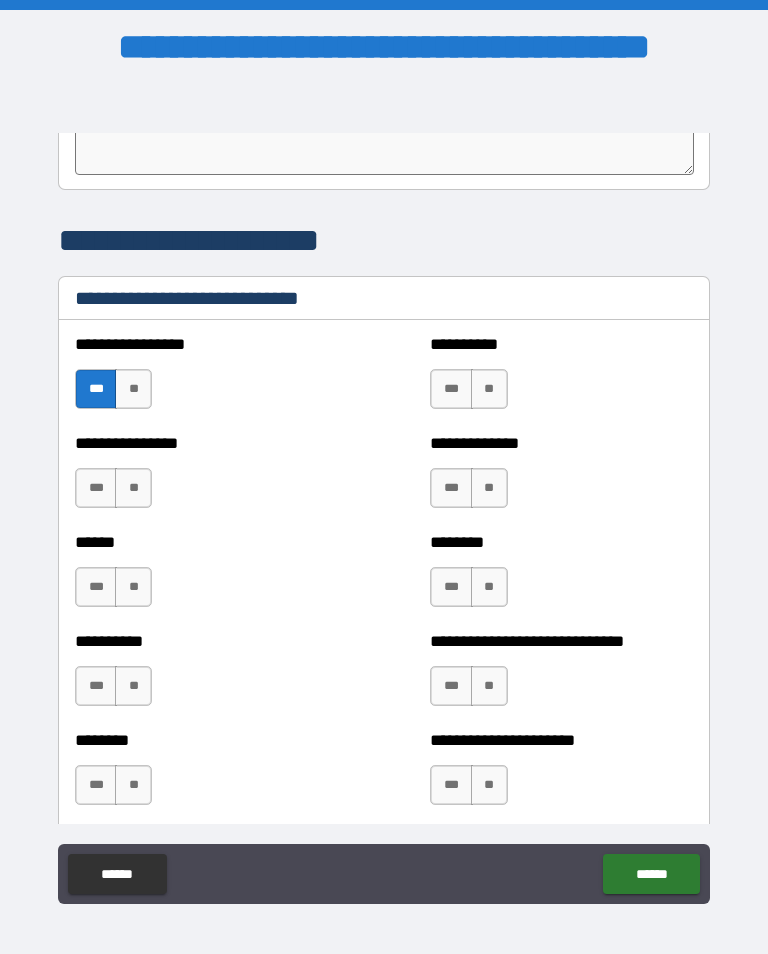 click on "**" at bounding box center (489, 389) 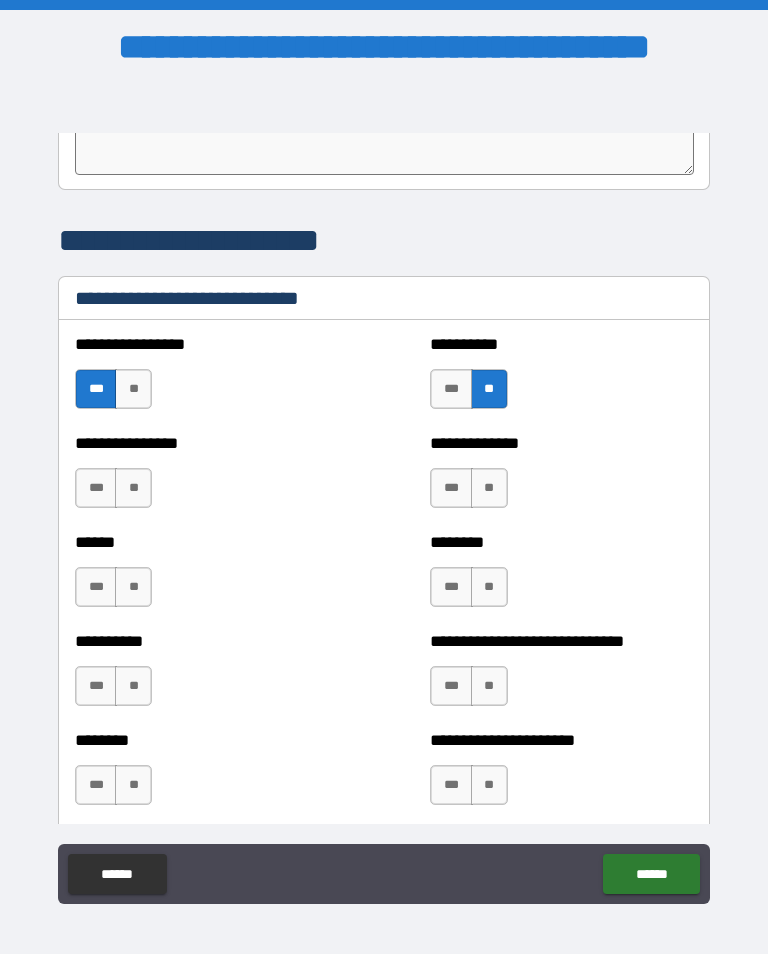 click on "**" at bounding box center [133, 488] 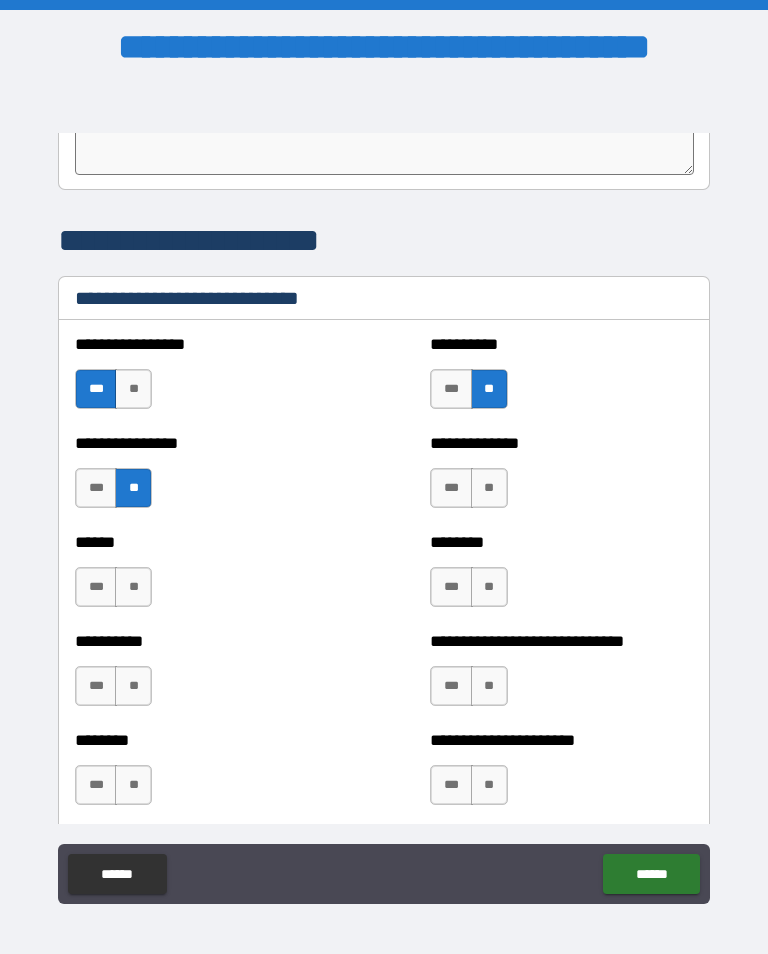 click on "***" at bounding box center (451, 488) 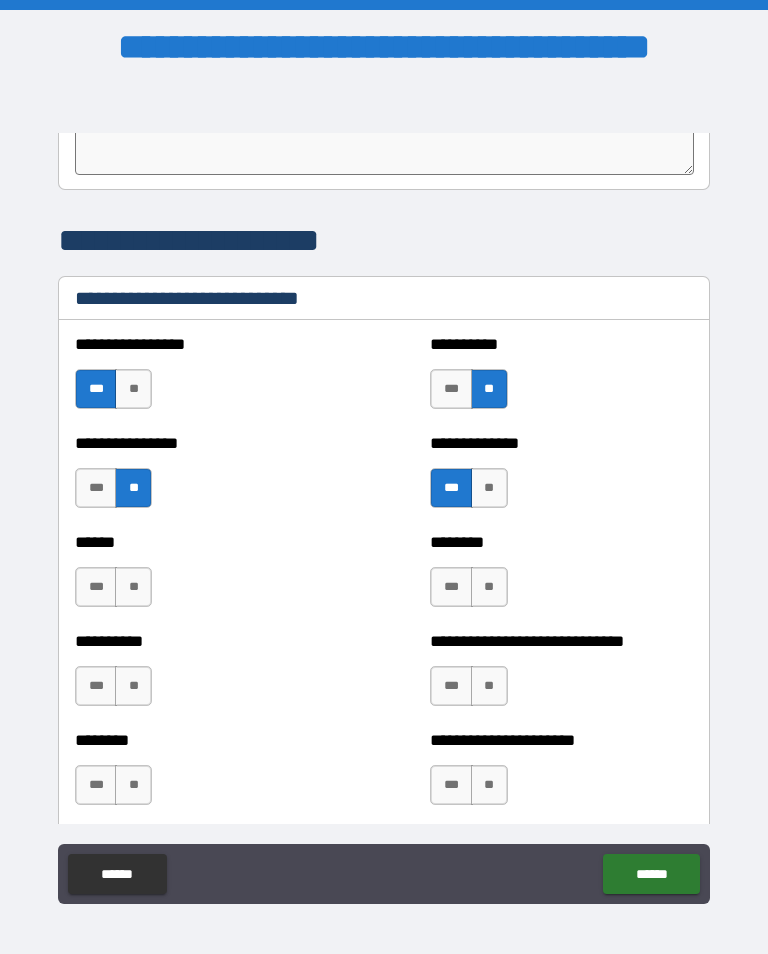 click on "**" at bounding box center (133, 587) 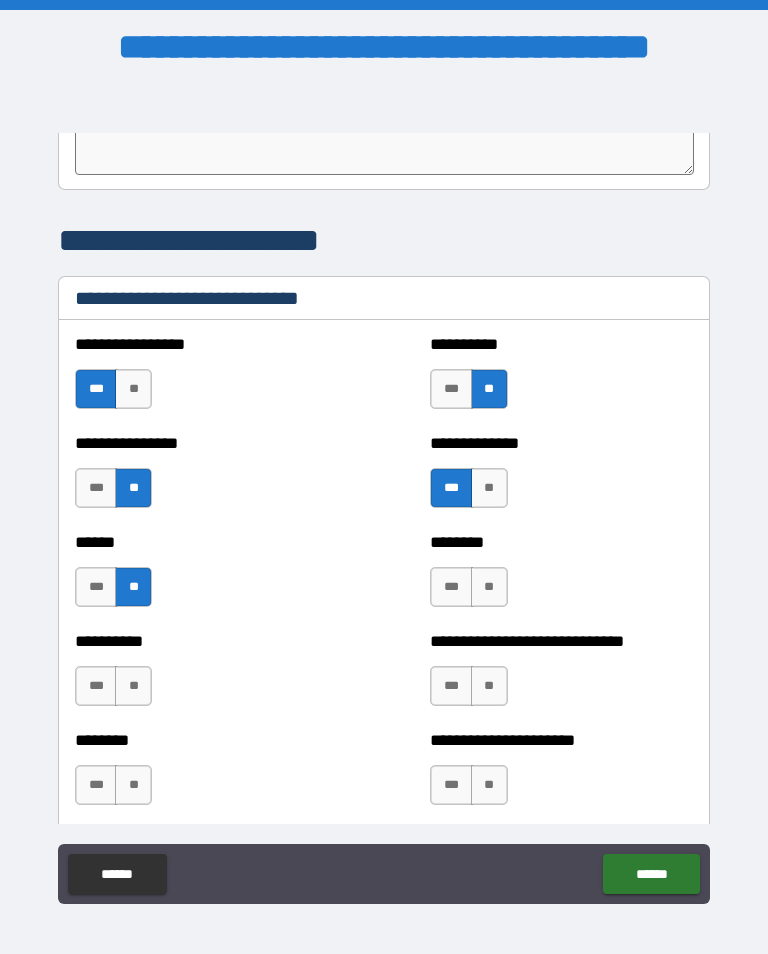 click on "**" at bounding box center (133, 686) 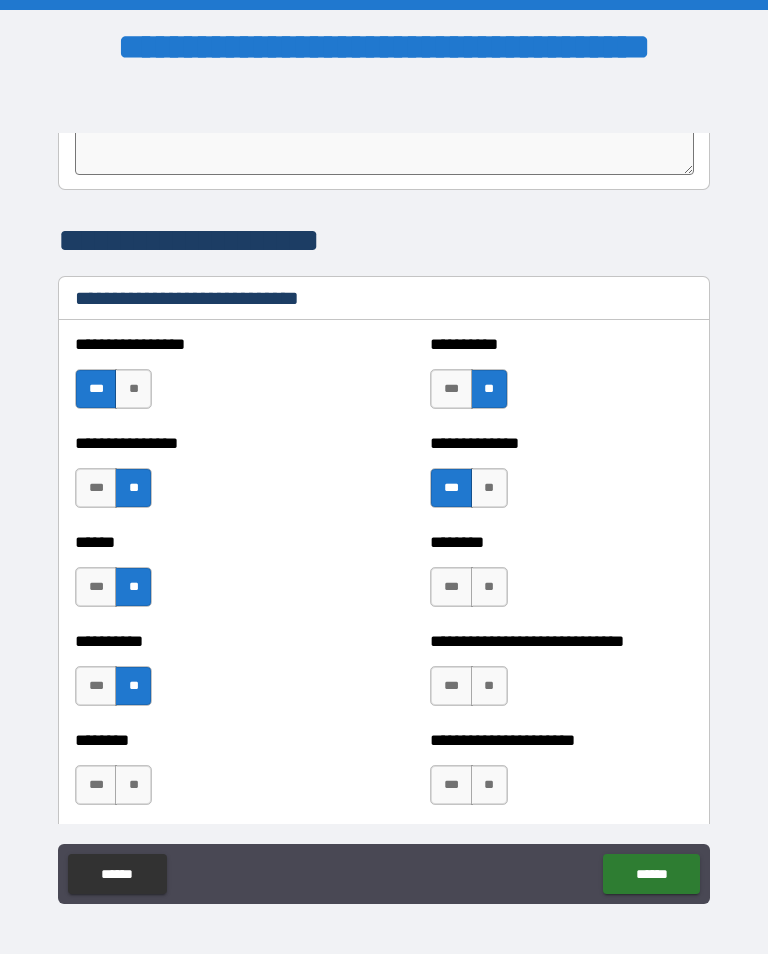 click on "**" at bounding box center [489, 686] 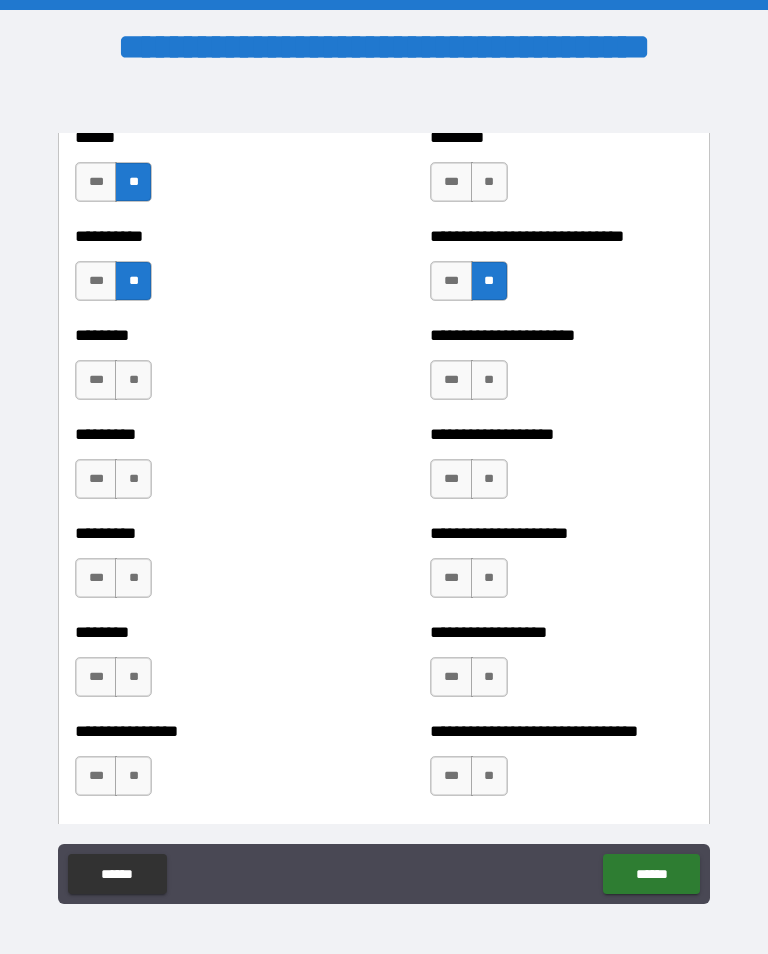 scroll, scrollTop: 7068, scrollLeft: 0, axis: vertical 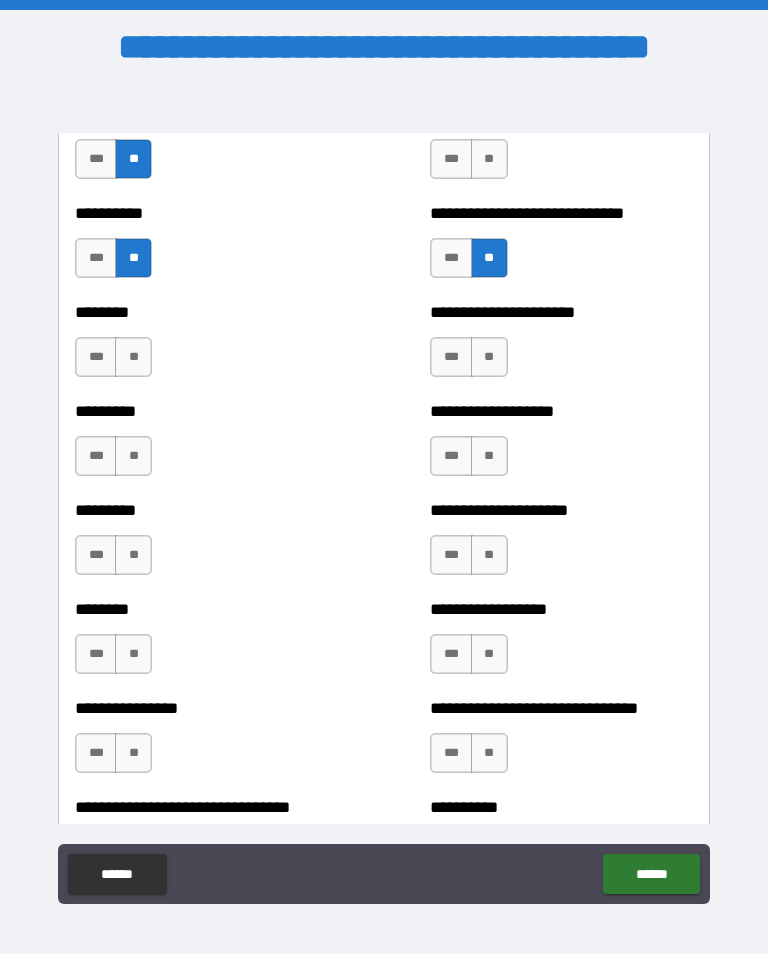click on "**" at bounding box center (133, 357) 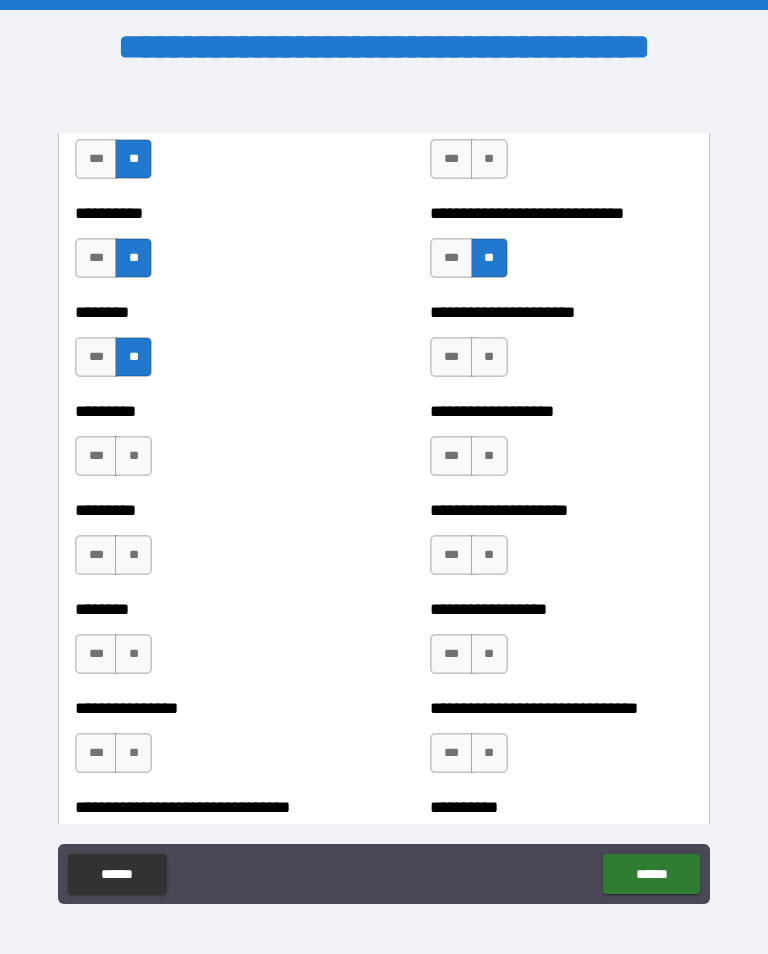 click on "**" at bounding box center [489, 357] 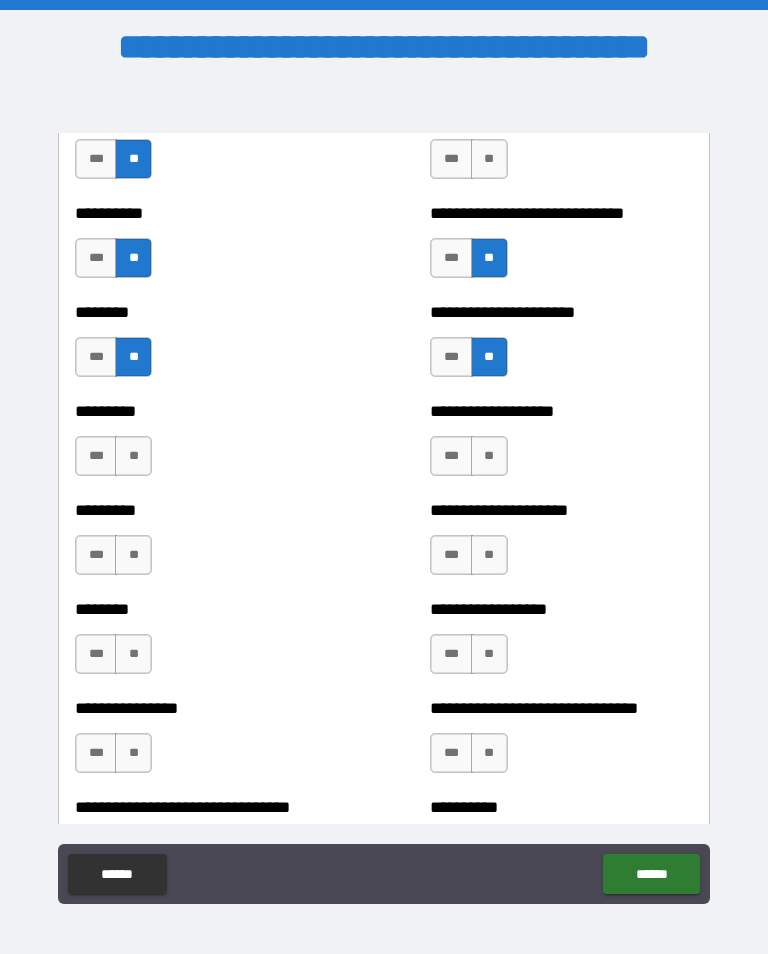 click on "***" at bounding box center (451, 357) 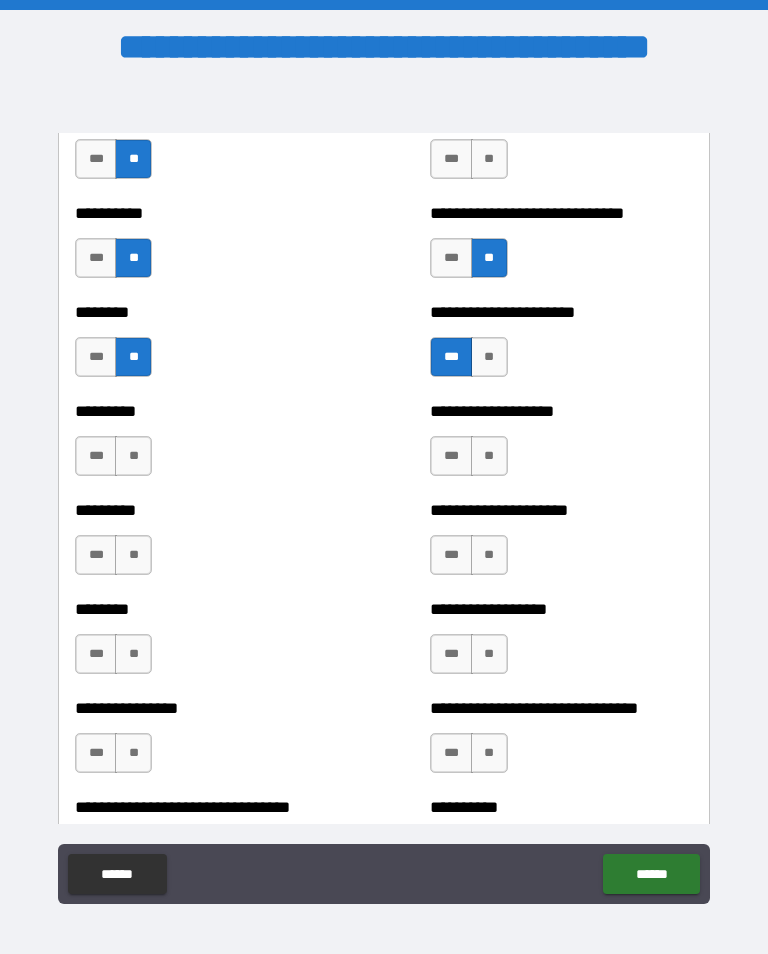 click on "***" at bounding box center [96, 456] 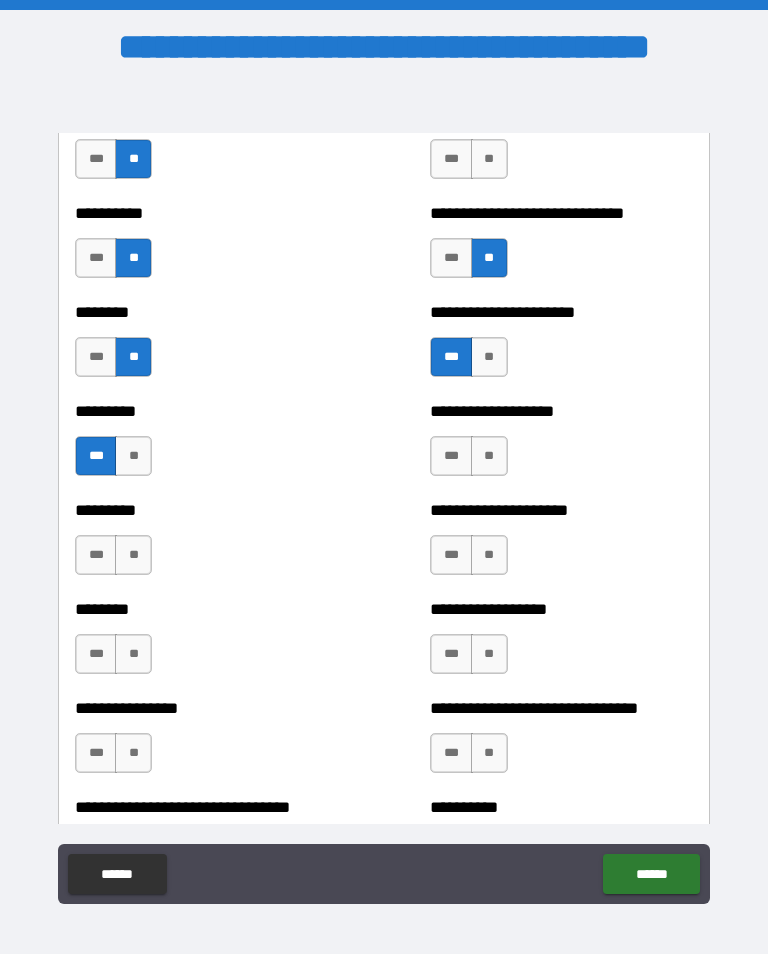 click on "**" at bounding box center (489, 456) 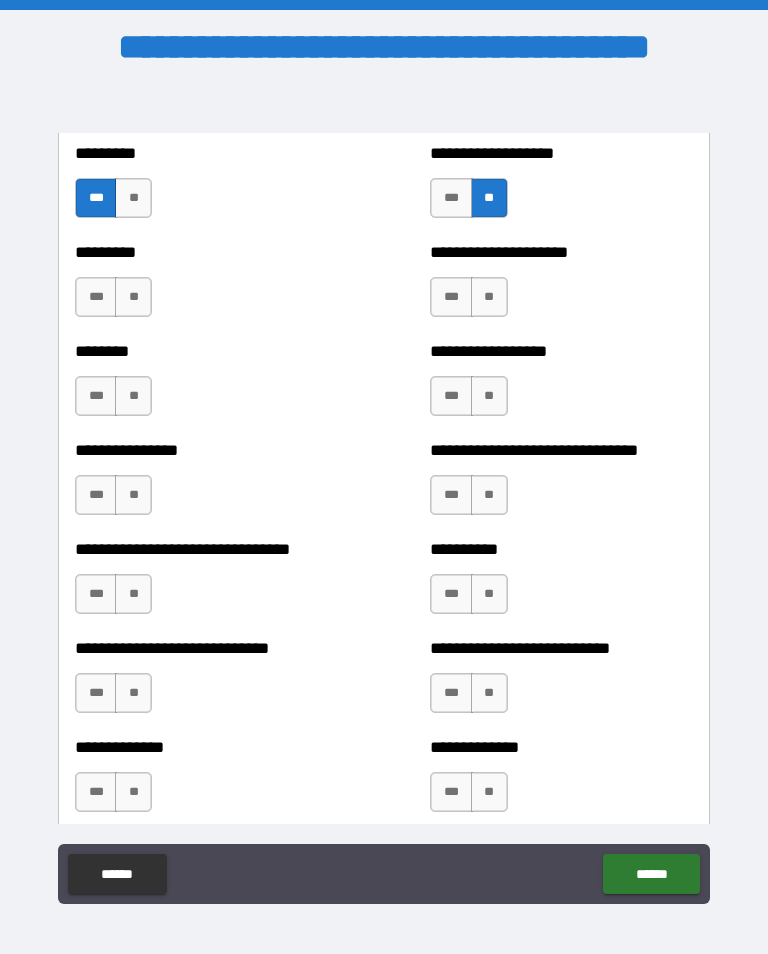 scroll, scrollTop: 7352, scrollLeft: 0, axis: vertical 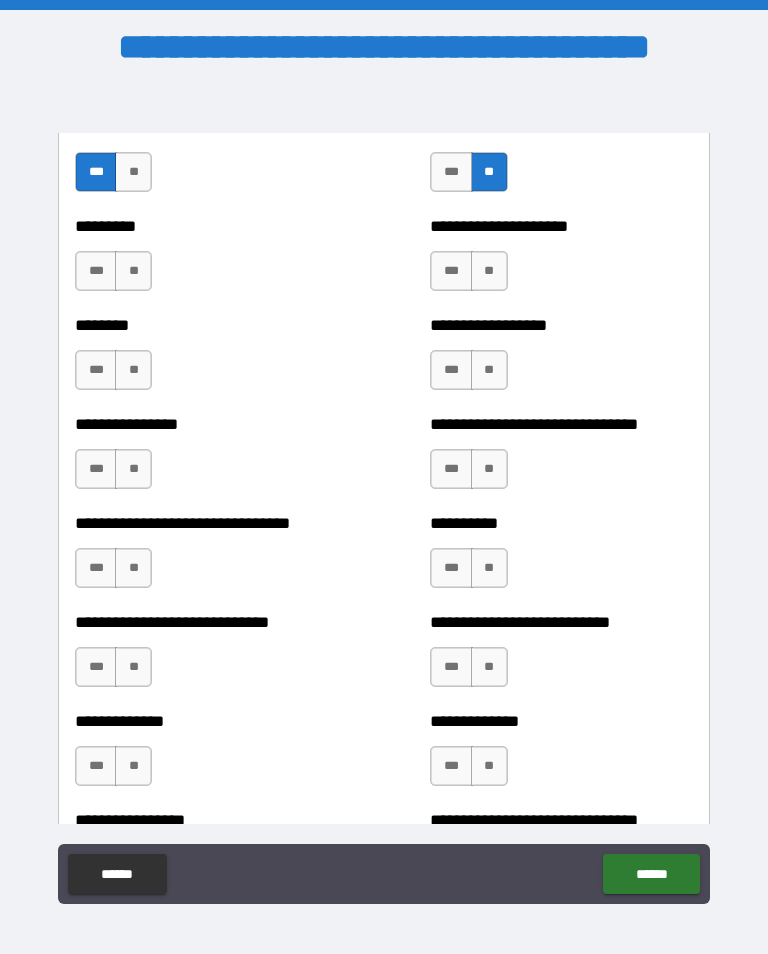 click on "***" at bounding box center [96, 271] 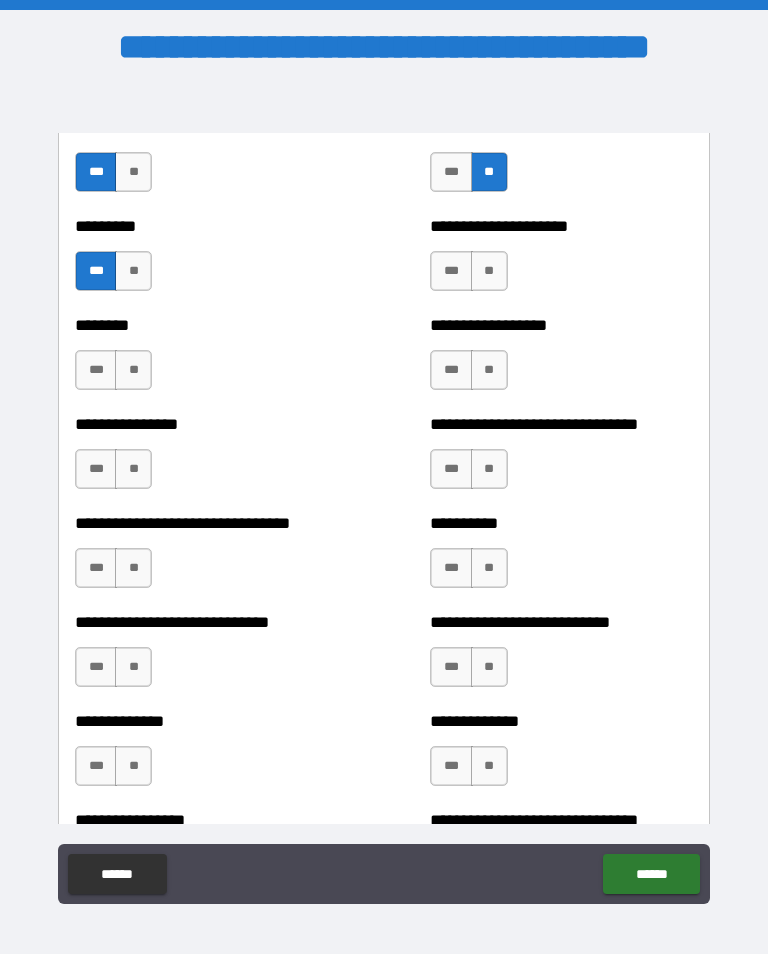 click on "***" at bounding box center (451, 271) 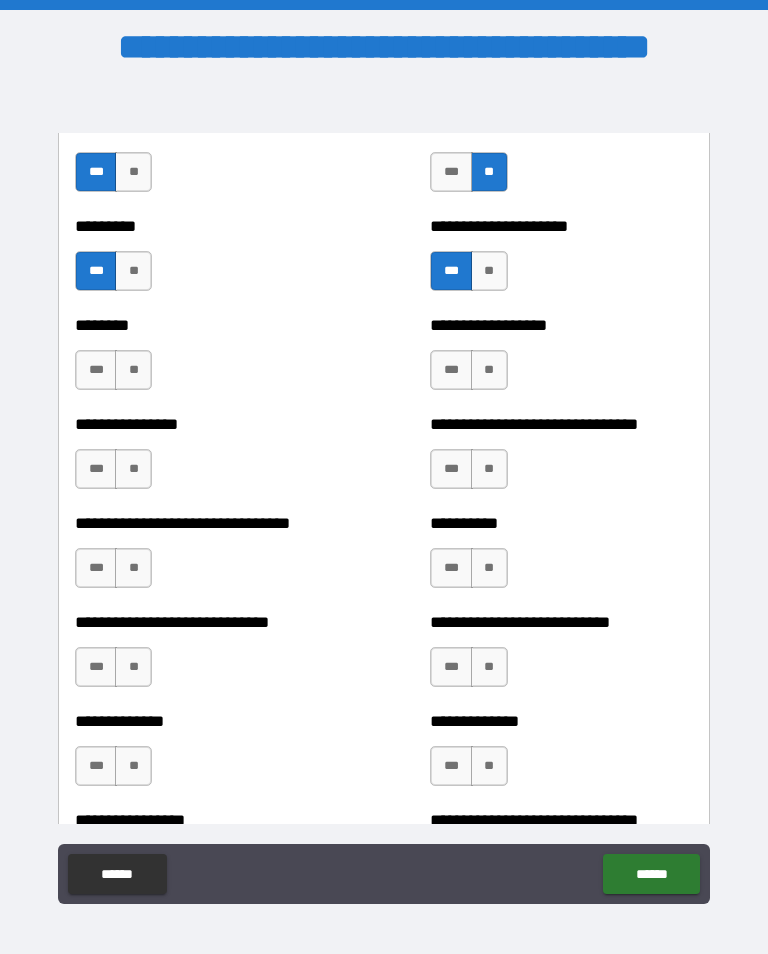 click on "**" at bounding box center (133, 370) 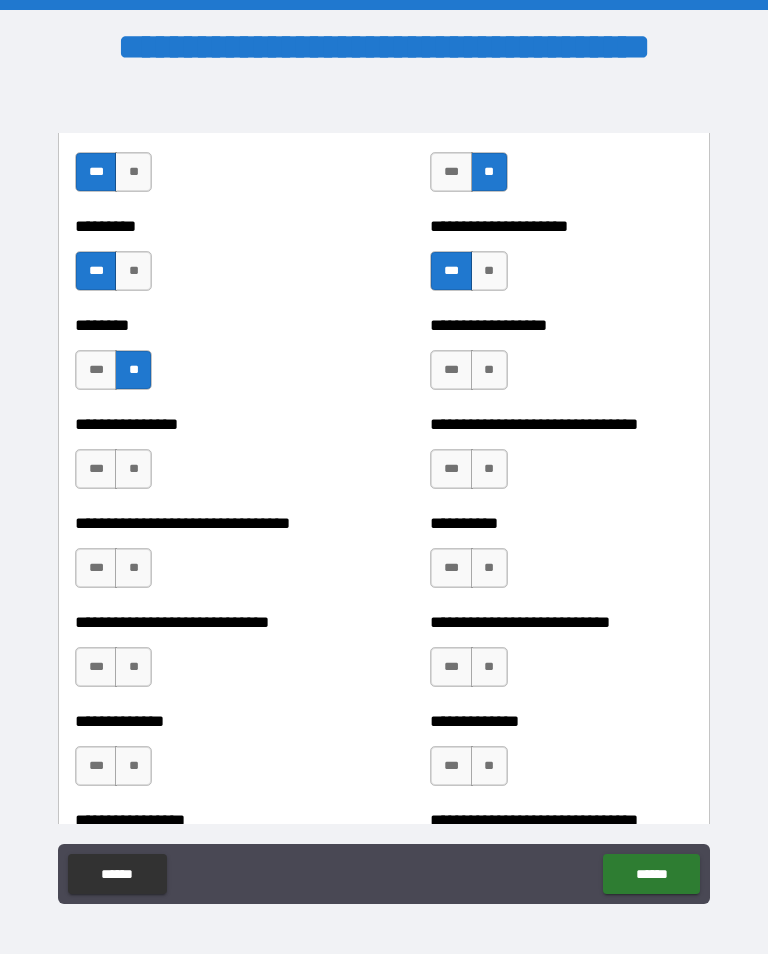 click on "**" at bounding box center [489, 370] 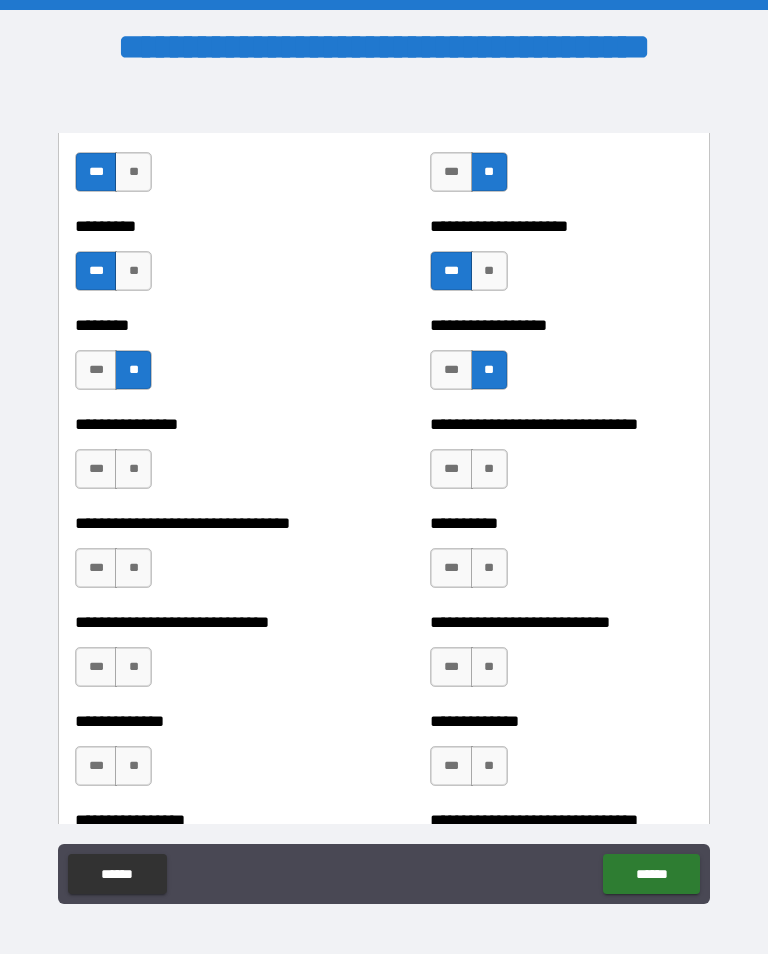 click on "***" at bounding box center [96, 469] 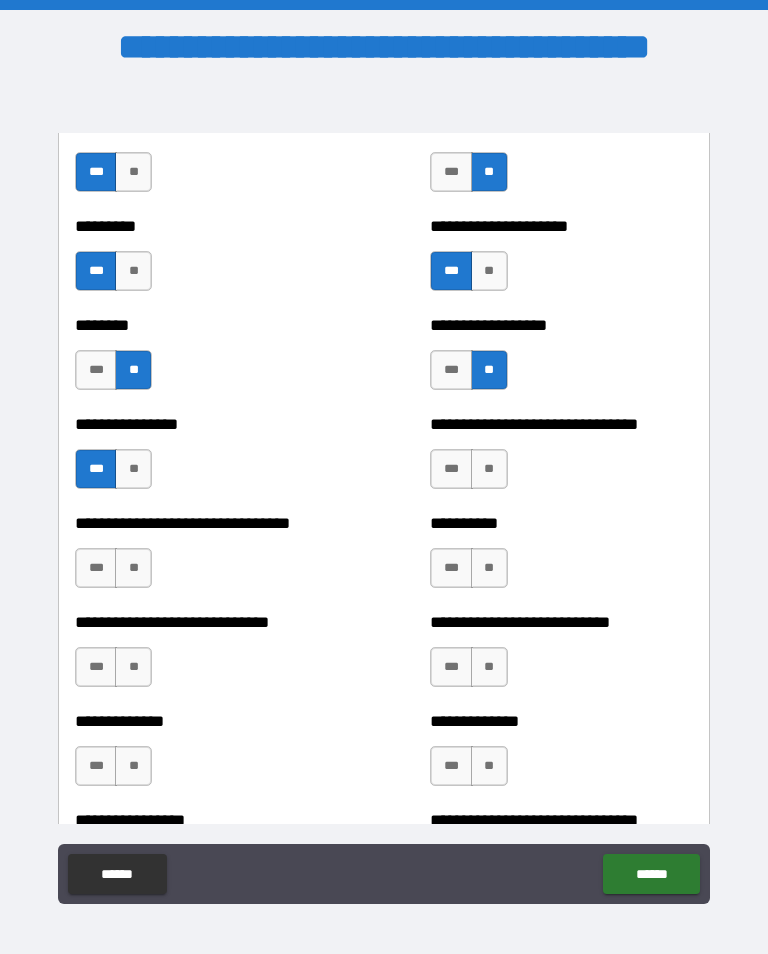 click on "***" at bounding box center (451, 469) 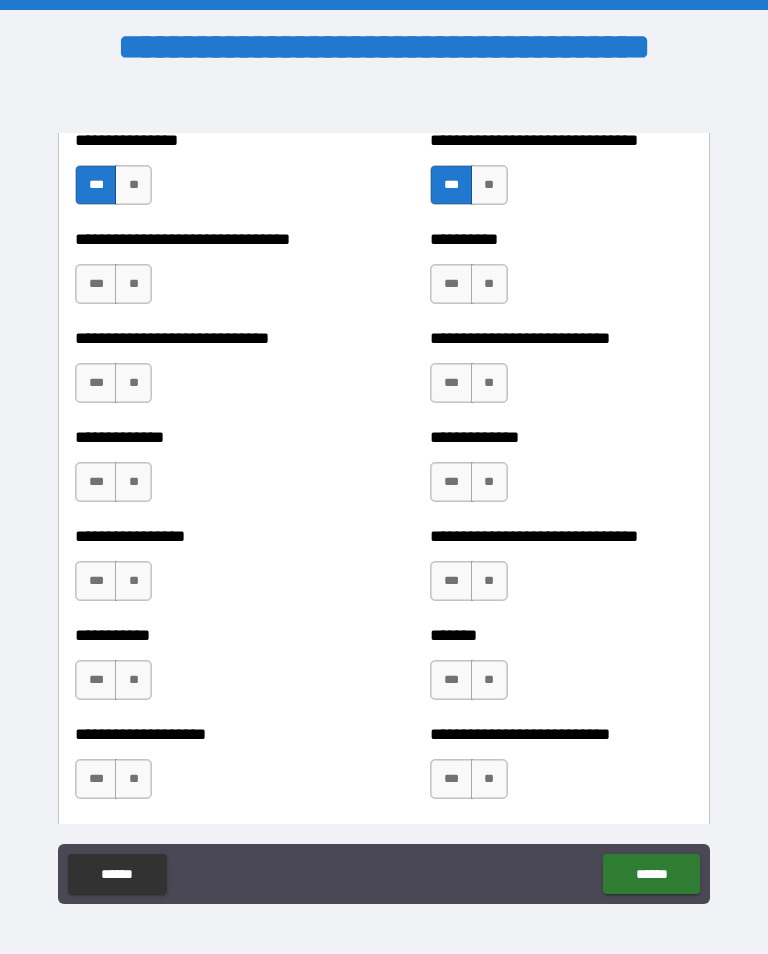 scroll, scrollTop: 7639, scrollLeft: 0, axis: vertical 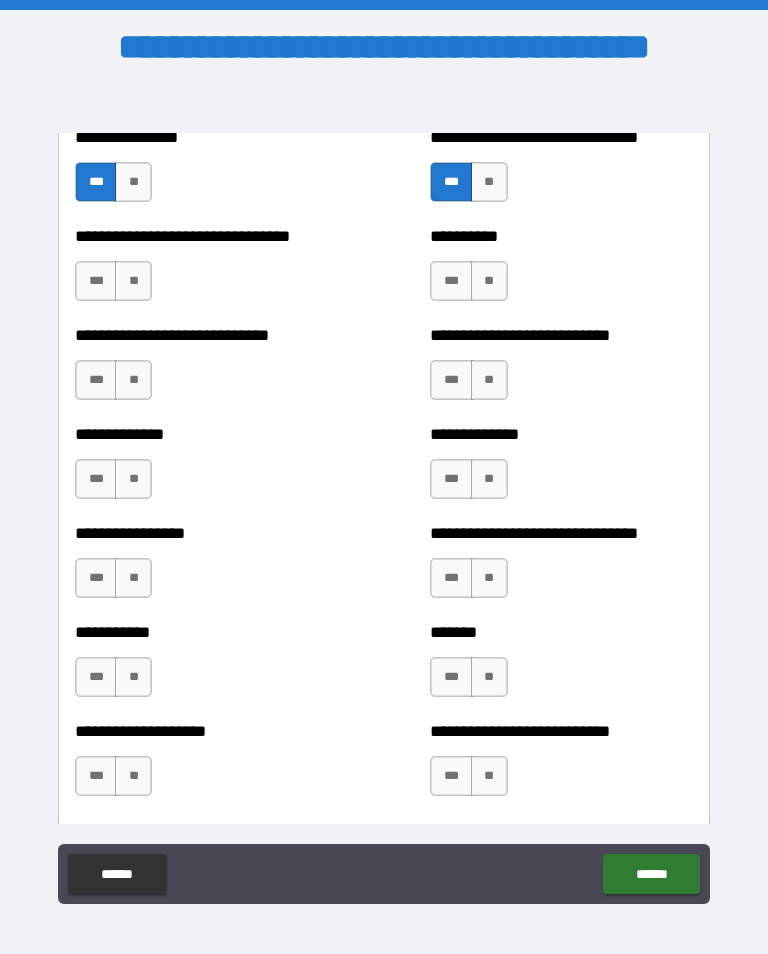 click on "**" at bounding box center (133, 281) 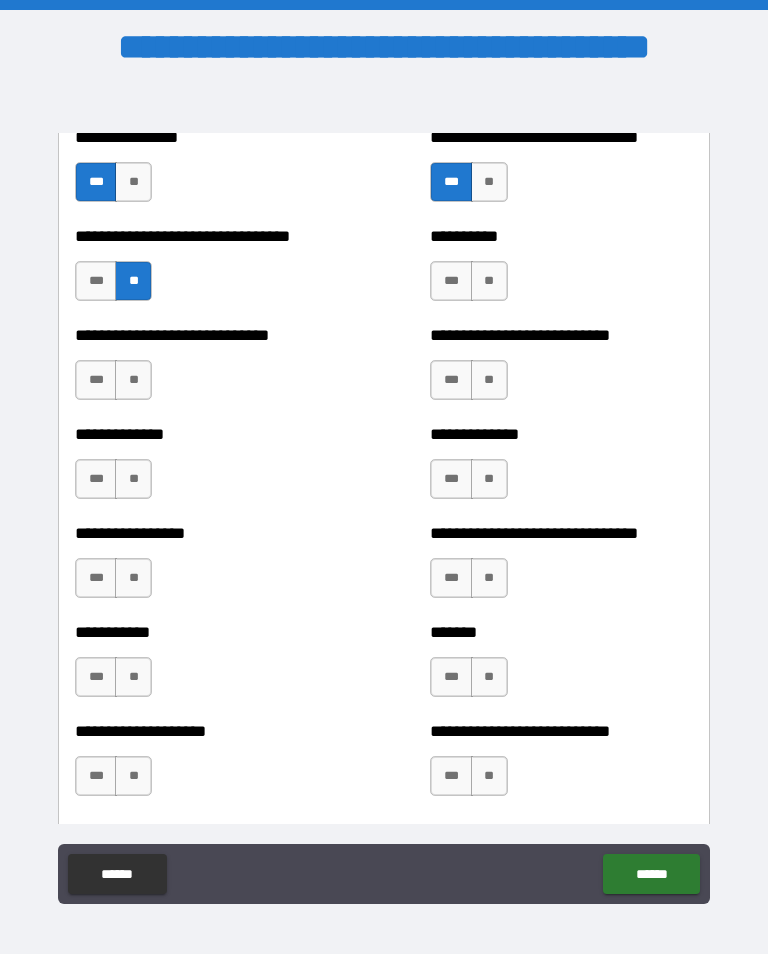 click on "***" at bounding box center (451, 281) 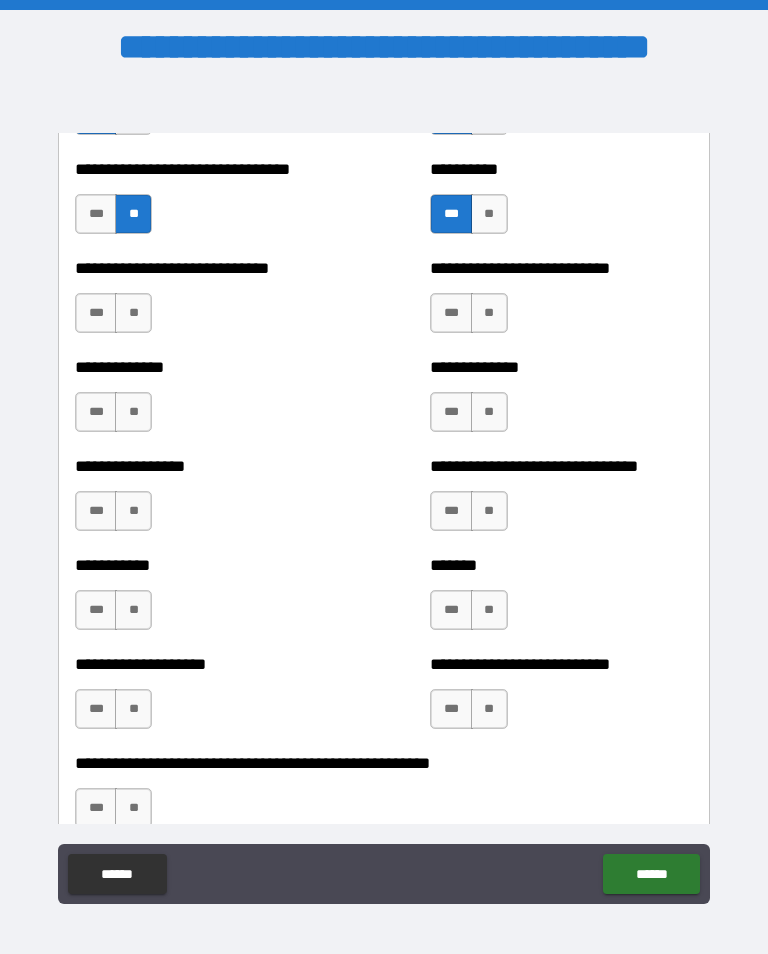 scroll, scrollTop: 7716, scrollLeft: 0, axis: vertical 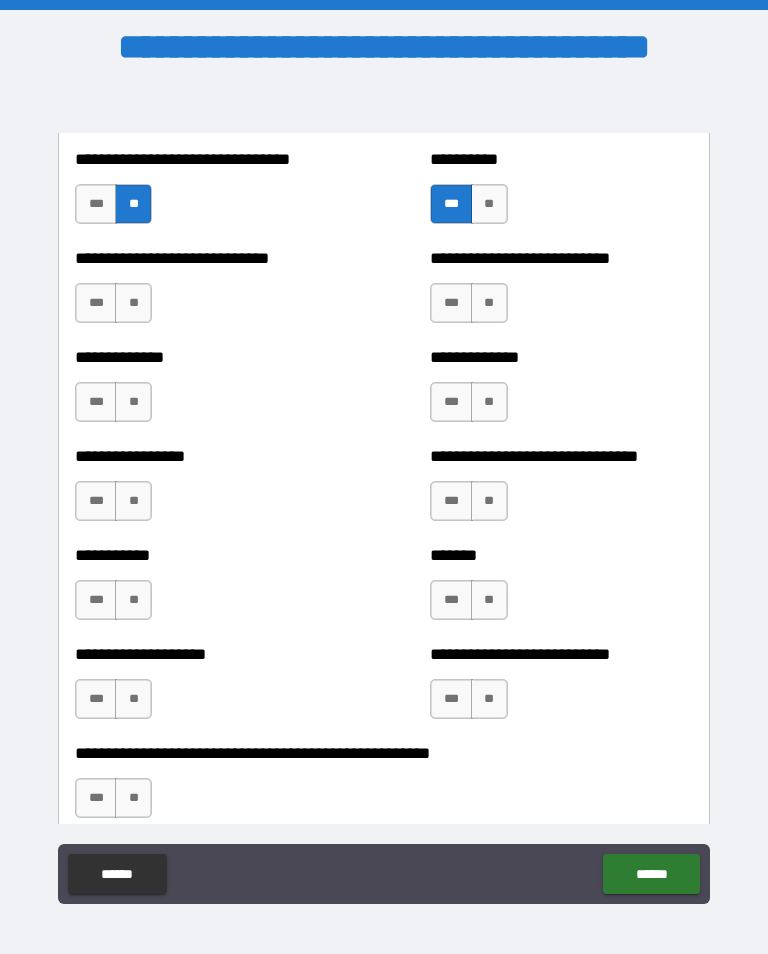 click on "**" at bounding box center (133, 303) 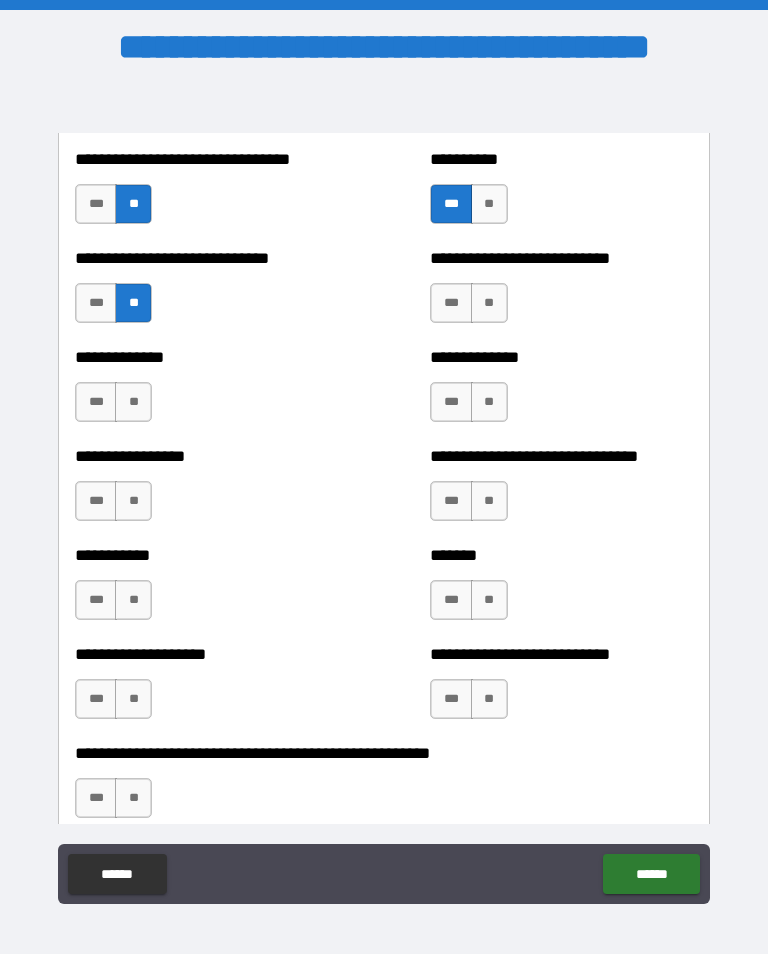 click on "**" at bounding box center (489, 303) 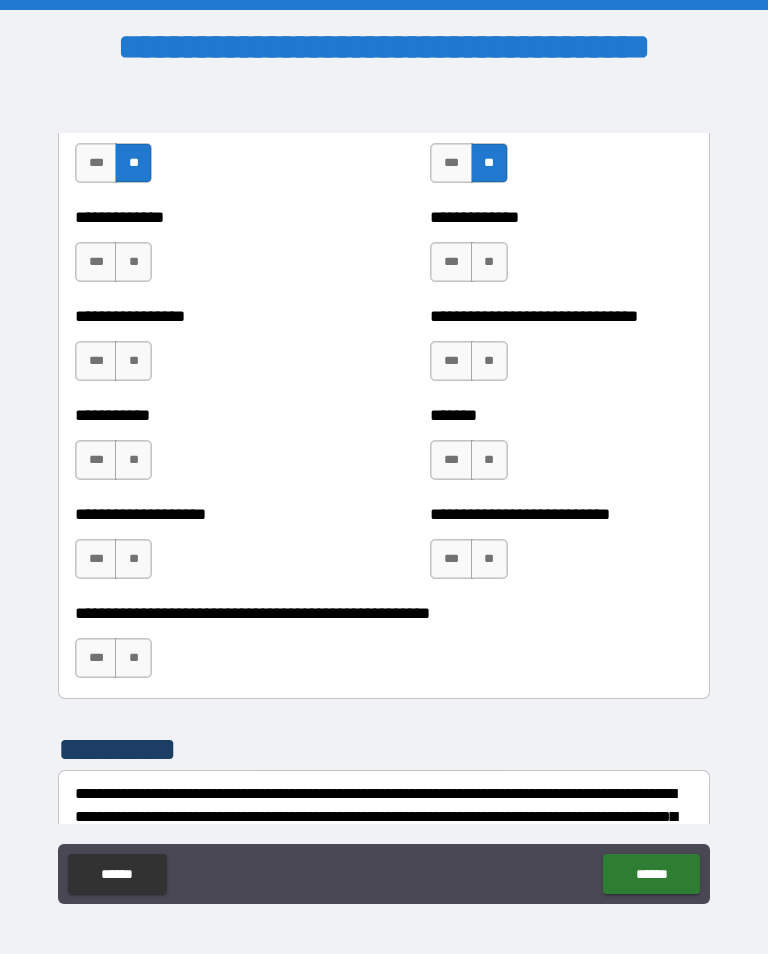 scroll, scrollTop: 7859, scrollLeft: 0, axis: vertical 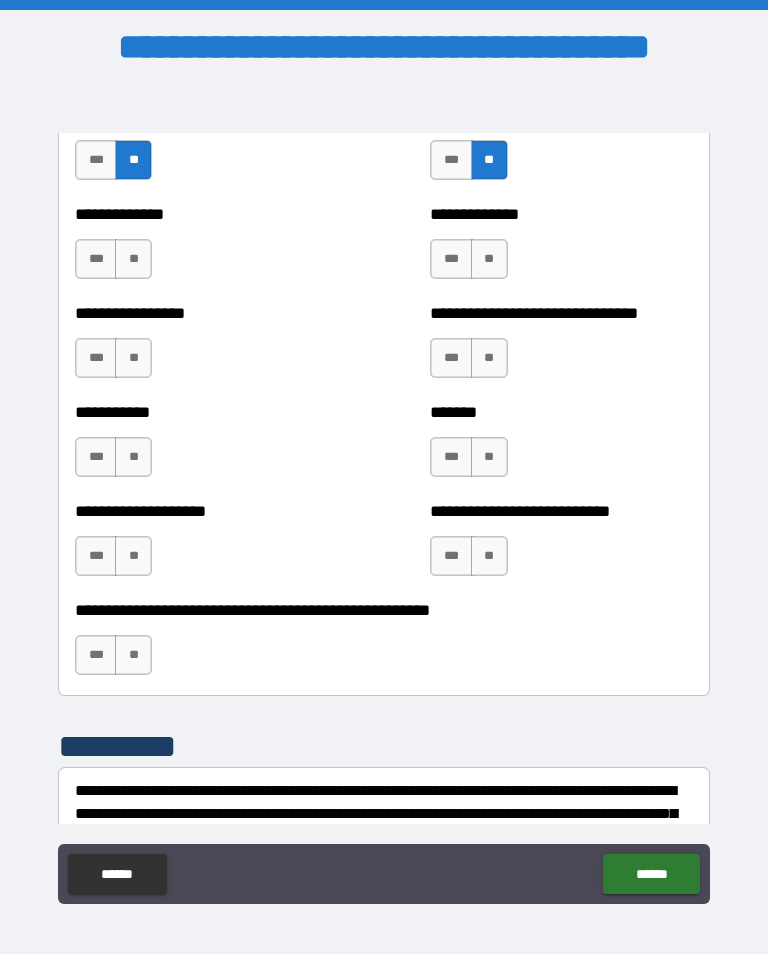 click on "**" at bounding box center [133, 259] 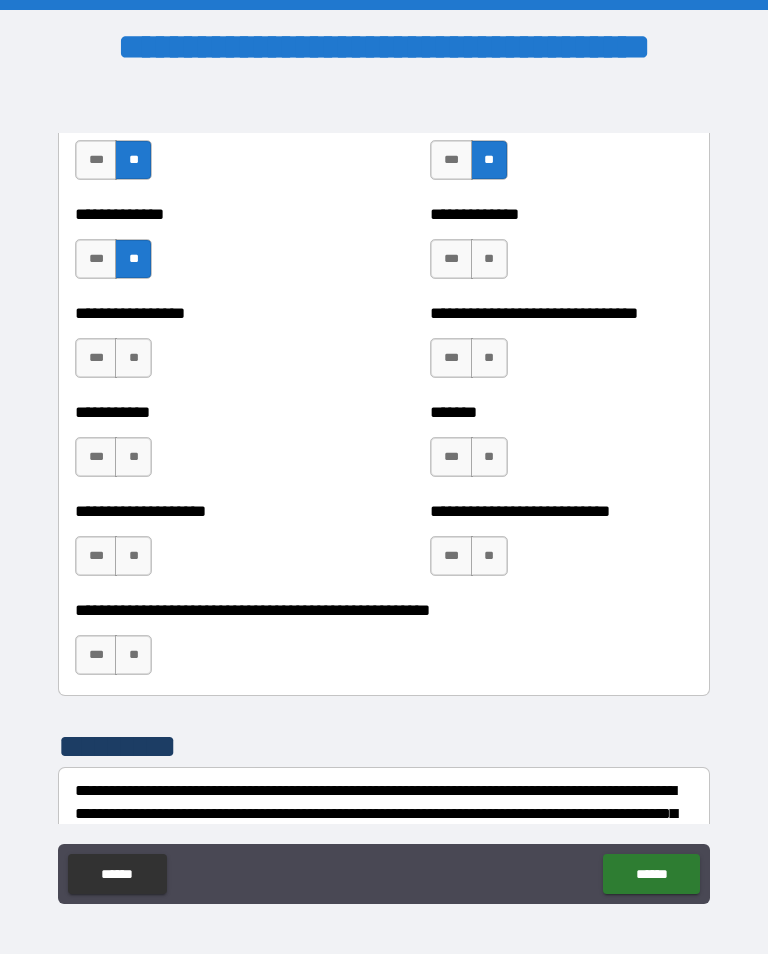 click on "**" at bounding box center (489, 259) 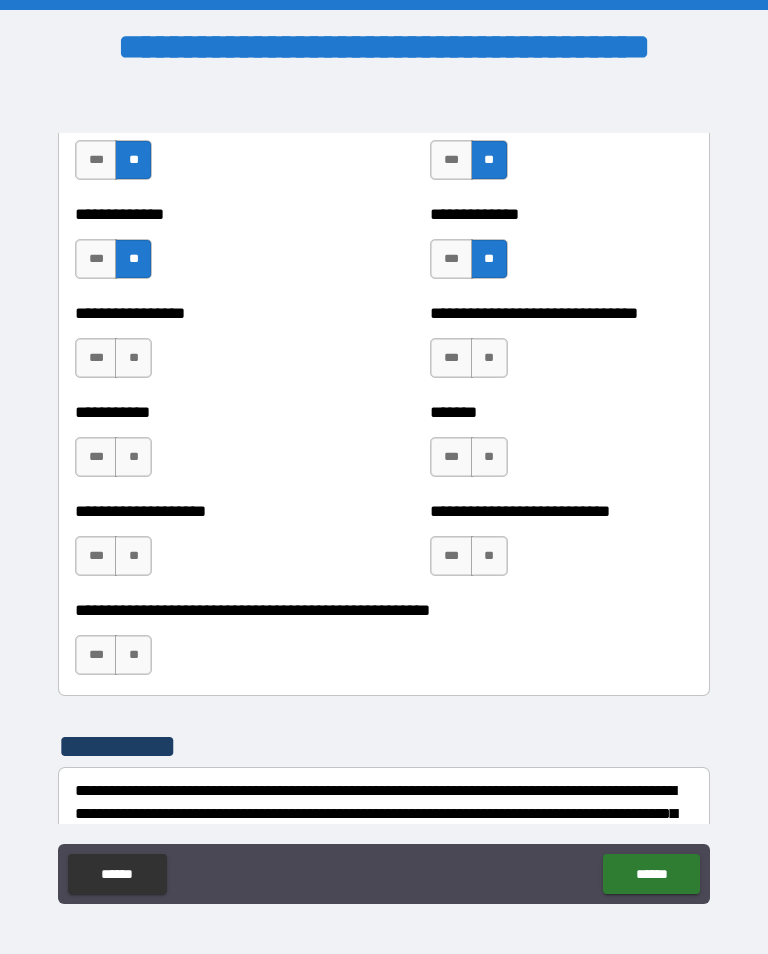 click on "**" at bounding box center [133, 358] 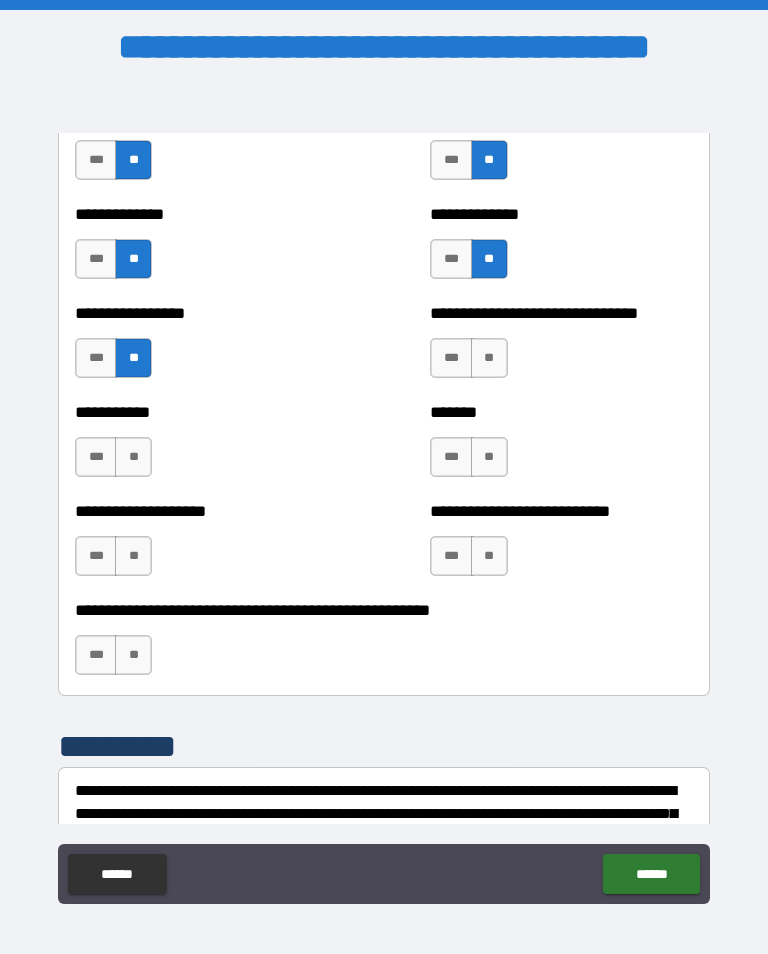 click on "**" at bounding box center (489, 358) 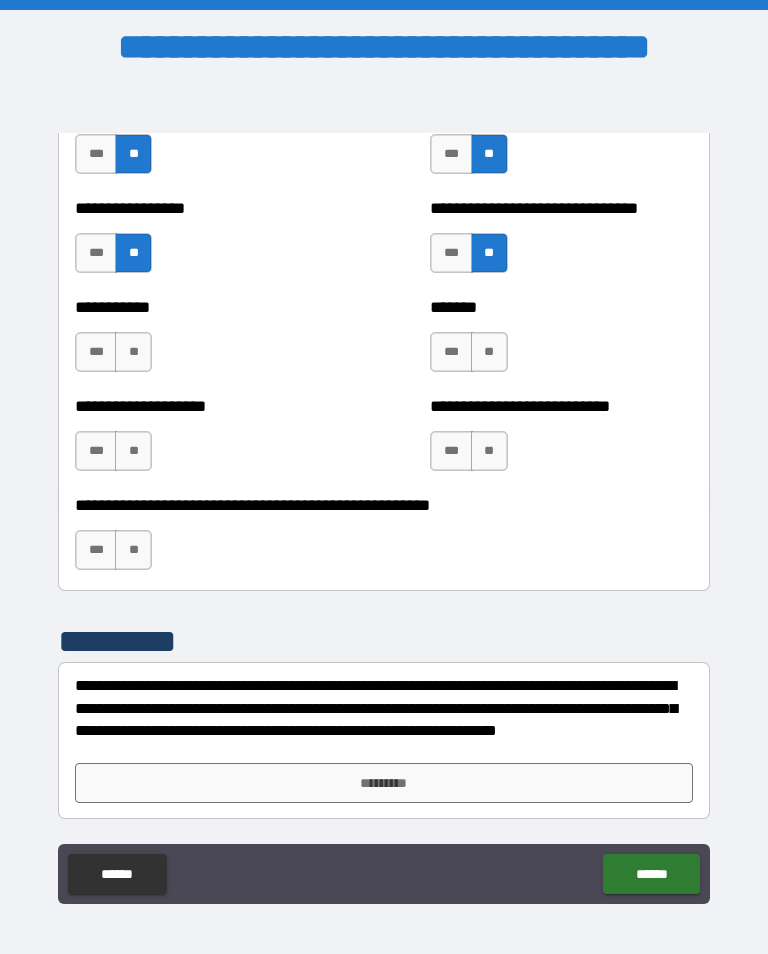 scroll, scrollTop: 7964, scrollLeft: 0, axis: vertical 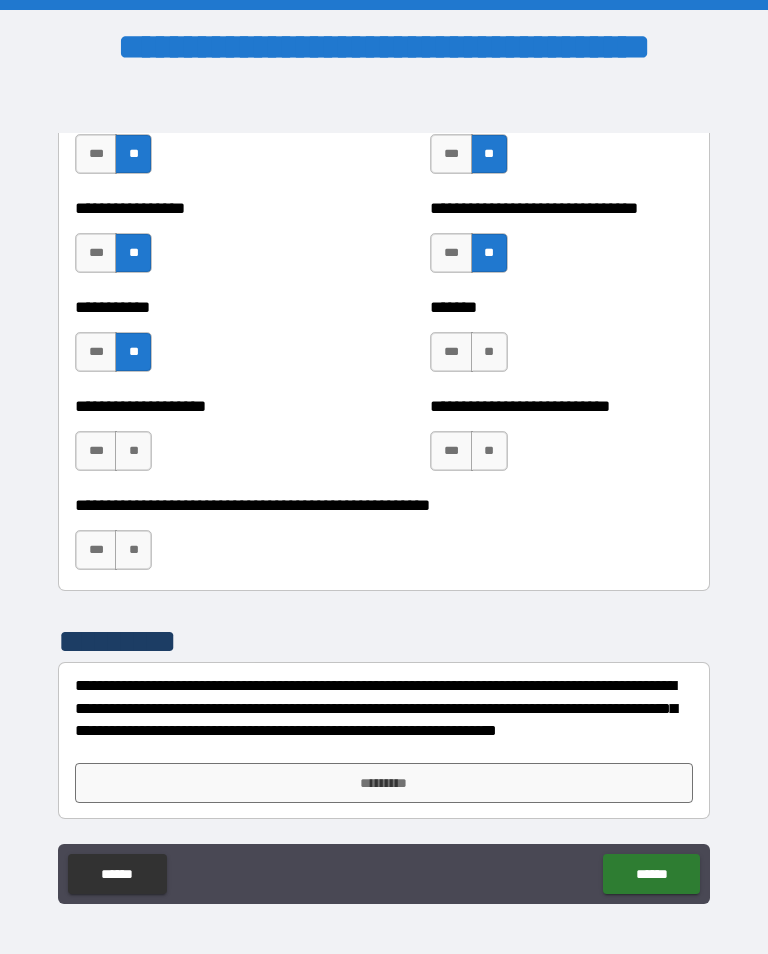 click on "***" at bounding box center [451, 352] 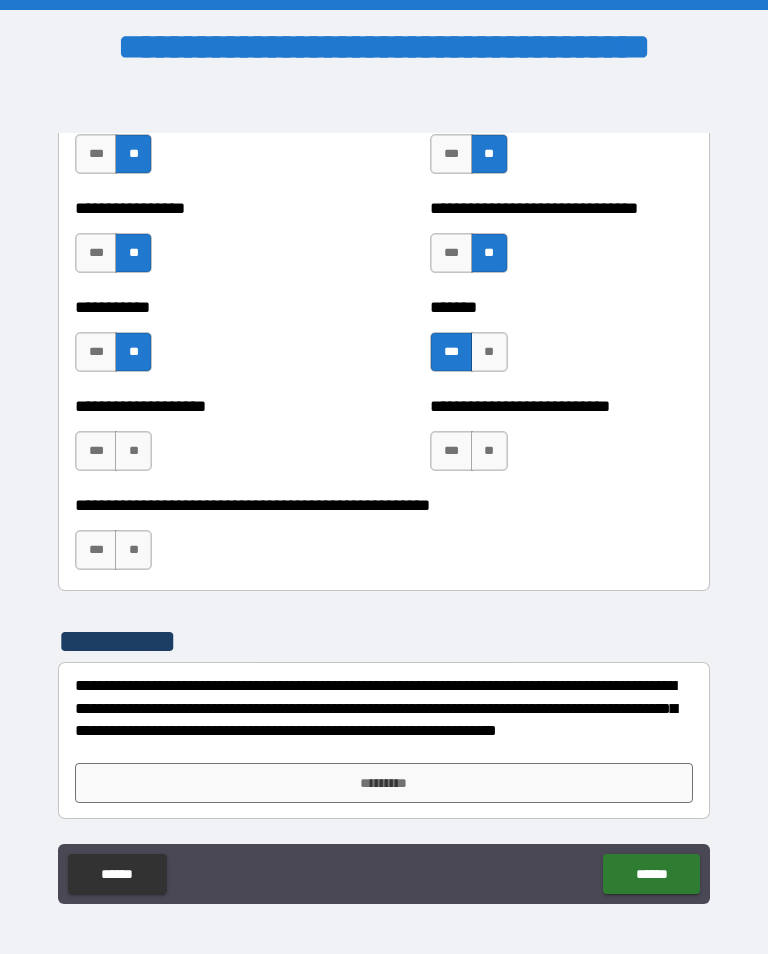 click on "***" at bounding box center [96, 451] 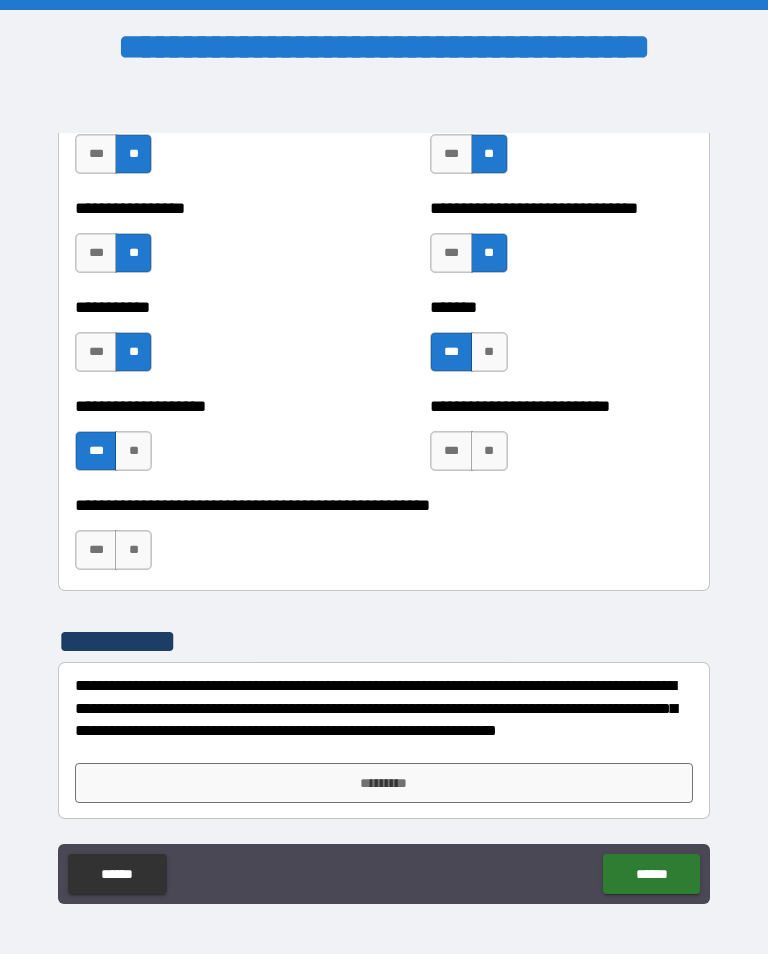 click on "**" at bounding box center [489, 451] 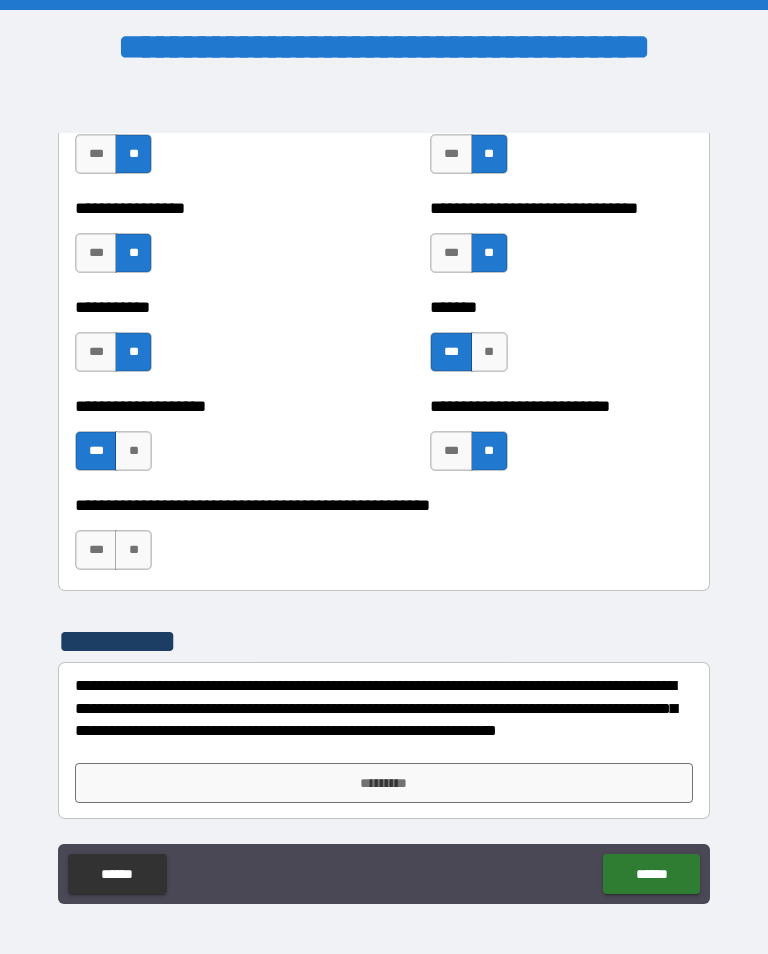 click on "**" at bounding box center [133, 550] 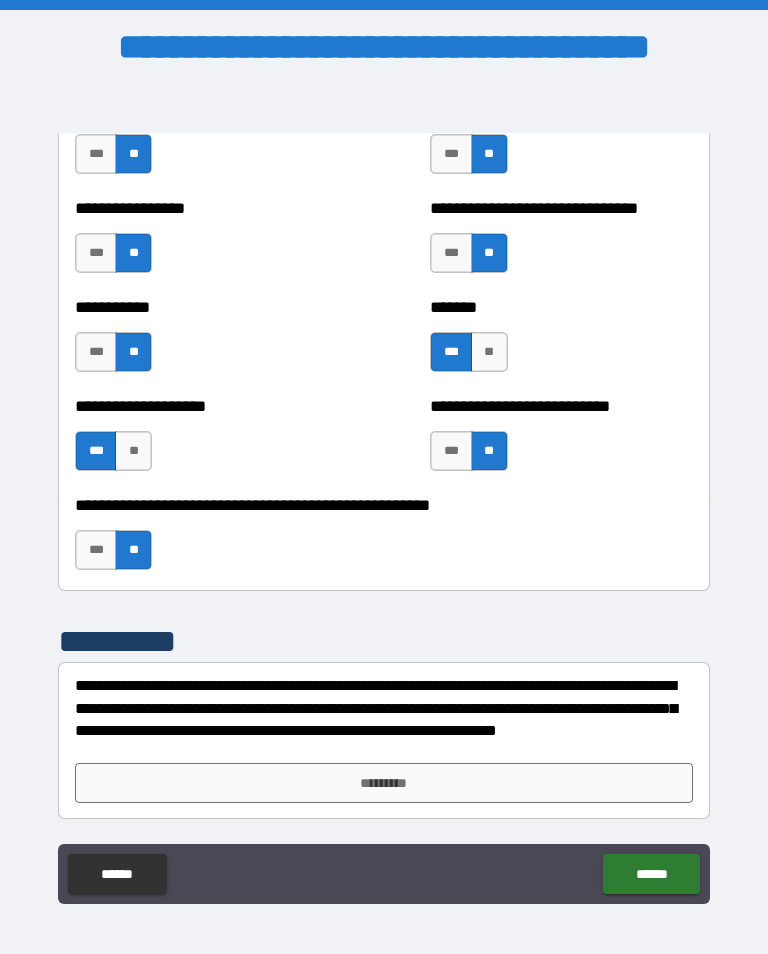 scroll, scrollTop: 7964, scrollLeft: 0, axis: vertical 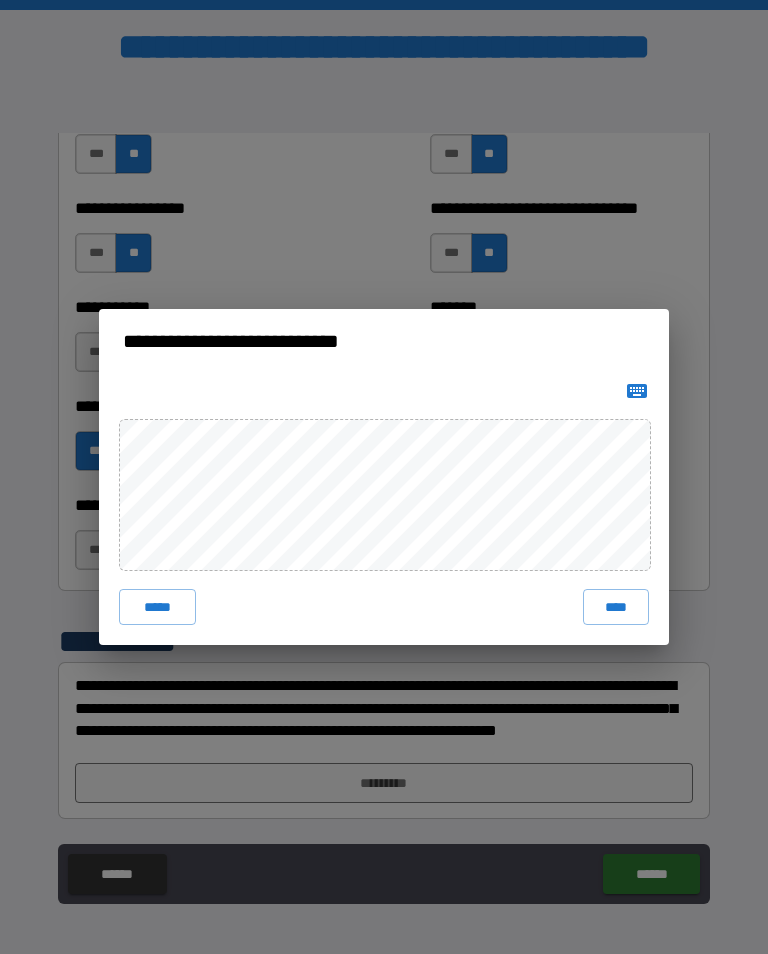 click on "***** ****" at bounding box center (384, 509) 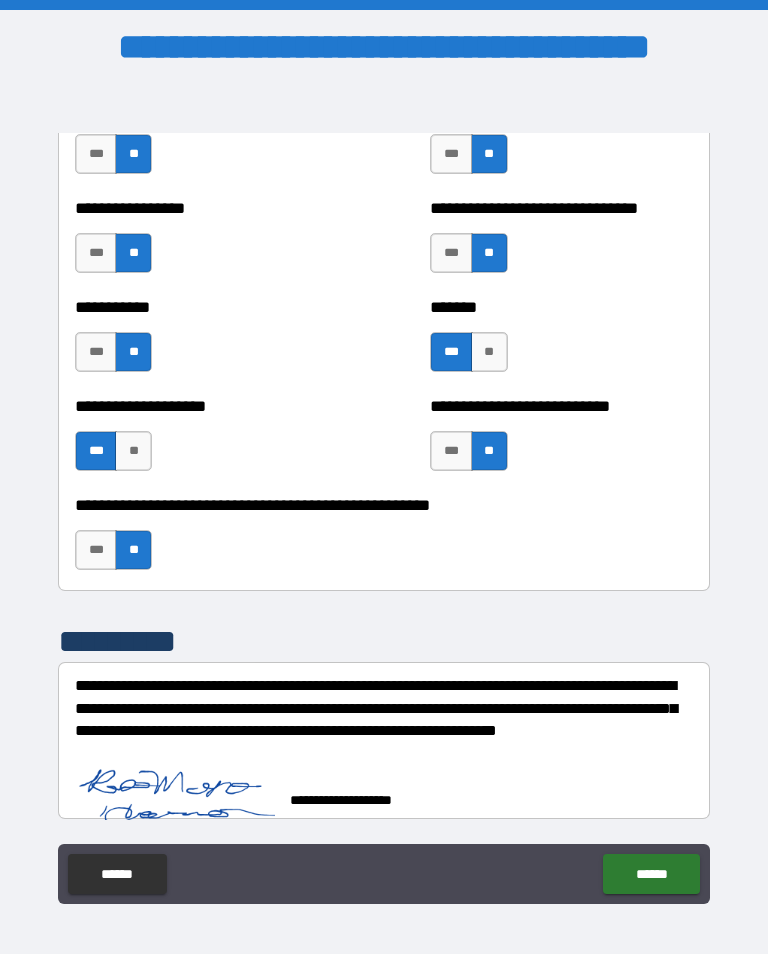 scroll, scrollTop: 7954, scrollLeft: 0, axis: vertical 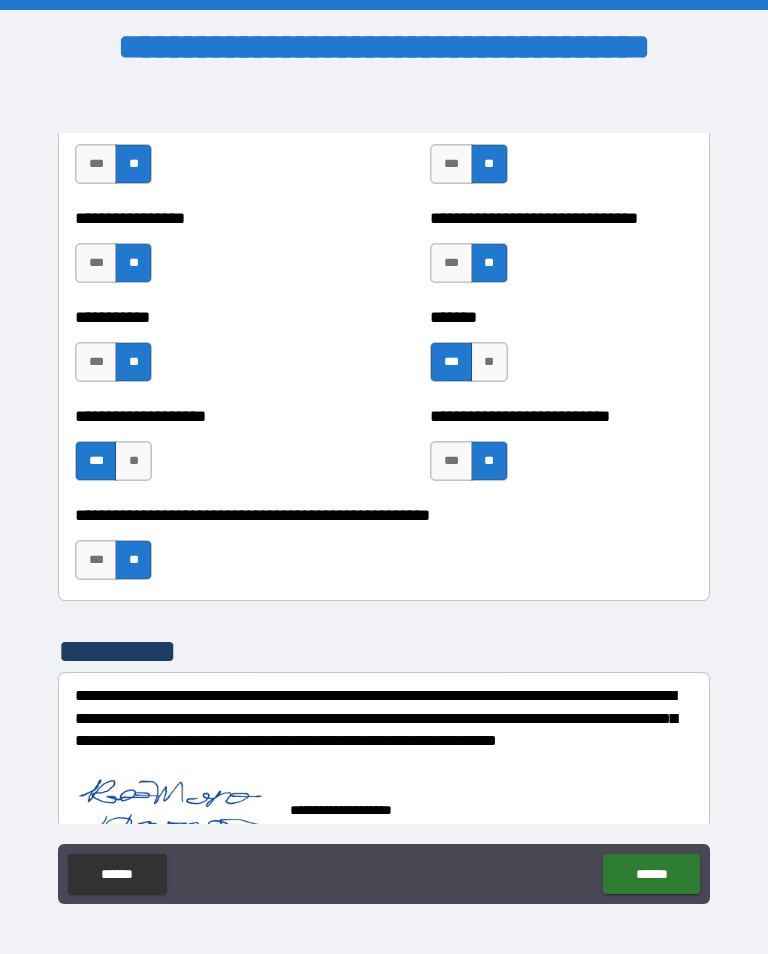 click on "******" at bounding box center [651, 874] 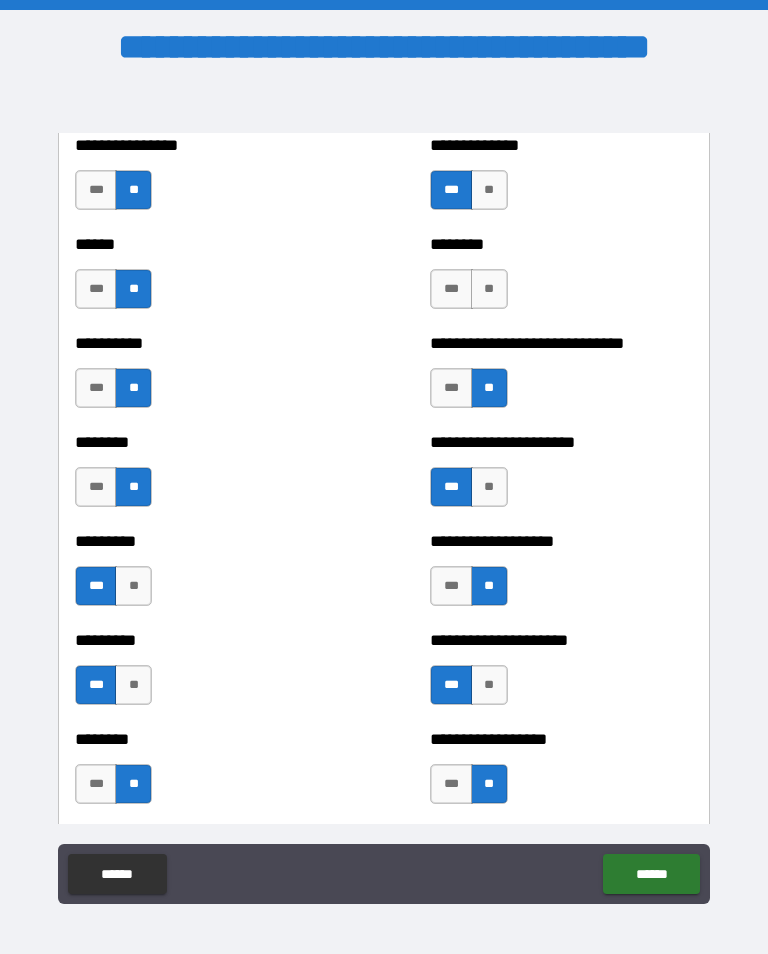scroll, scrollTop: 6934, scrollLeft: 0, axis: vertical 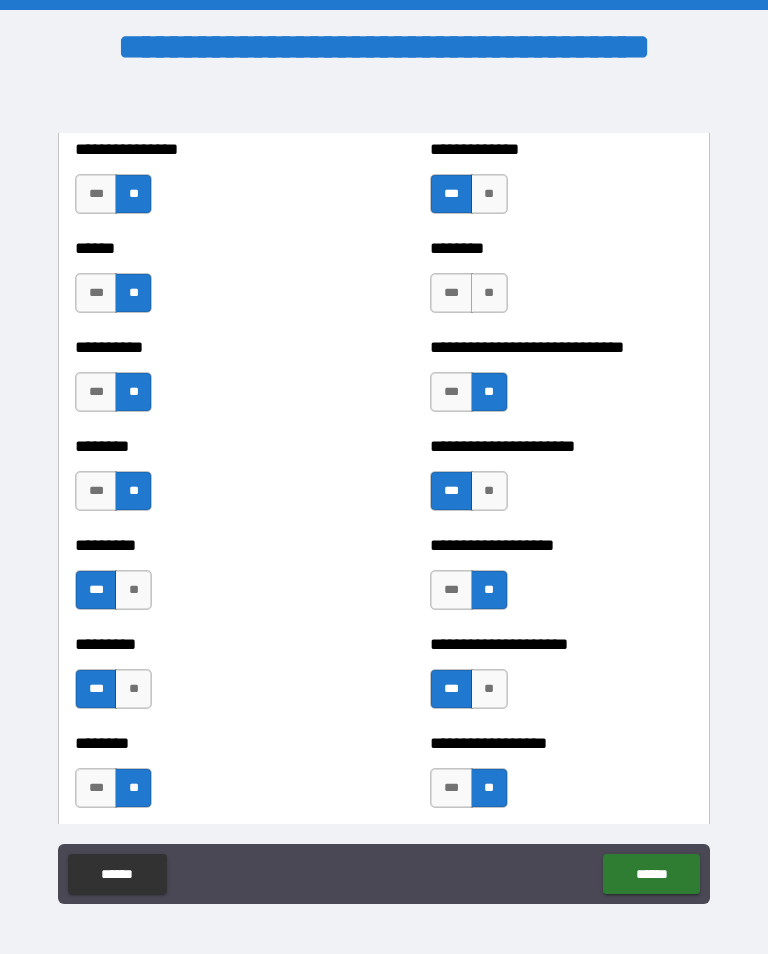 click on "***" at bounding box center [451, 293] 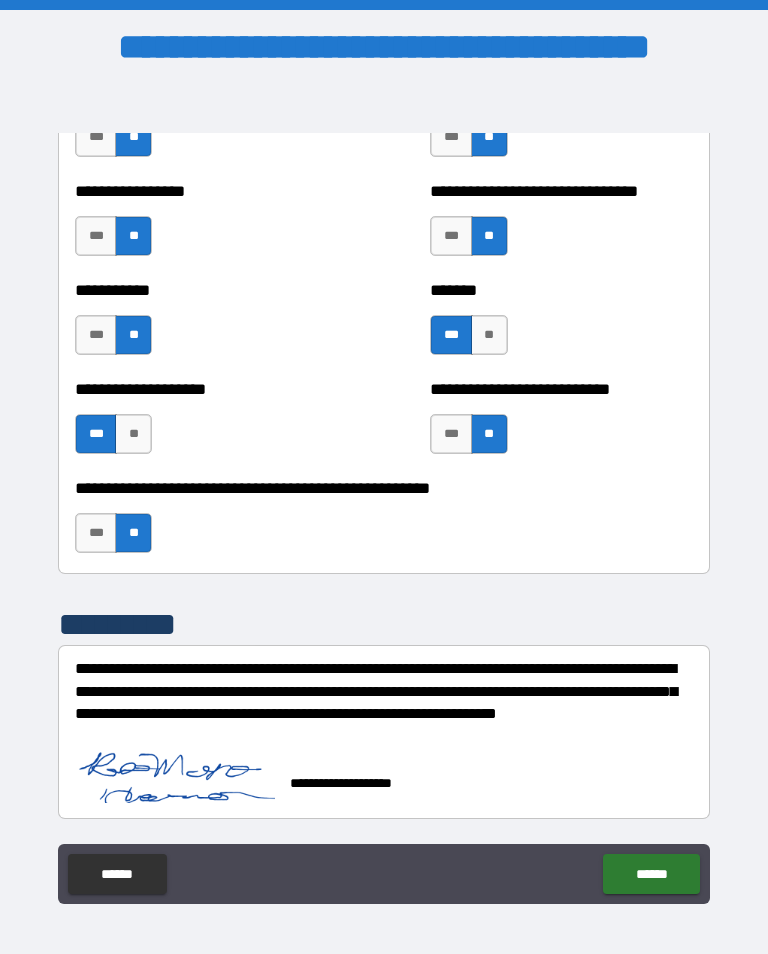 scroll, scrollTop: 7981, scrollLeft: 0, axis: vertical 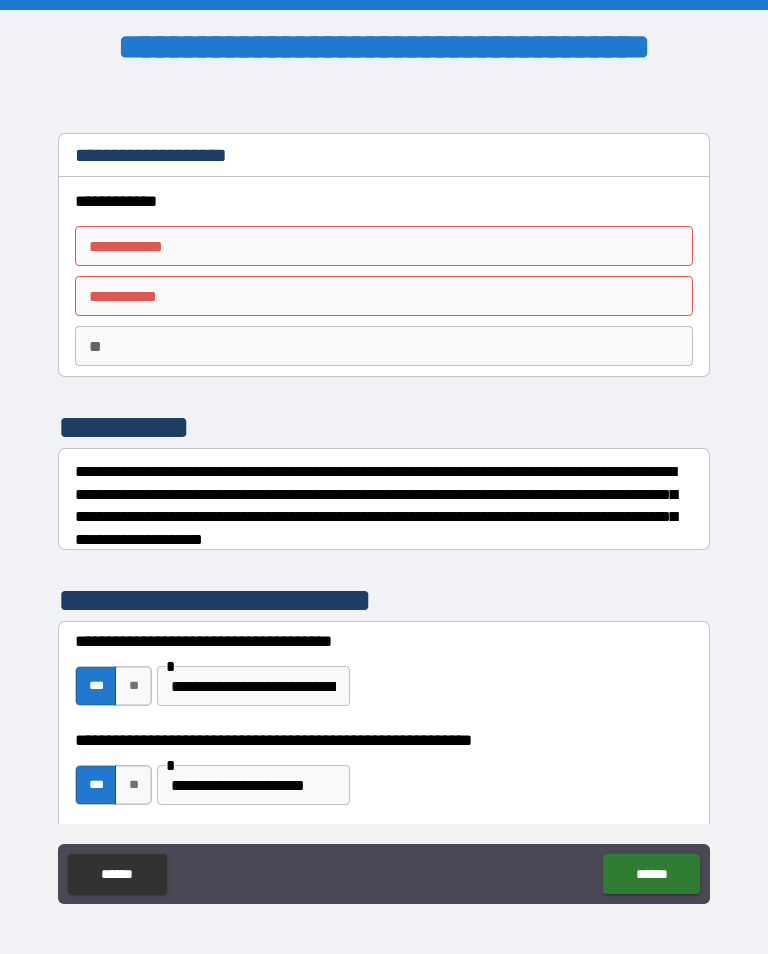 click on "**********" at bounding box center (384, 246) 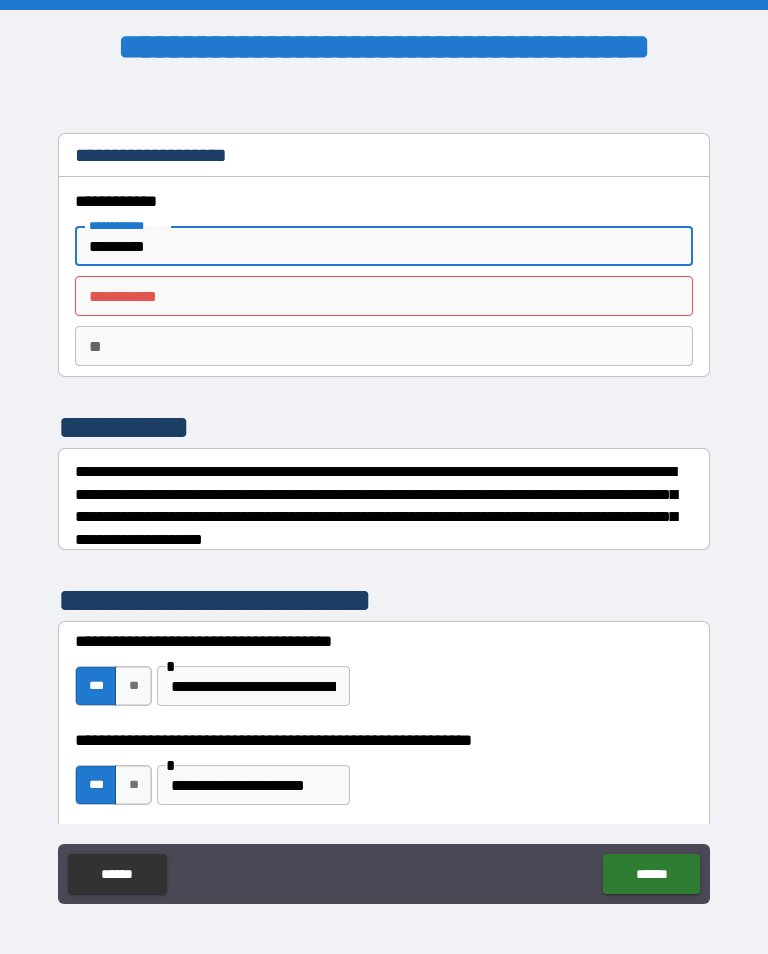 type on "*********" 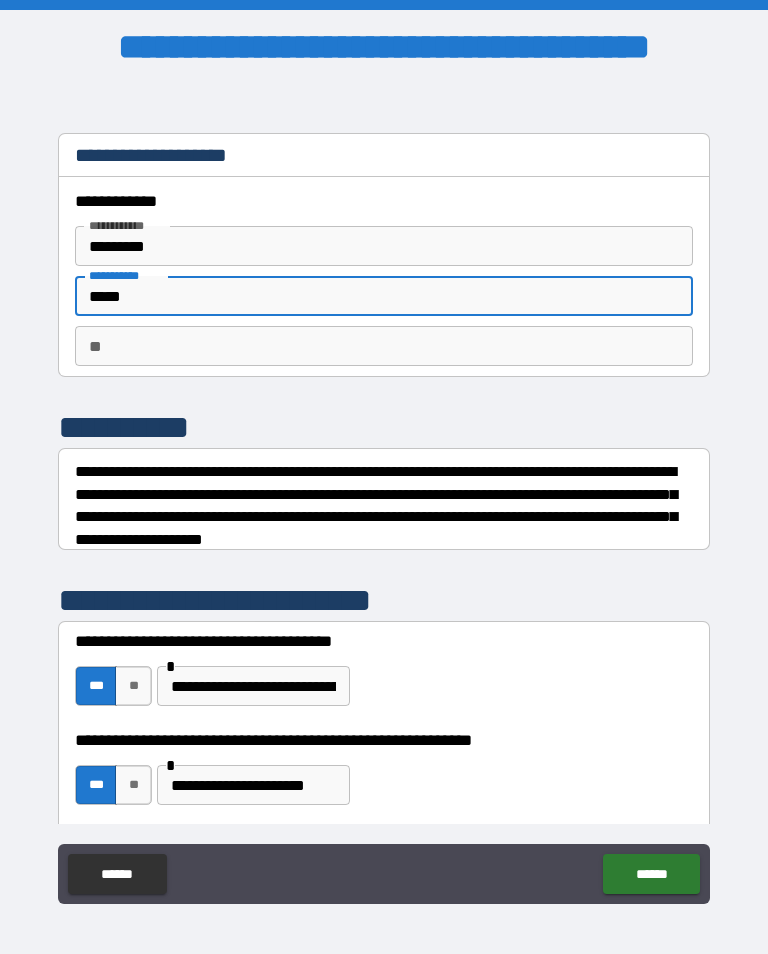 type on "******" 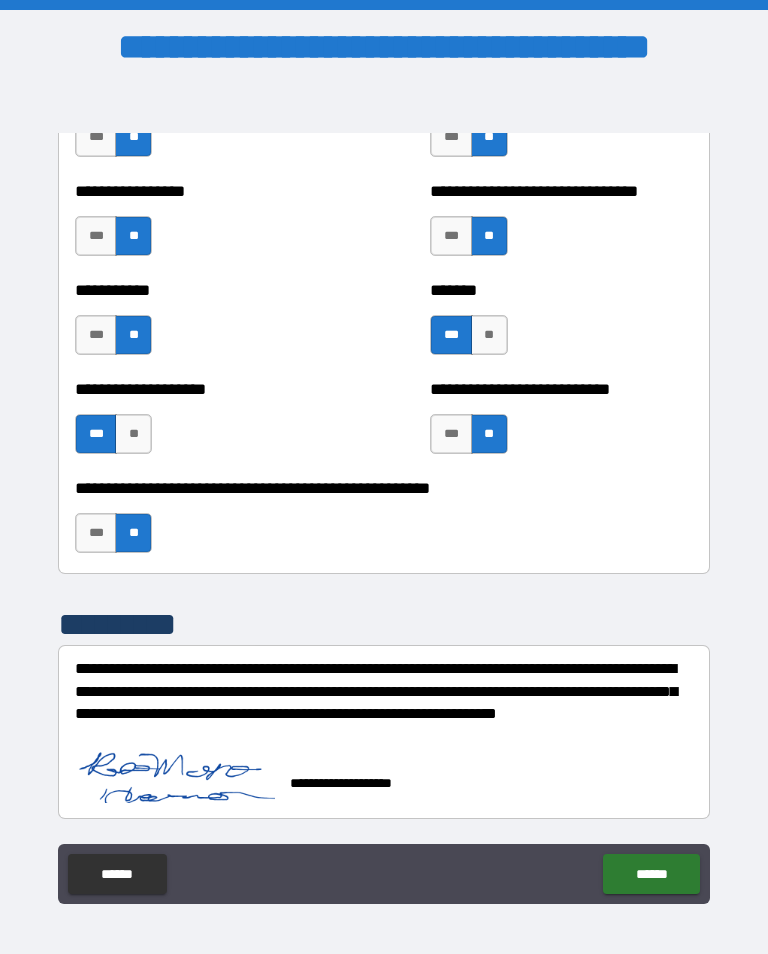 scroll, scrollTop: 7981, scrollLeft: 0, axis: vertical 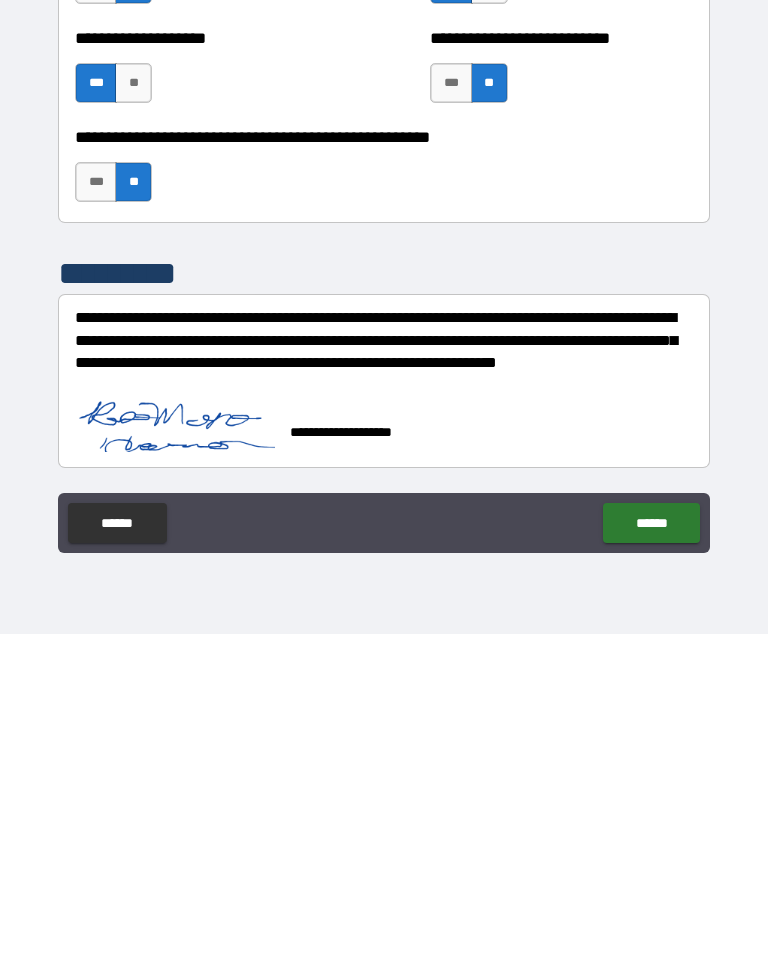 click on "******" at bounding box center (651, 843) 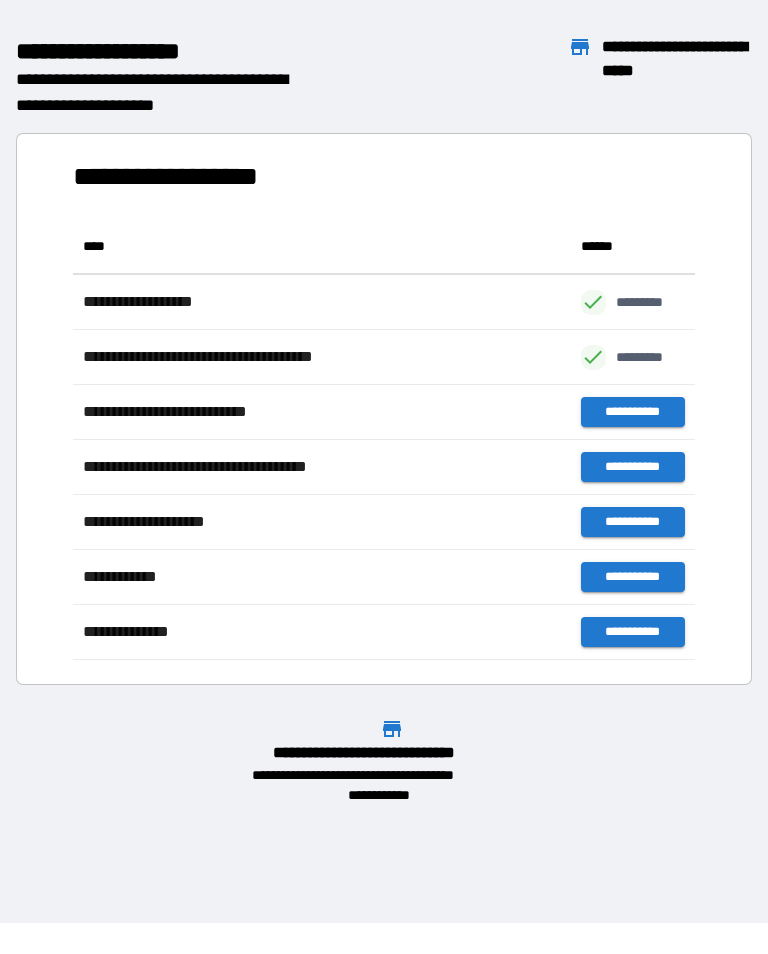 scroll, scrollTop: 441, scrollLeft: 622, axis: both 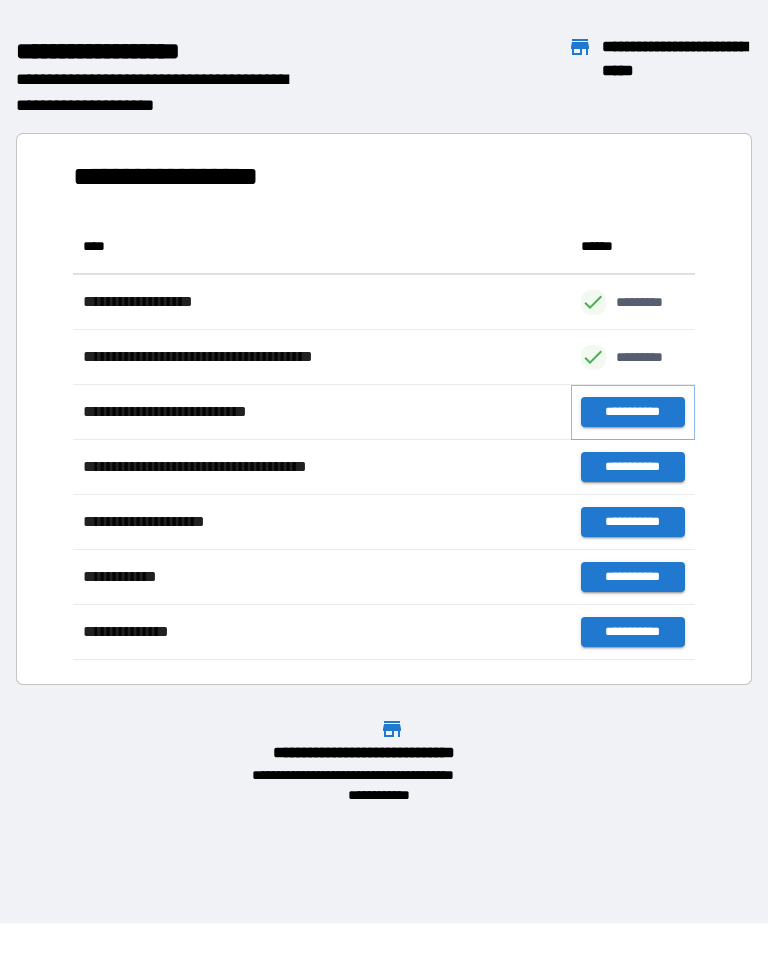 click on "**********" at bounding box center (633, 412) 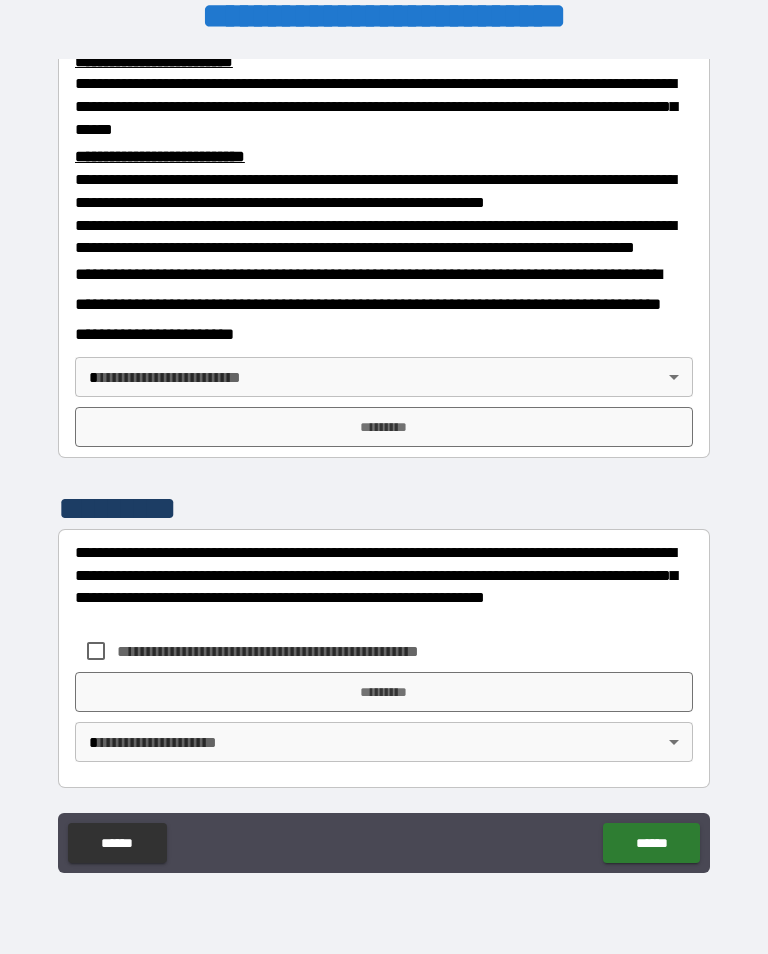 scroll, scrollTop: 701, scrollLeft: 0, axis: vertical 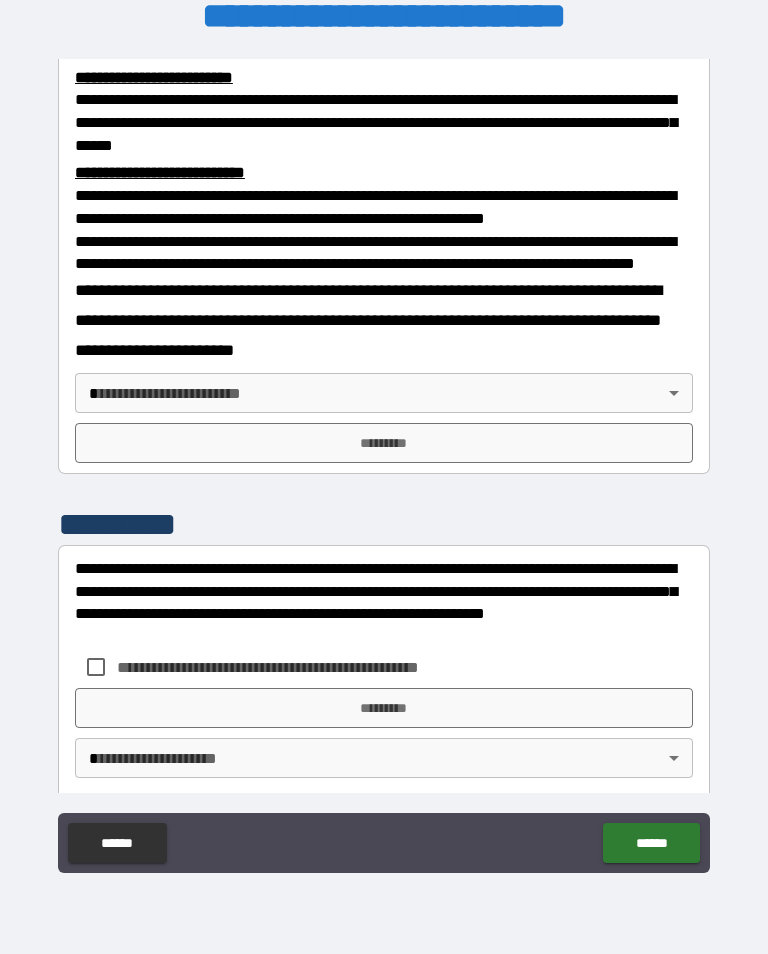 click on "[FIRST] [LAST] [CITY] [STATE] [POSTAL_CODE] [STREET] [NUMBER] [APARTMENT] [CITY] [STATE] [POSTAL_CODE] [COUNTRY] [PHONE] [EMAIL]" at bounding box center (384, 461) 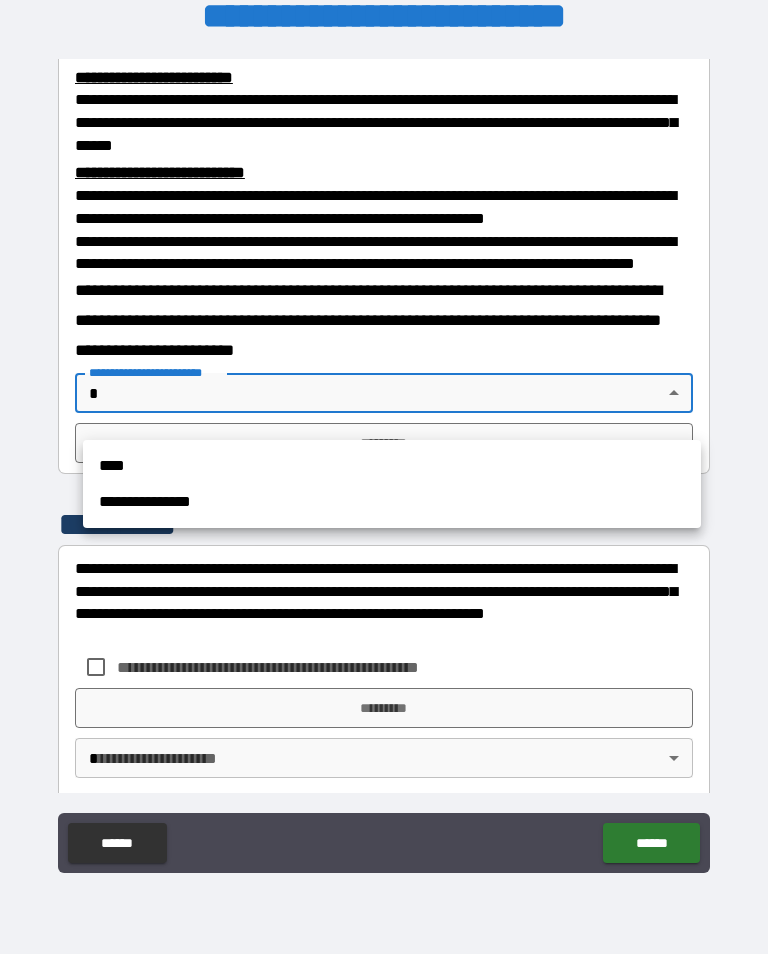 click on "****" at bounding box center (392, 466) 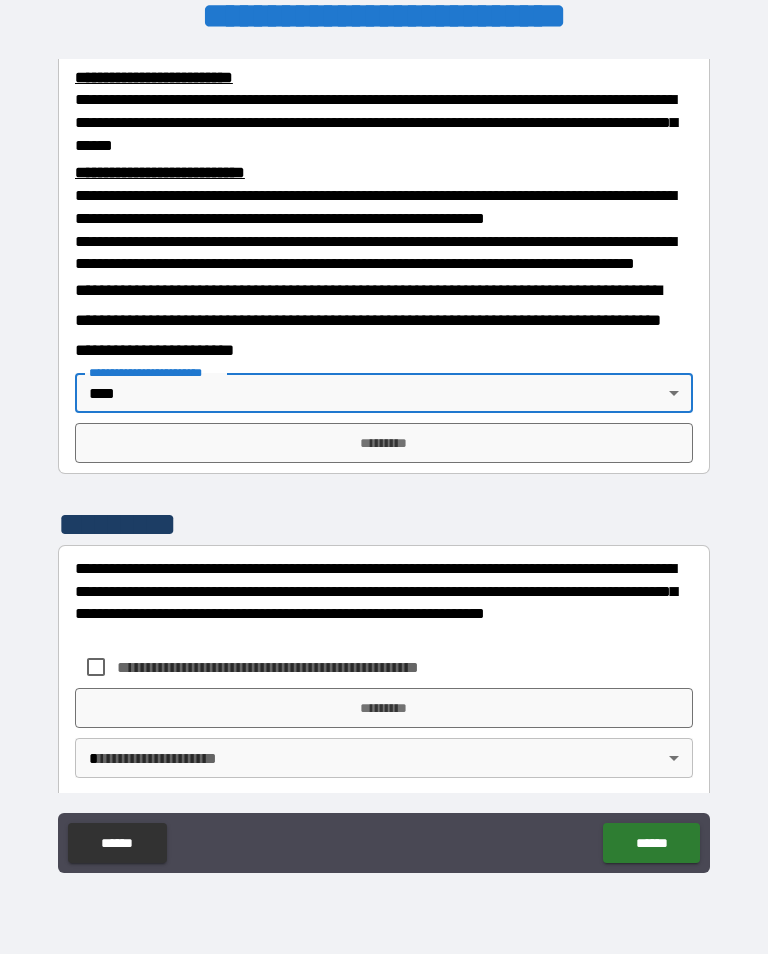 click on "*********" at bounding box center [384, 443] 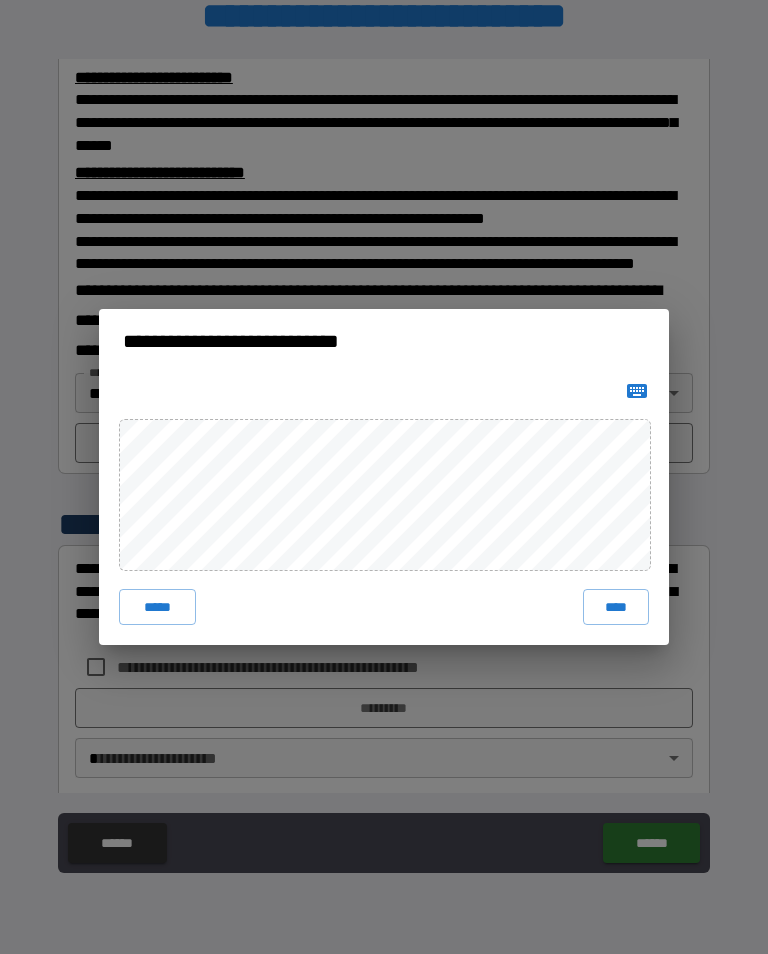 click on "****" at bounding box center (616, 607) 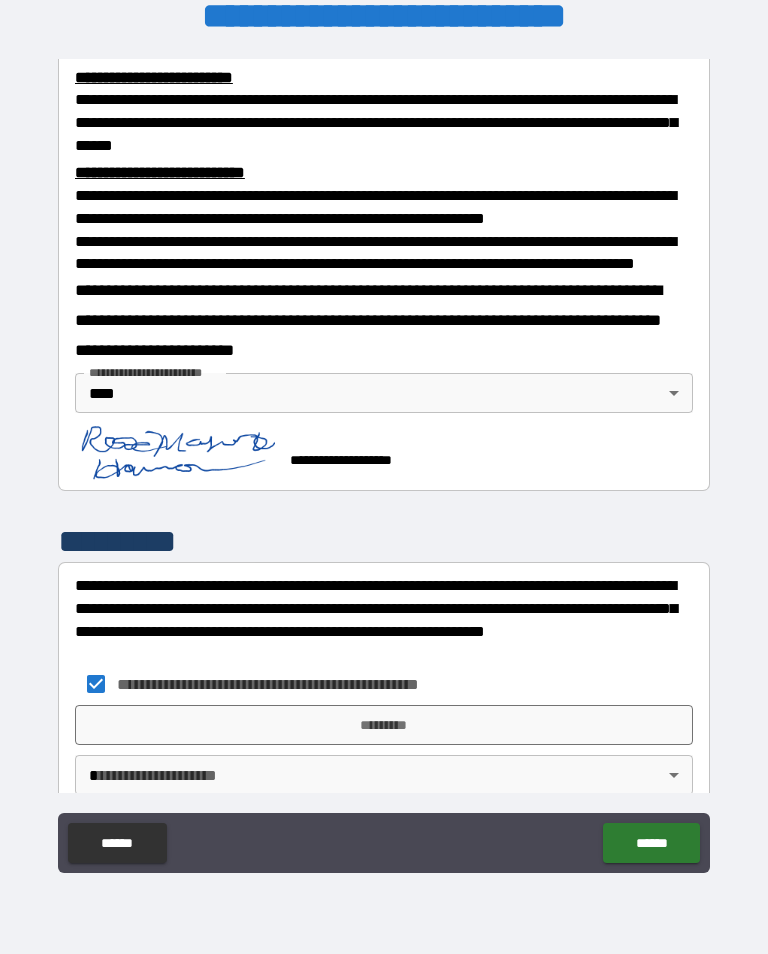 click on "*********" at bounding box center [384, 725] 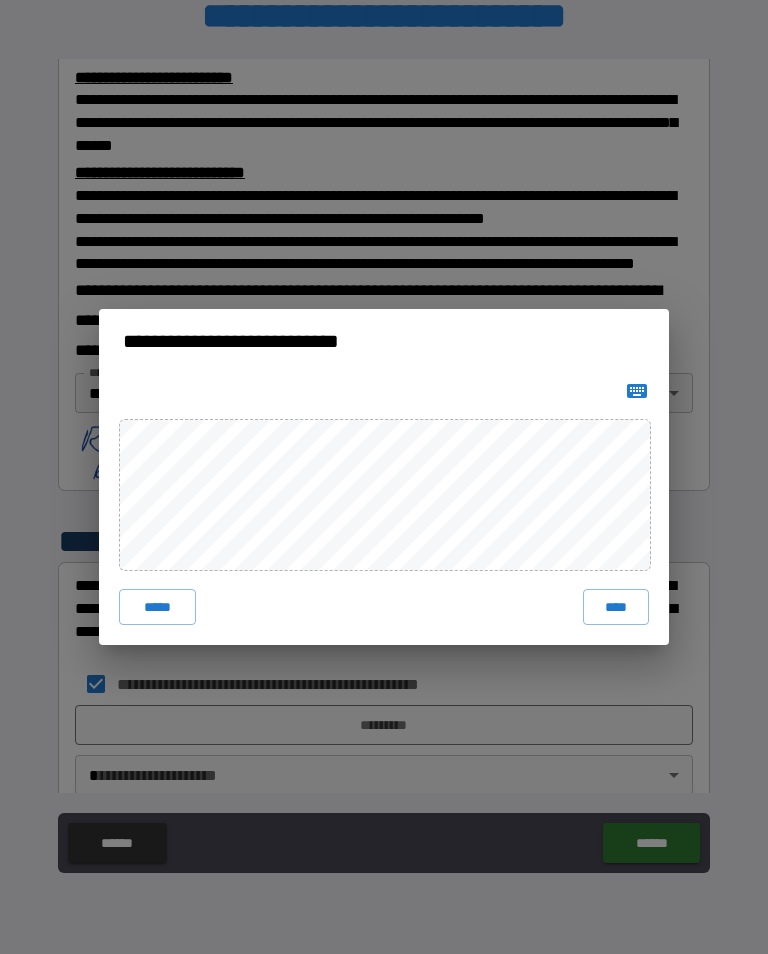 click on "****" at bounding box center (616, 607) 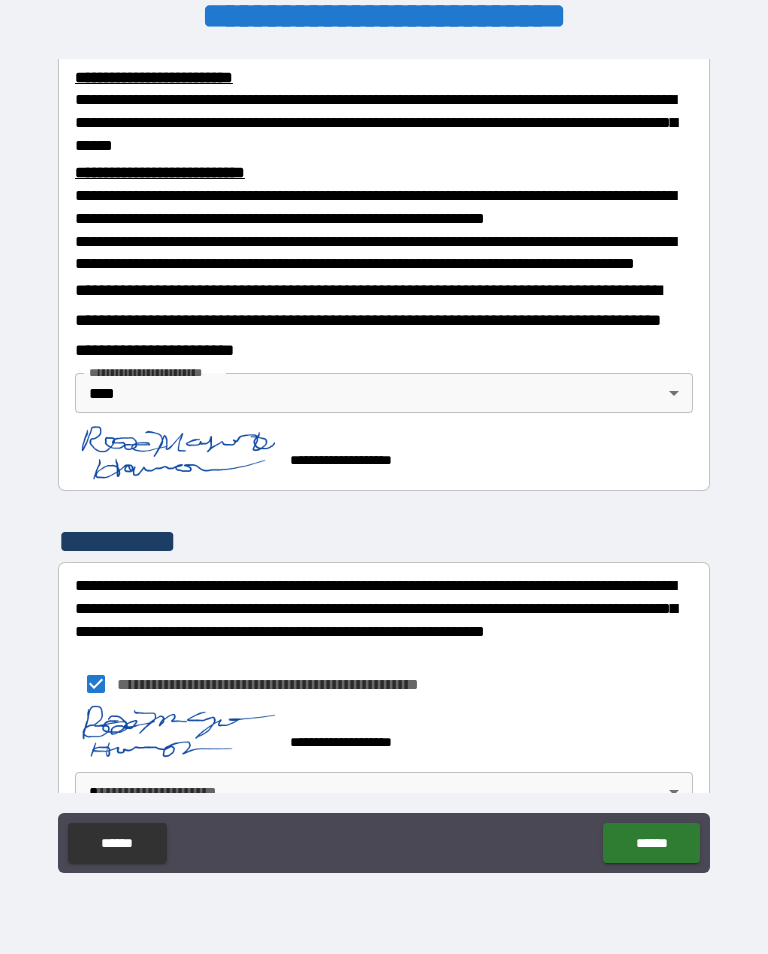 click on "******" at bounding box center [651, 843] 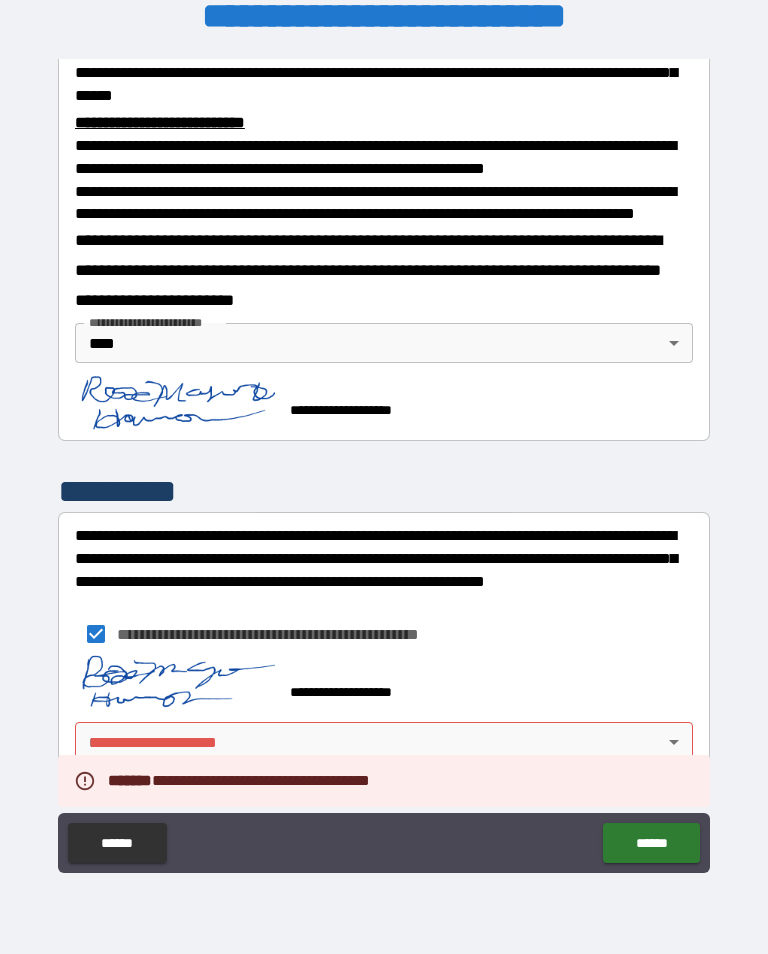 scroll, scrollTop: 768, scrollLeft: 0, axis: vertical 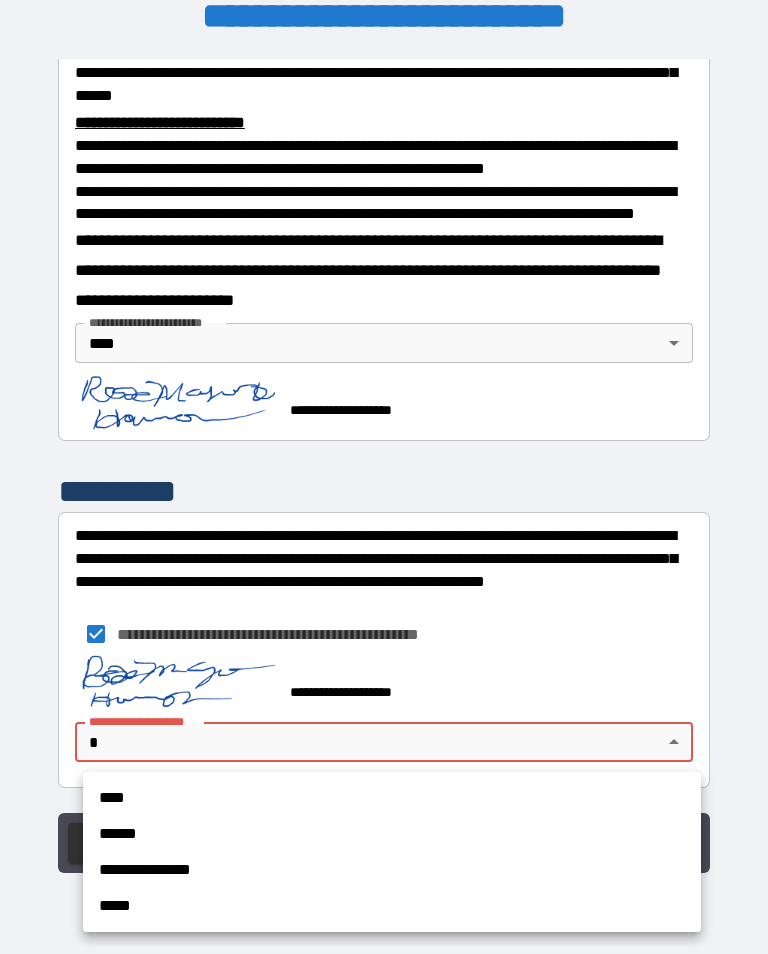 click on "****" at bounding box center (392, 798) 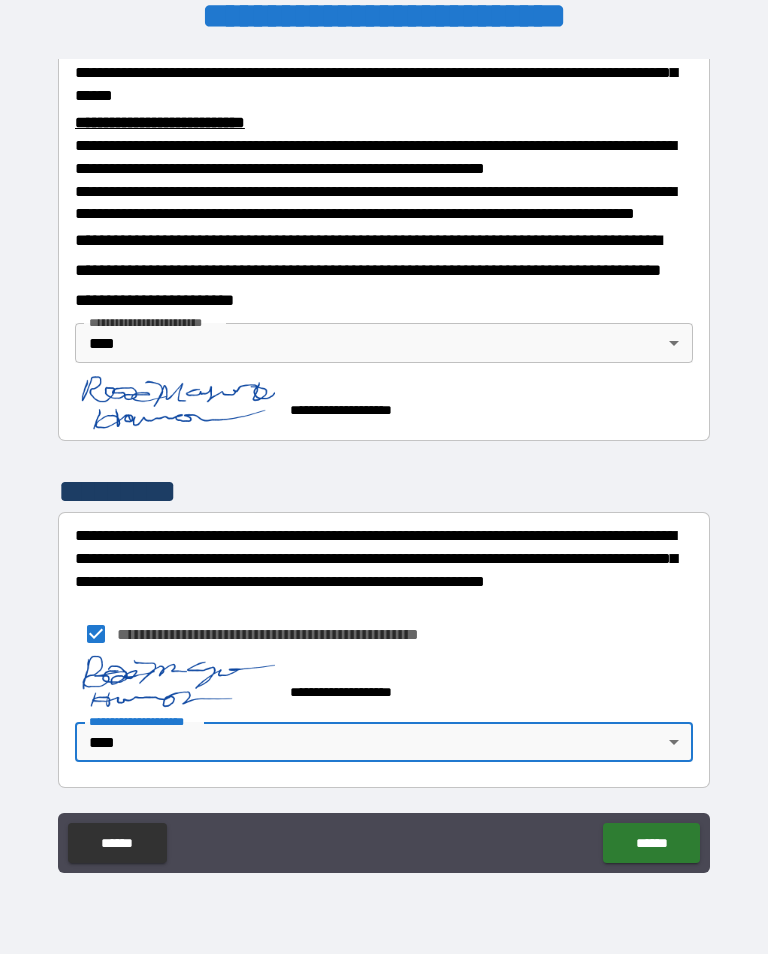 click on "******" at bounding box center (651, 843) 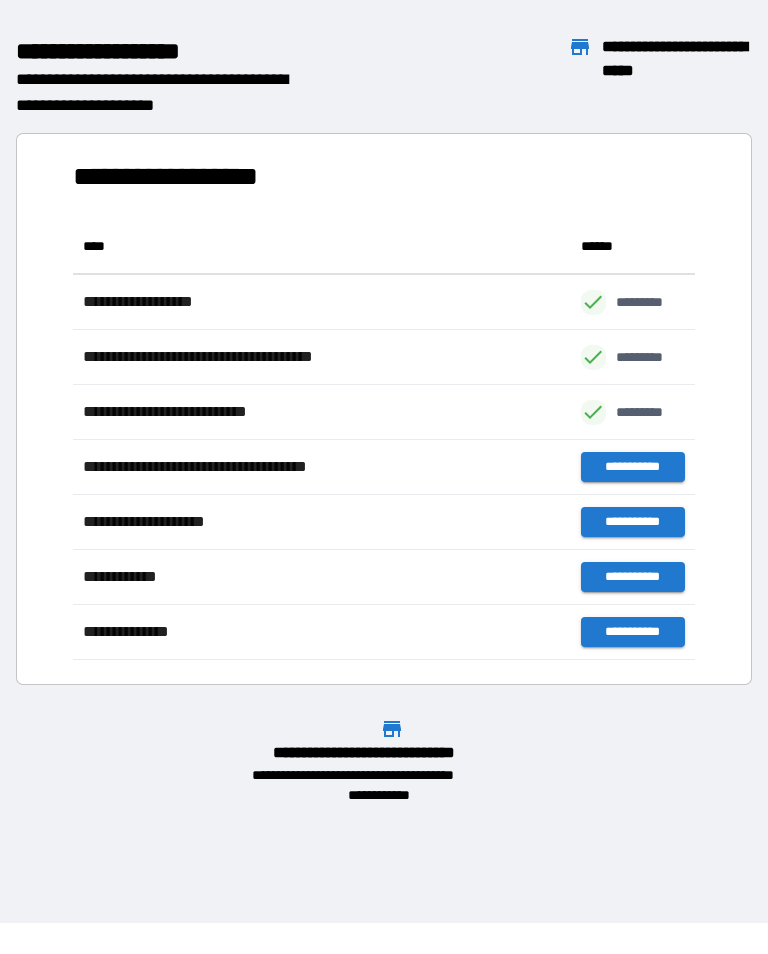 scroll, scrollTop: 441, scrollLeft: 622, axis: both 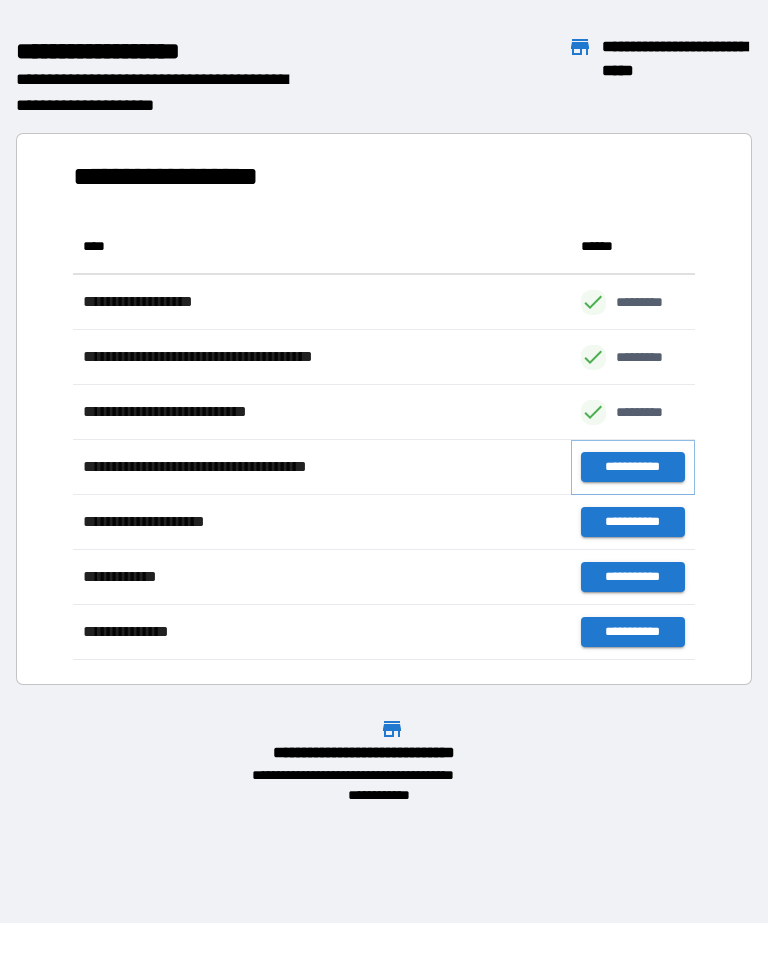 click on "**********" at bounding box center [633, 467] 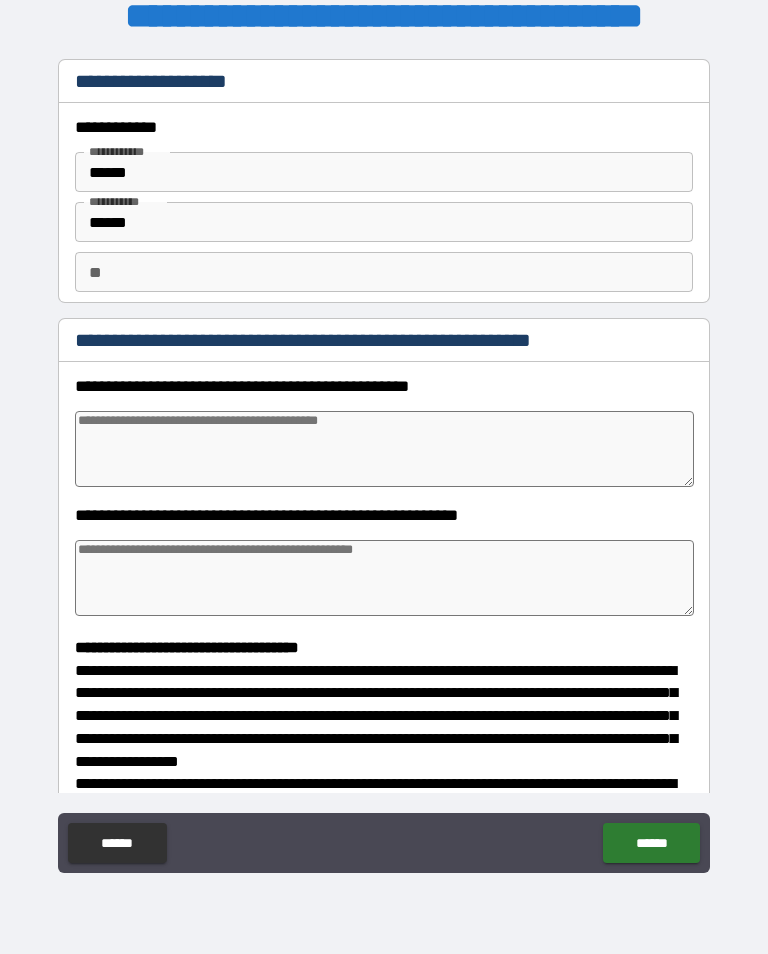 type on "*" 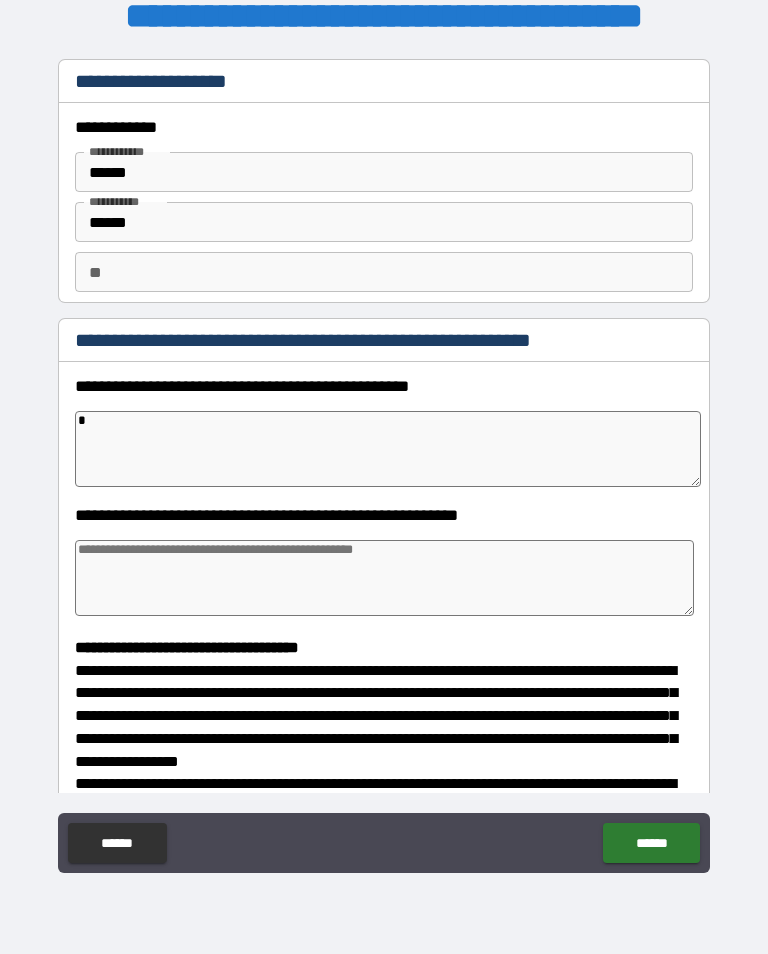 type on "*" 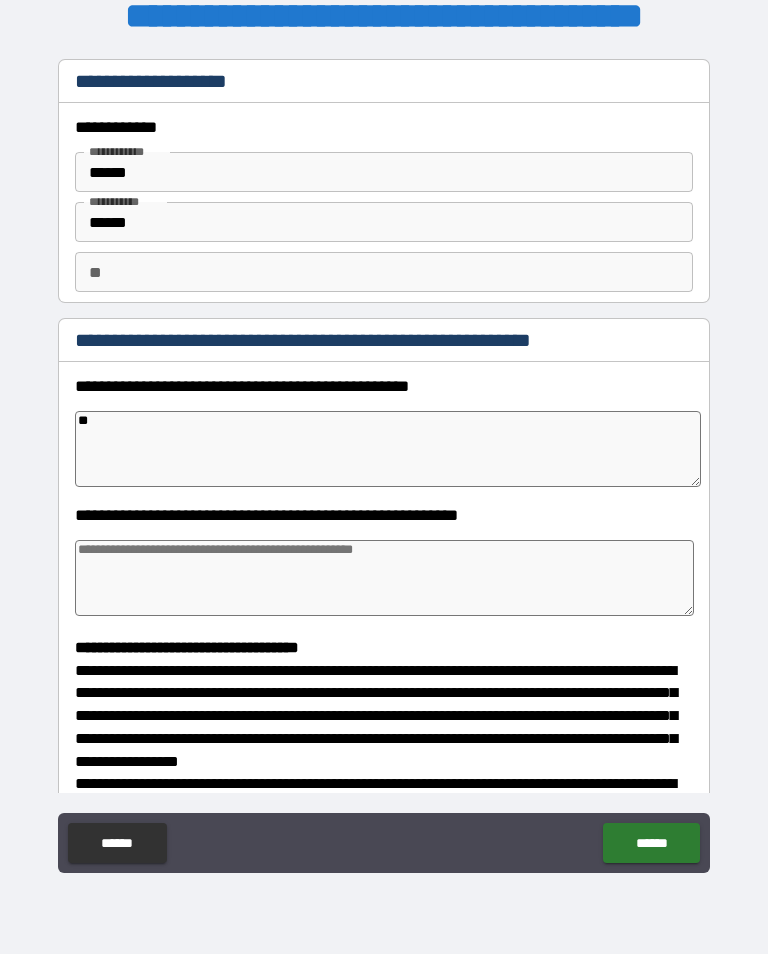 type on "*" 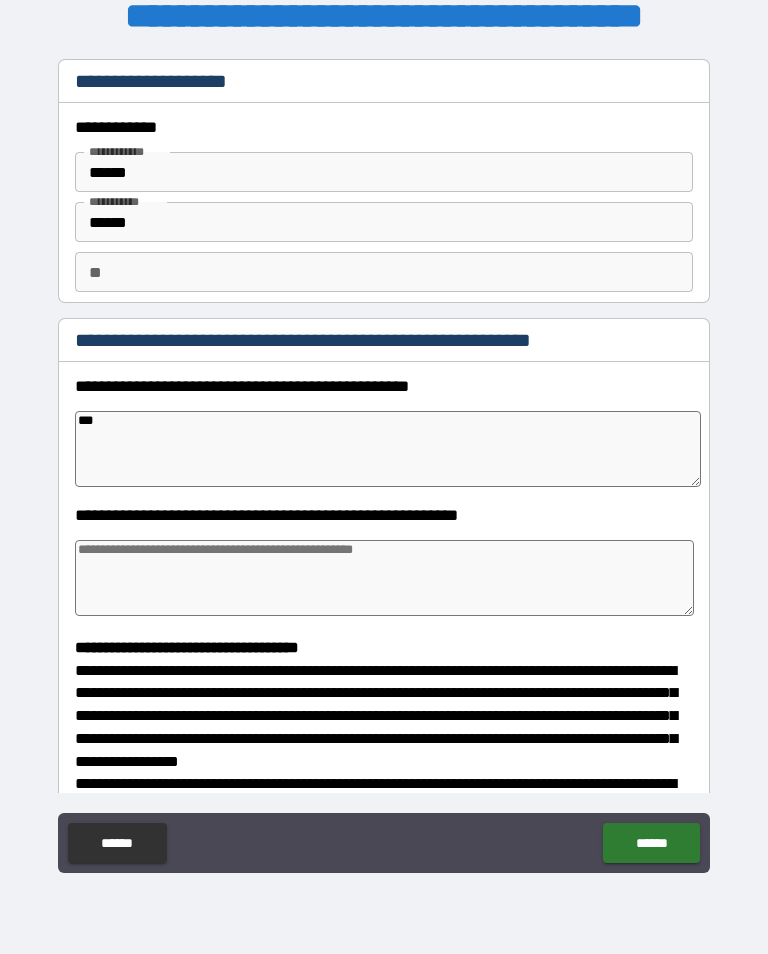 type on "*" 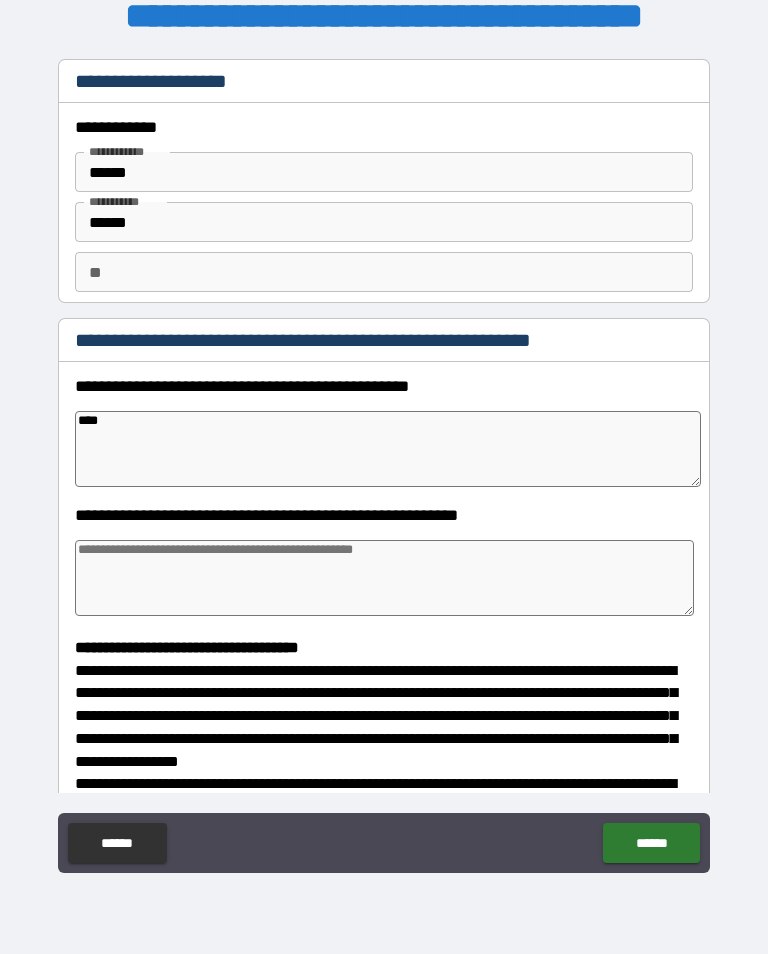 type on "*" 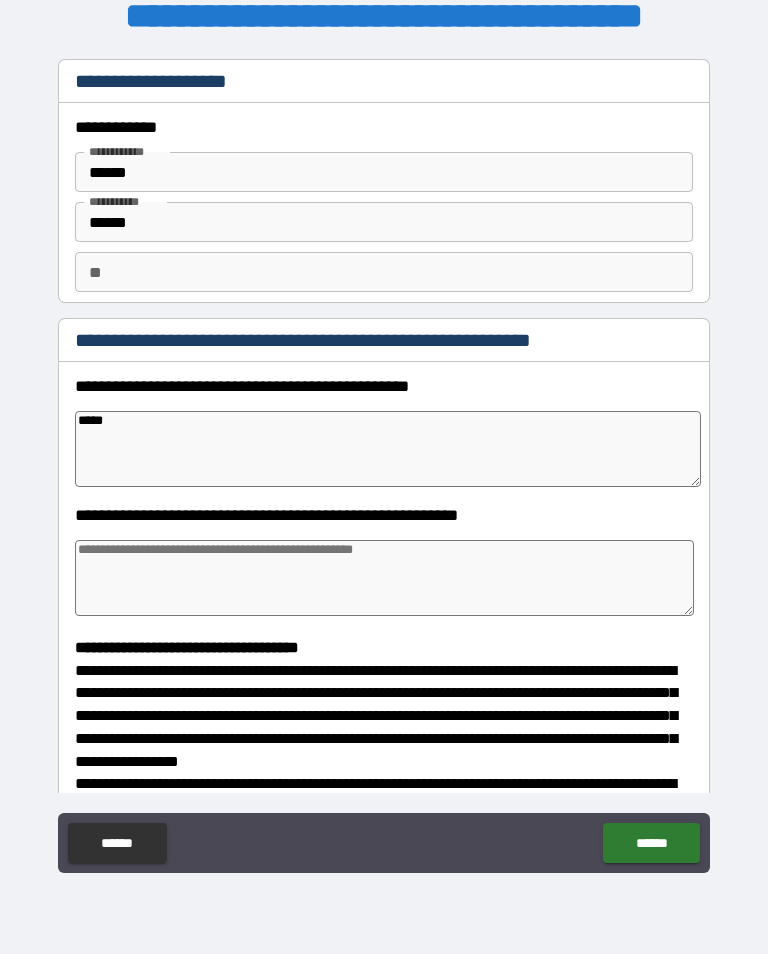 type on "*" 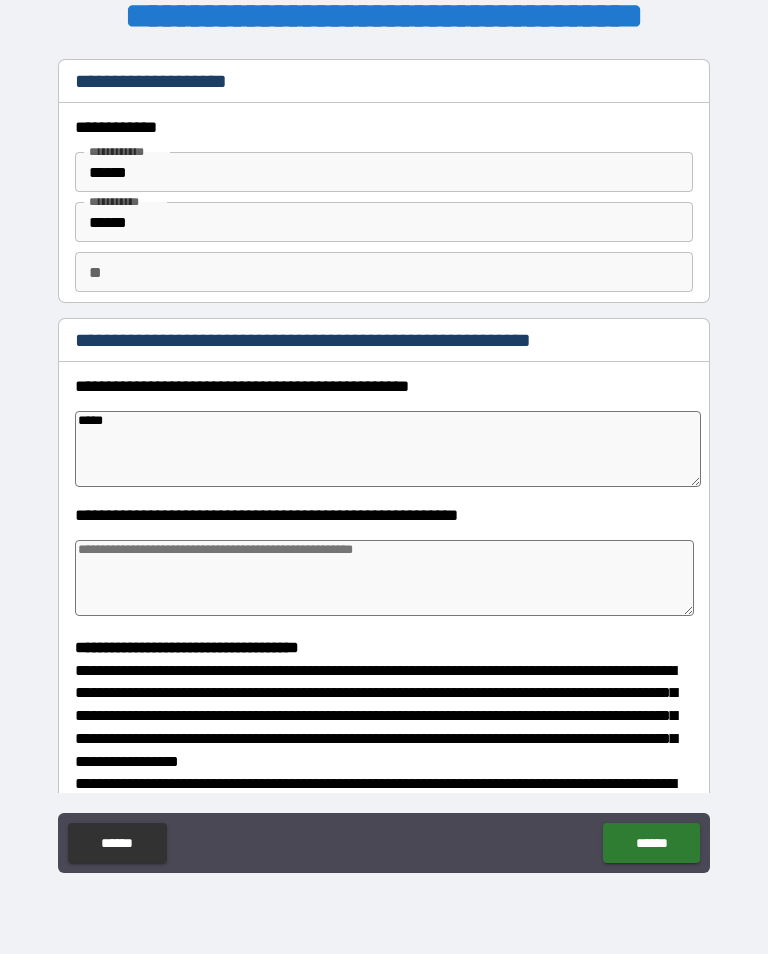 type on "******" 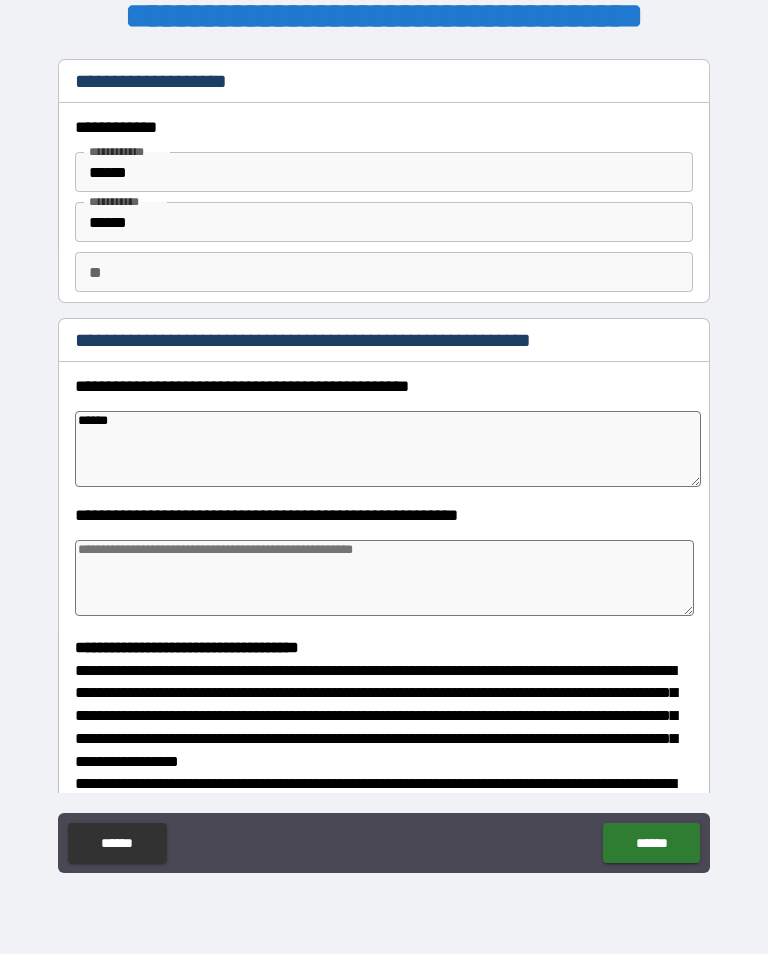 type on "*" 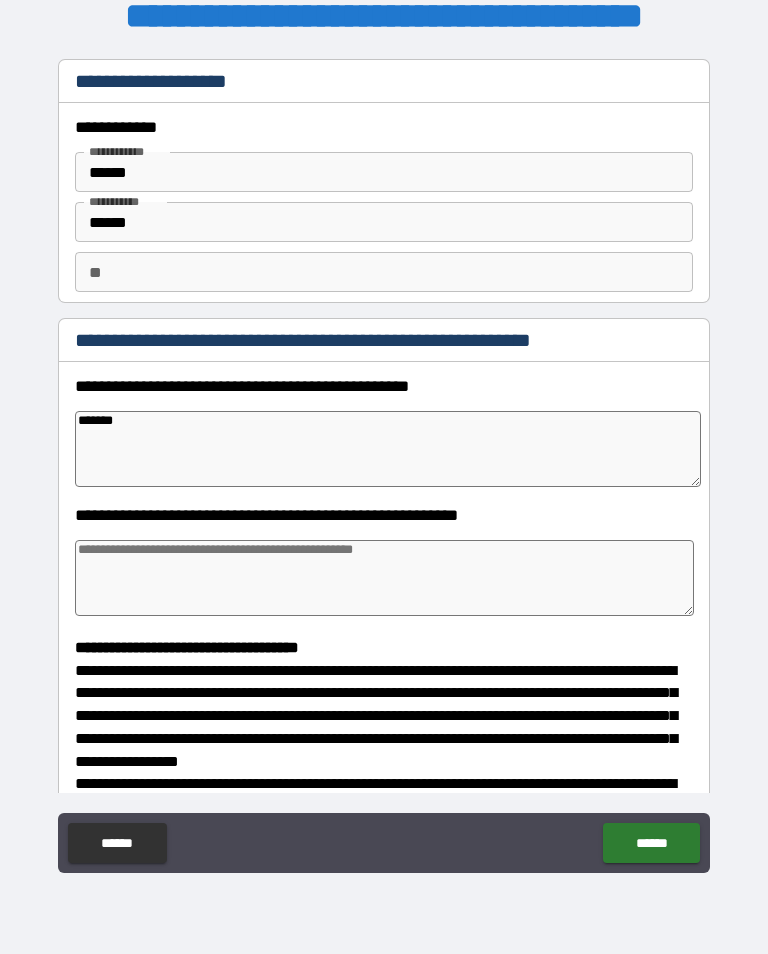 type on "*" 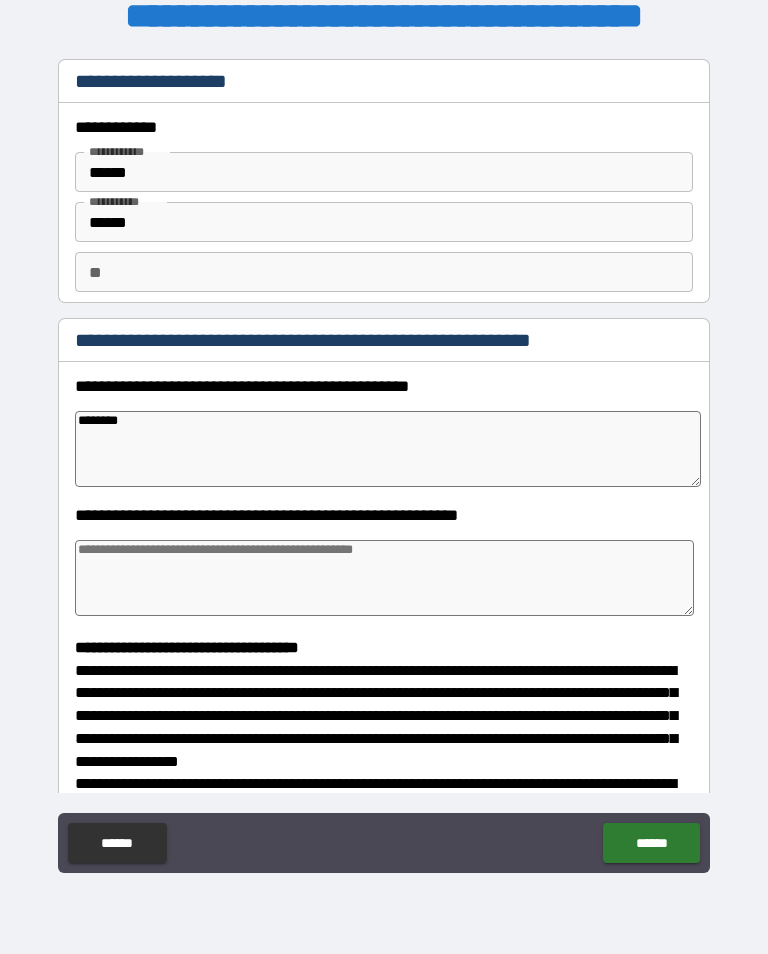 type on "*" 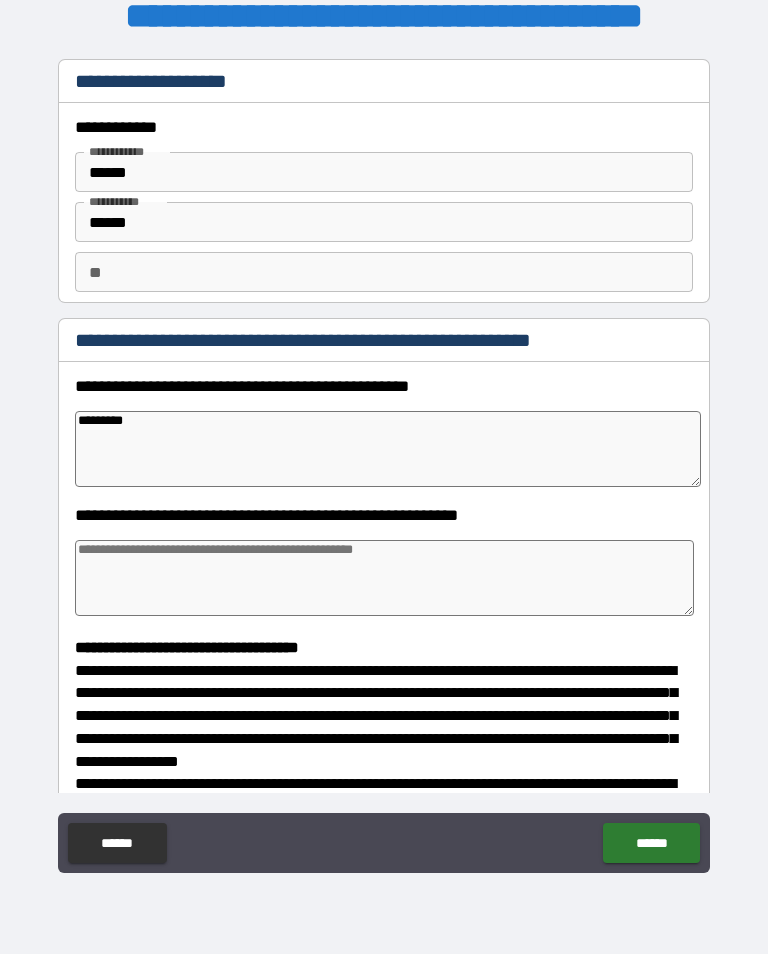 type on "*" 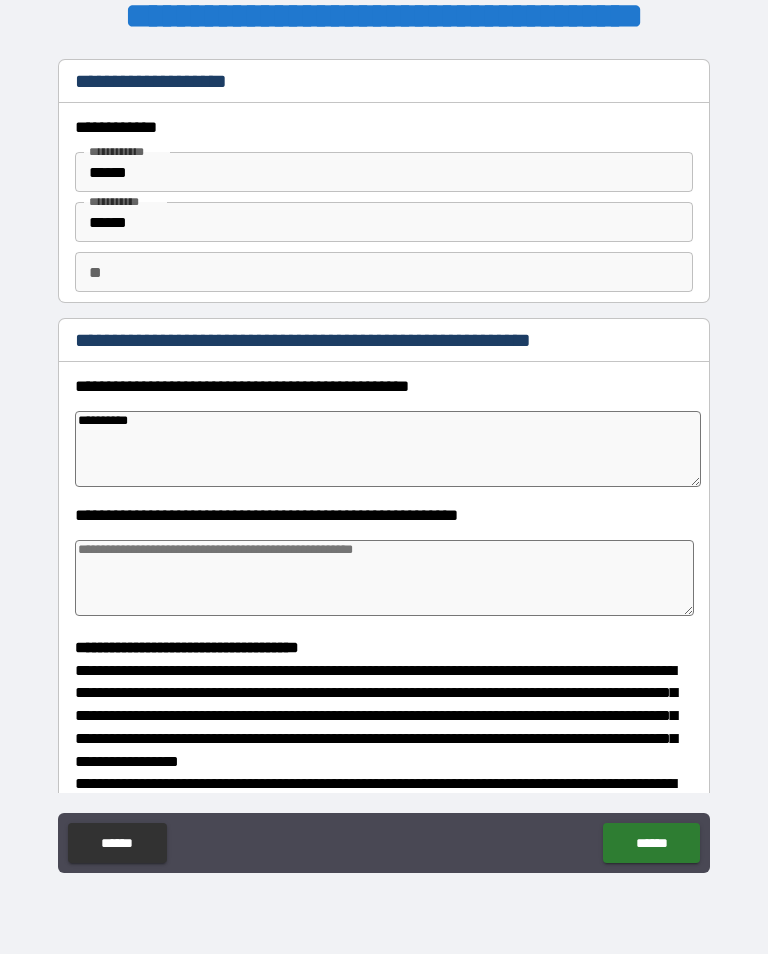 type on "*" 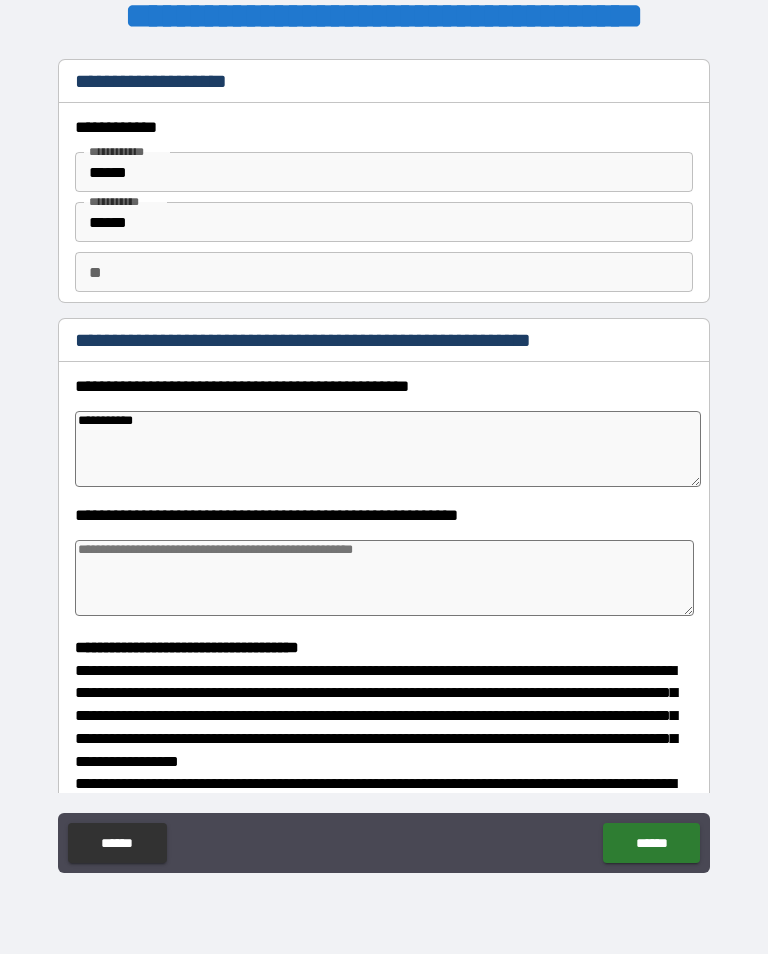 type on "*" 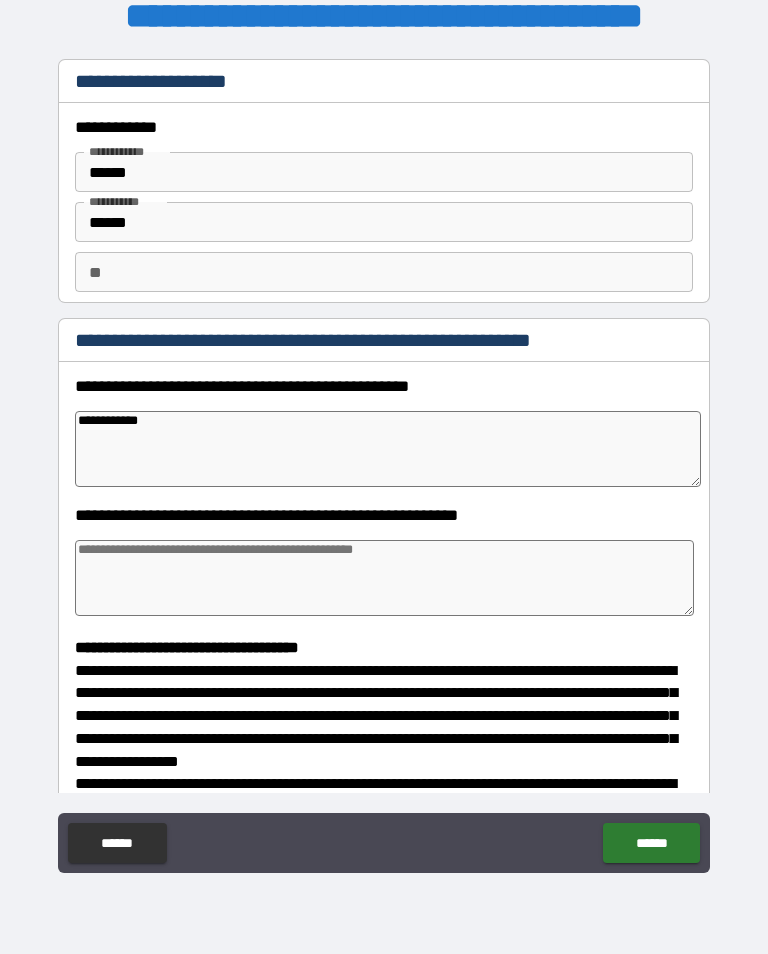 type on "*" 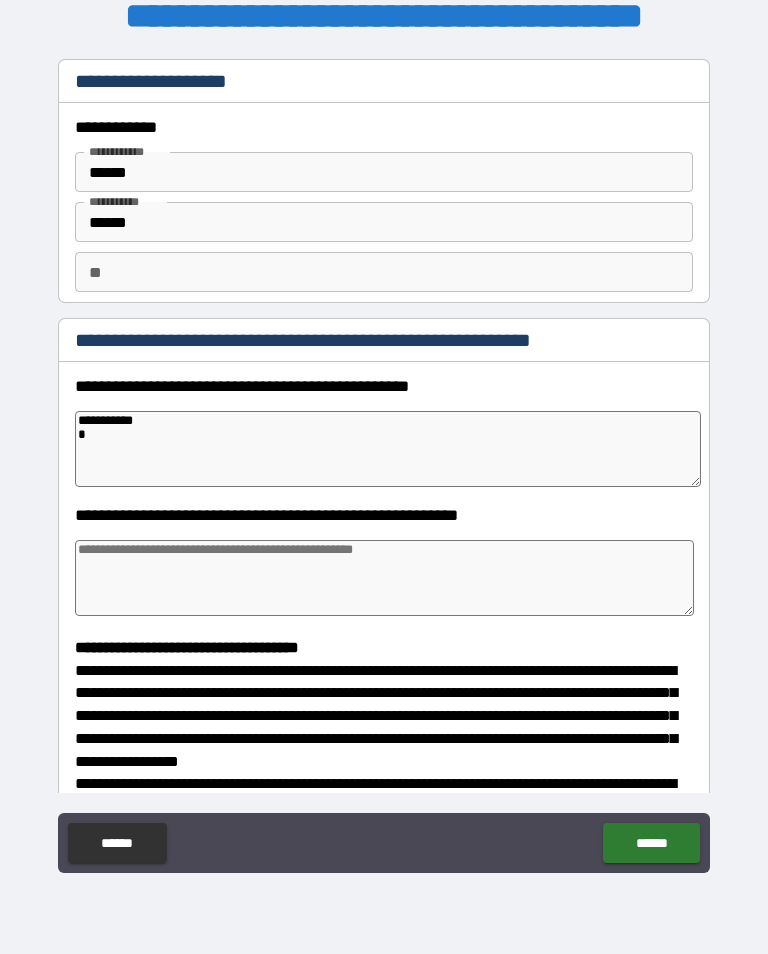 type on "*" 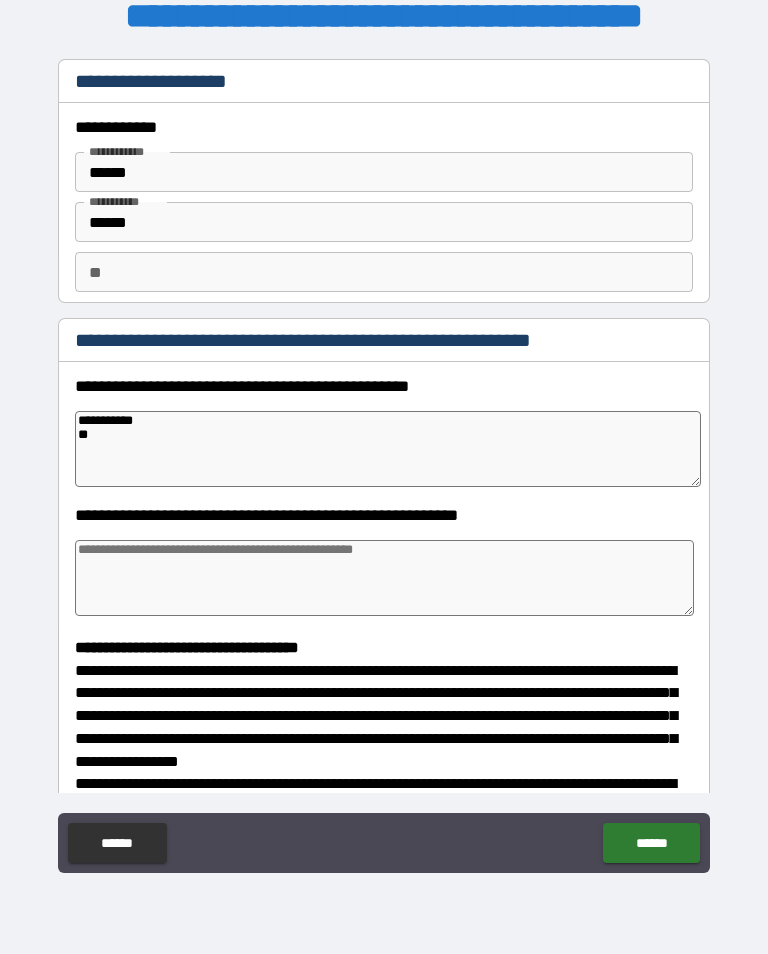 type on "*" 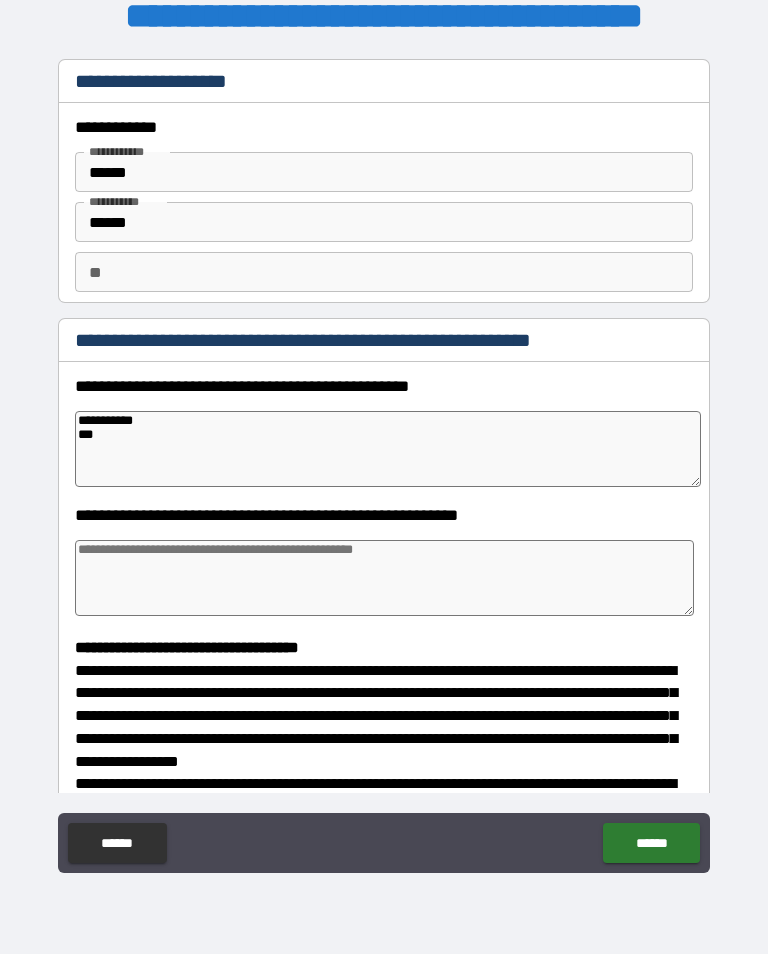 type on "*" 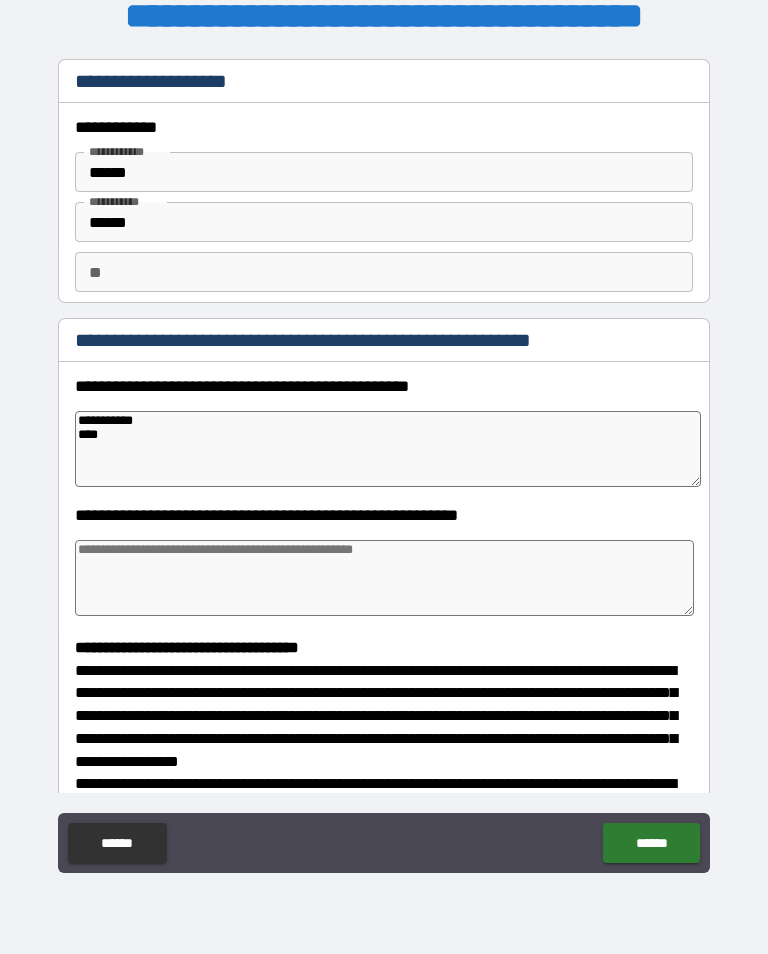 type on "*" 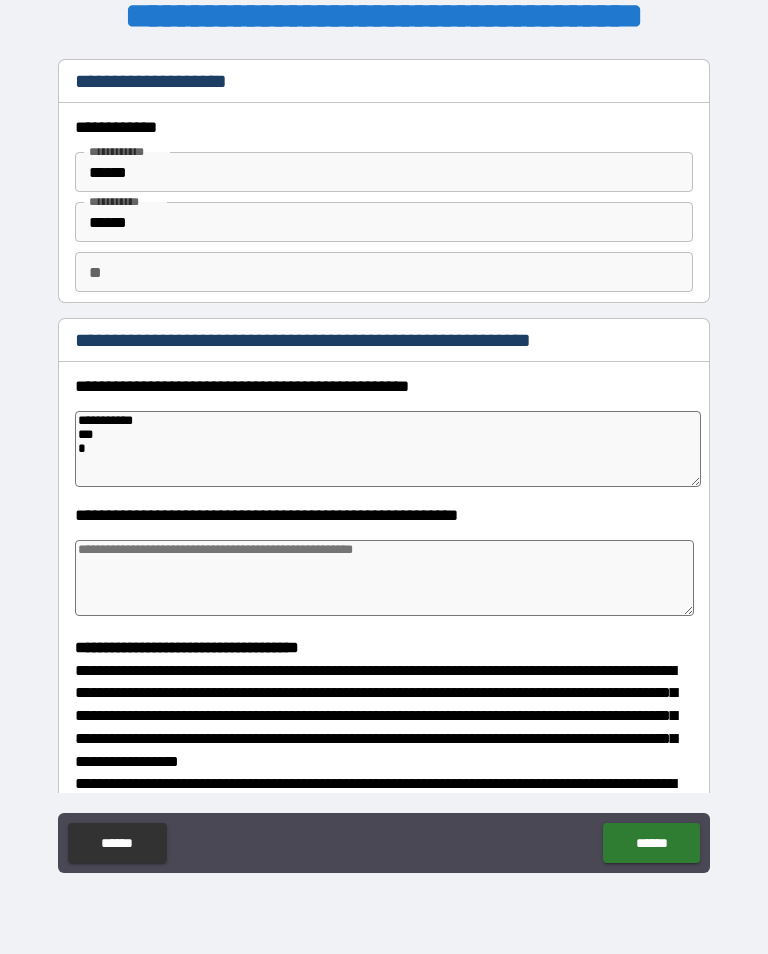 type on "*" 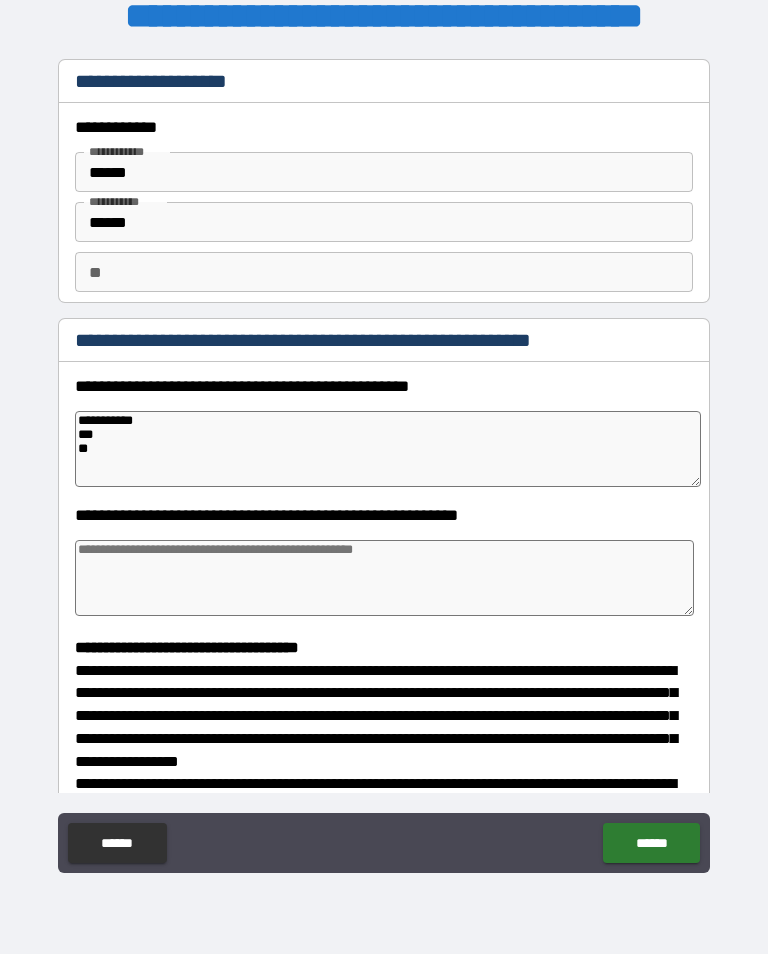 type on "*" 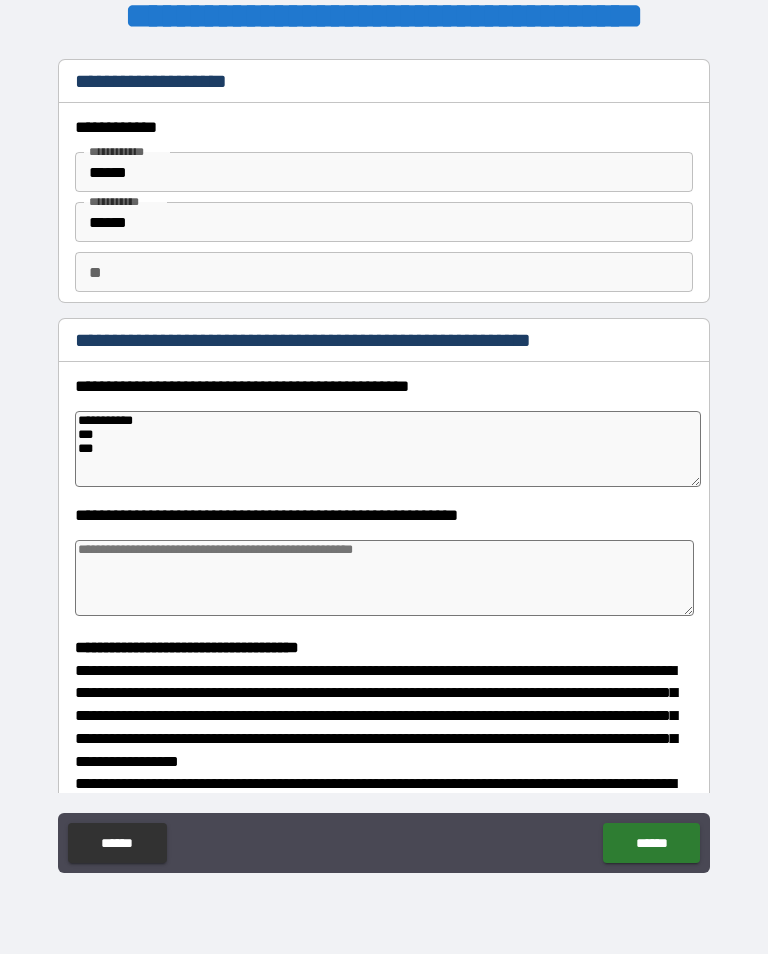 type on "*" 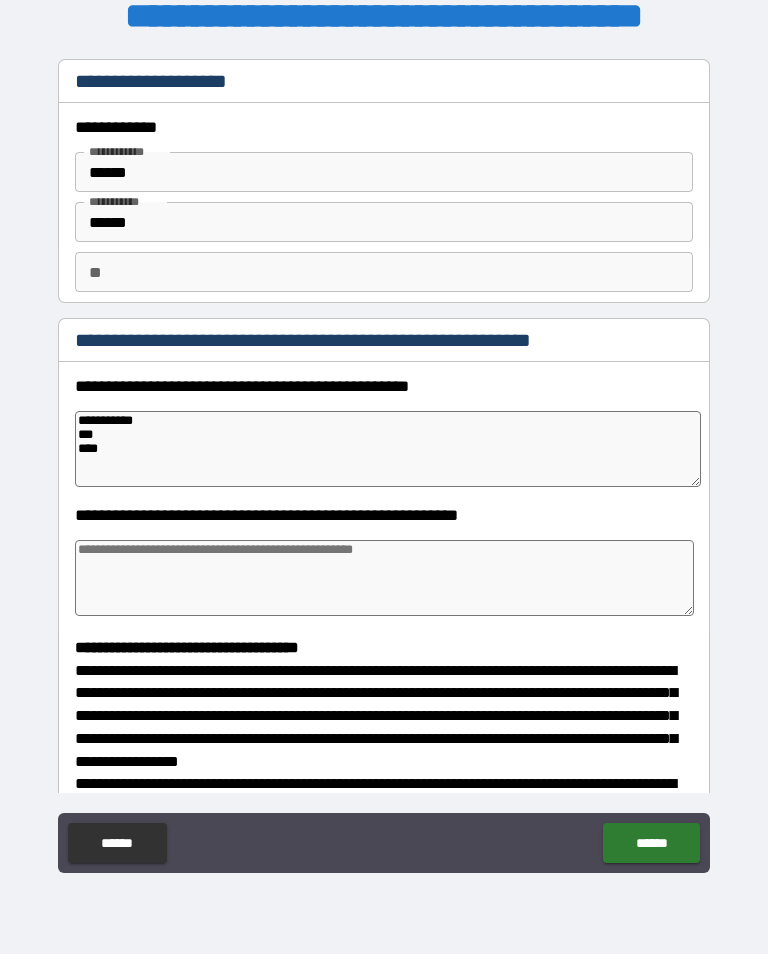 type on "*" 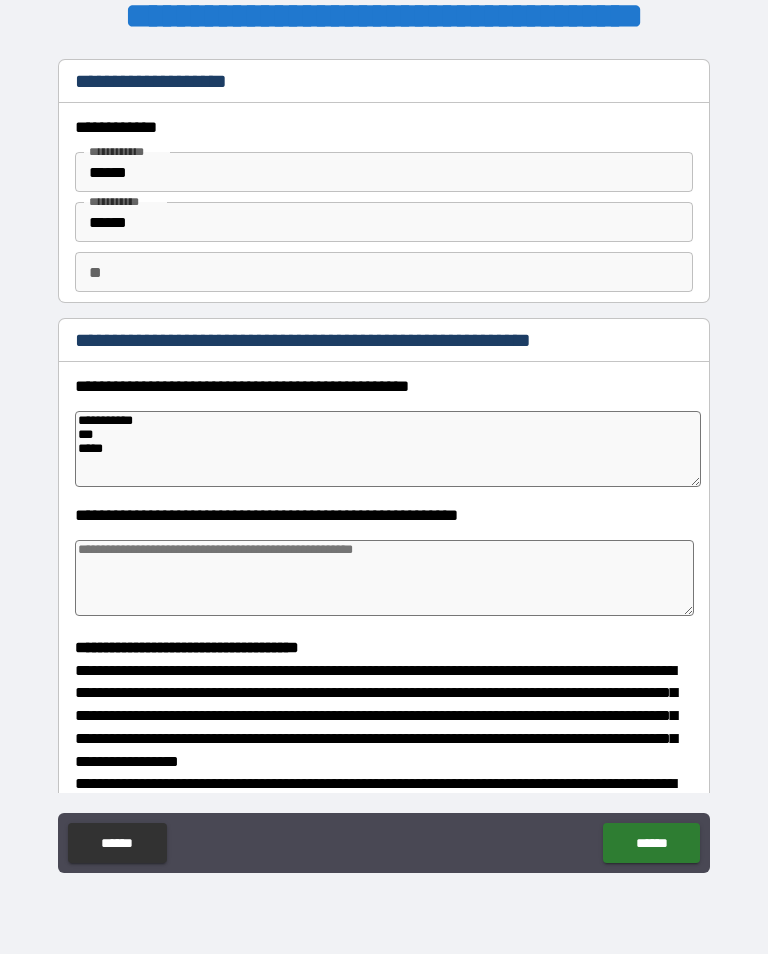 type on "*" 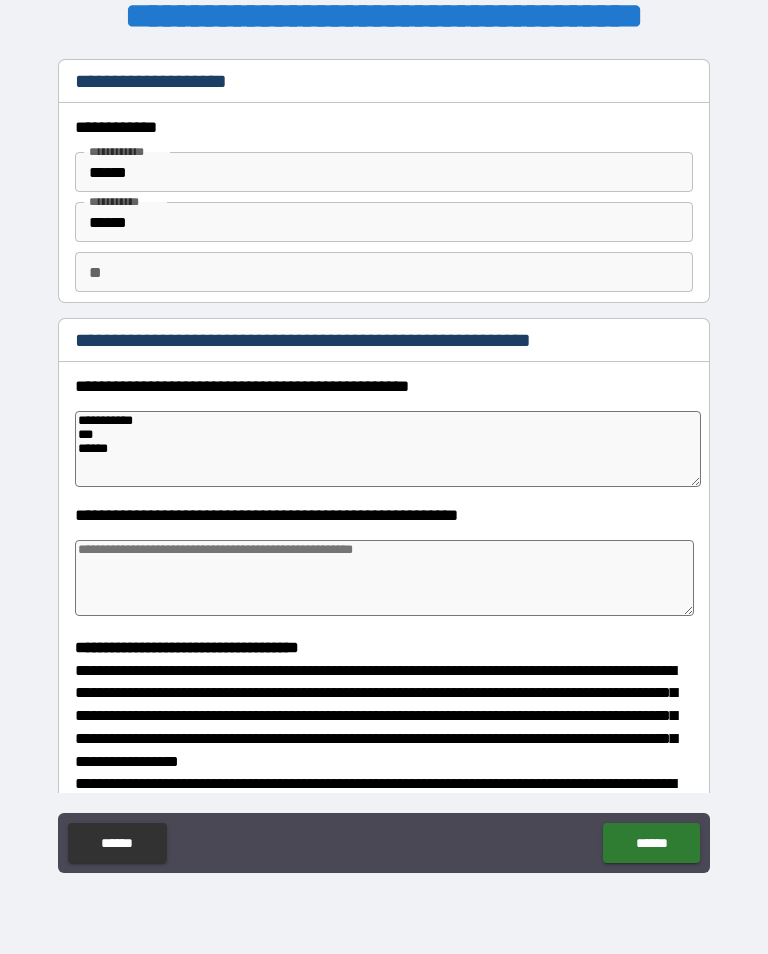 type on "*" 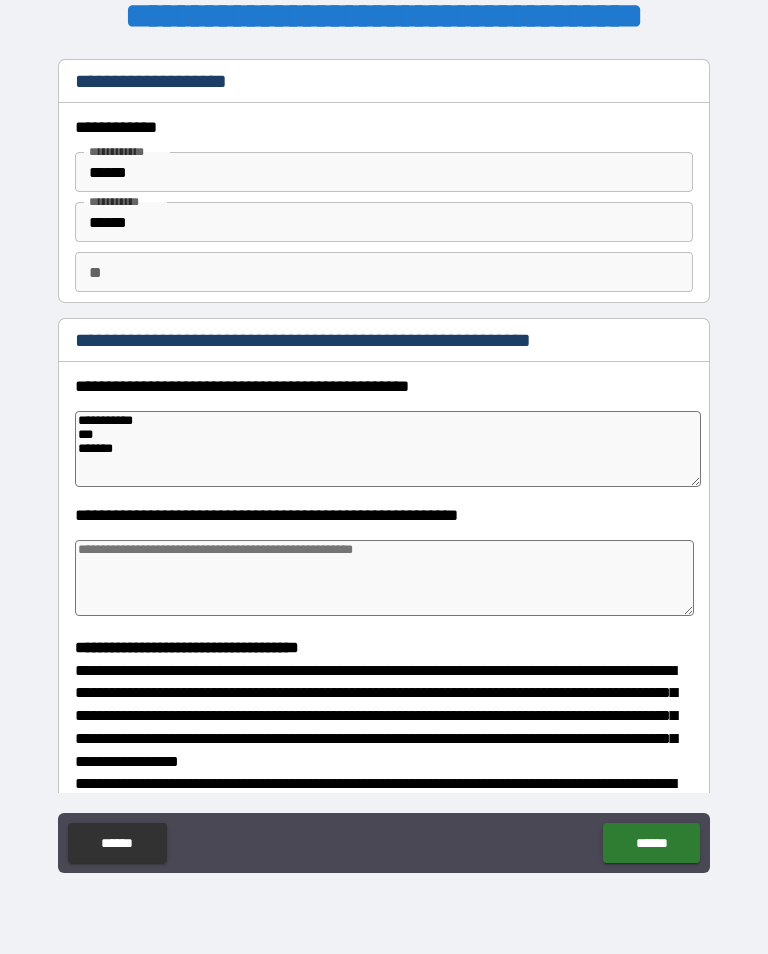 type on "*" 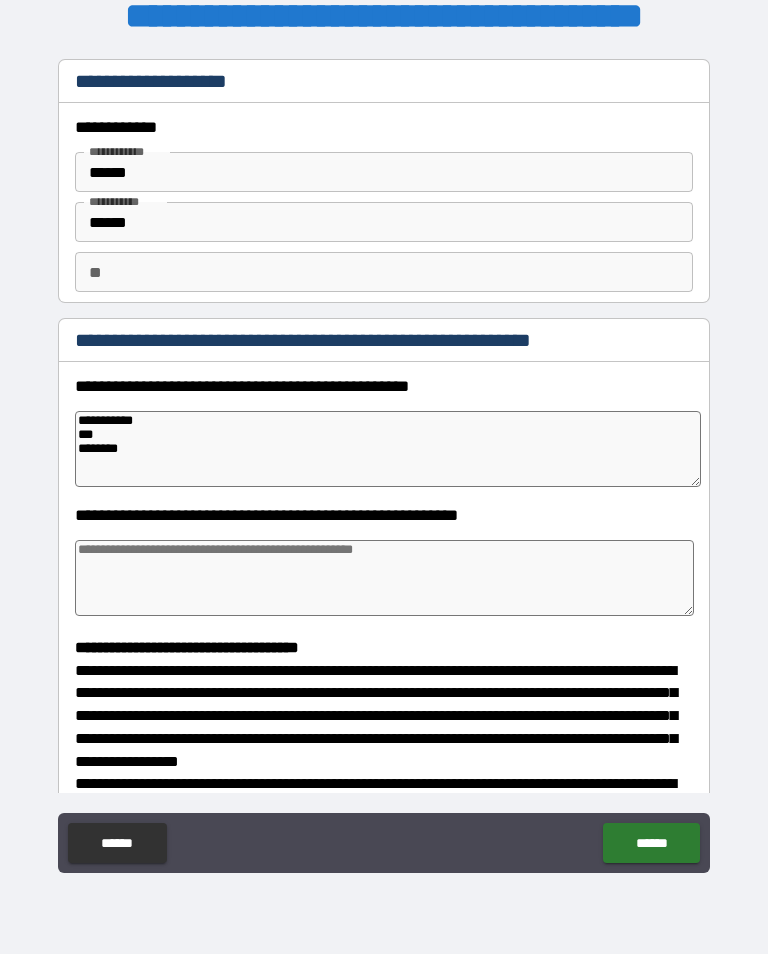 type on "*" 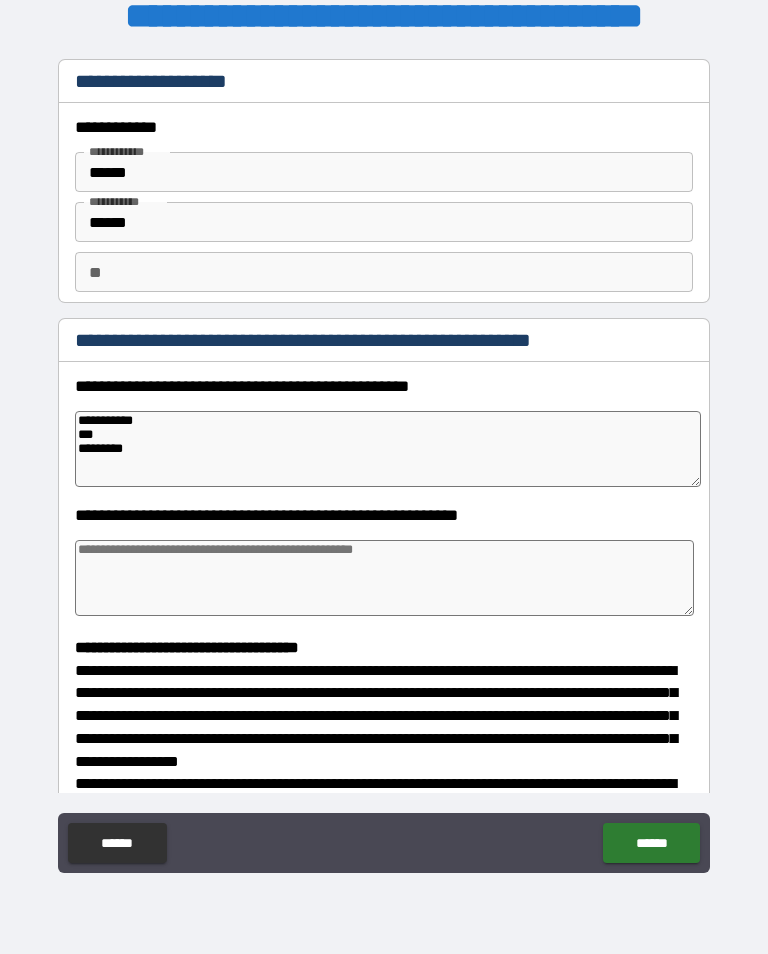 type on "*" 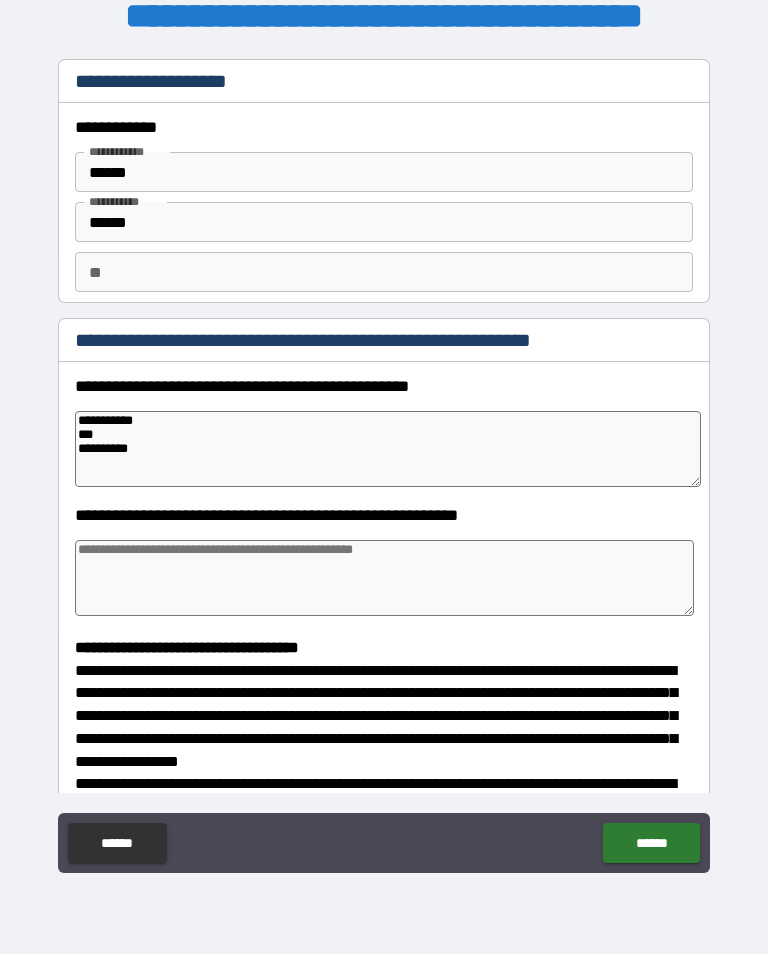 type on "*" 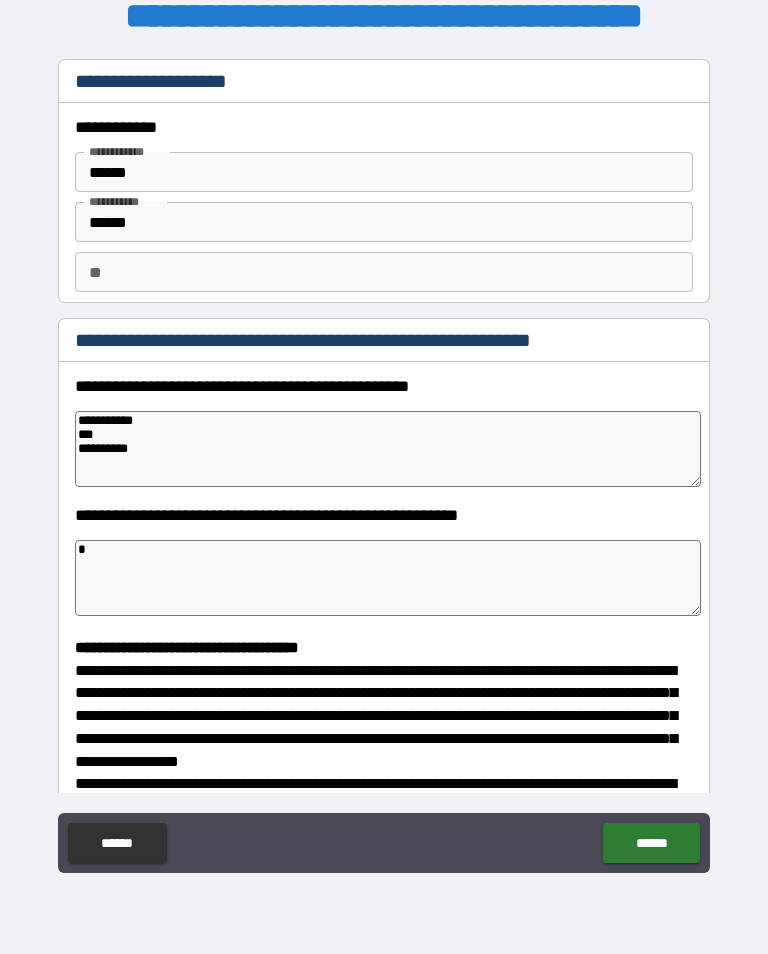 type on "*" 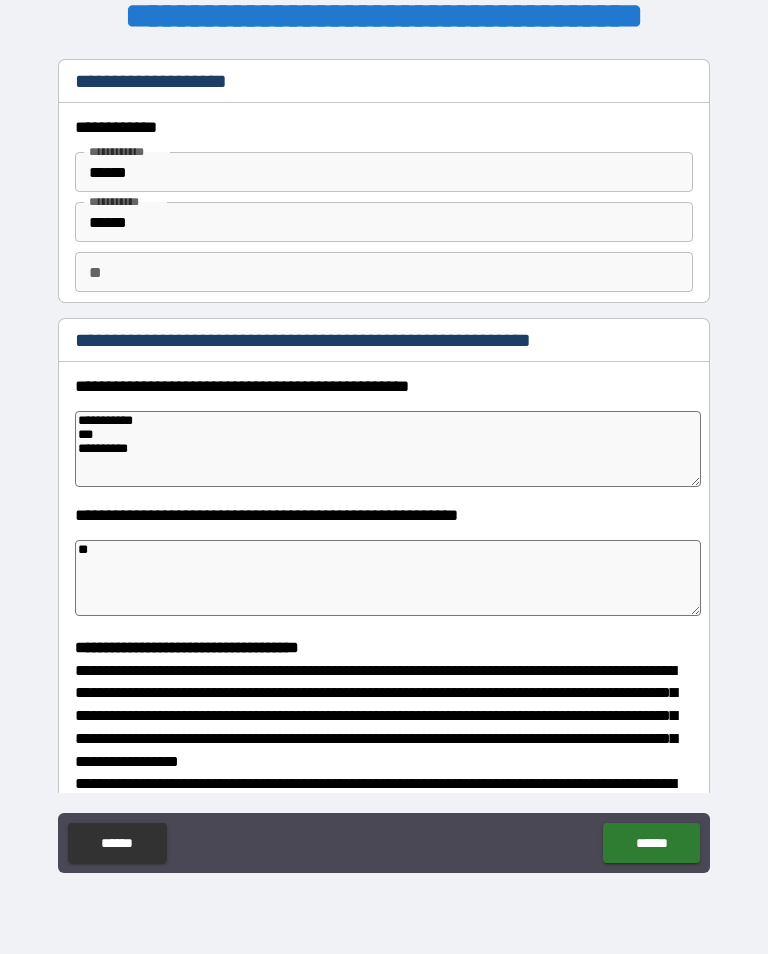 type on "*" 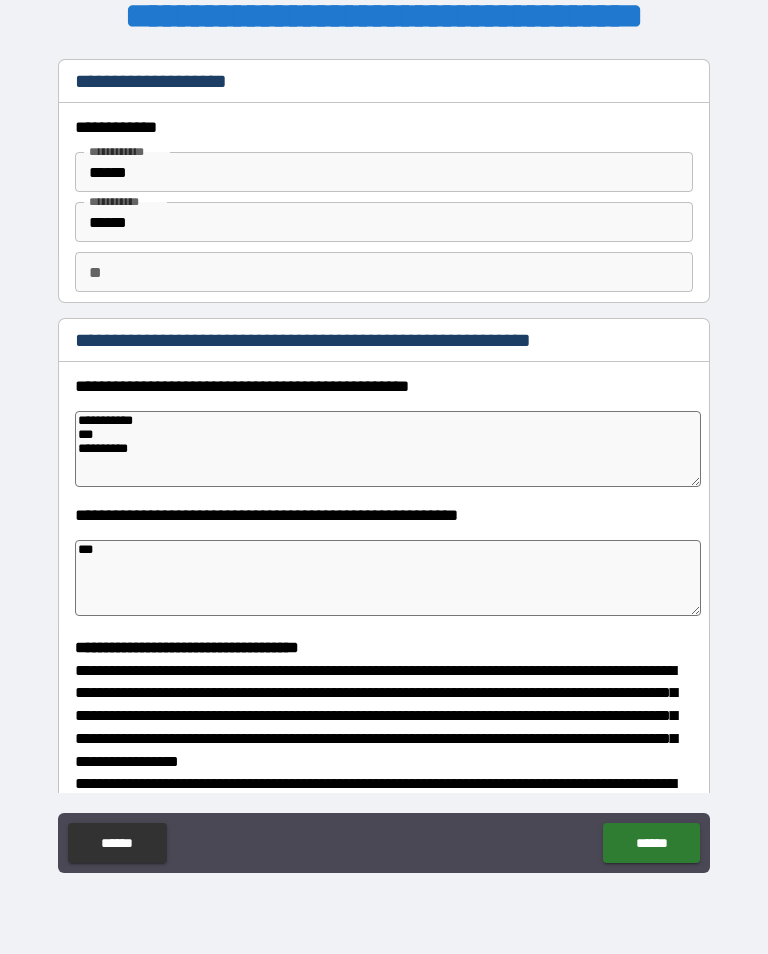 type on "*" 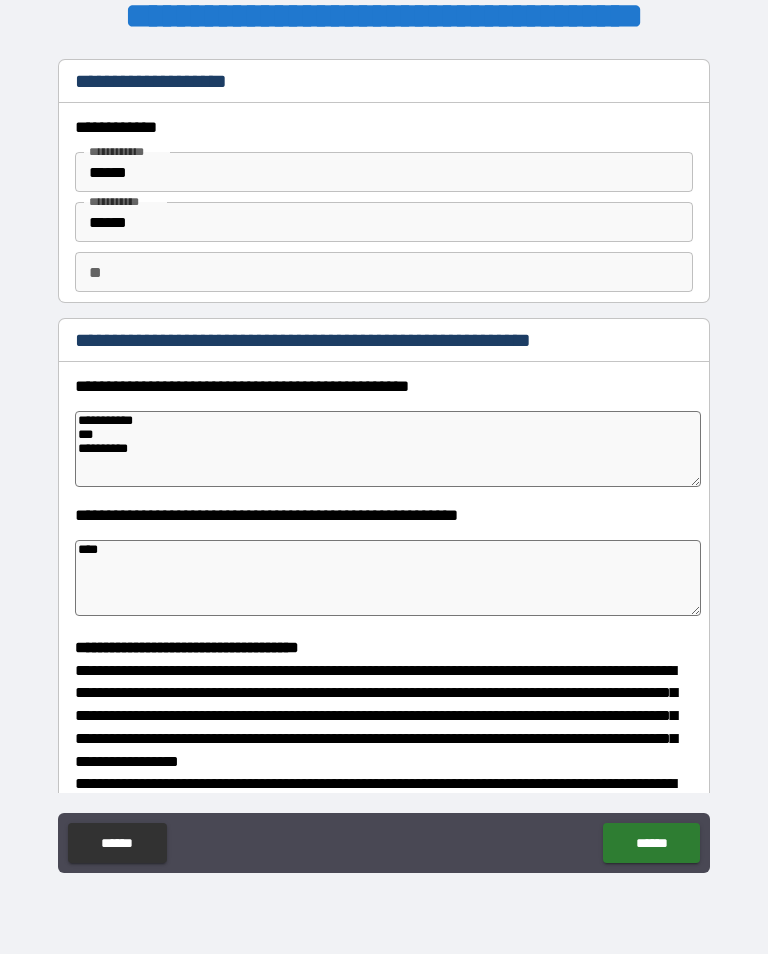 type on "*" 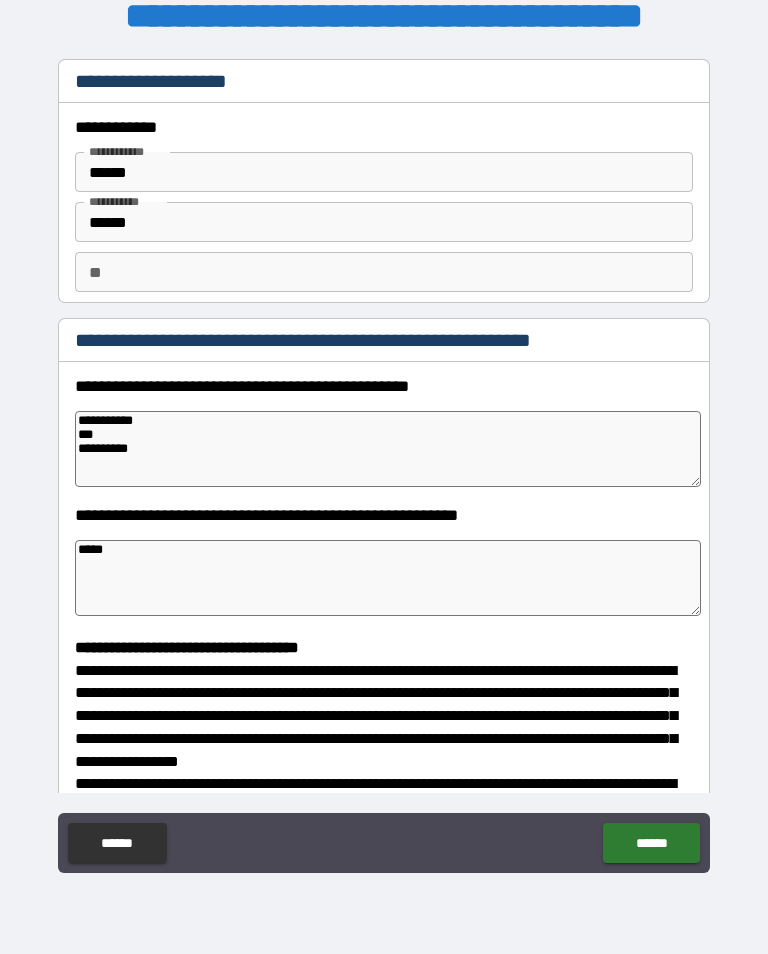 type on "*" 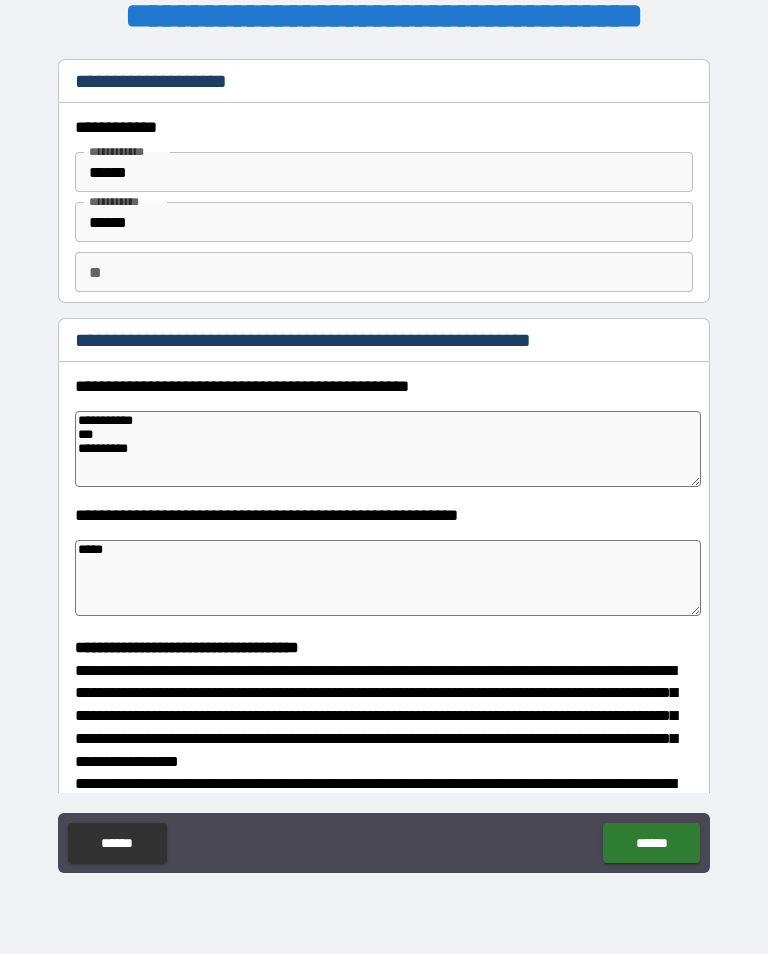 type on "*" 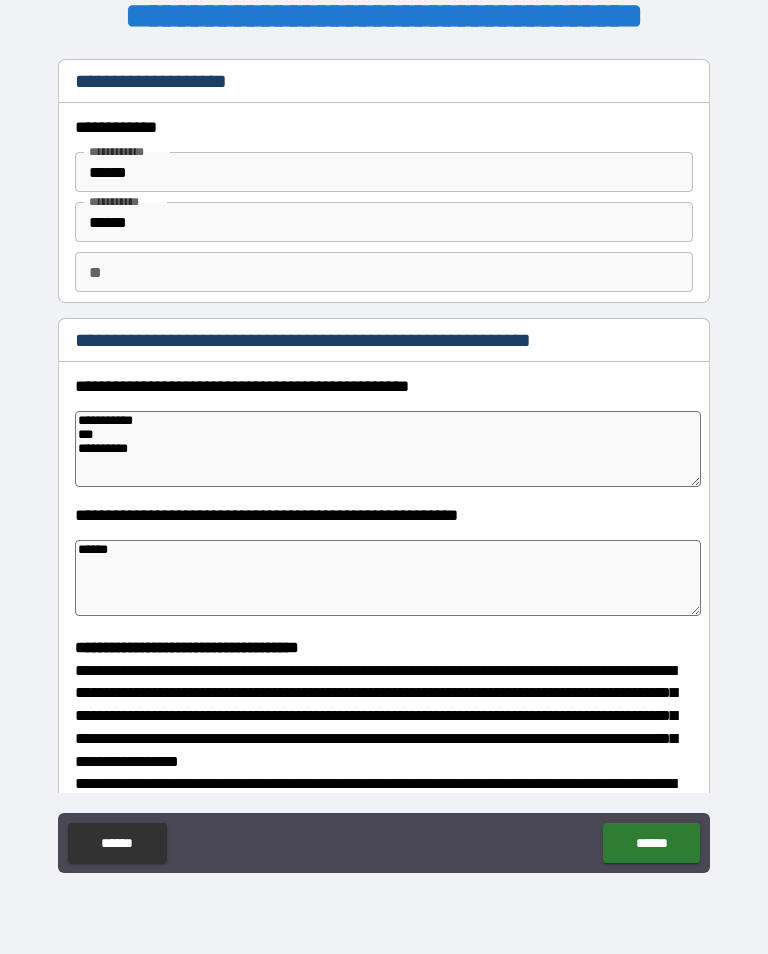 type on "*" 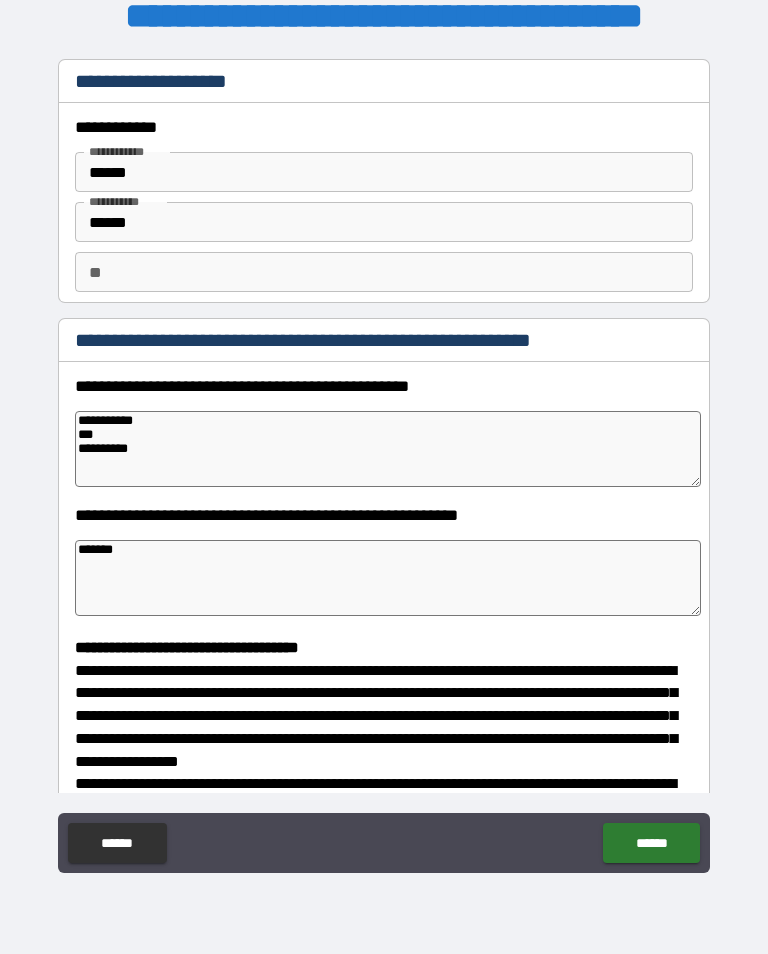 type on "*" 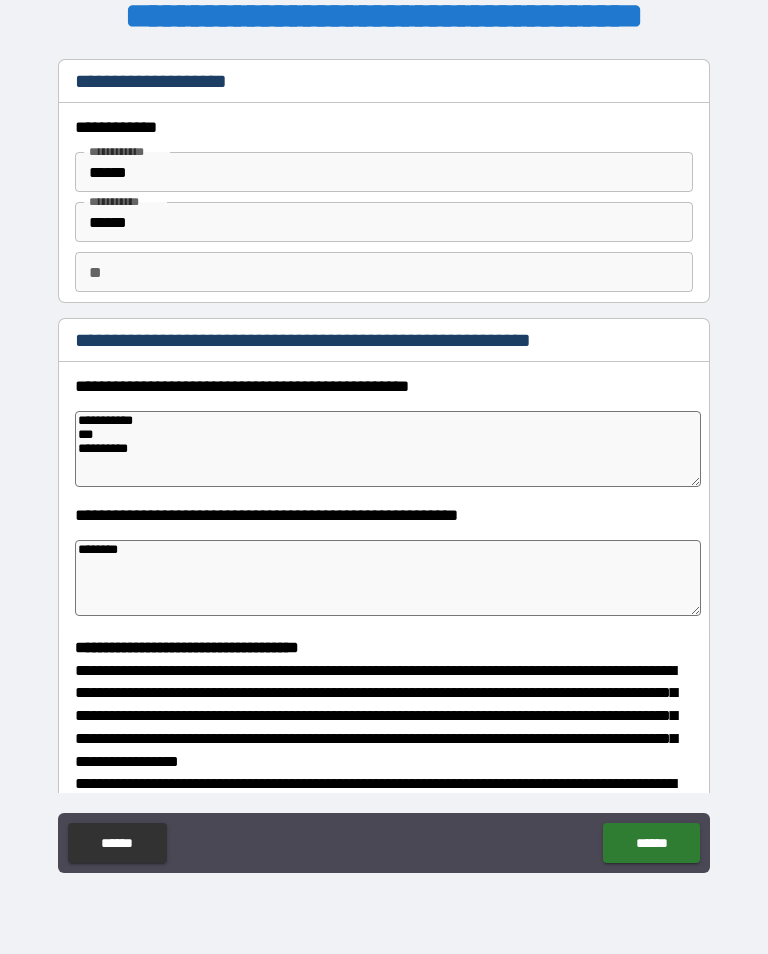 type on "*" 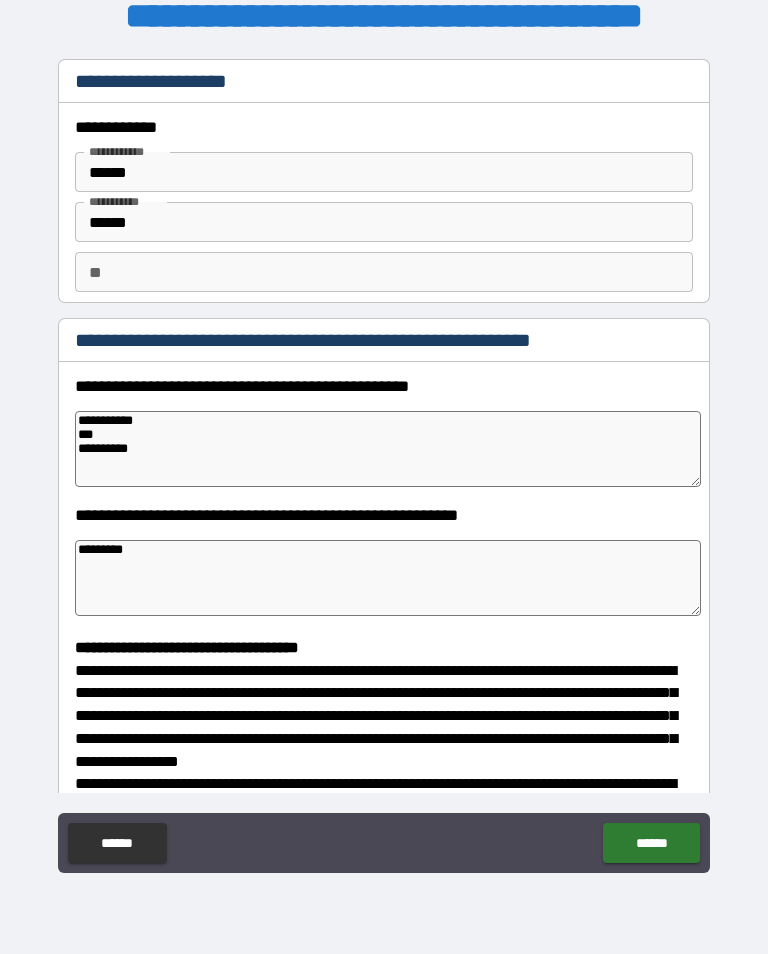 type on "*" 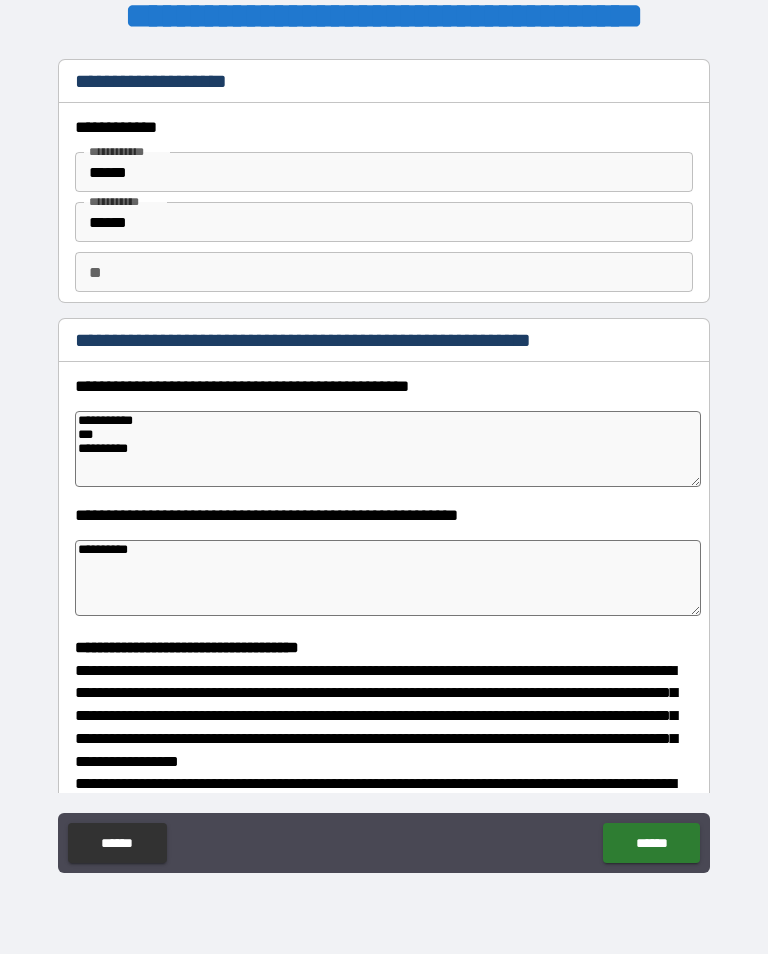 type on "*" 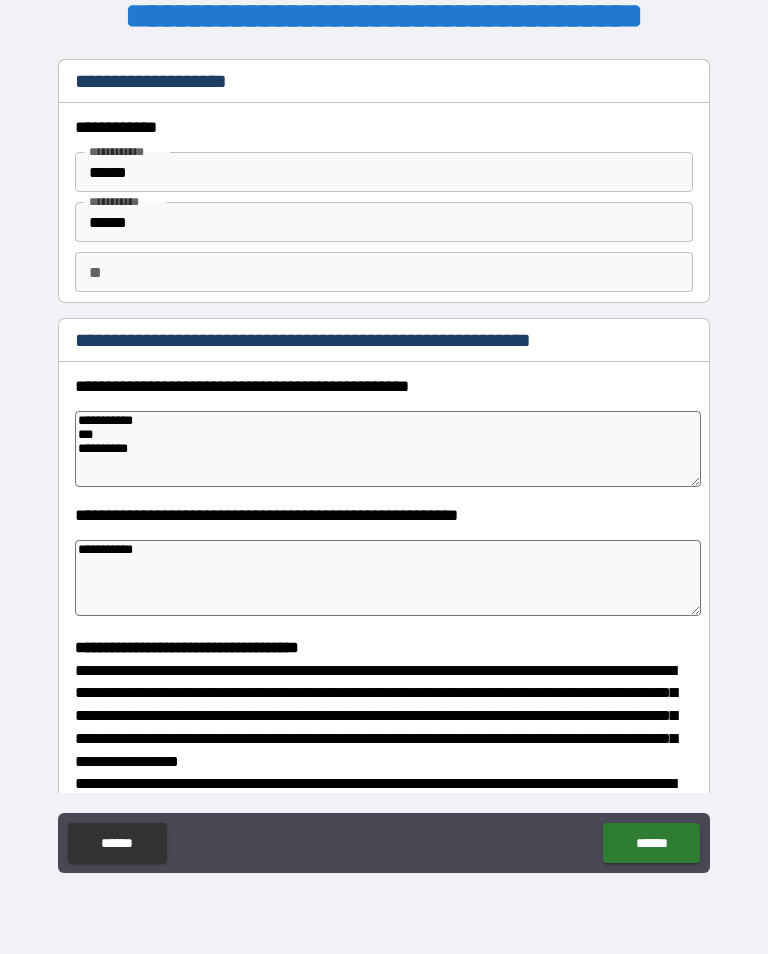 type on "*" 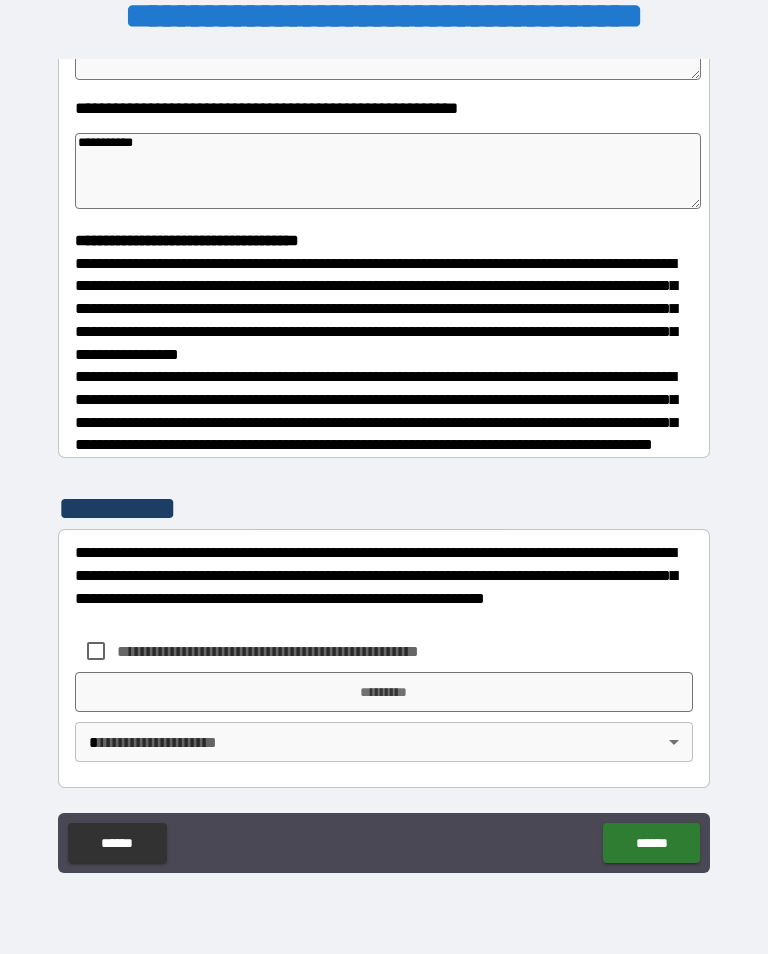 scroll, scrollTop: 422, scrollLeft: 0, axis: vertical 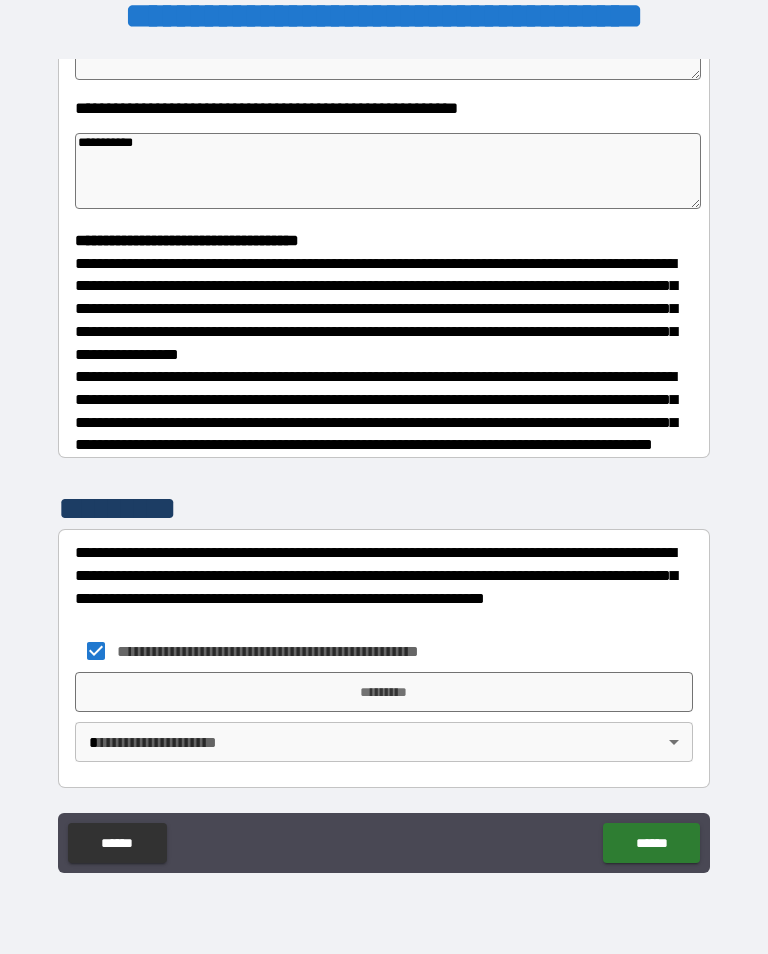 click on "*********" at bounding box center [384, 692] 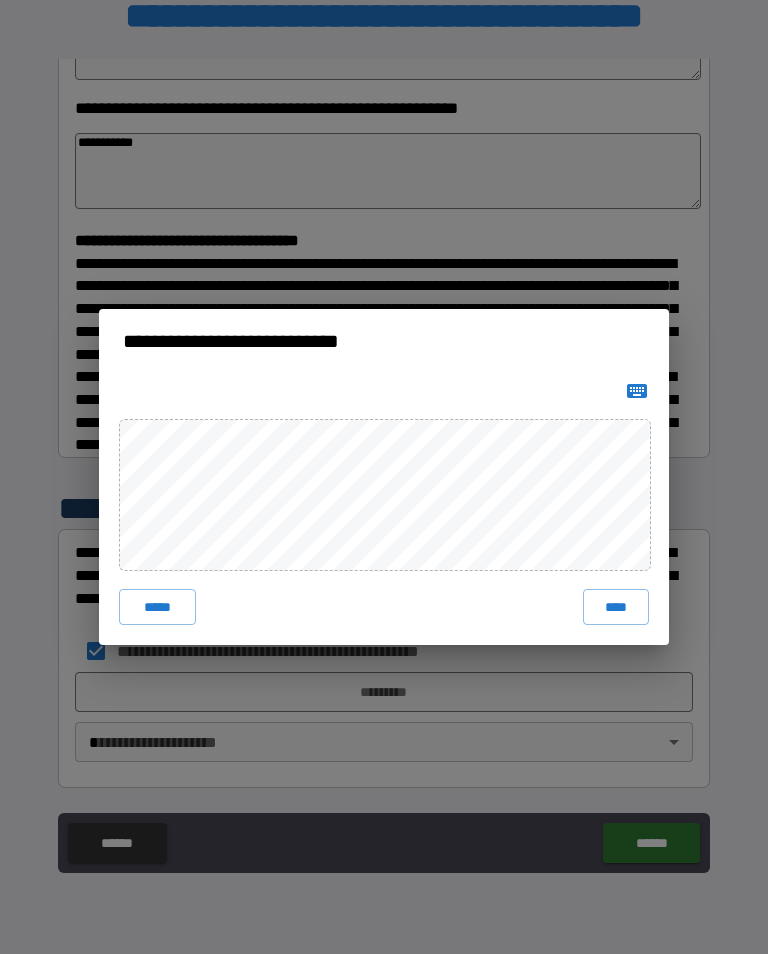 click on "****" at bounding box center (616, 607) 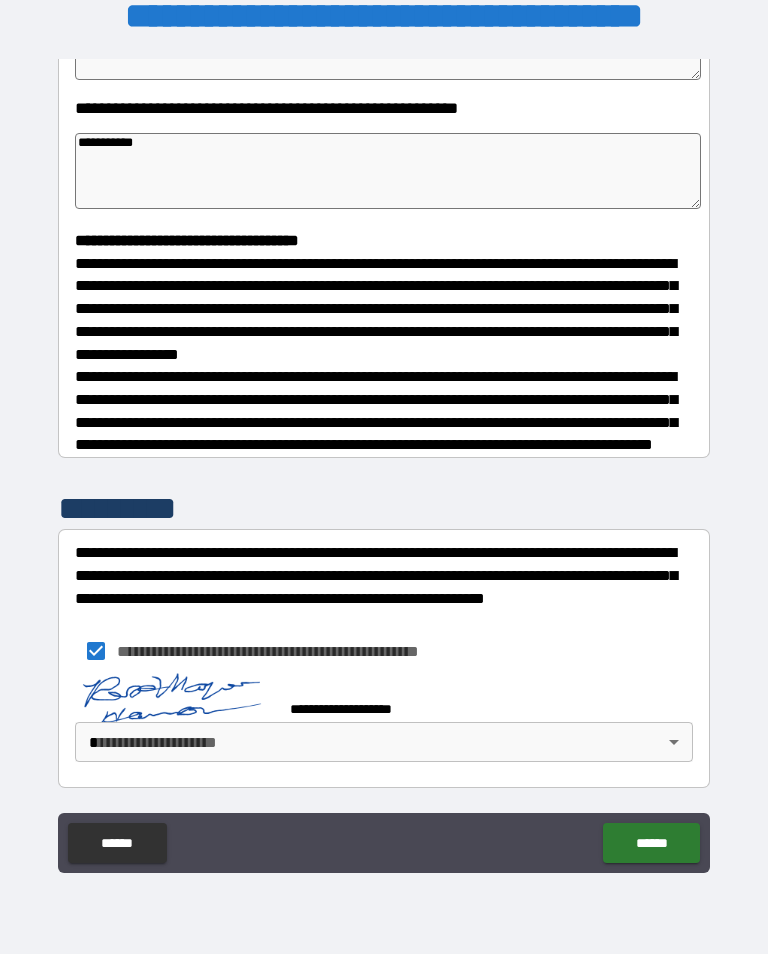 scroll, scrollTop: 412, scrollLeft: 0, axis: vertical 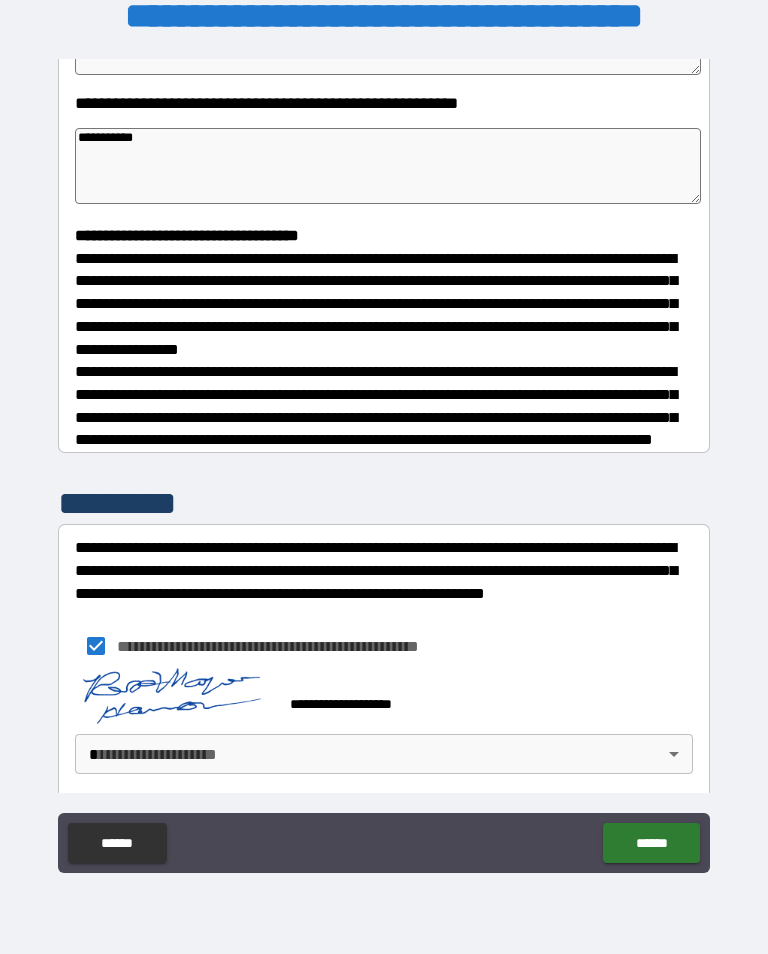 click on "[FIRST] [LAST] [CITY] [STATE] [POSTAL_CODE] [STREET] [NUMBER] [APARTMENT] [CITY] [STATE] [POSTAL_CODE] [COUNTRY] [PHONE] [EMAIL]" at bounding box center (384, 461) 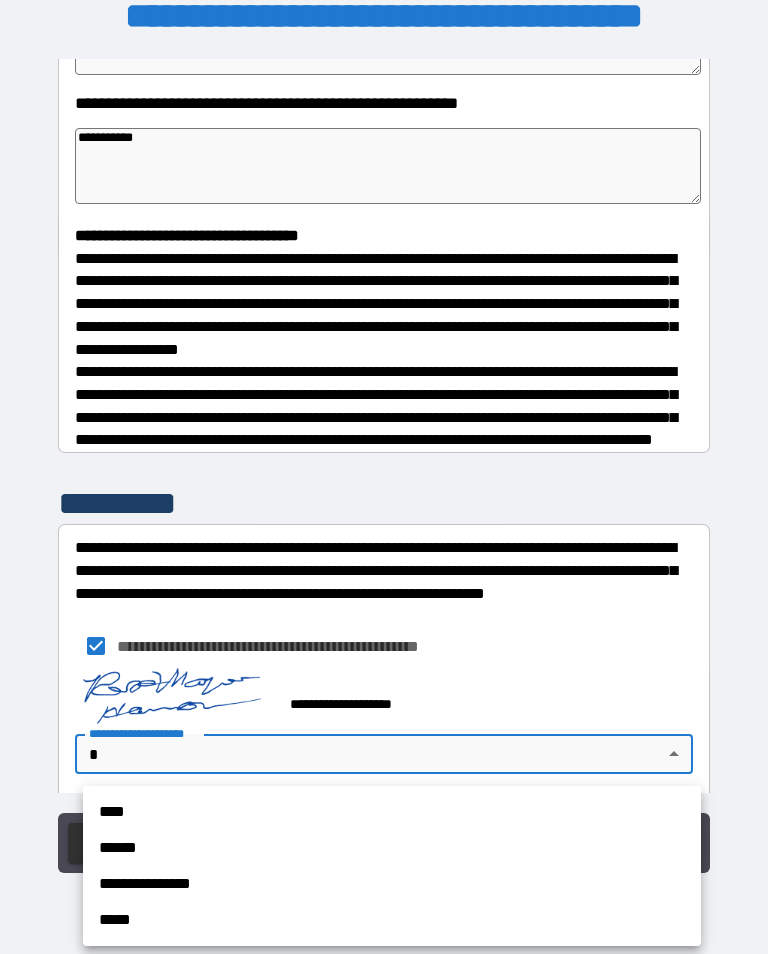 click on "****" at bounding box center (392, 812) 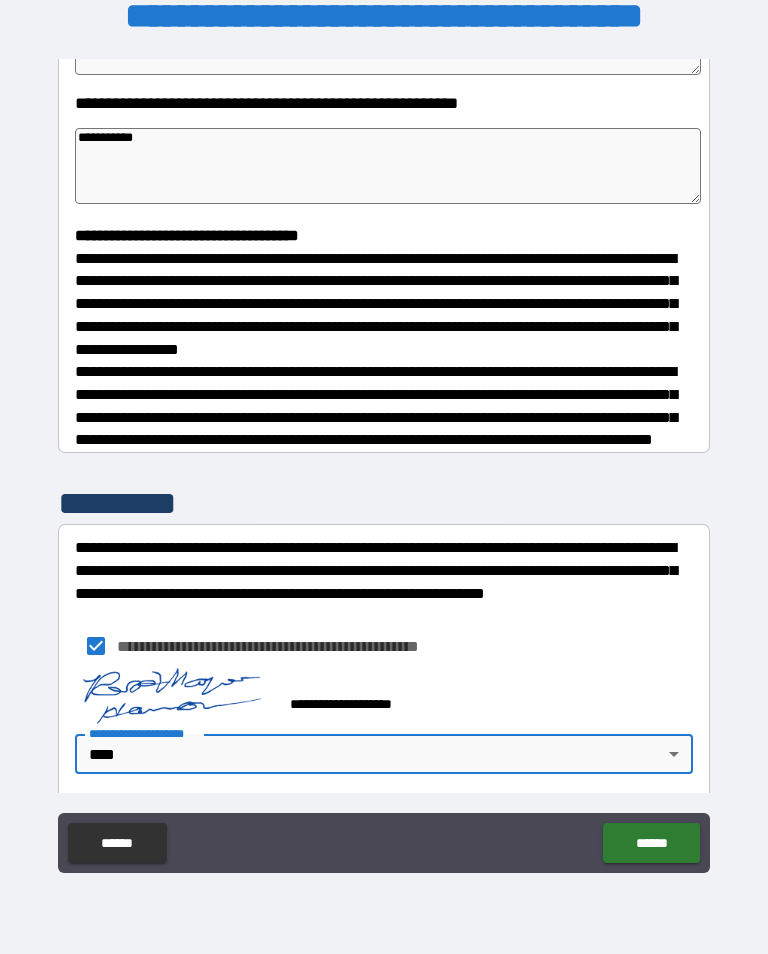 click on "******" at bounding box center (651, 843) 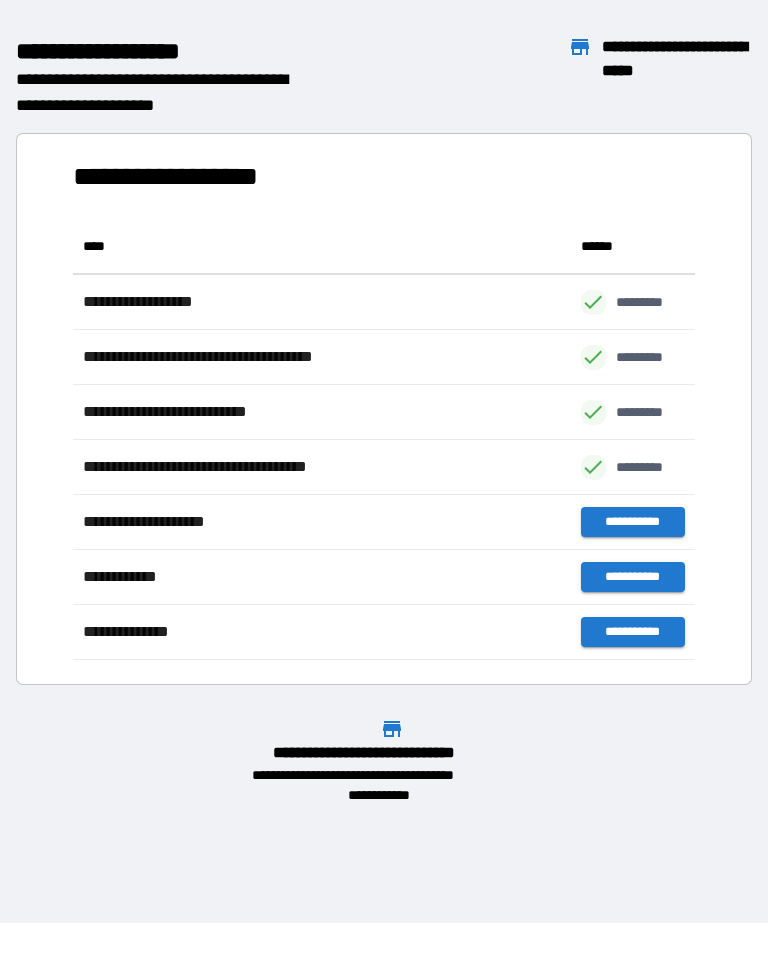 scroll, scrollTop: 1, scrollLeft: 1, axis: both 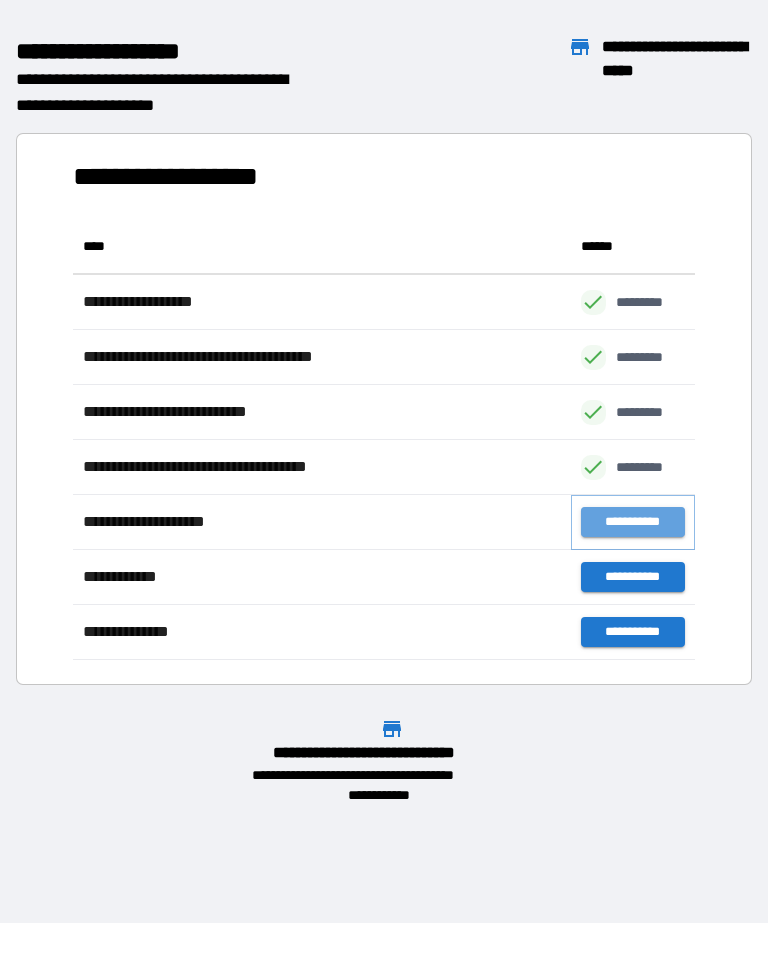 click on "**********" at bounding box center [633, 522] 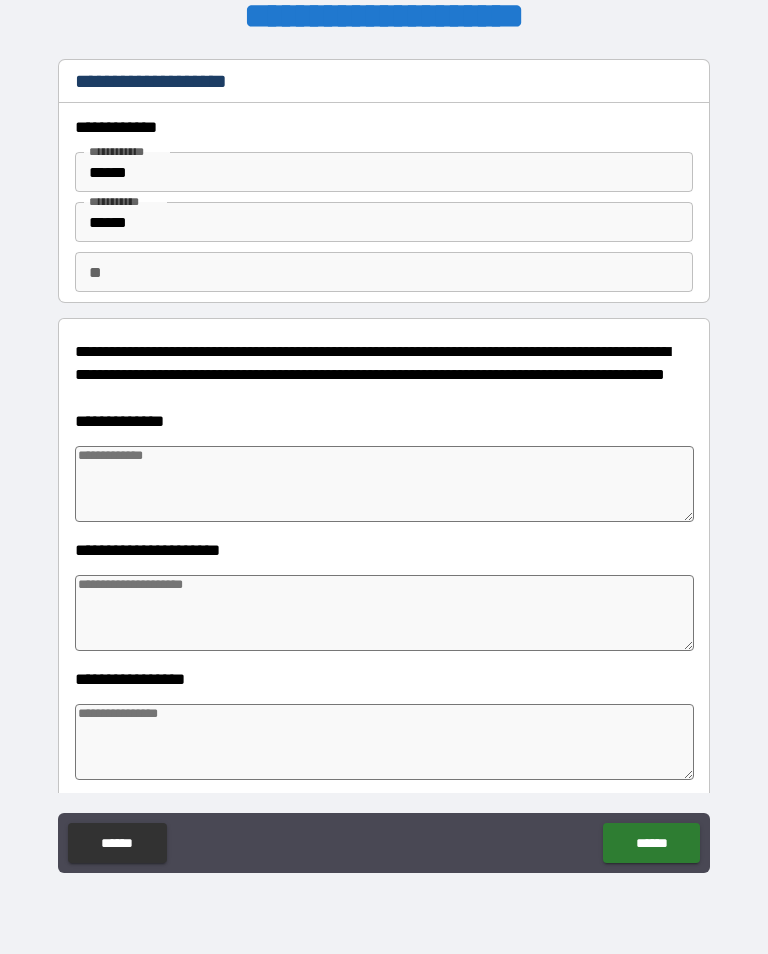 click at bounding box center [384, 484] 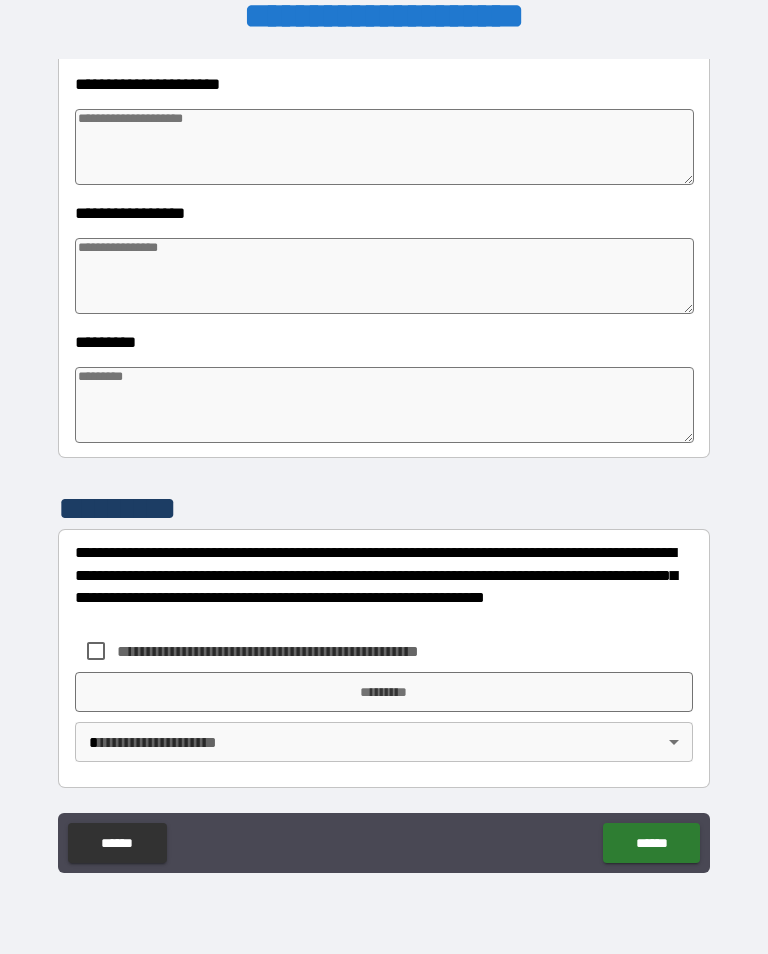 scroll, scrollTop: 466, scrollLeft: 0, axis: vertical 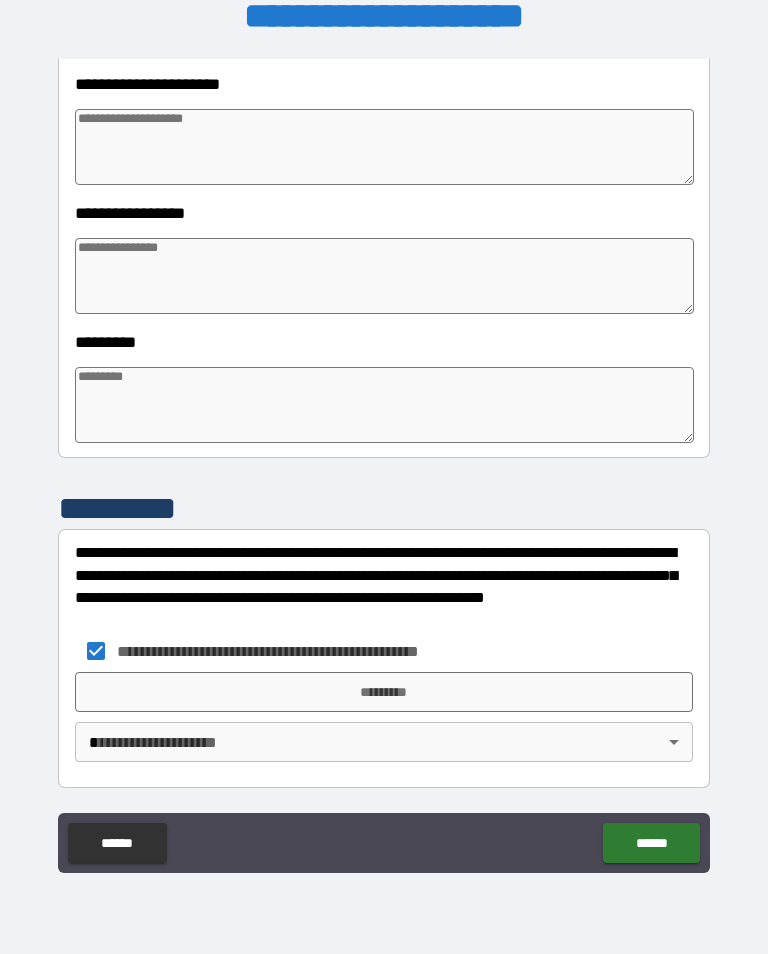 click on "*********" at bounding box center (384, 692) 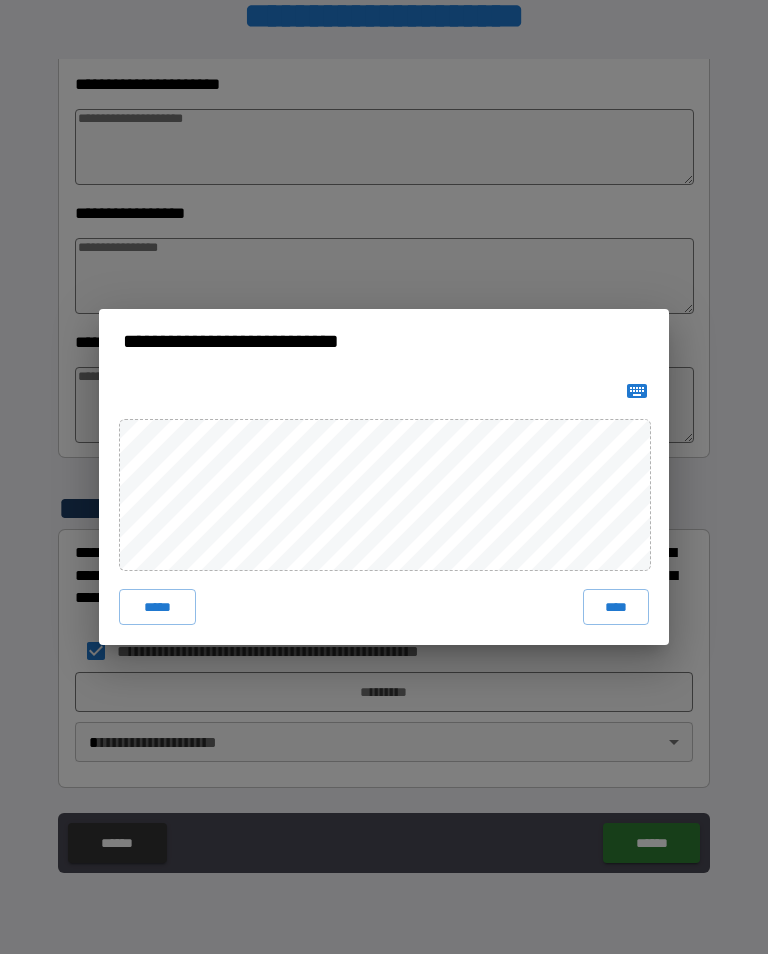click on "****" at bounding box center [616, 607] 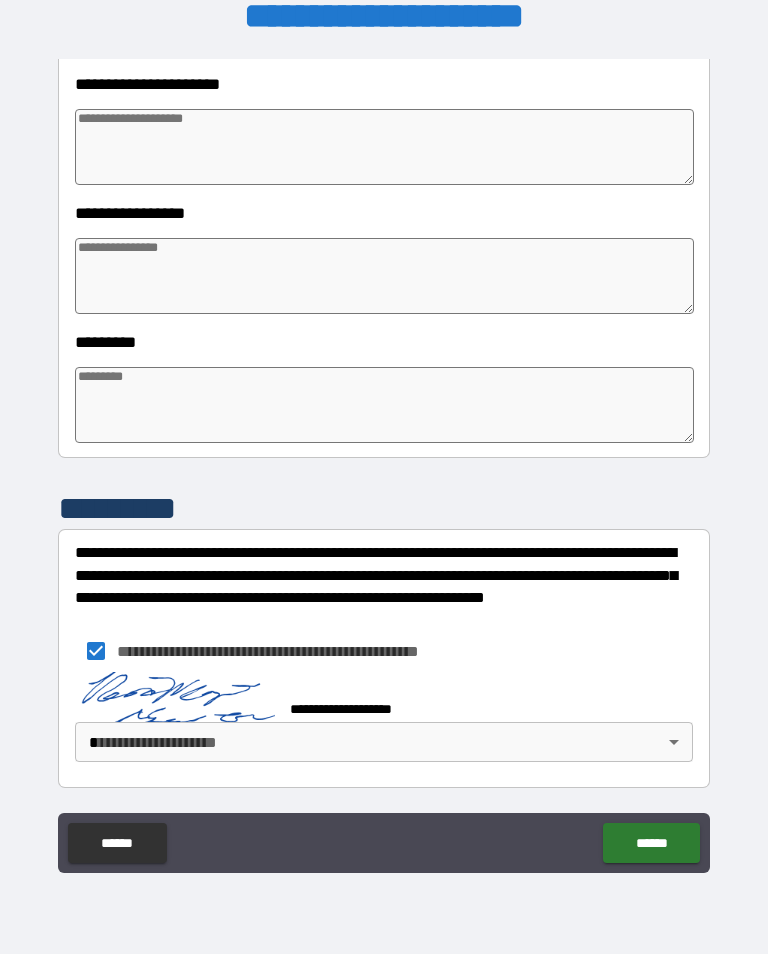 scroll, scrollTop: 456, scrollLeft: 0, axis: vertical 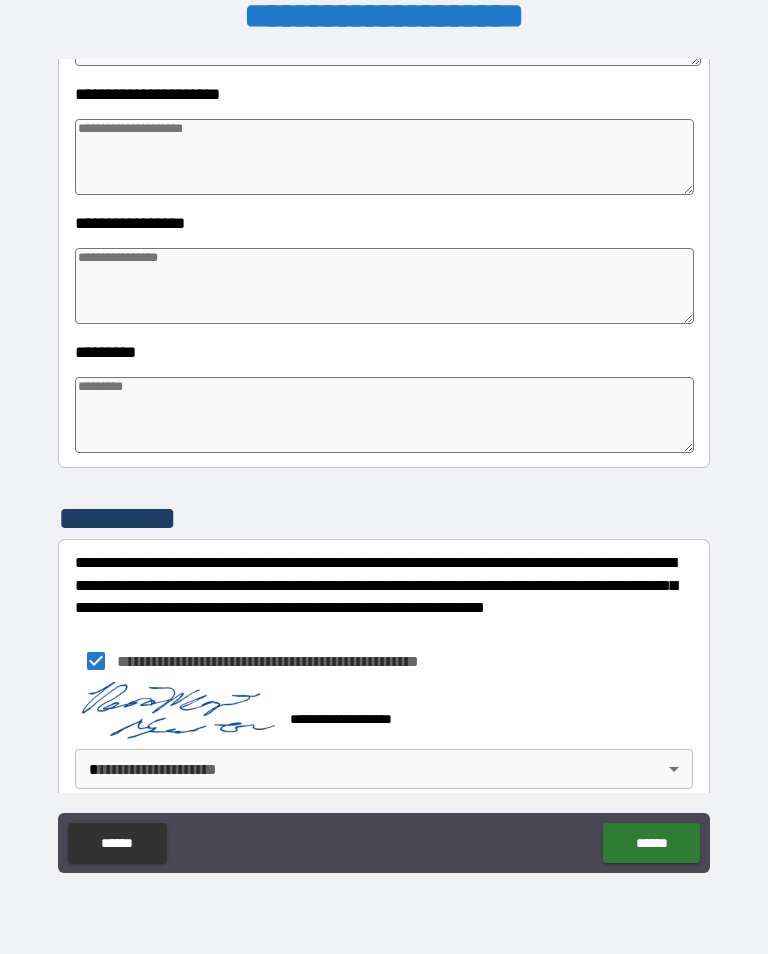 click on "[FIRST] [LAST] [CITY] [STATE] [POSTAL_CODE] [STREET] [NUMBER] [APARTMENT] [CITY] [STATE] [POSTAL_CODE] [COUNTRY] [PHONE] [EMAIL]" at bounding box center (384, 461) 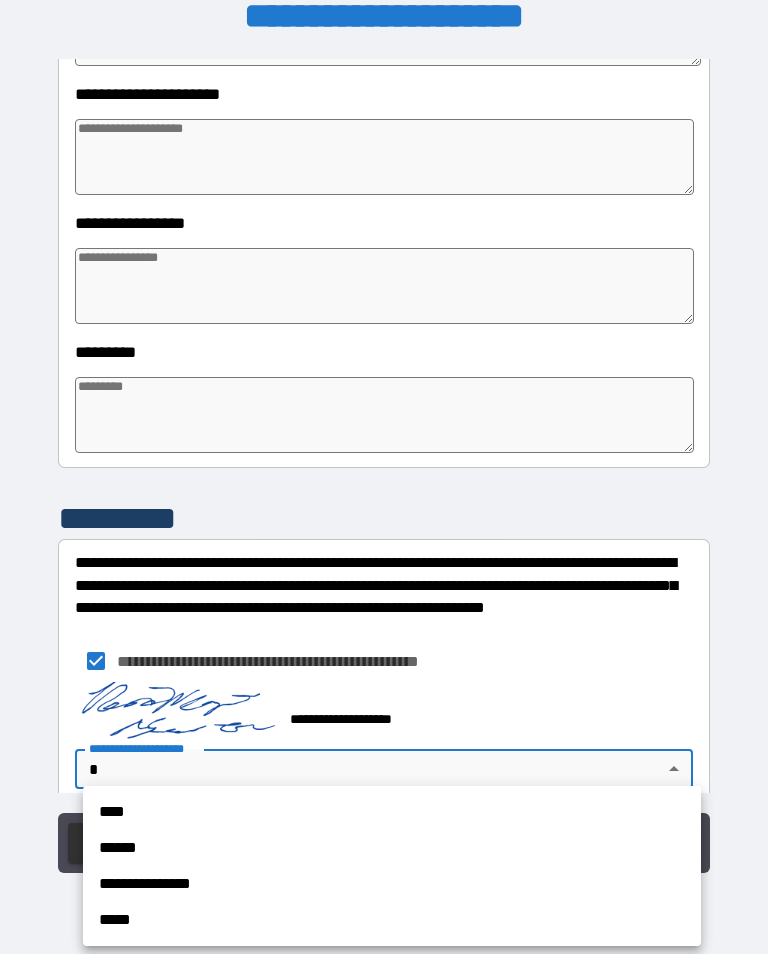 click on "****" at bounding box center [392, 812] 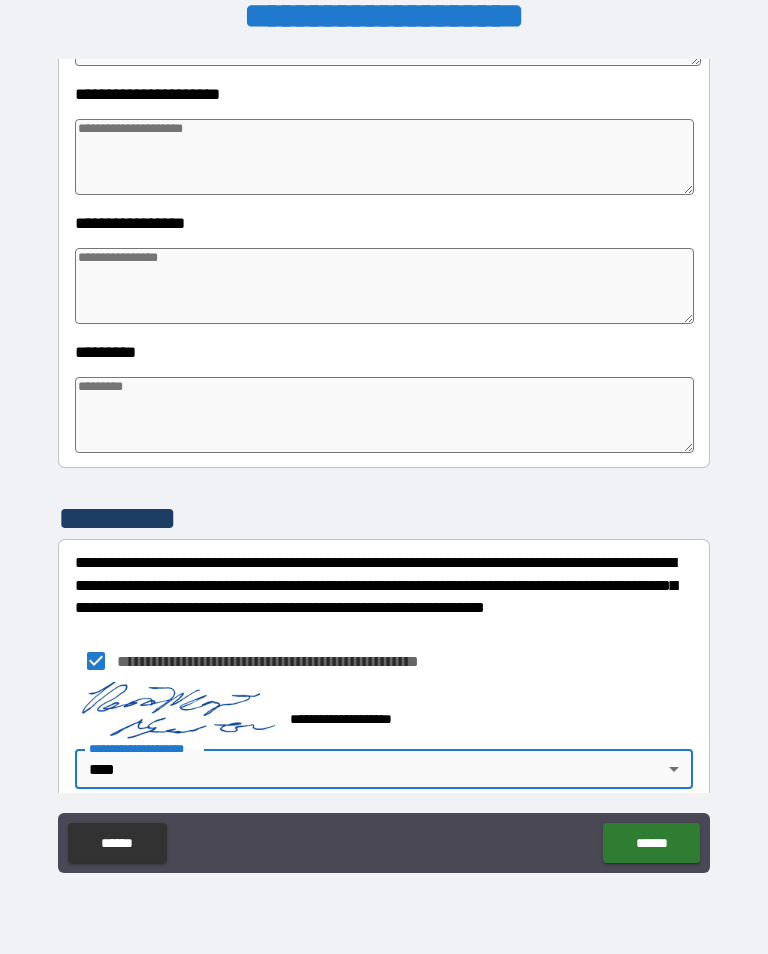 click on "******" at bounding box center (651, 843) 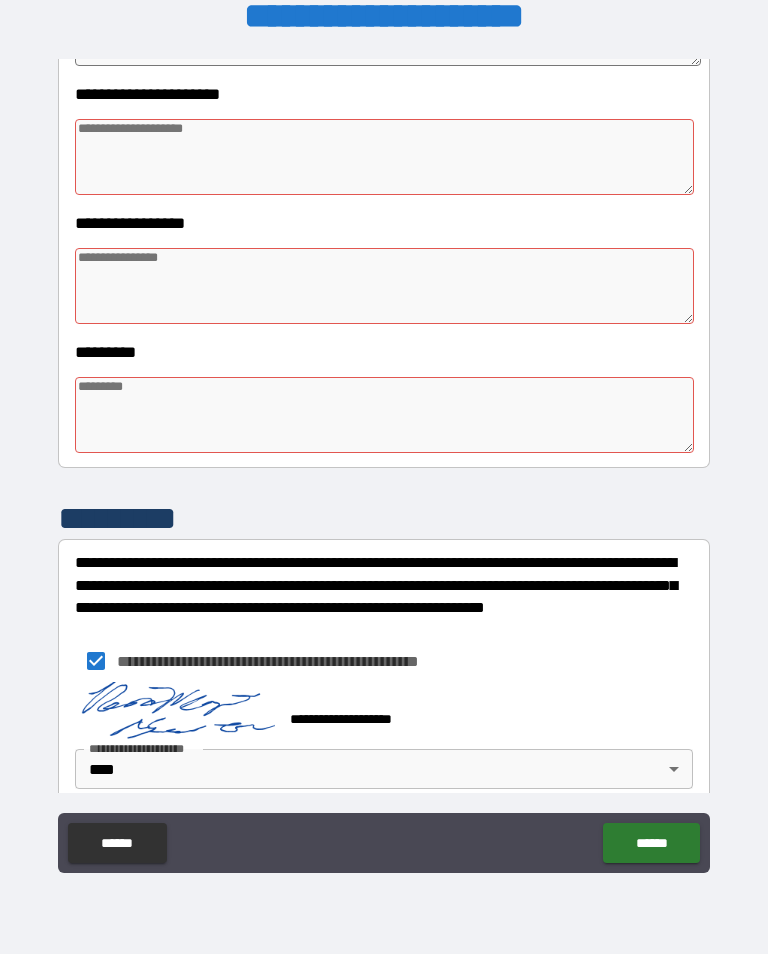 click at bounding box center [384, 157] 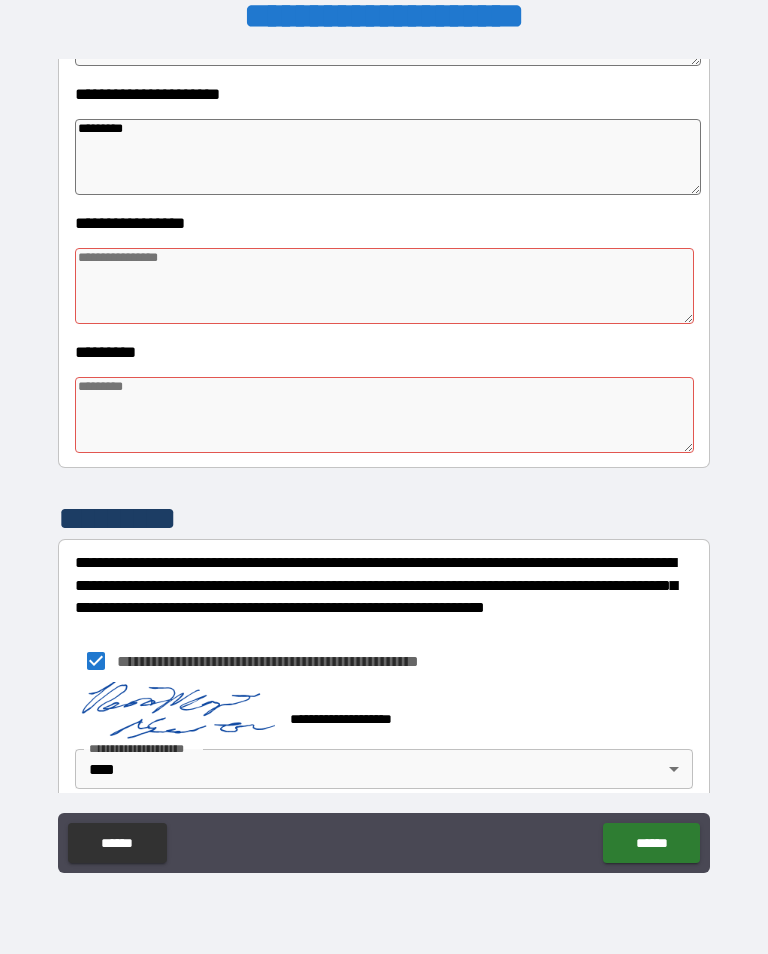 click at bounding box center [384, 286] 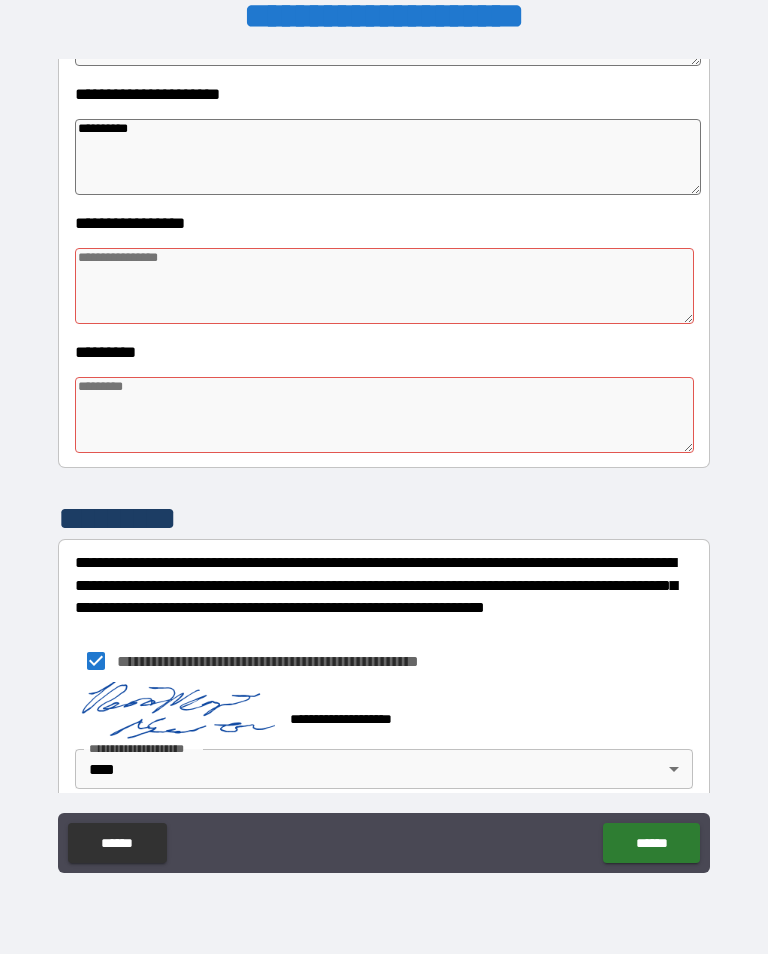 click at bounding box center [384, 286] 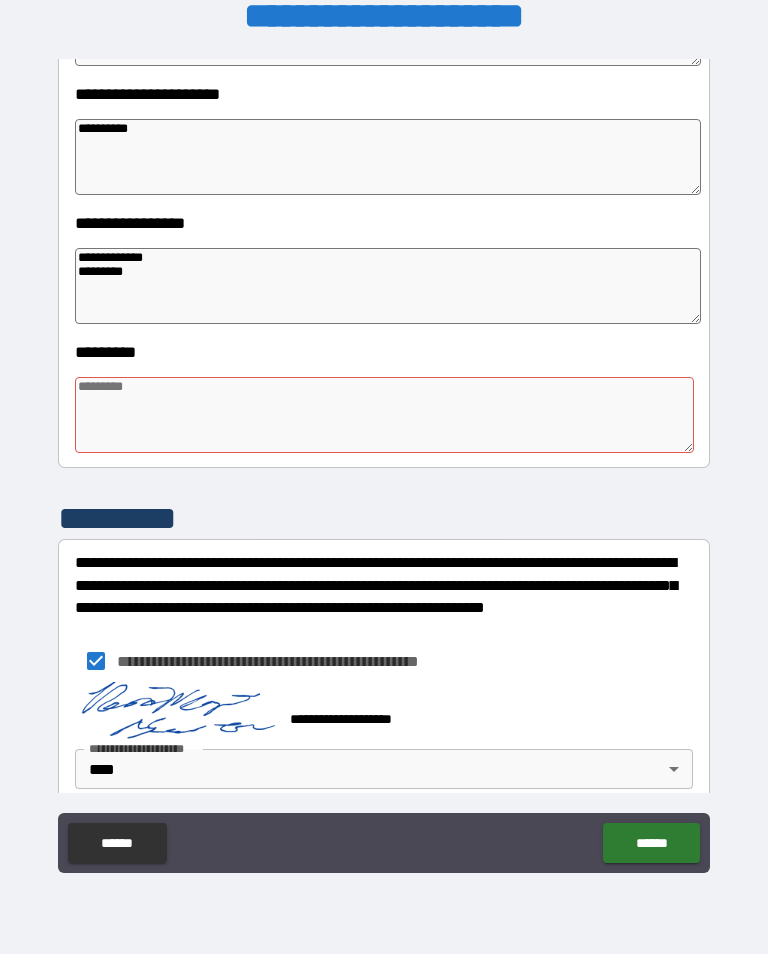 click on "[FIRST] [LAST]" at bounding box center [388, 286] 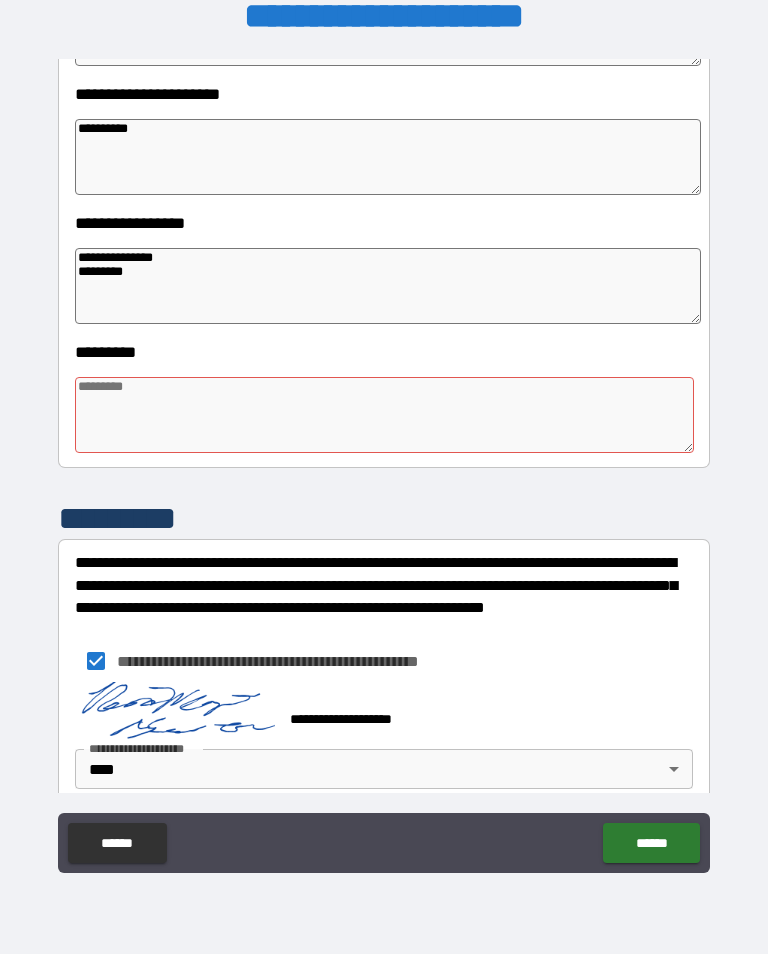 click on "**********" at bounding box center (388, 286) 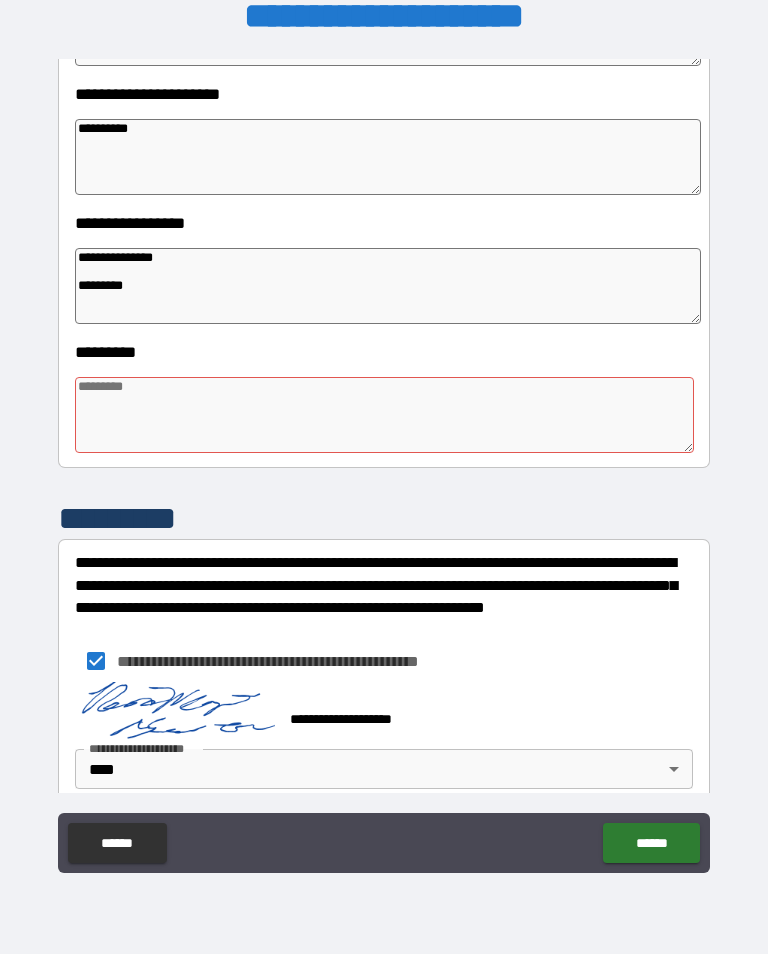 click on "[FIRST] [LAST]" at bounding box center (388, 286) 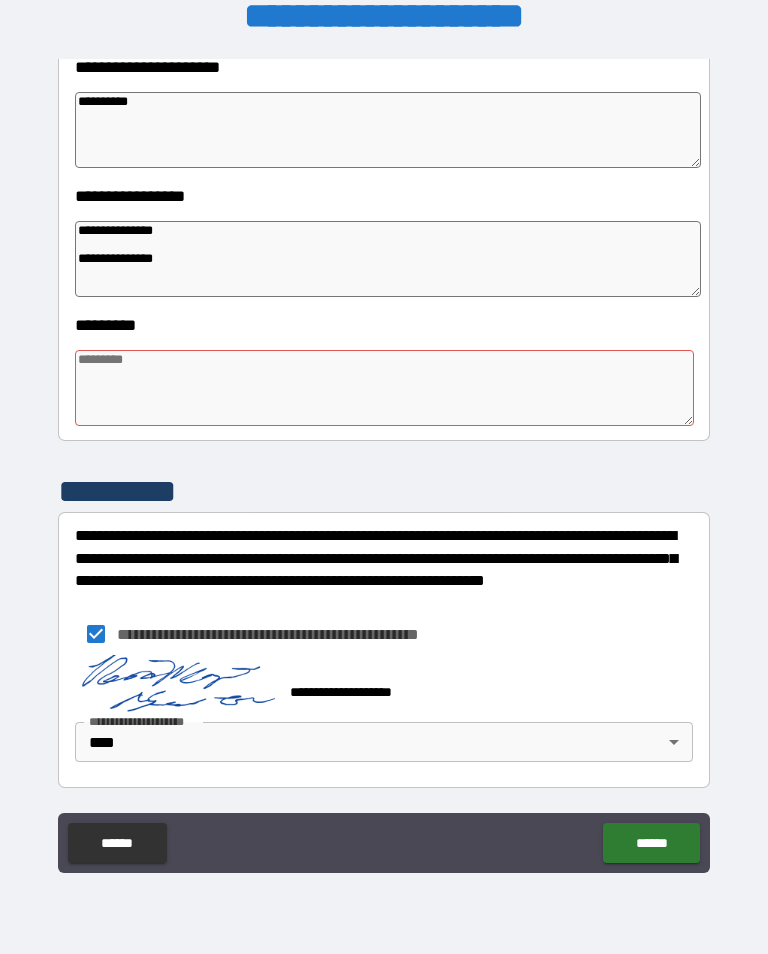 scroll, scrollTop: 483, scrollLeft: 0, axis: vertical 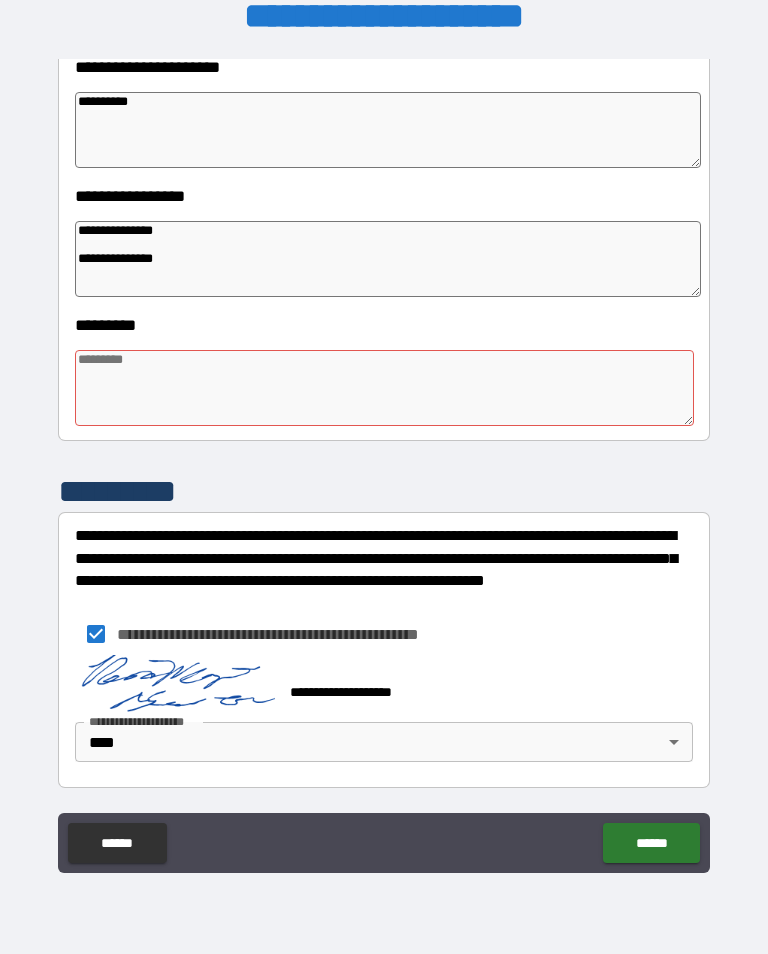 click at bounding box center [384, 388] 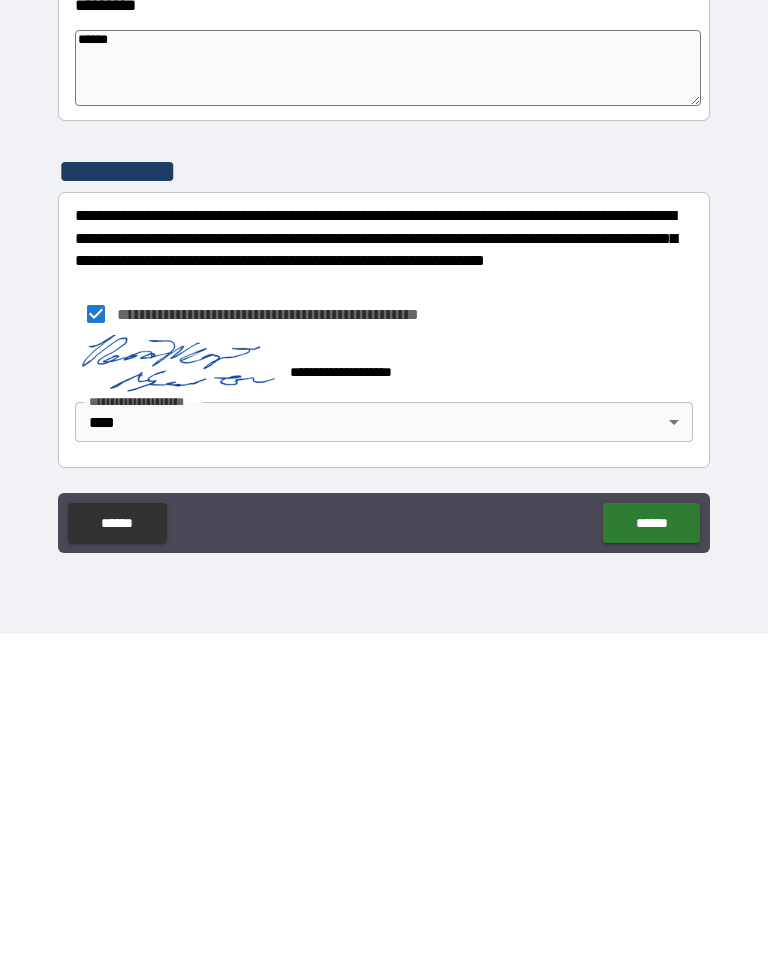 click on "******" at bounding box center (651, 843) 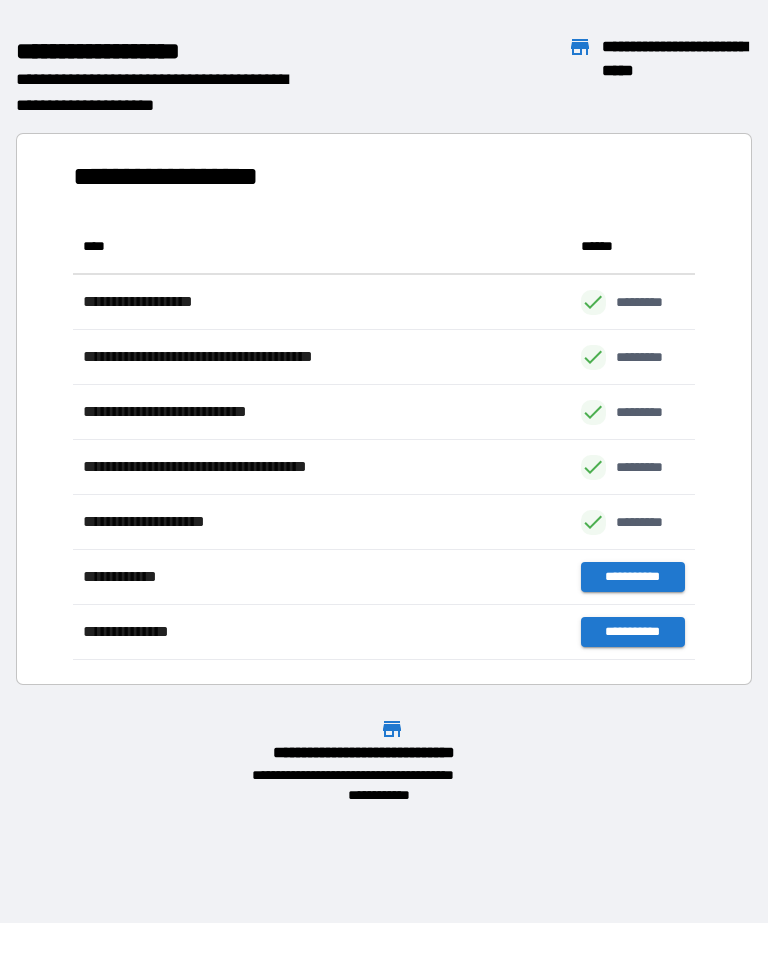 scroll, scrollTop: 441, scrollLeft: 622, axis: both 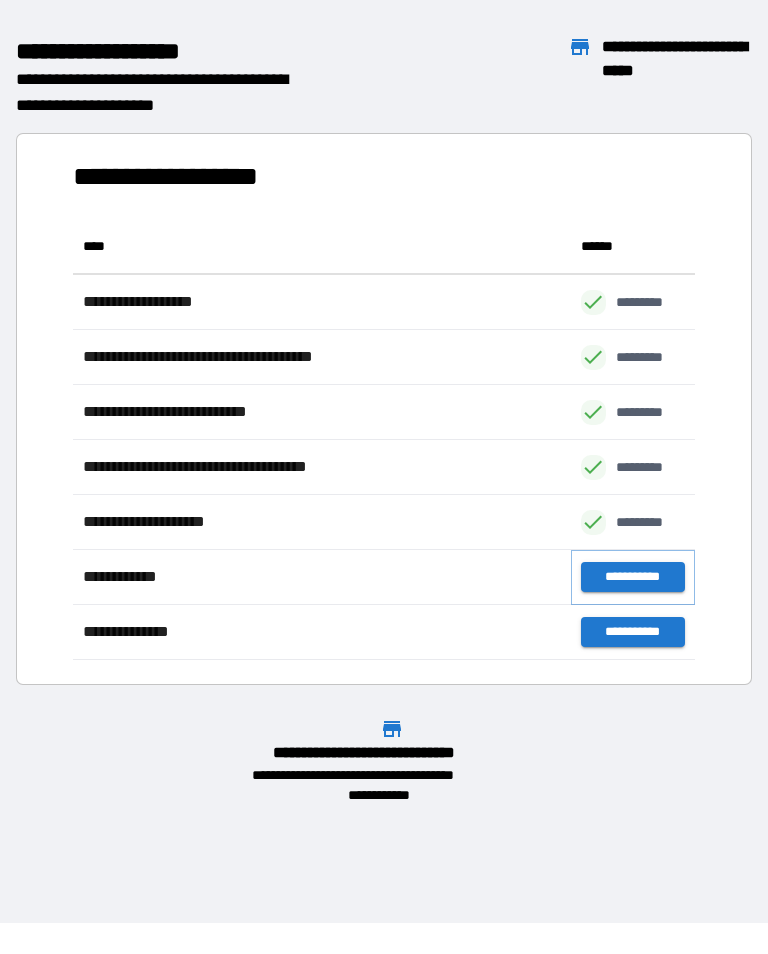 click on "**********" at bounding box center [633, 577] 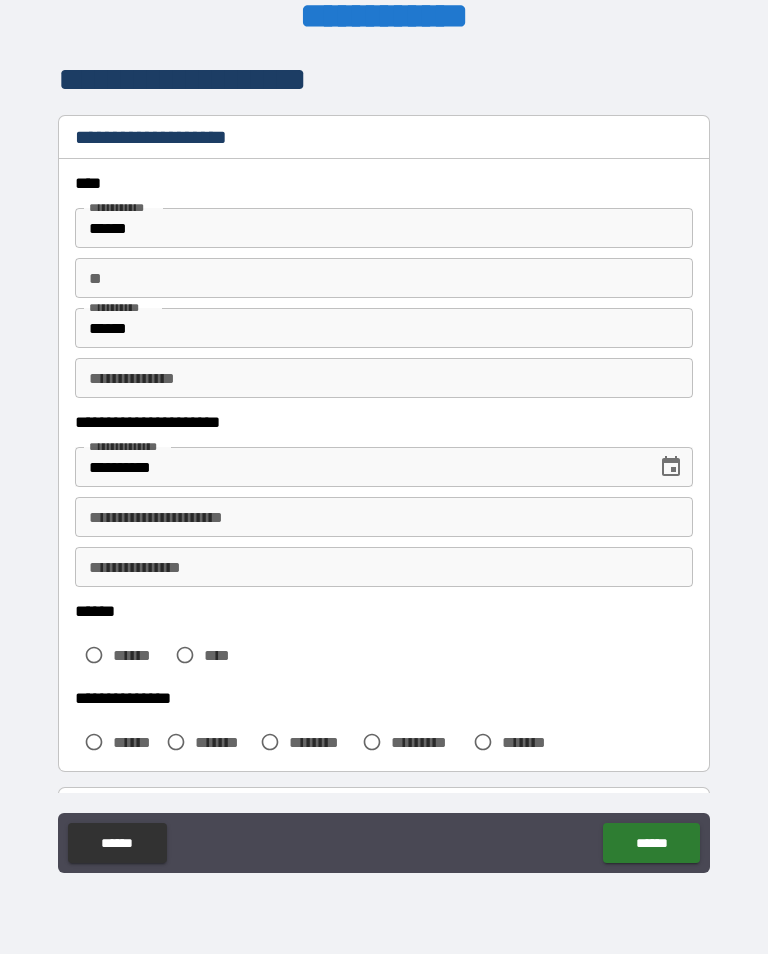 click on "******" at bounding box center [384, 228] 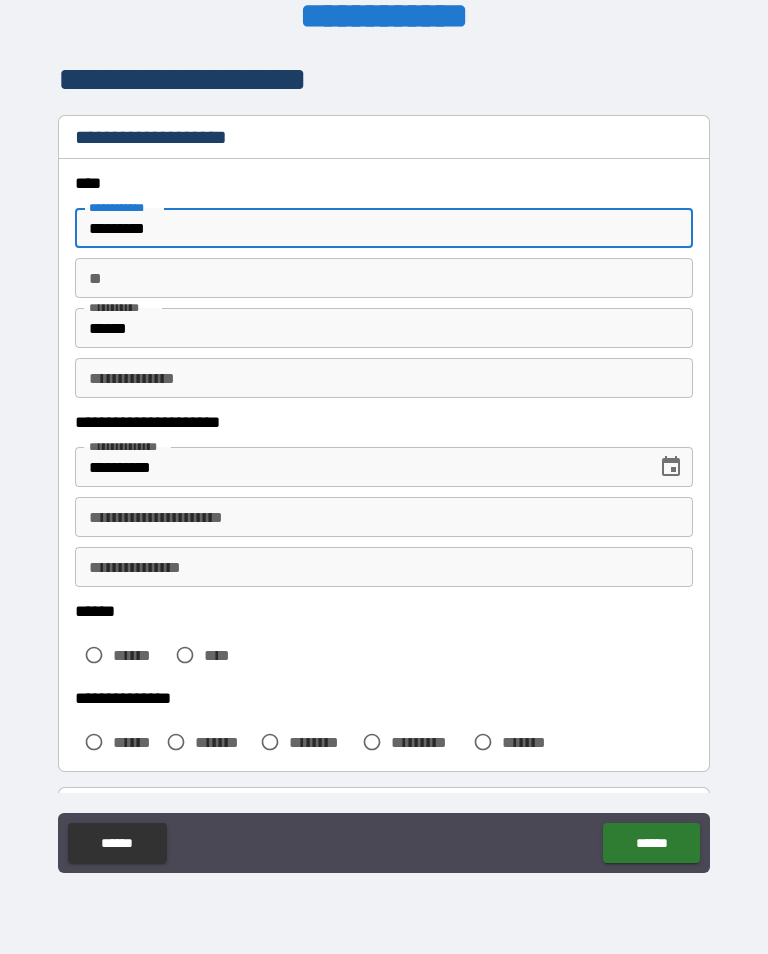 click on "******" at bounding box center (384, 328) 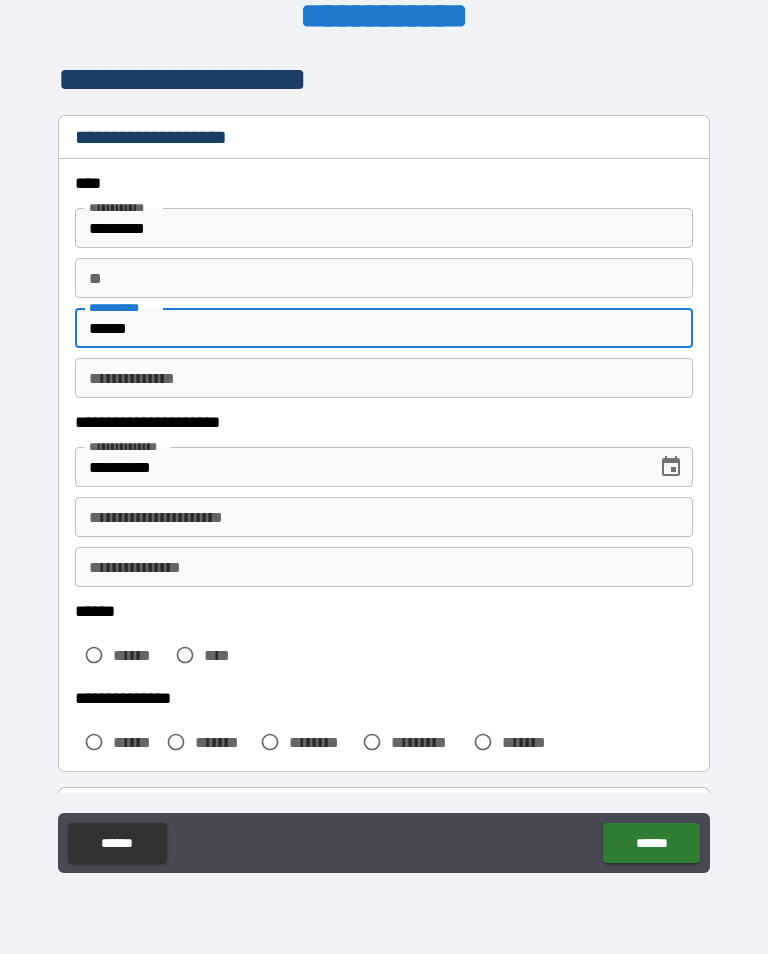click on "******" at bounding box center [384, 328] 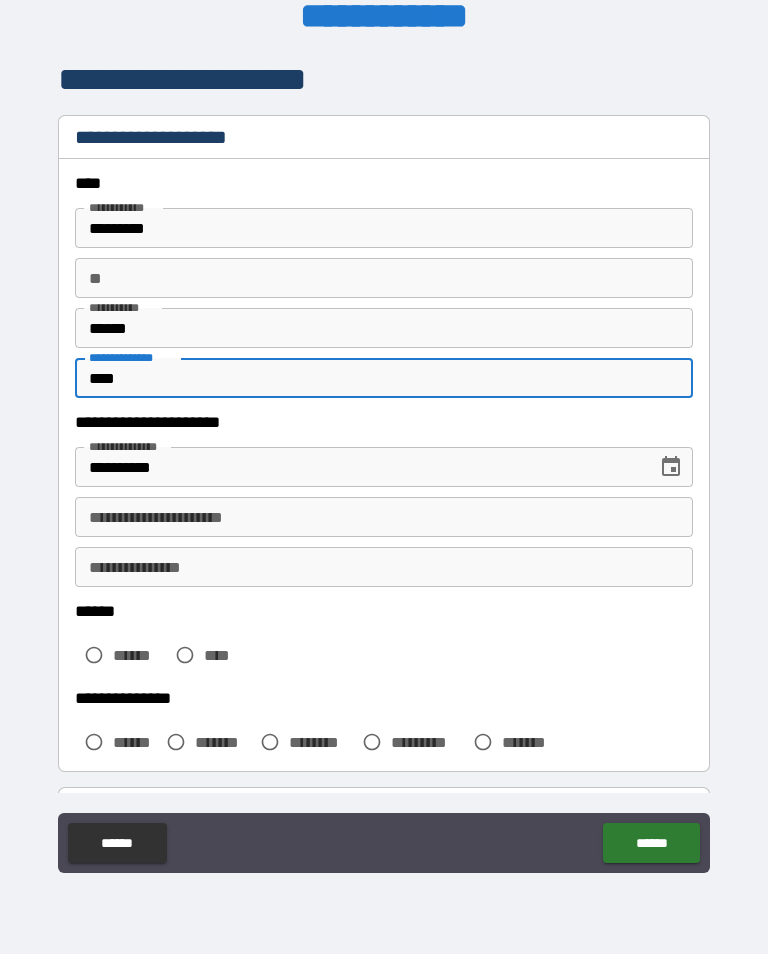 click on "**********" at bounding box center (384, 517) 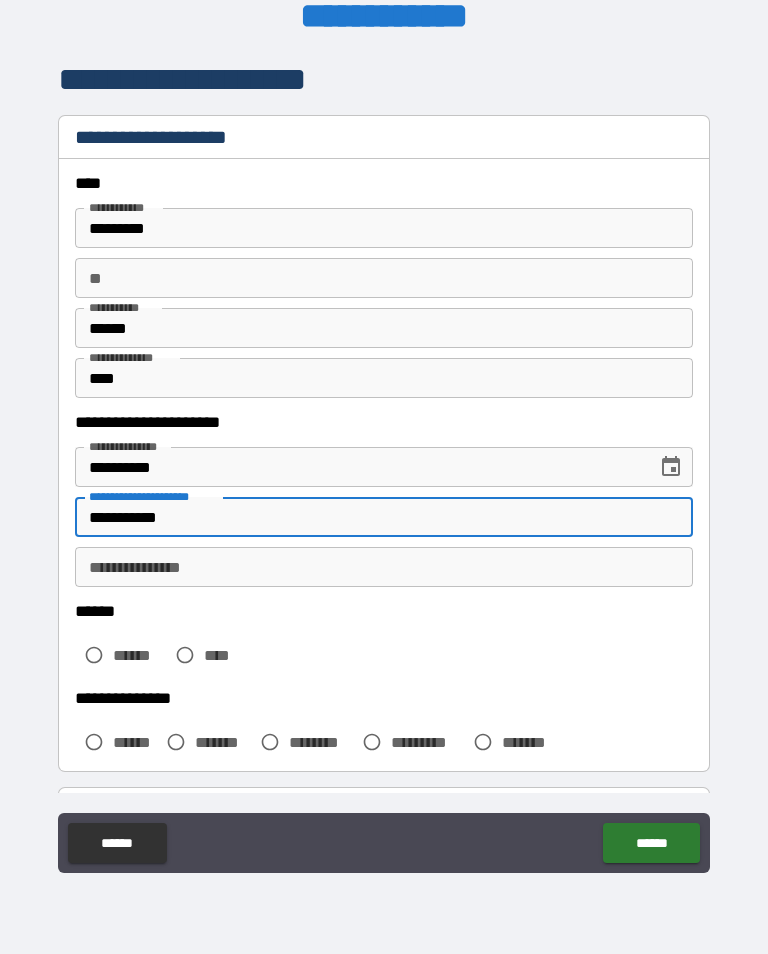 click on "**********" at bounding box center (384, 567) 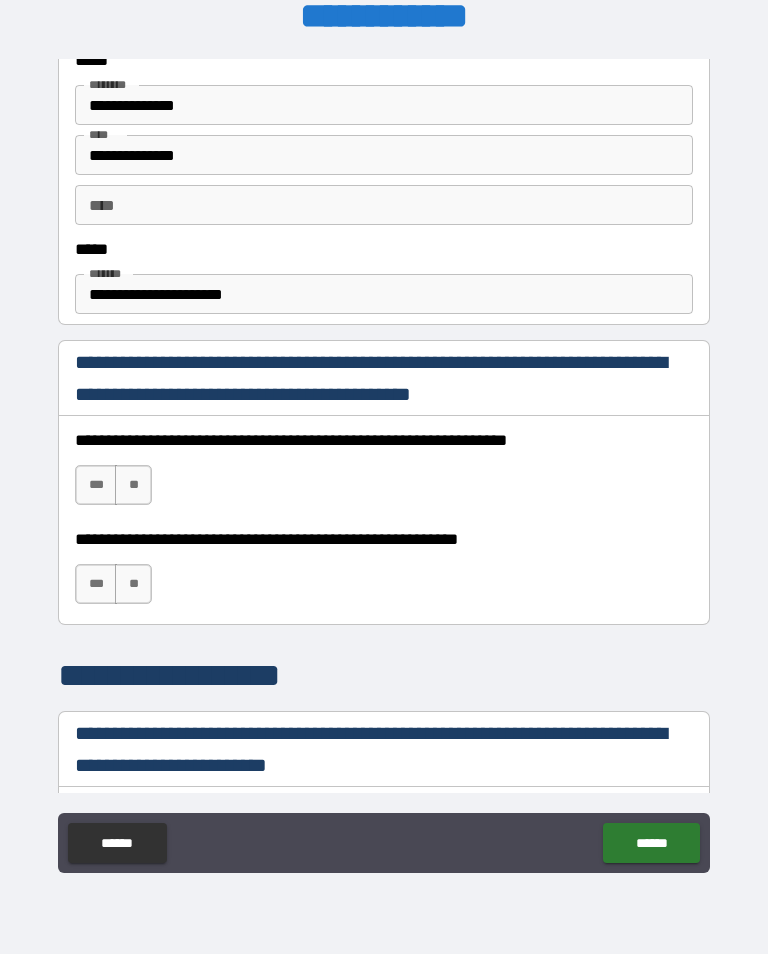 scroll, scrollTop: 1092, scrollLeft: 0, axis: vertical 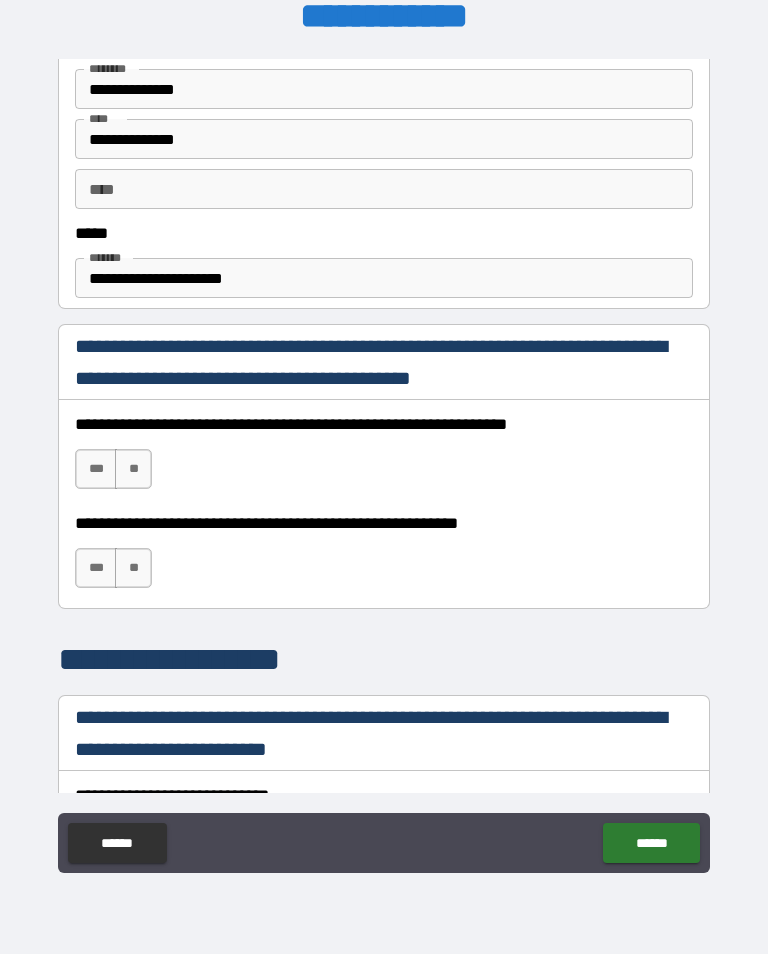 click on "**********" at bounding box center [384, 278] 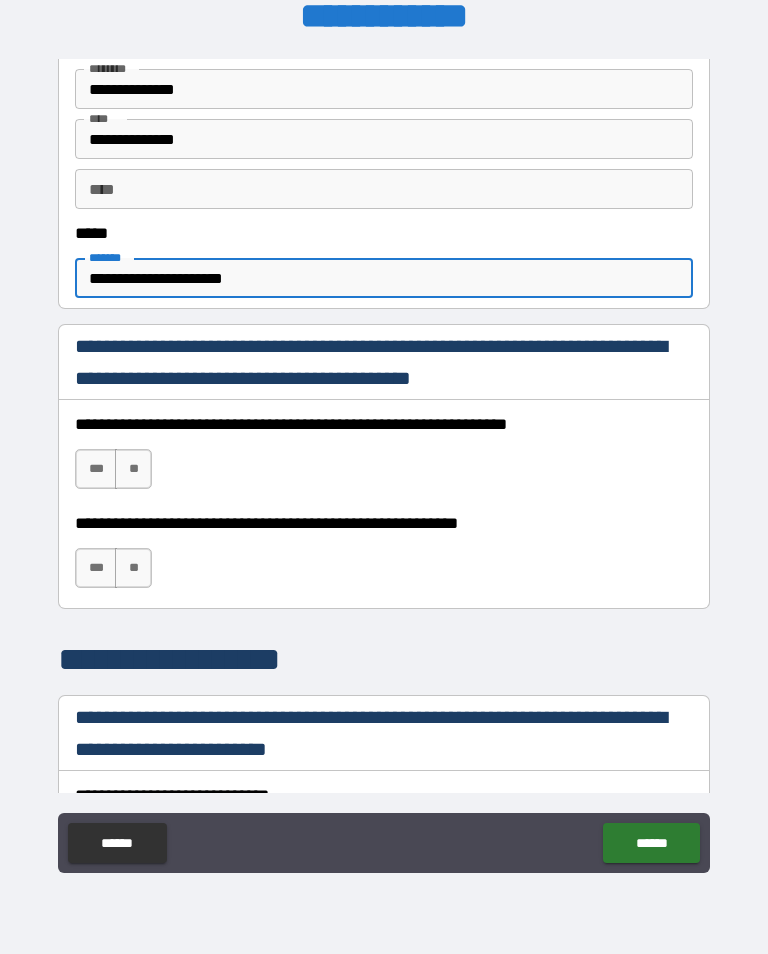 click on "**********" at bounding box center (384, 278) 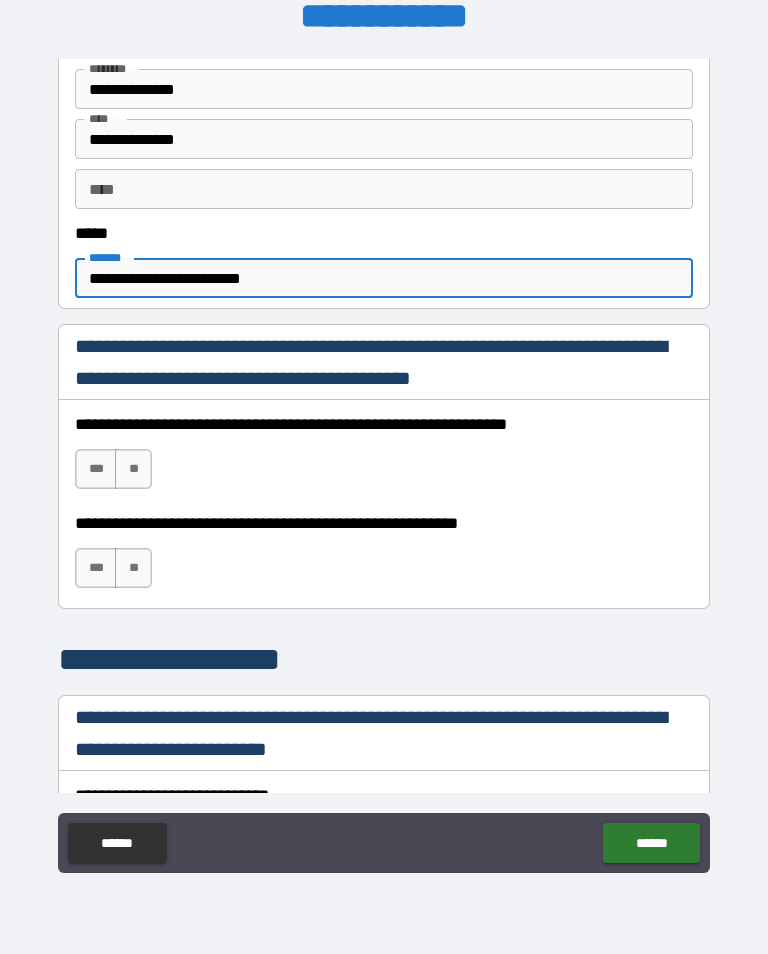 click on "***" at bounding box center (96, 469) 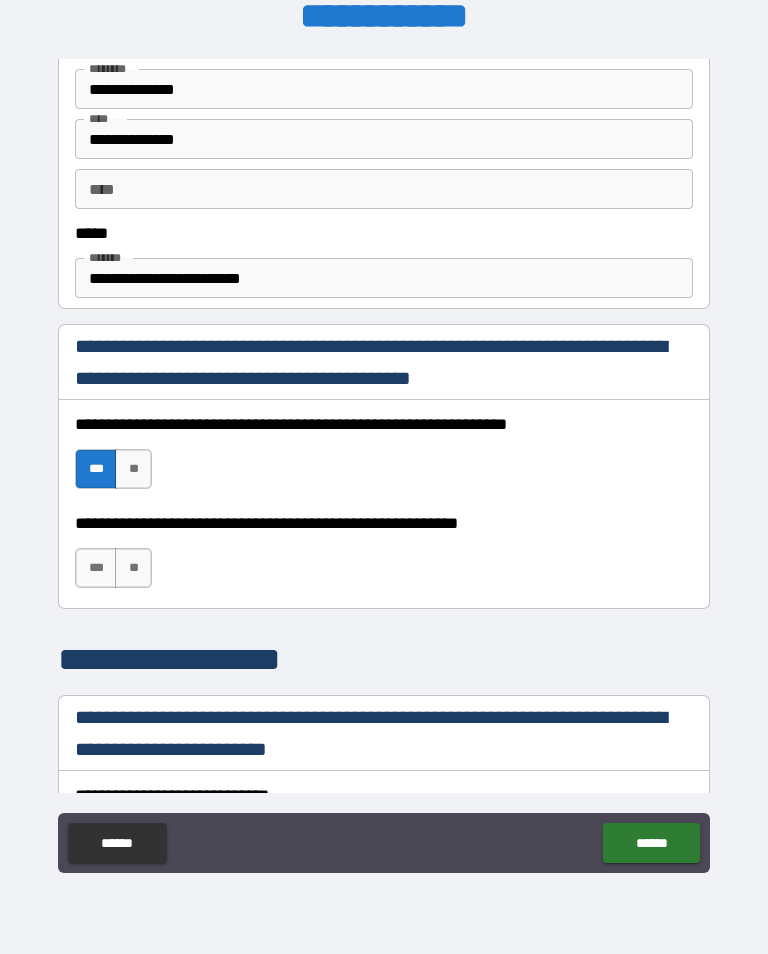 click on "***" at bounding box center [96, 568] 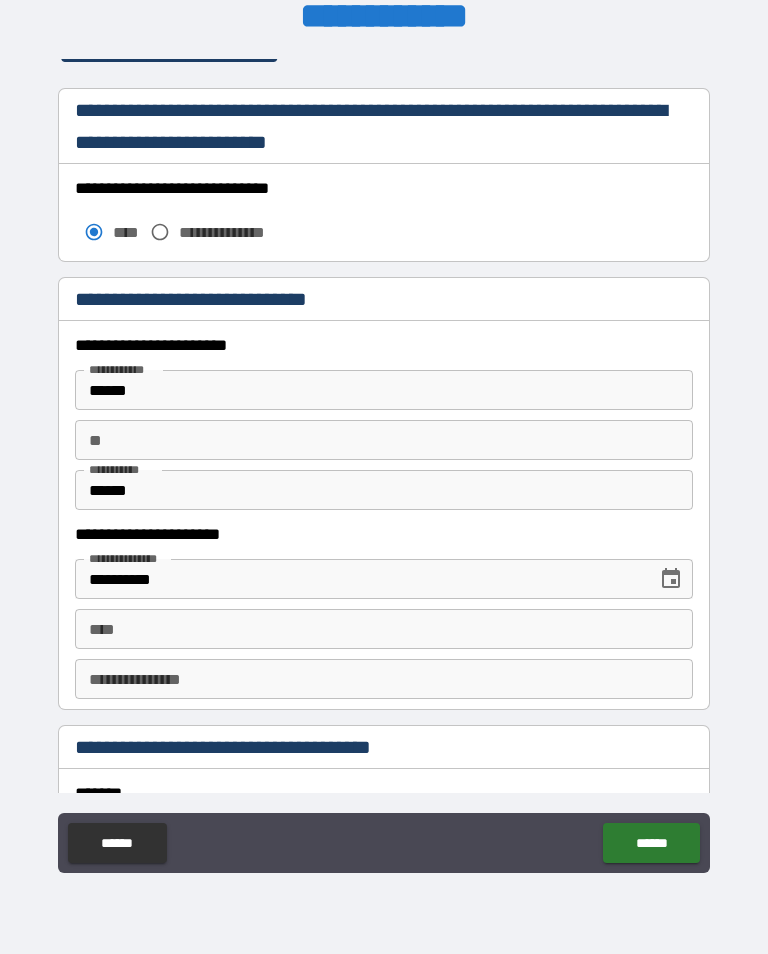 scroll, scrollTop: 1701, scrollLeft: 0, axis: vertical 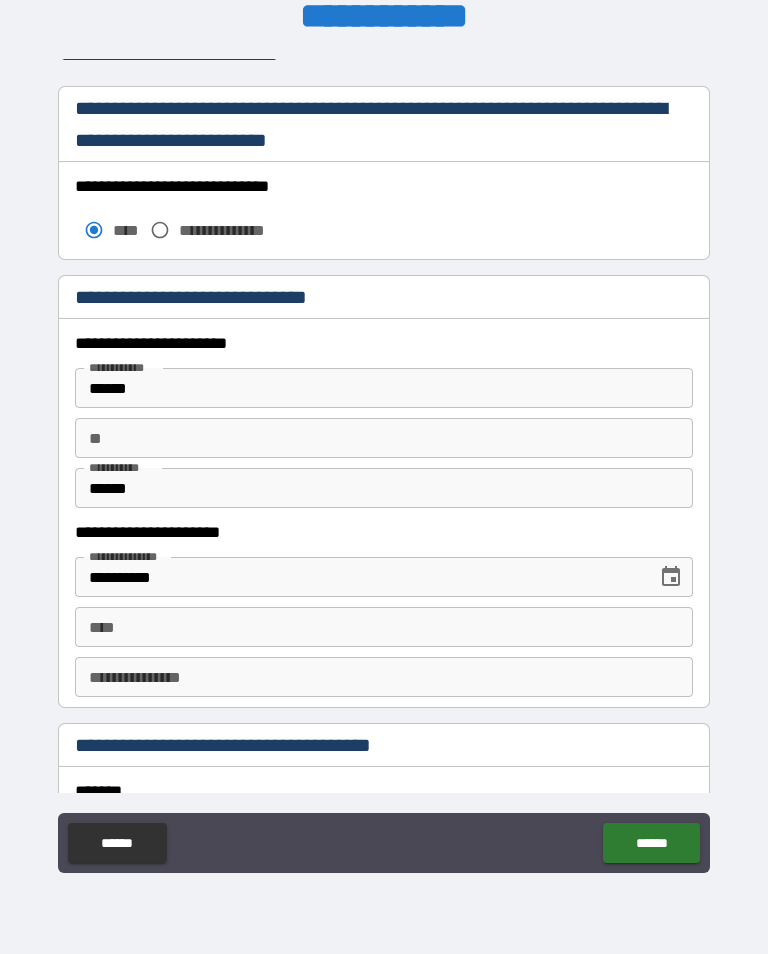 click on "******" at bounding box center (384, 388) 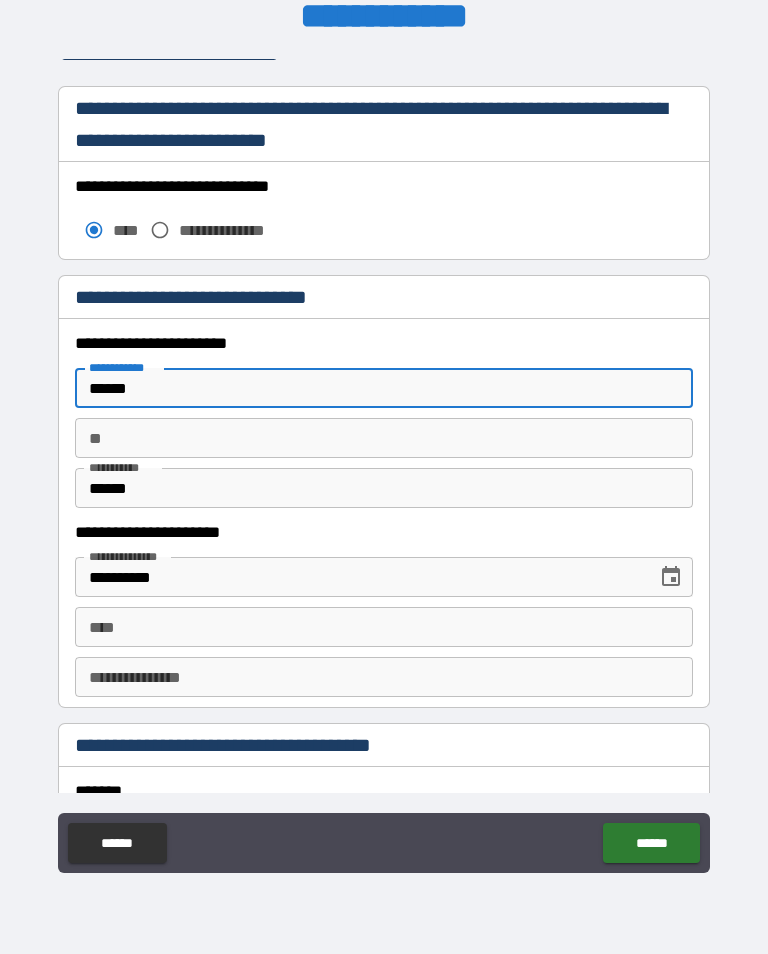 click on "******" at bounding box center (384, 388) 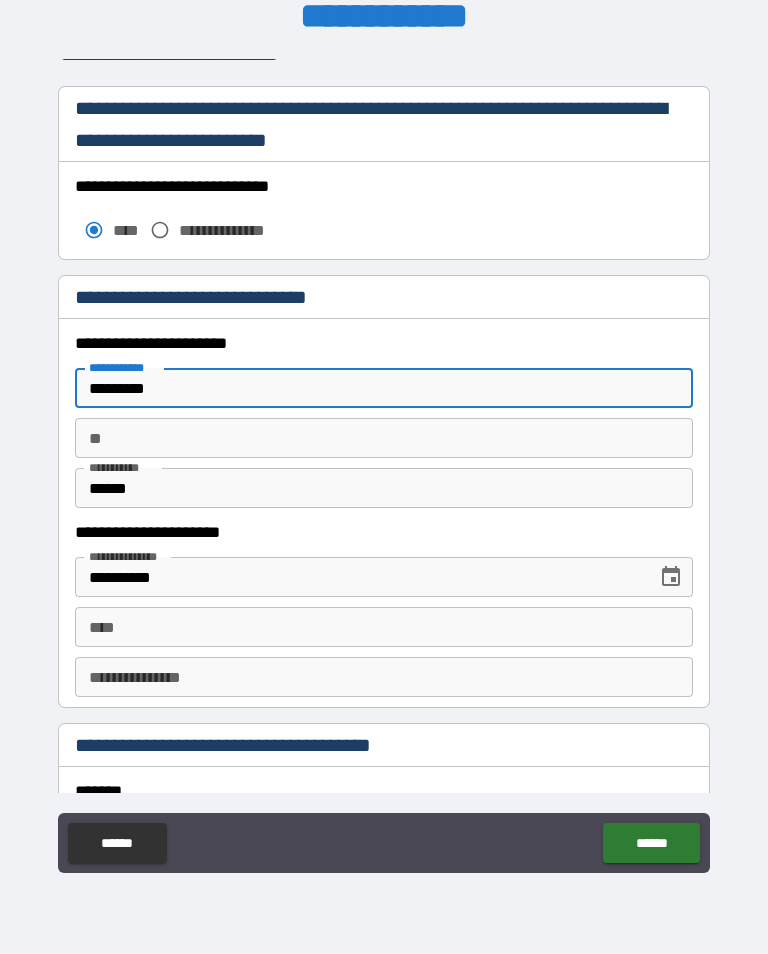 click on "******" at bounding box center (384, 488) 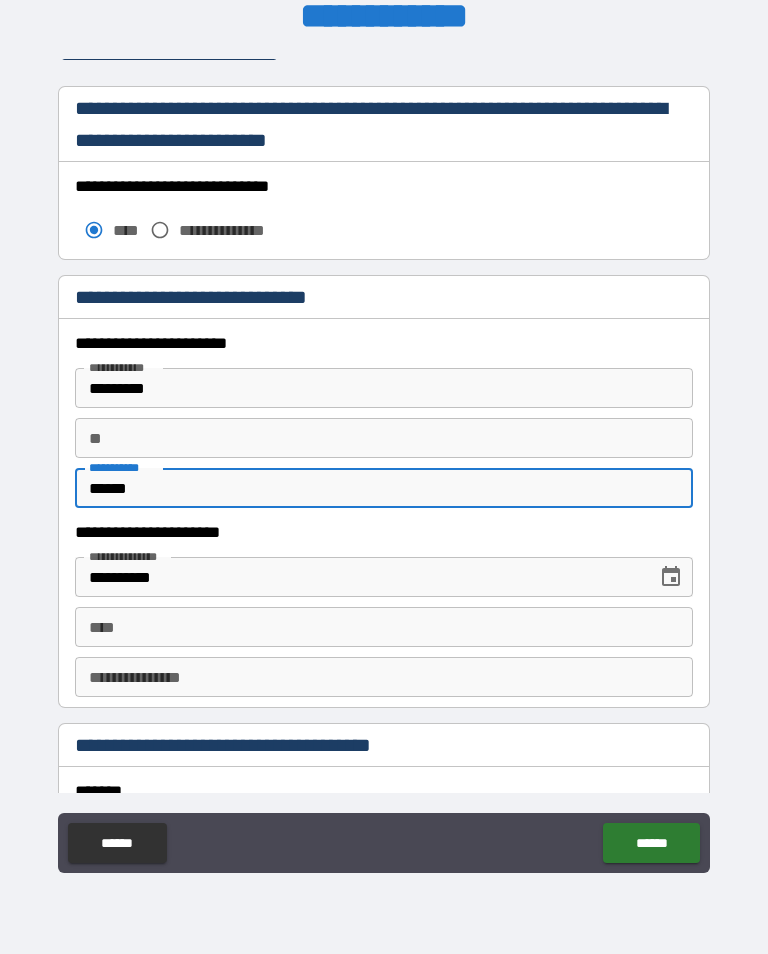 click on "******" at bounding box center [384, 488] 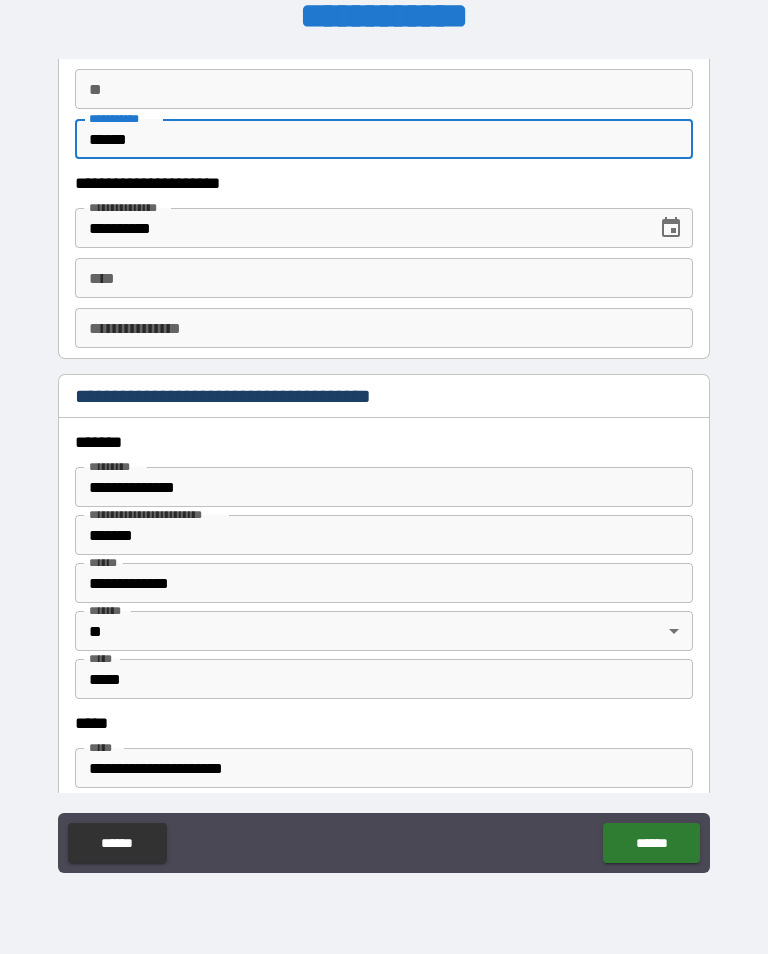 scroll, scrollTop: 2053, scrollLeft: 0, axis: vertical 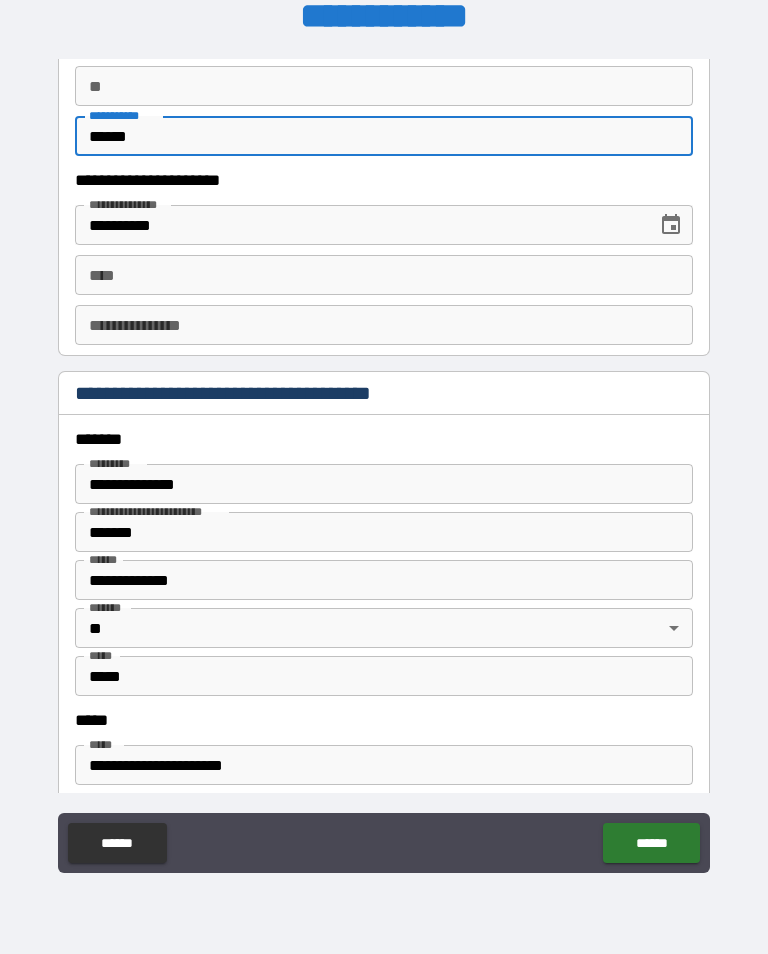 click on "****" at bounding box center [384, 275] 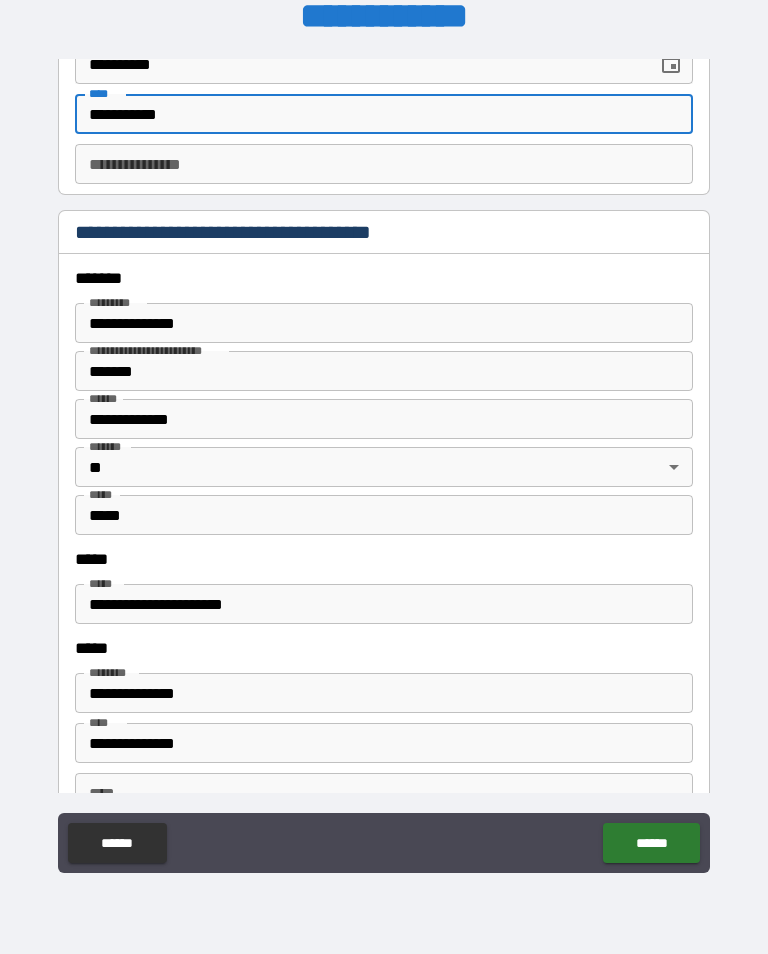 scroll, scrollTop: 2222, scrollLeft: 0, axis: vertical 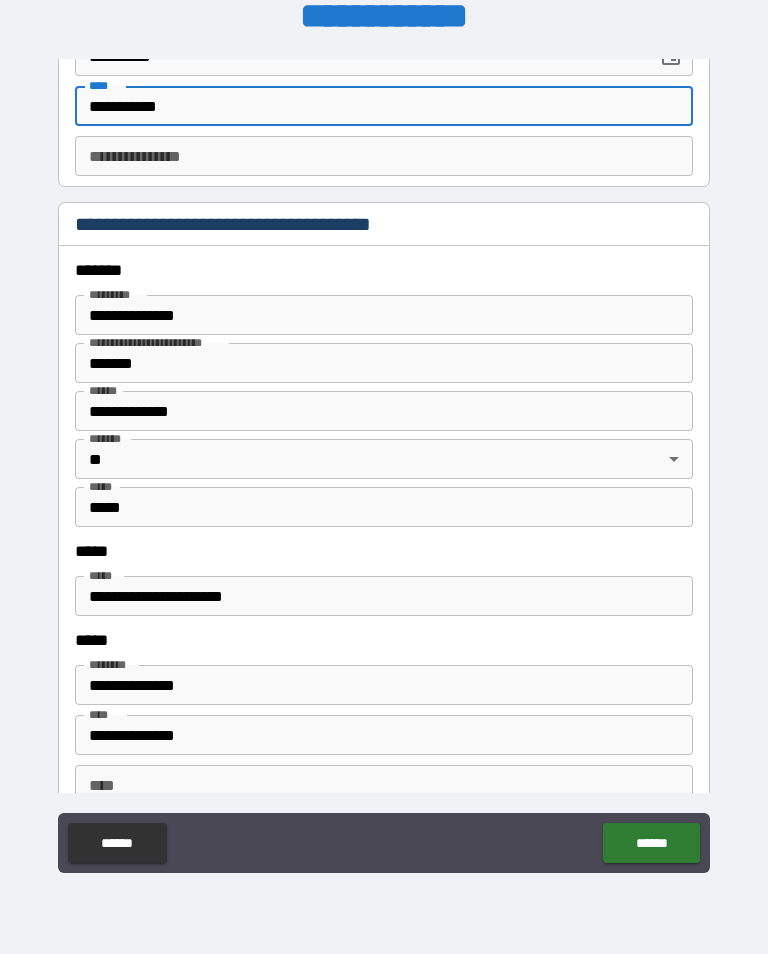 click on "**********" at bounding box center (384, 596) 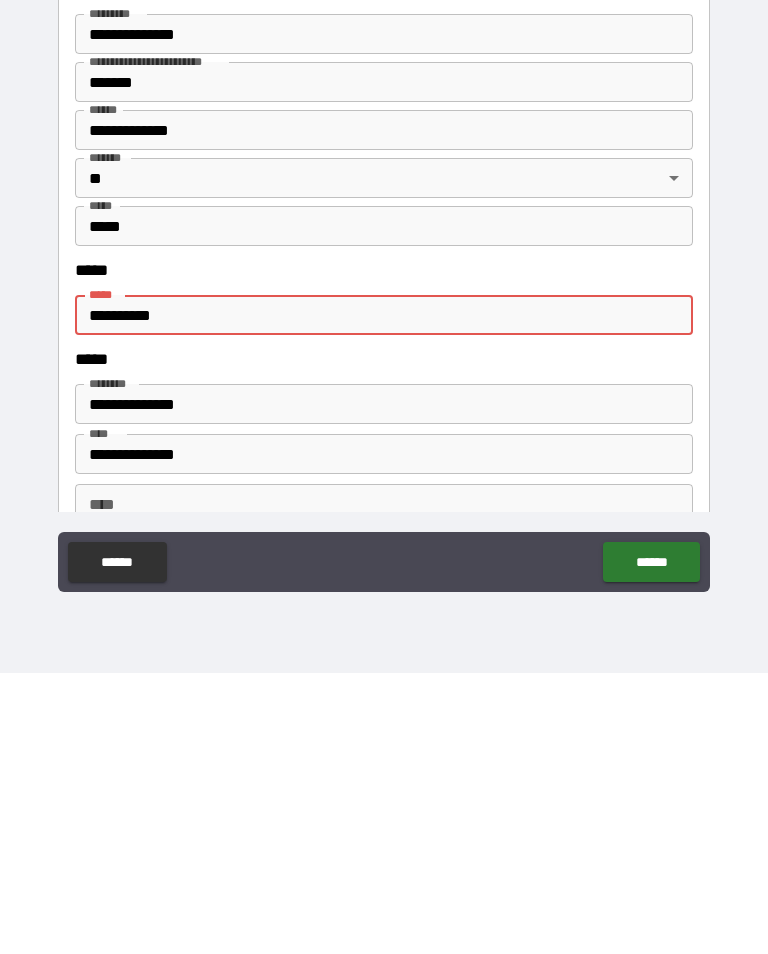 click on "**********" at bounding box center (384, 596) 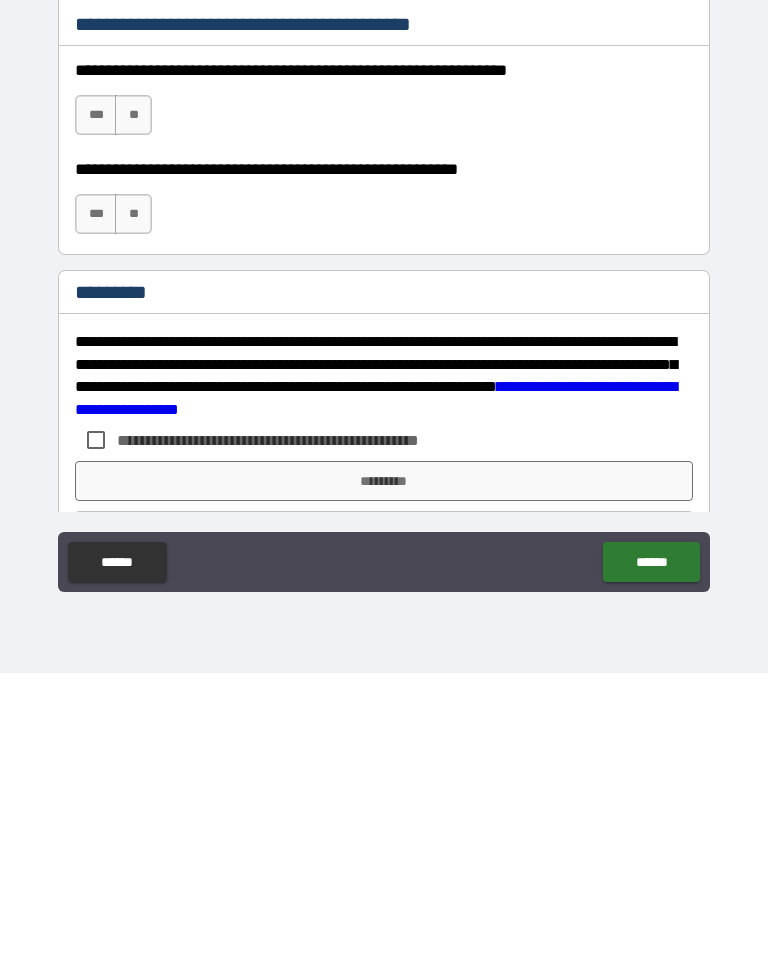 scroll, scrollTop: 2804, scrollLeft: 0, axis: vertical 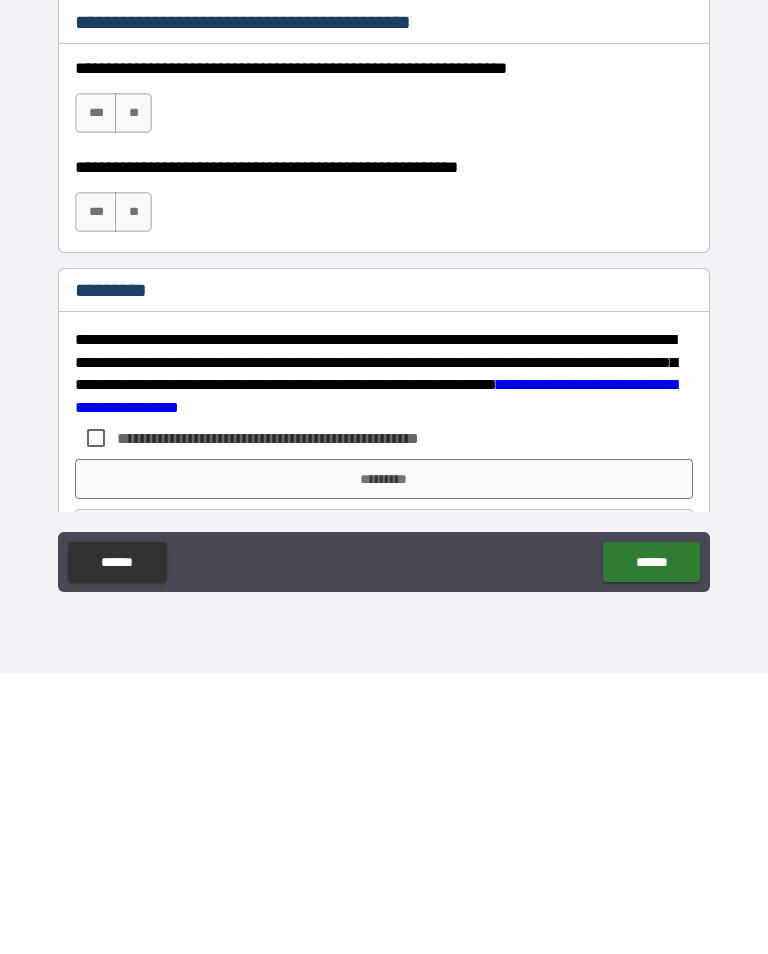 click on "***" at bounding box center (96, 394) 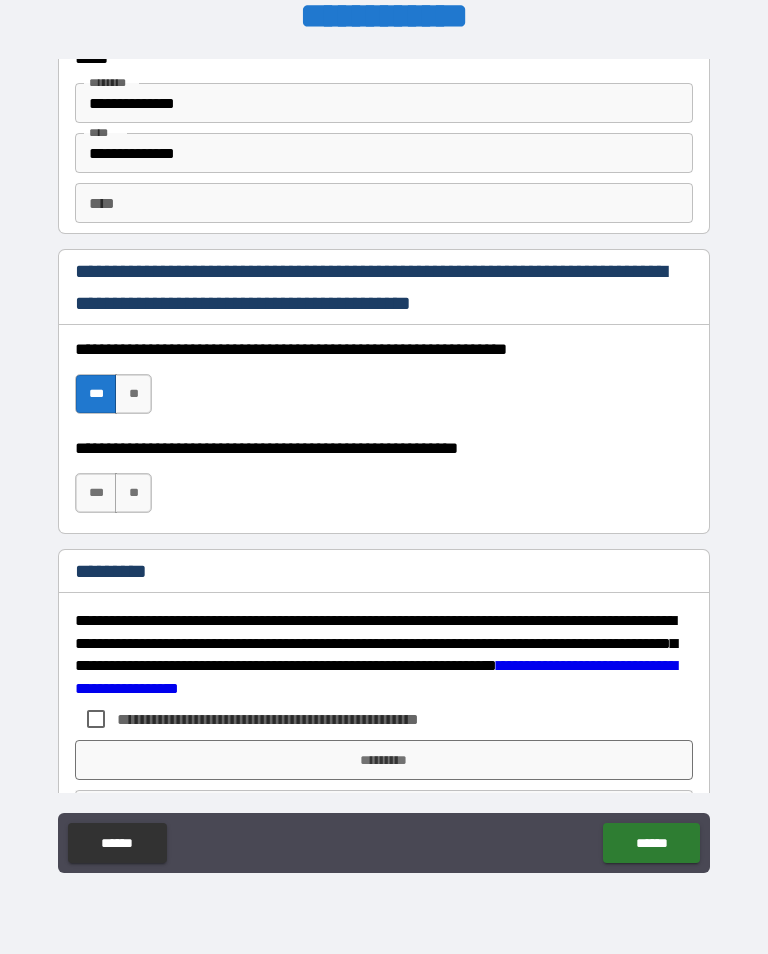 click on "***" at bounding box center (96, 493) 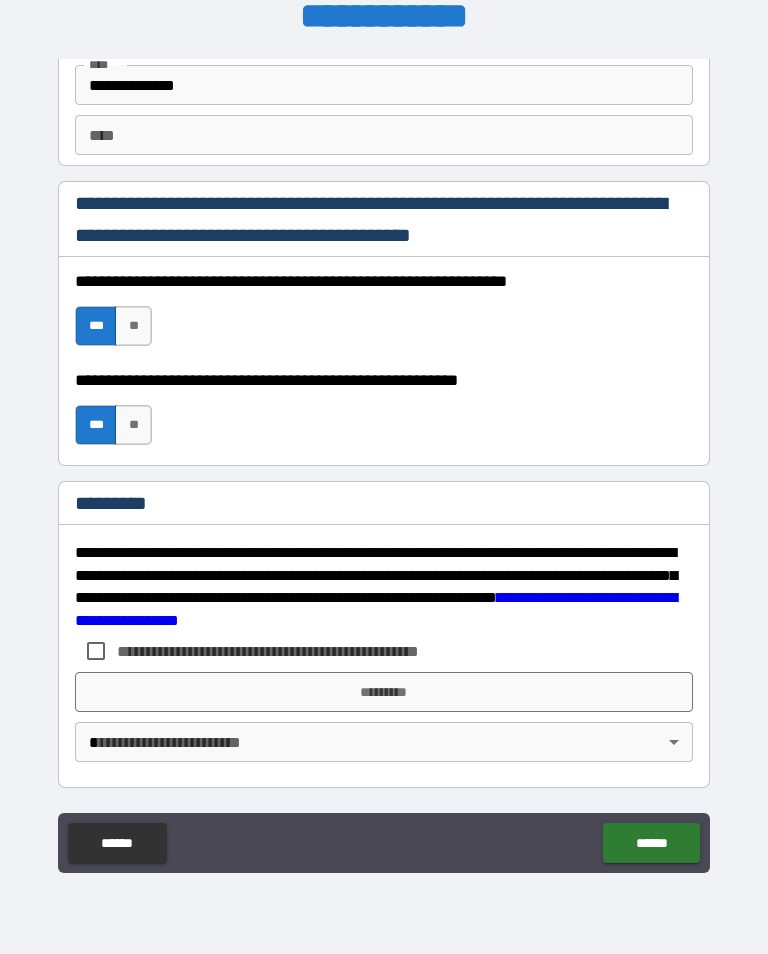 scroll, scrollTop: 2872, scrollLeft: 0, axis: vertical 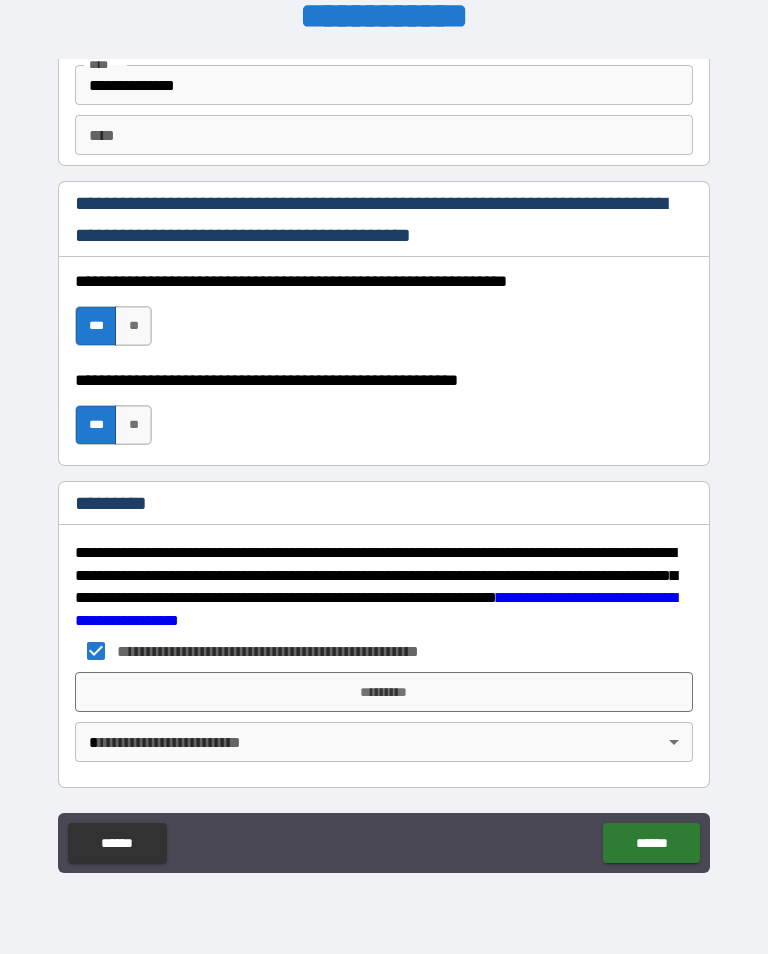 click on "**********" at bounding box center [280, 651] 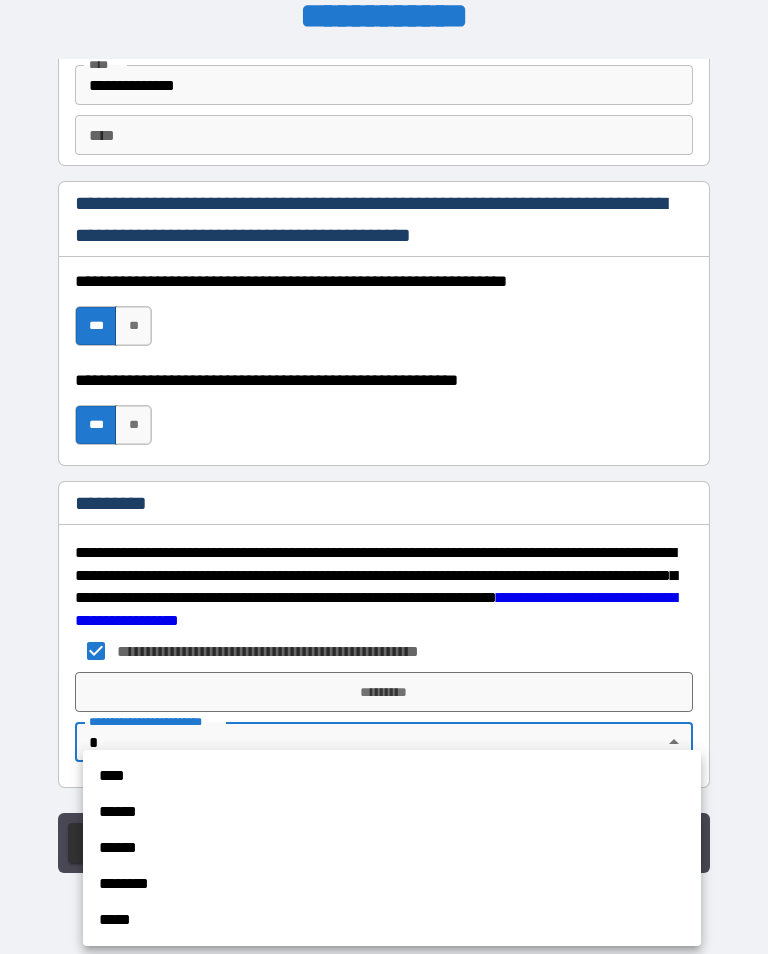 click on "****" at bounding box center [392, 776] 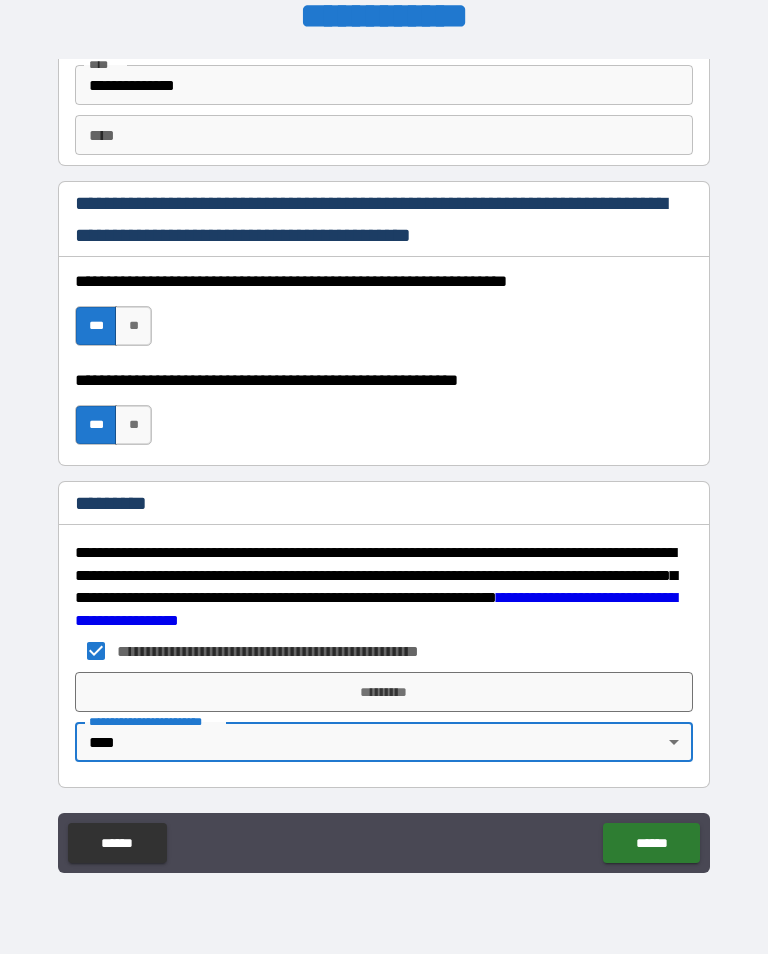 click on "*********" at bounding box center [384, 692] 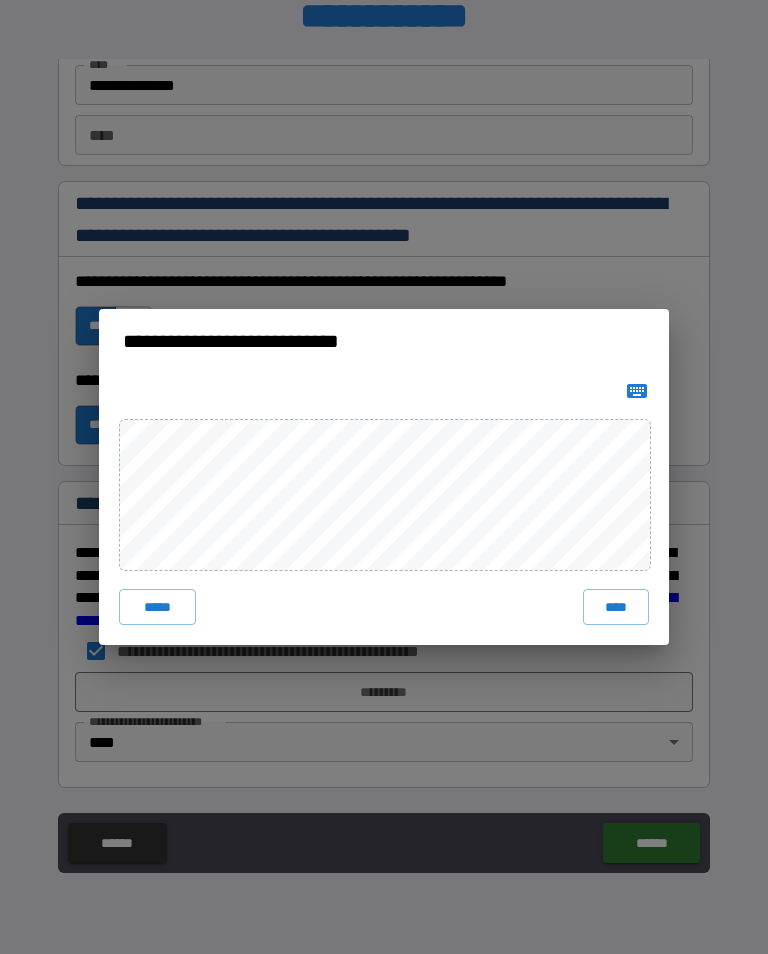 click on "****" at bounding box center (616, 607) 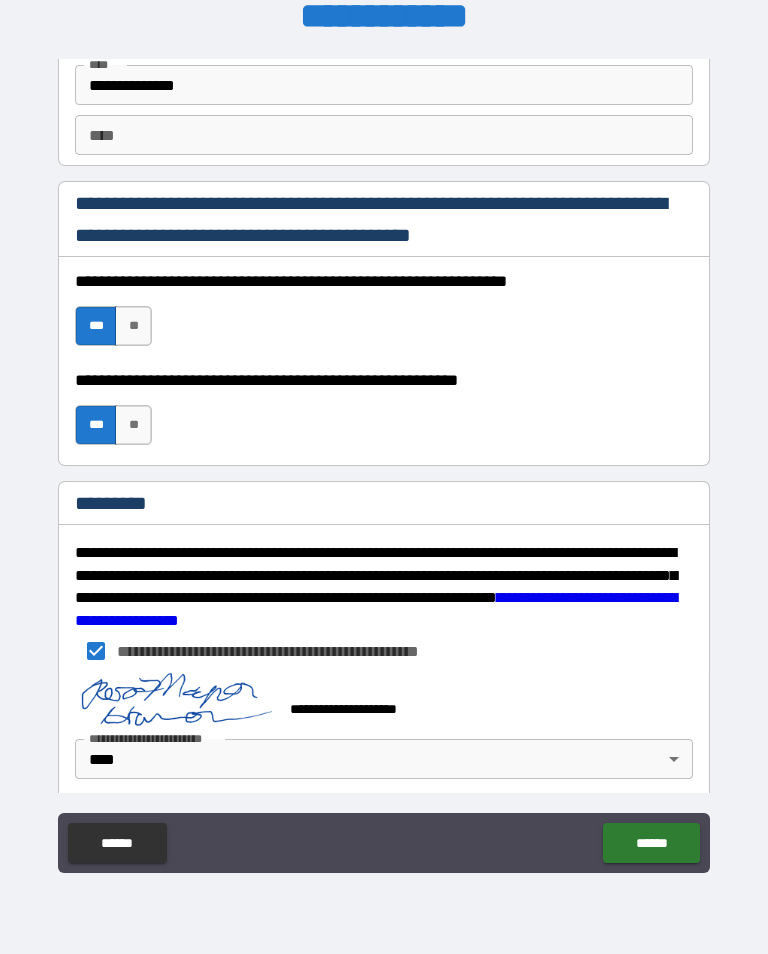 click on "******" at bounding box center [651, 843] 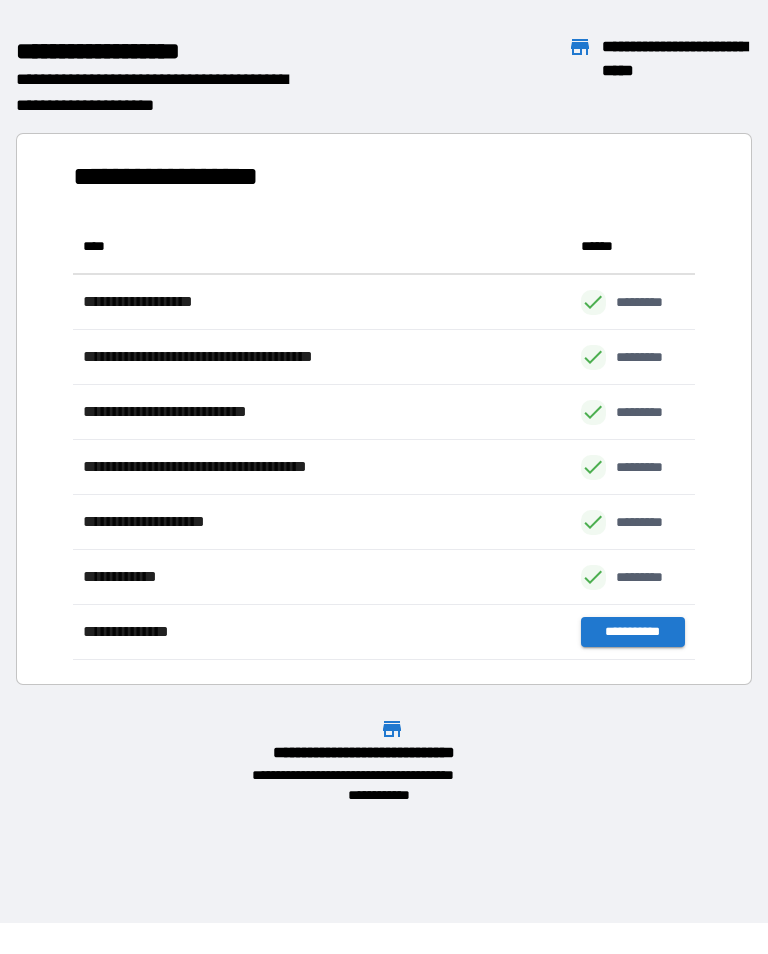 scroll, scrollTop: 1, scrollLeft: 1, axis: both 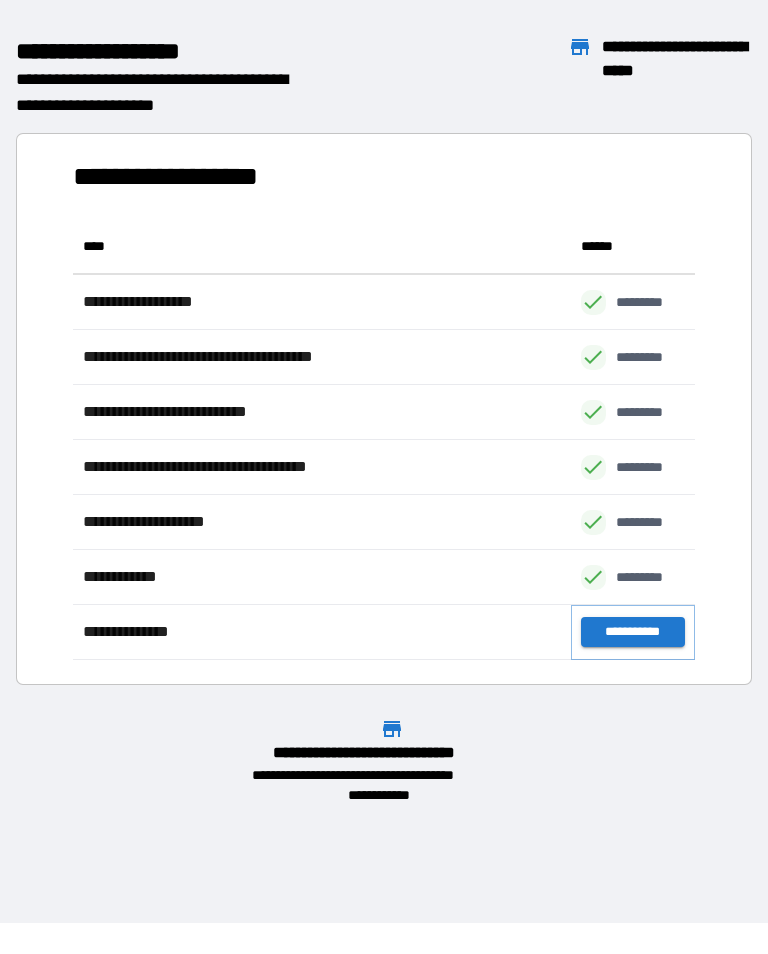 click on "**********" at bounding box center [633, 632] 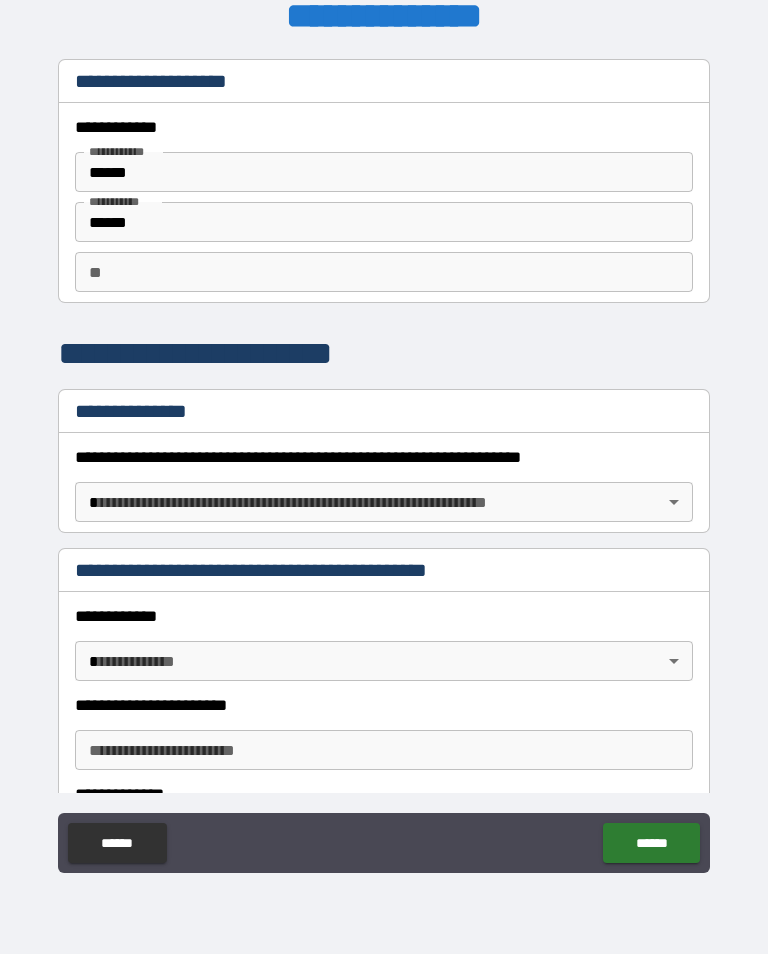 click on "******" at bounding box center (384, 172) 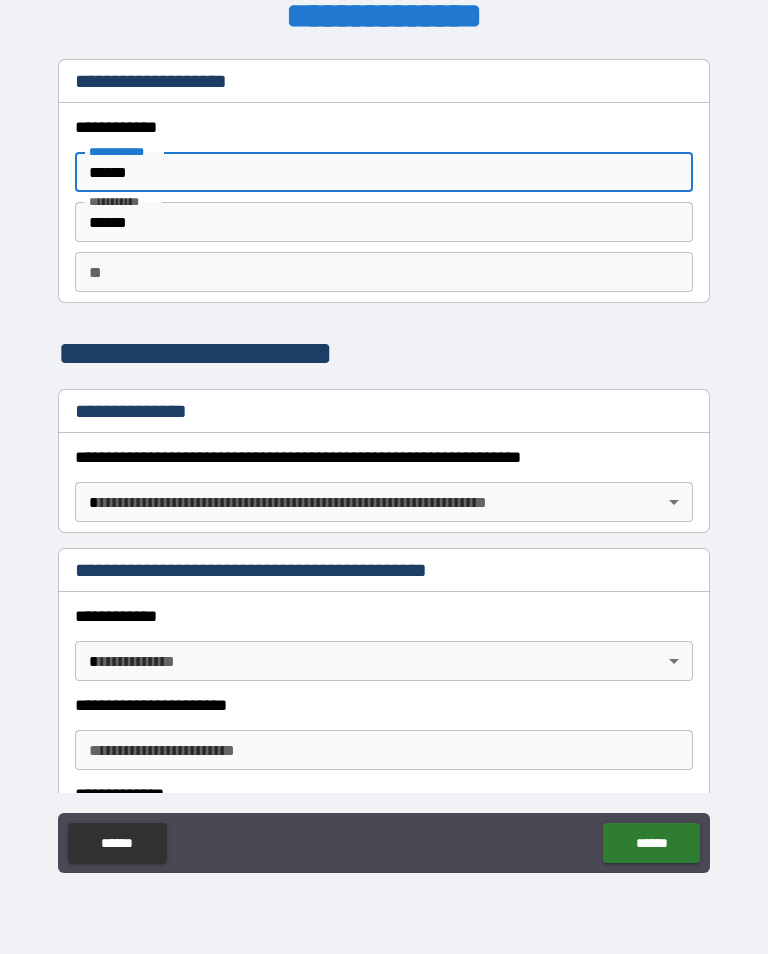 click on "******" at bounding box center (384, 172) 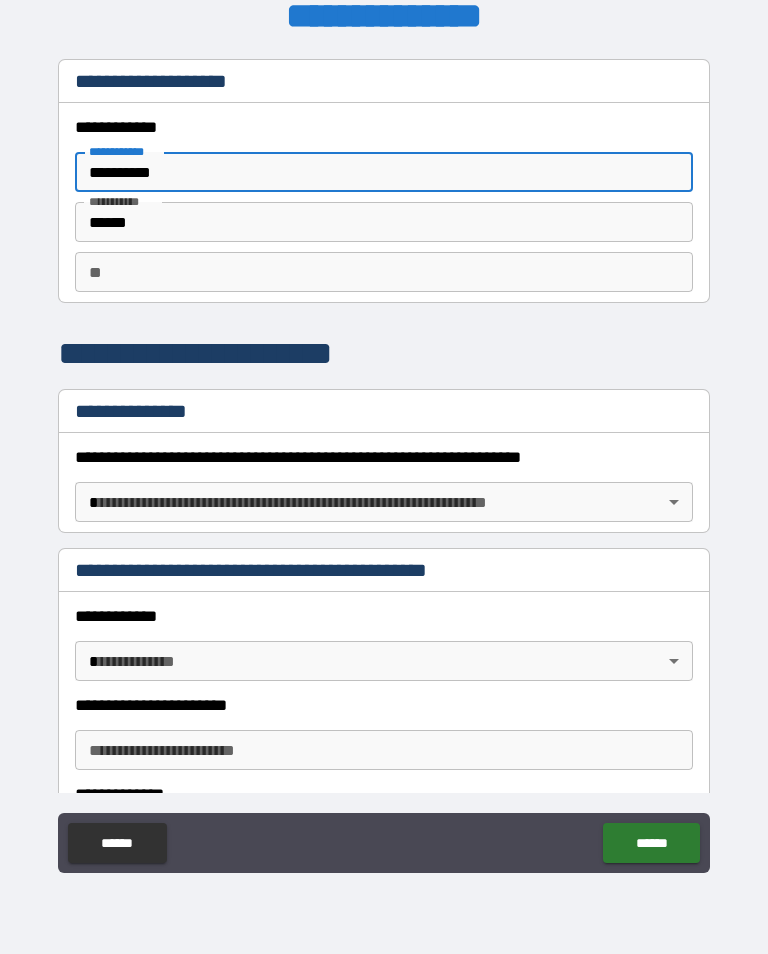 click on "*********" at bounding box center (384, 172) 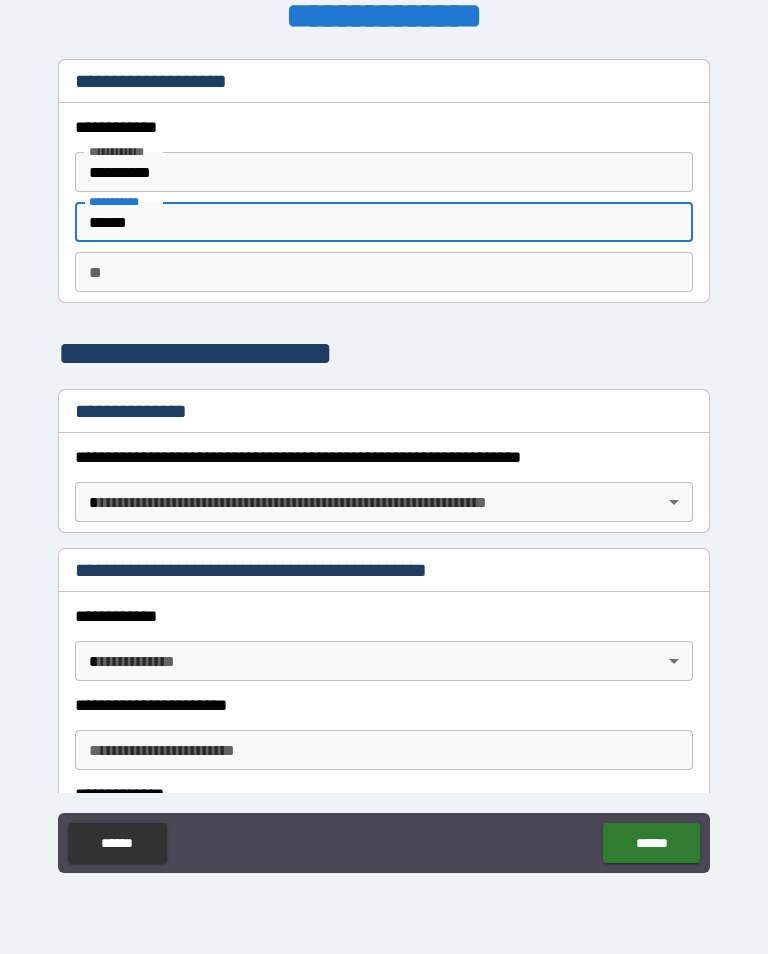 click on "******" at bounding box center (384, 222) 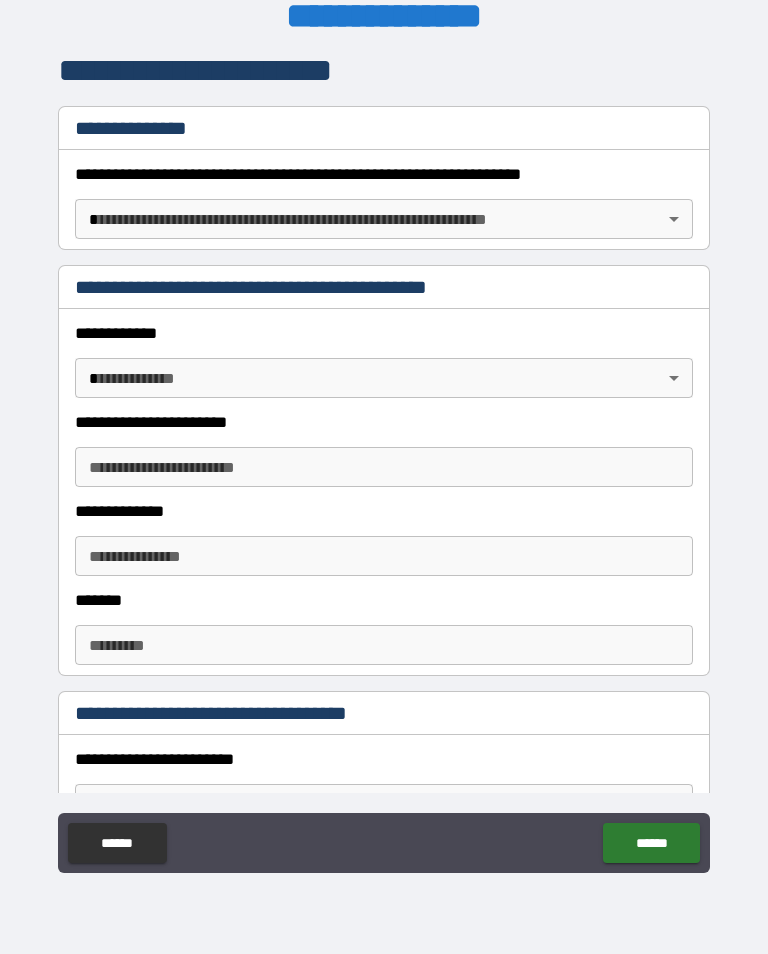 scroll, scrollTop: 284, scrollLeft: 0, axis: vertical 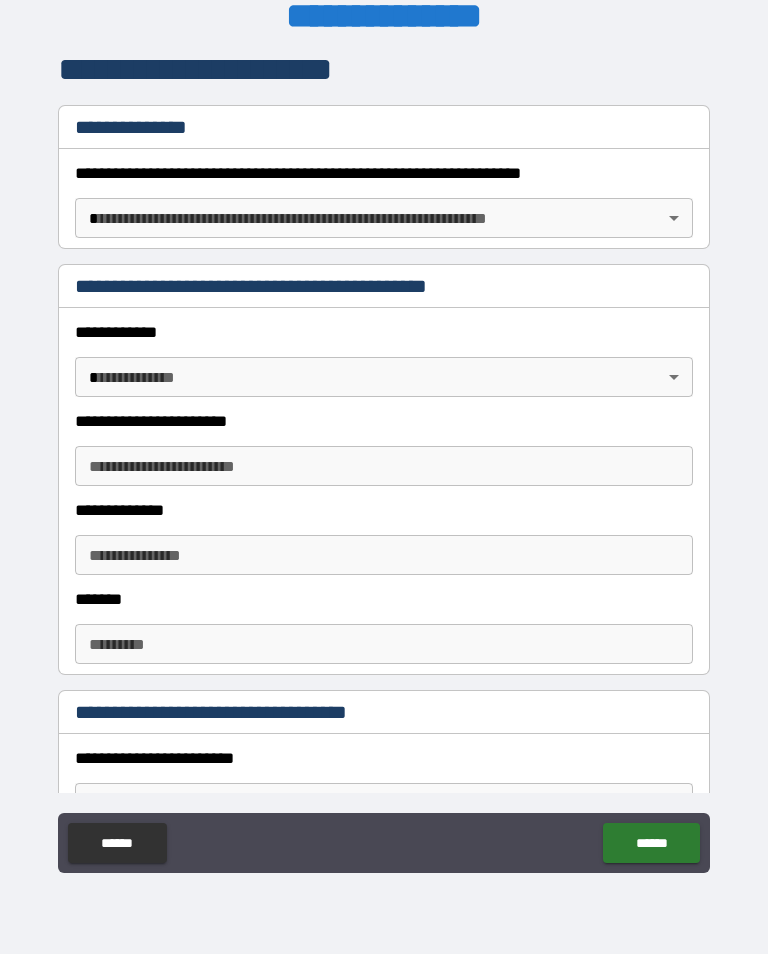 click on "[FIRST] [LAST] [CITY] [STATE] [POSTAL_CODE] [STREET] [NUMBER] [APARTMENT] [CITY] [STATE] [POSTAL_CODE] [COUNTRY] [PHONE] [EMAIL]" at bounding box center [384, 461] 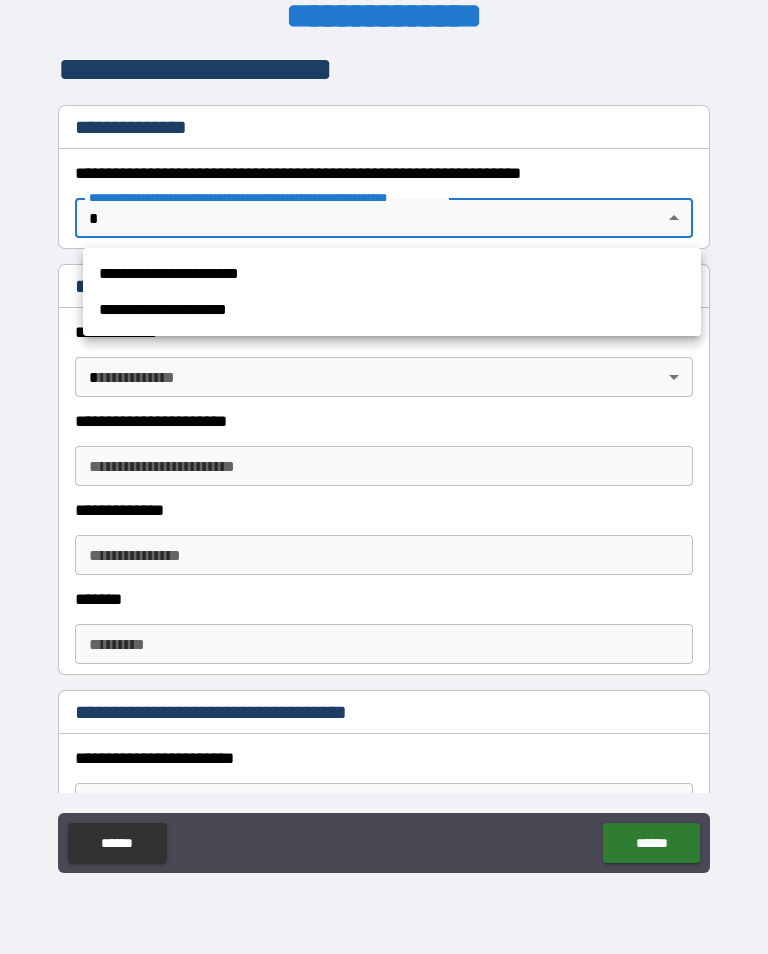 click on "**********" at bounding box center (392, 274) 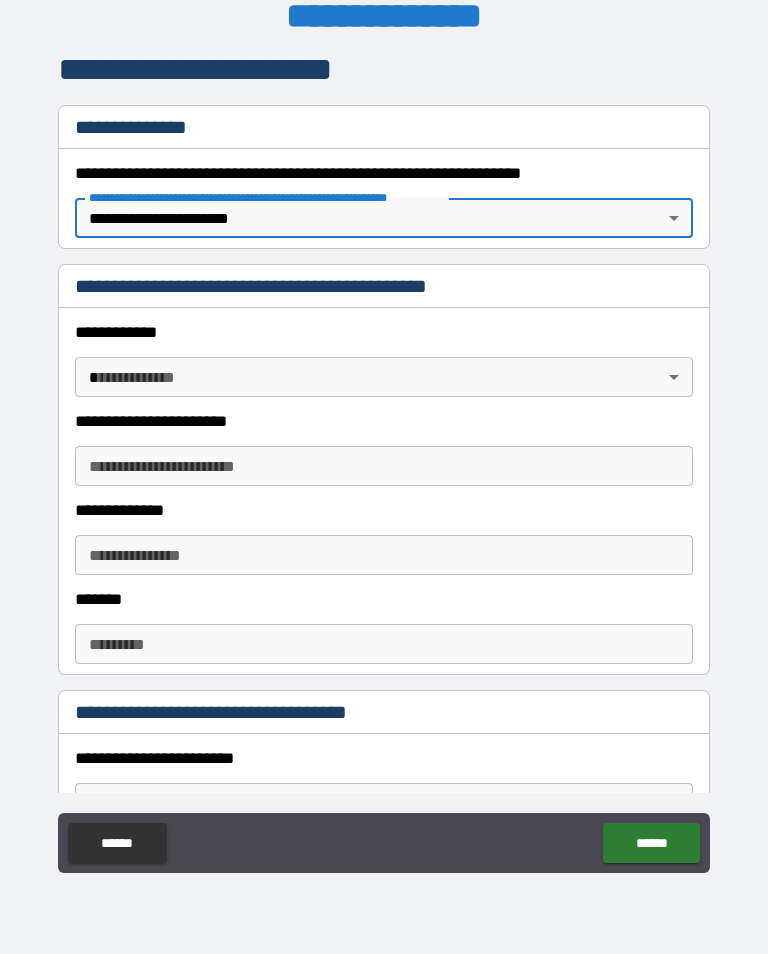 click on "[FIRST] [LAST] [CITY] [STATE] [POSTAL_CODE] [STREET] [NUMBER] [APARTMENT] [CITY] [STATE] [POSTAL_CODE] [COUNTRY] [PHONE] [EMAIL]" at bounding box center [384, 461] 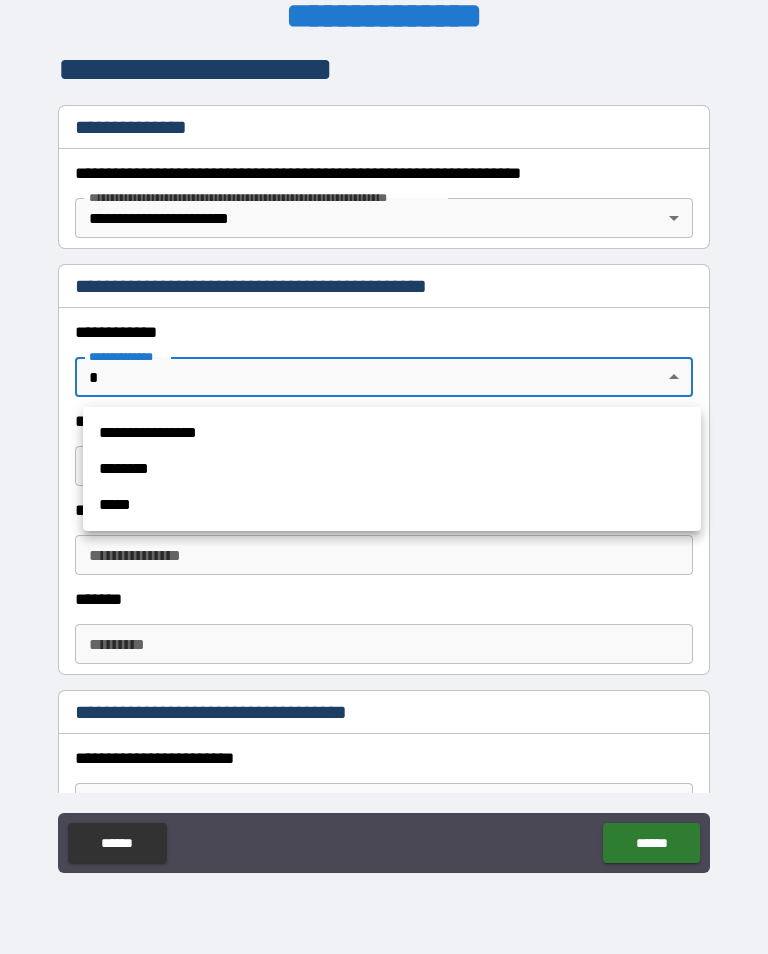 click at bounding box center [384, 477] 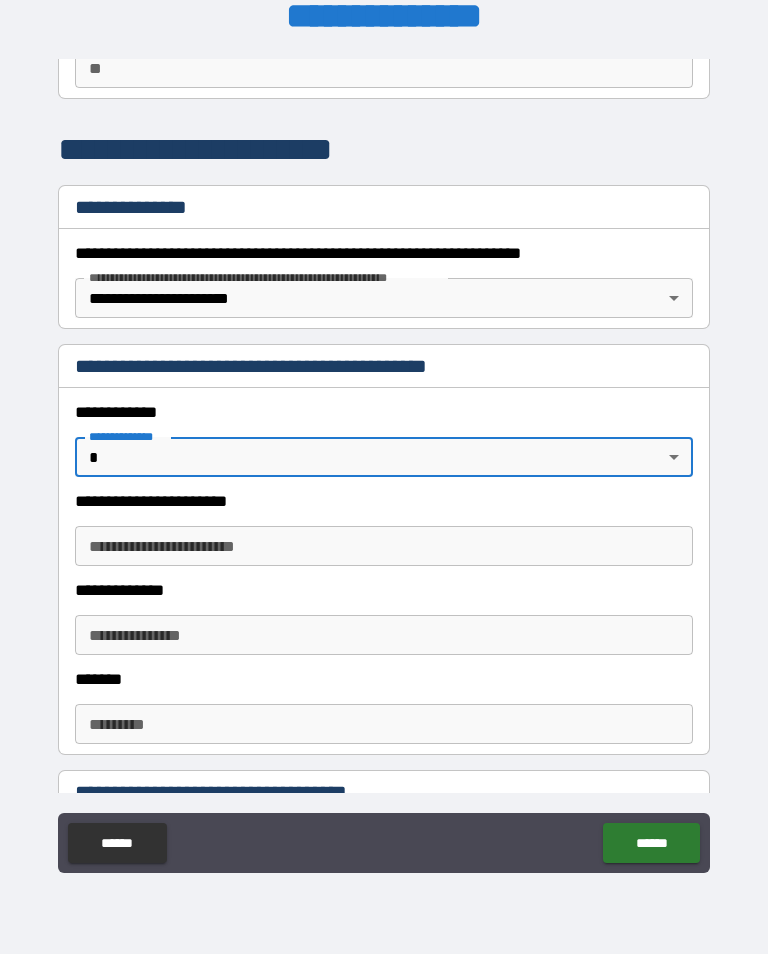 scroll, scrollTop: 225, scrollLeft: 0, axis: vertical 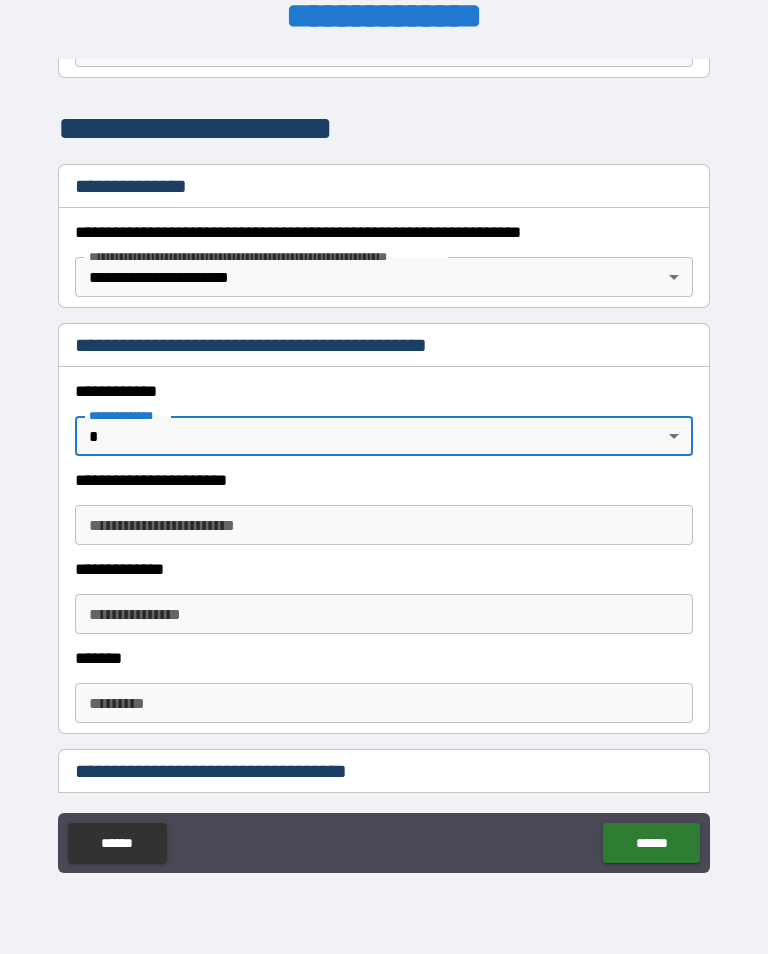 click on "[FIRST] [LAST] [CITY] [STATE] [POSTAL_CODE] [STREET] [NUMBER] [APARTMENT] [CITY] [STATE] [POSTAL_CODE] [COUNTRY] [PHONE] [EMAIL]" at bounding box center (384, 461) 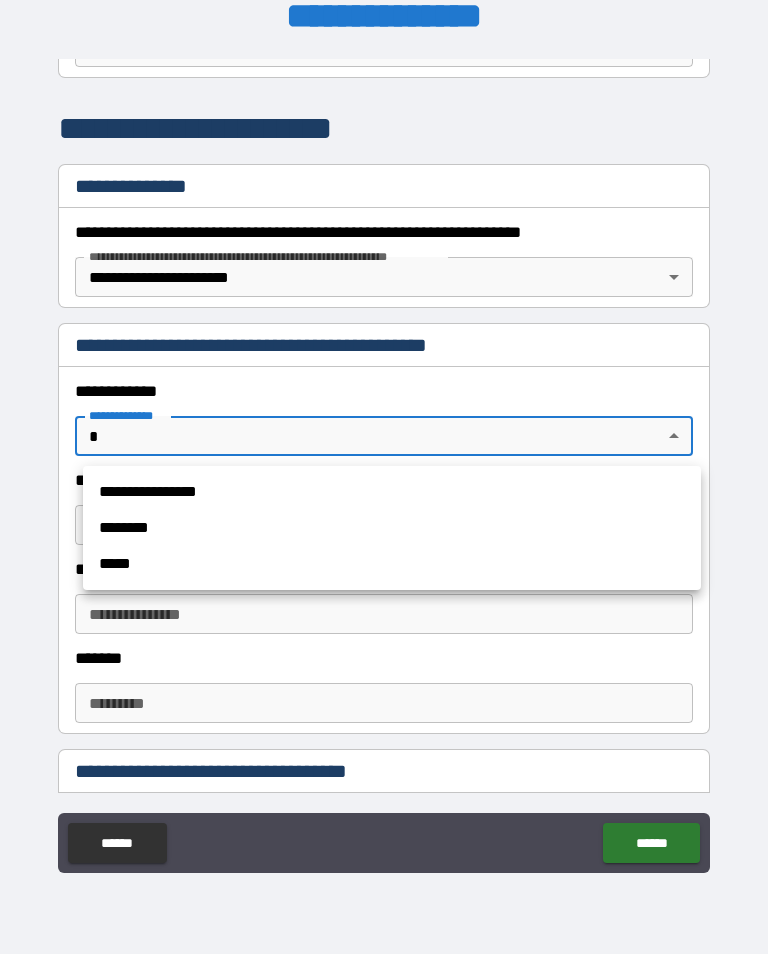 click on "********" at bounding box center (392, 528) 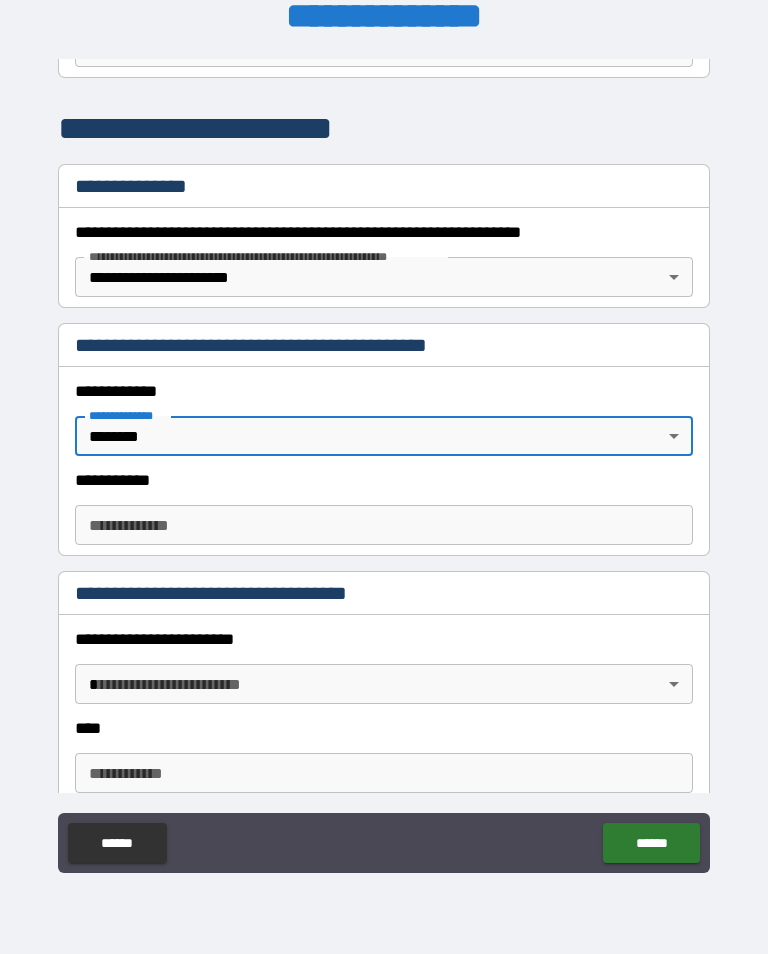 click on "**********" at bounding box center [384, 525] 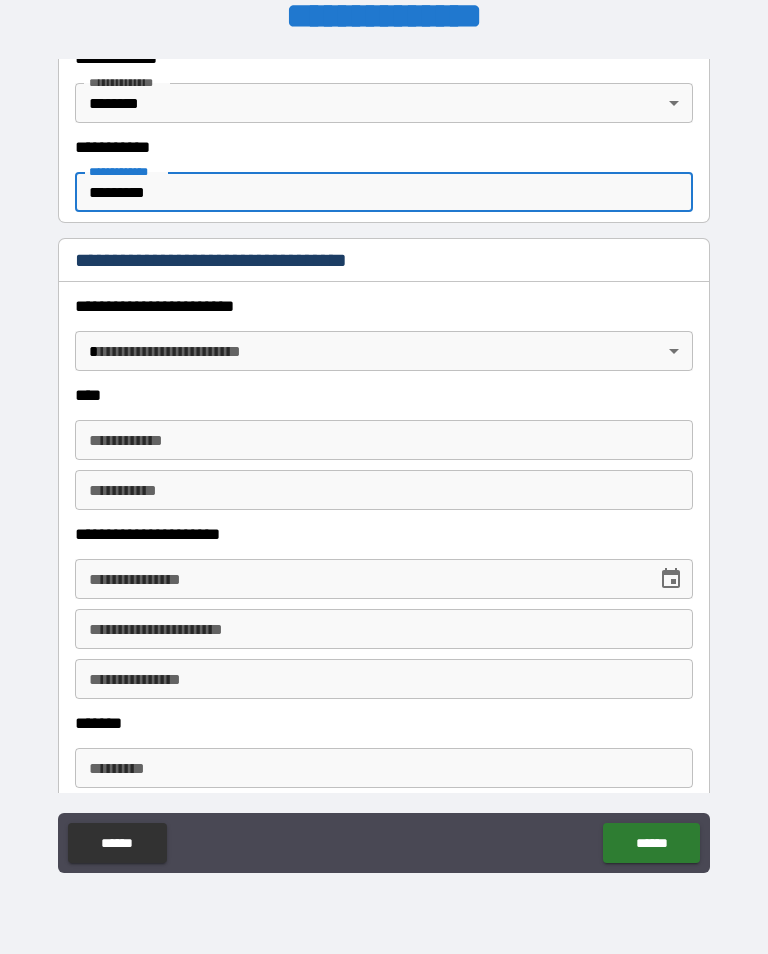 scroll, scrollTop: 559, scrollLeft: 0, axis: vertical 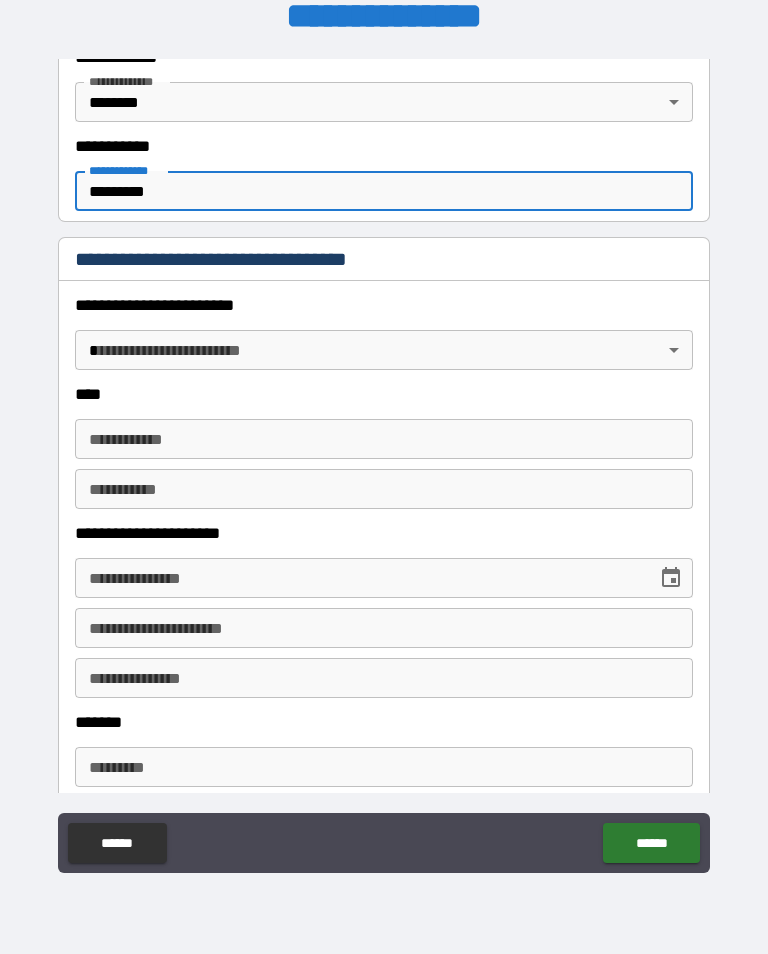 click on "[FIRST] [LAST] [CITY] [STATE] [POSTAL_CODE] [STREET] [NUMBER] [APARTMENT] [CITY] [STATE] [POSTAL_CODE] [COUNTRY] [PHONE] [EMAIL]" at bounding box center (384, 461) 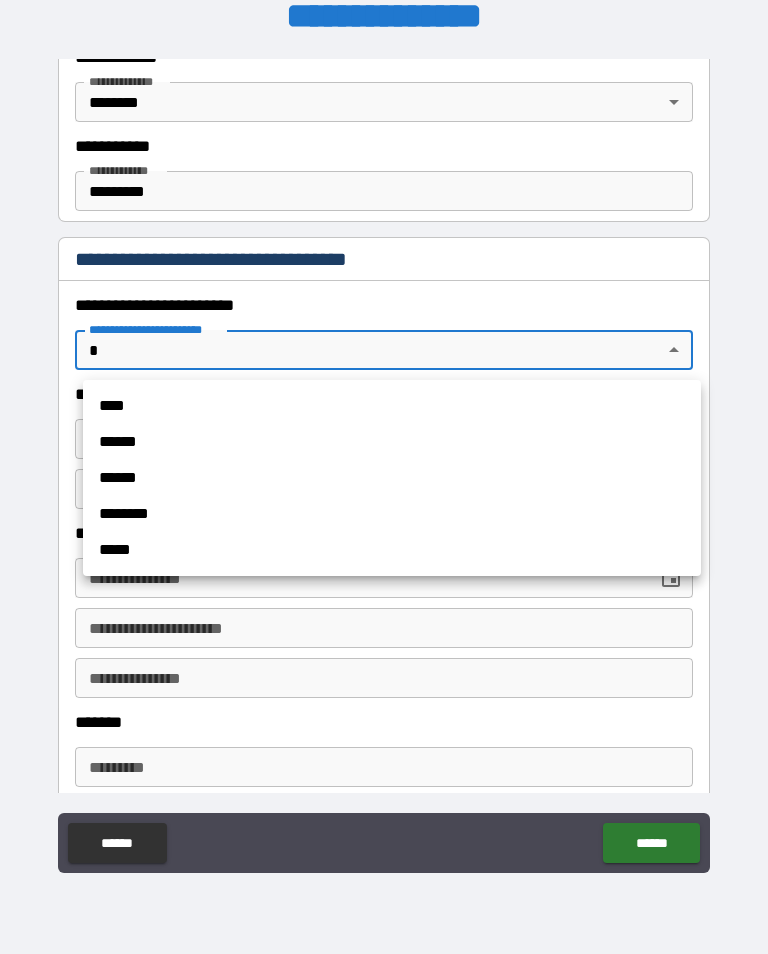 click on "****" at bounding box center [392, 406] 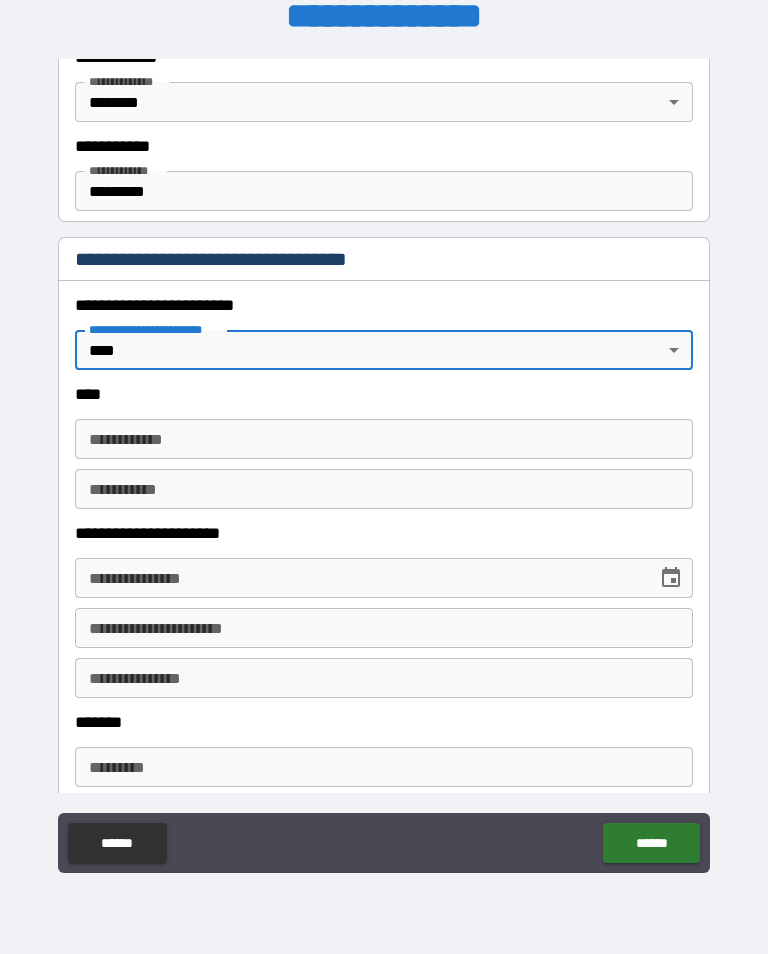 click on "**********" at bounding box center [384, 439] 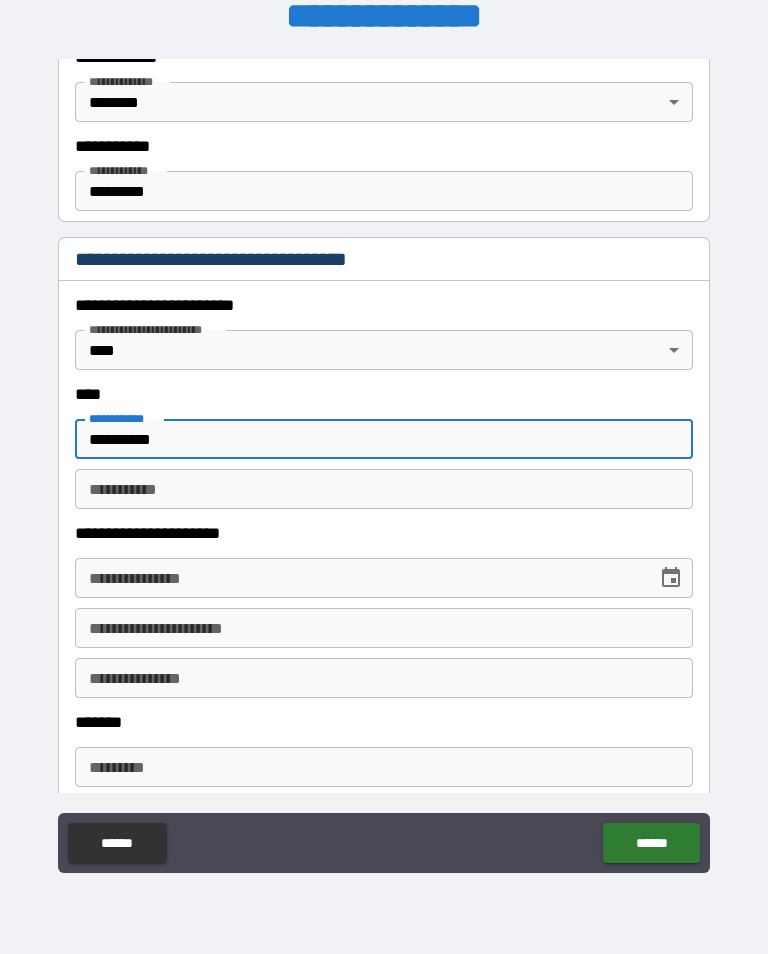 click on "*********   *" at bounding box center (384, 489) 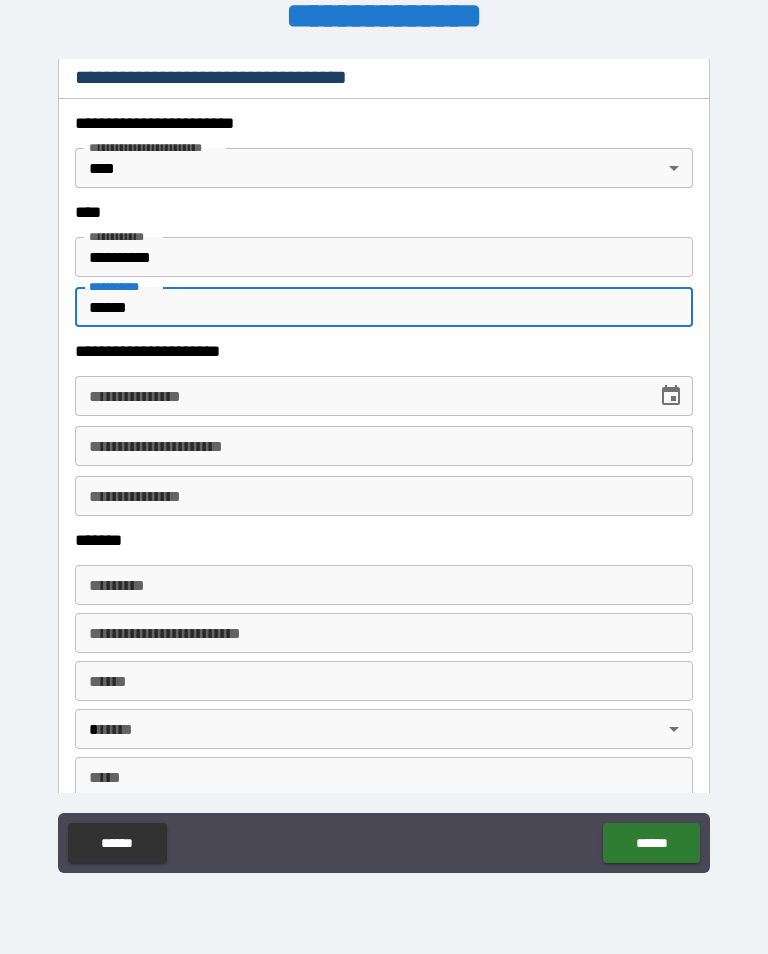 scroll, scrollTop: 755, scrollLeft: 0, axis: vertical 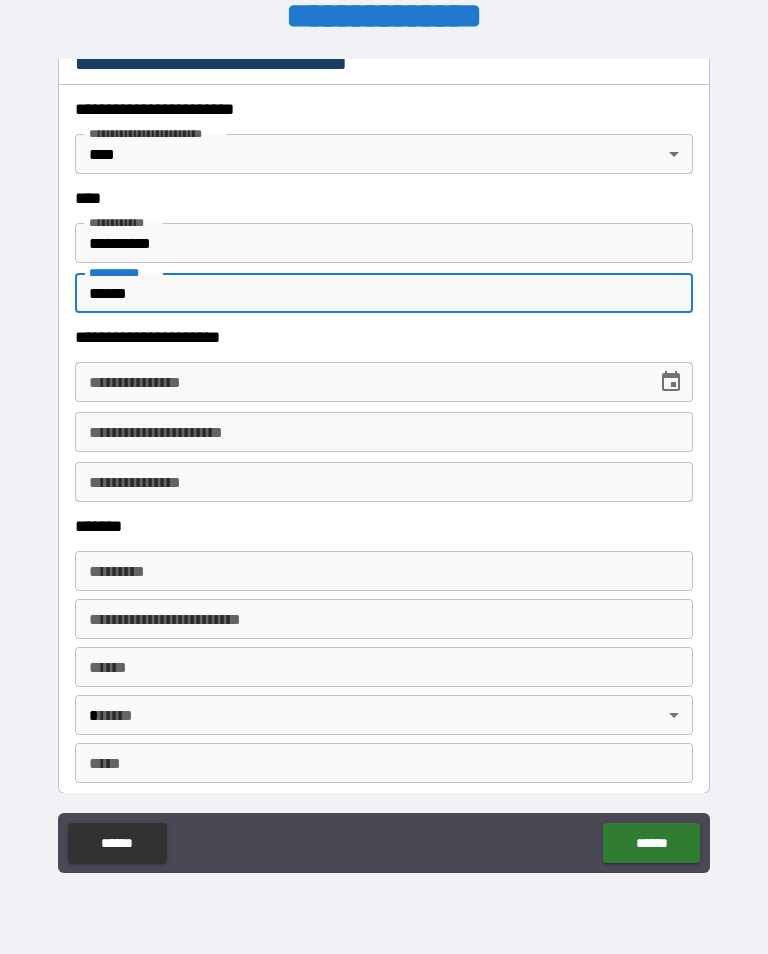 click on "**********" at bounding box center [359, 382] 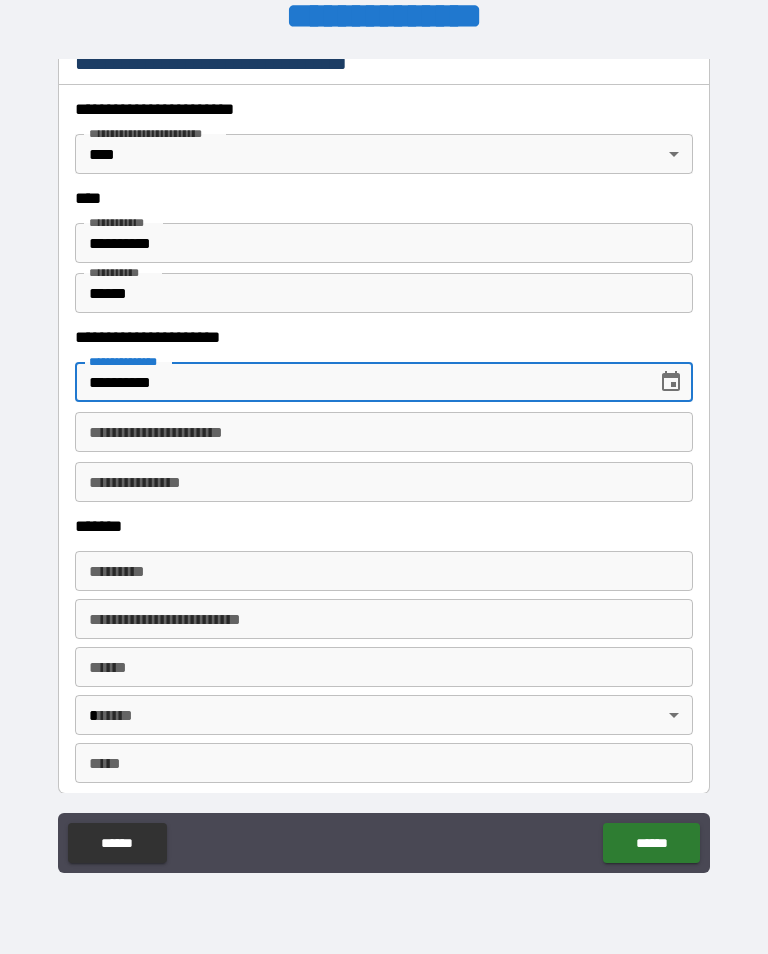 click on "**********" at bounding box center [384, 432] 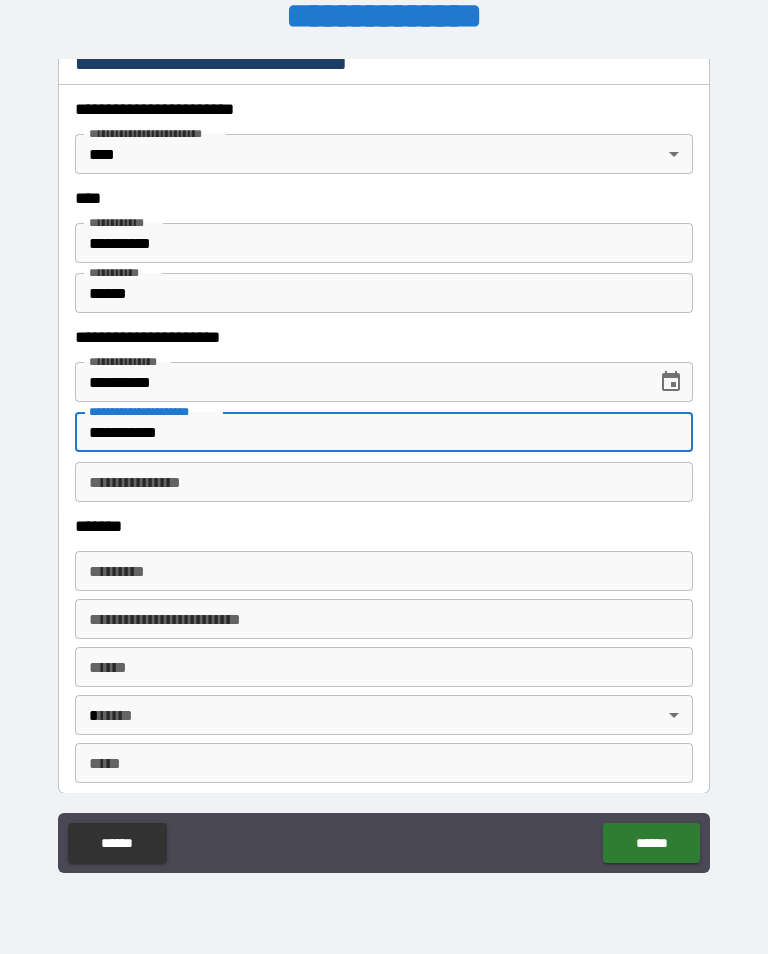 click on "**********" at bounding box center [384, 482] 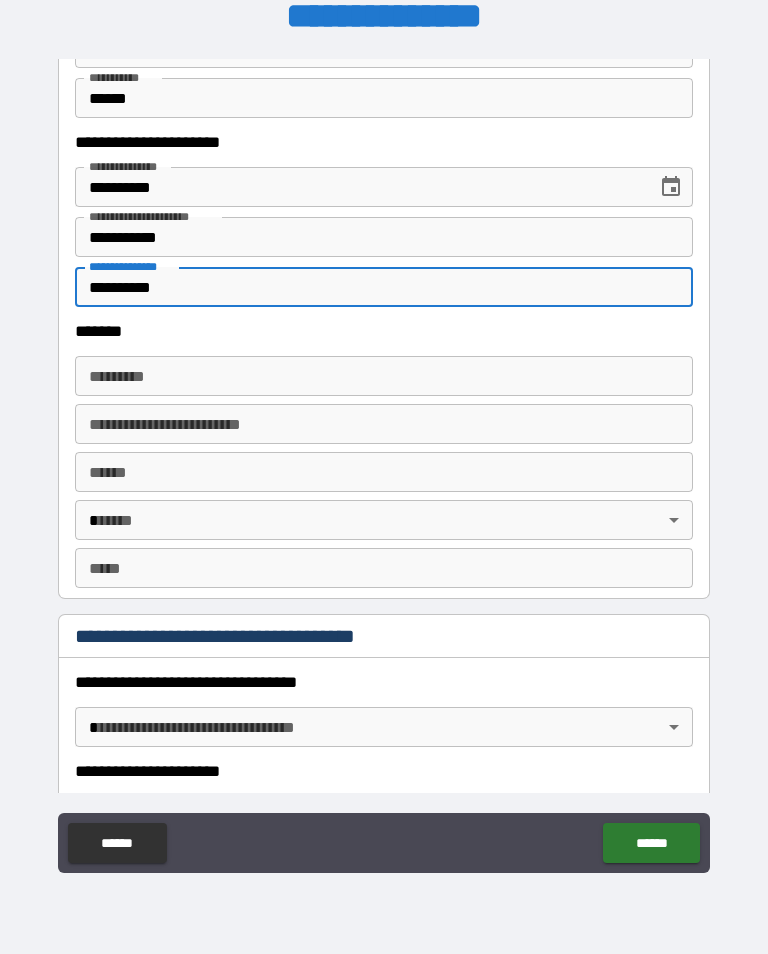 scroll, scrollTop: 1009, scrollLeft: 0, axis: vertical 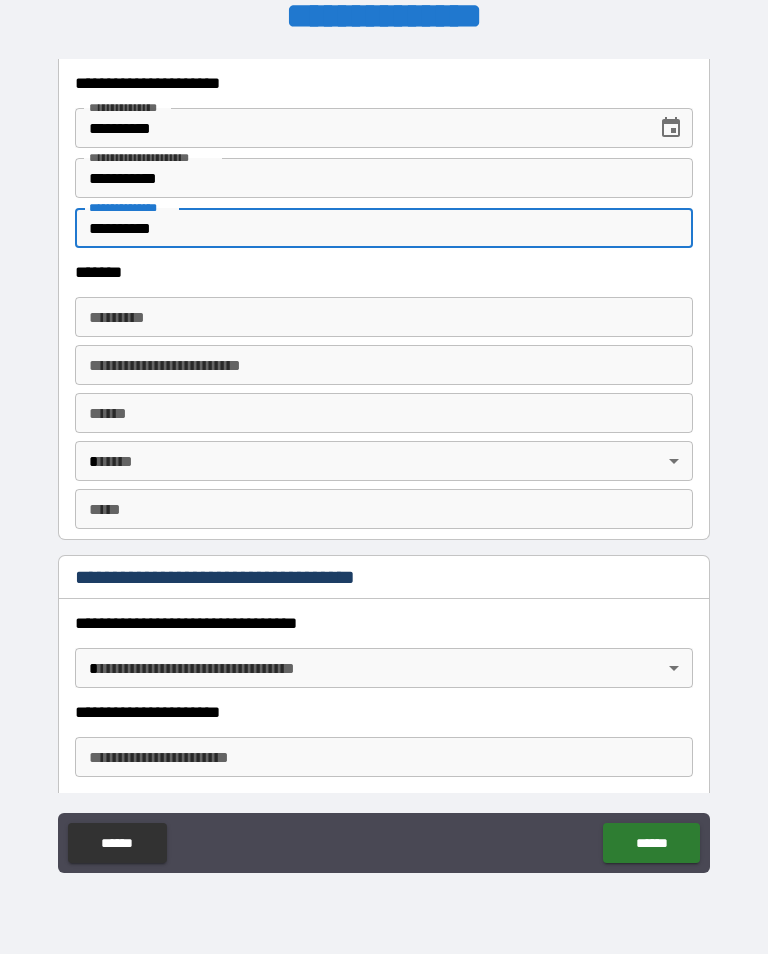 click on "*******   *" at bounding box center (384, 317) 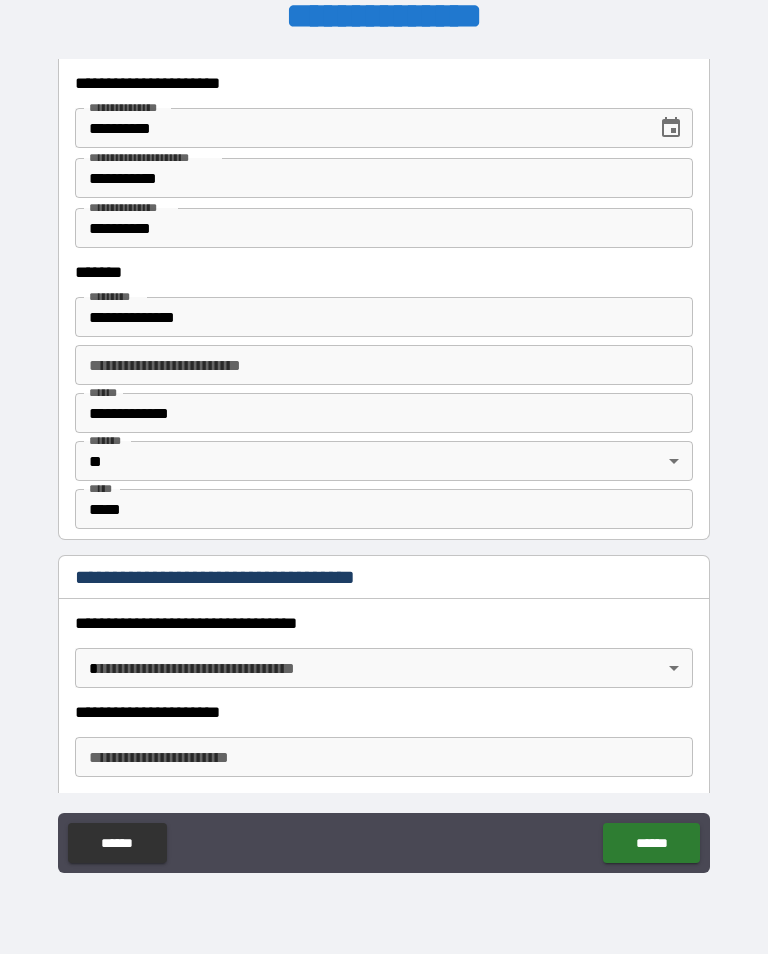 click on "**********" at bounding box center [384, 365] 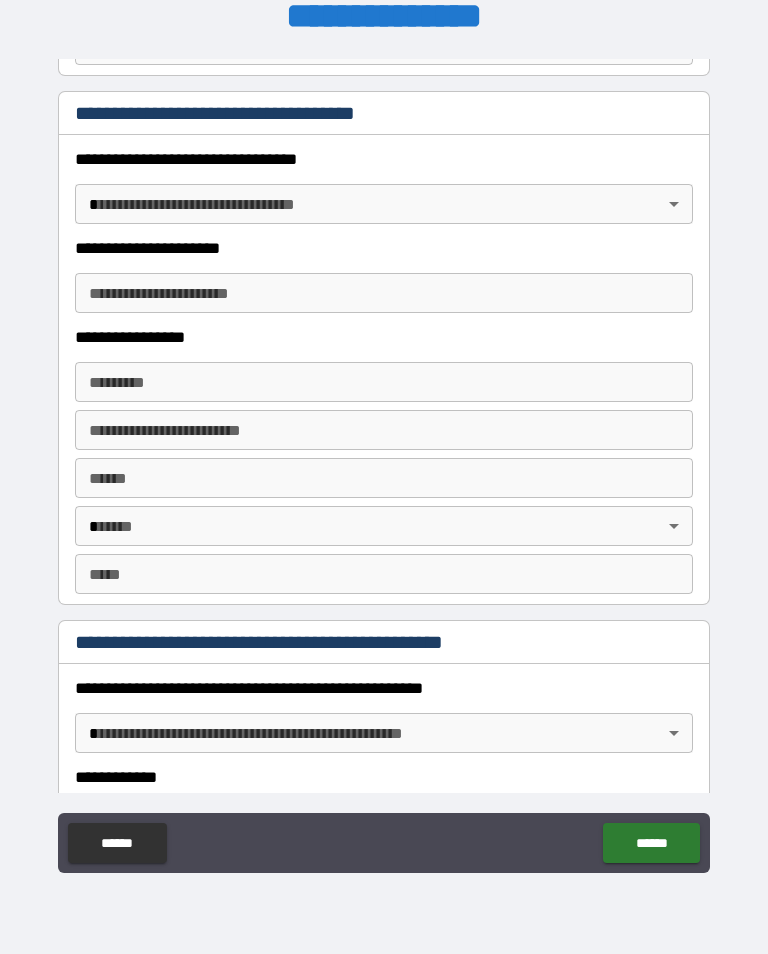 scroll, scrollTop: 1474, scrollLeft: 0, axis: vertical 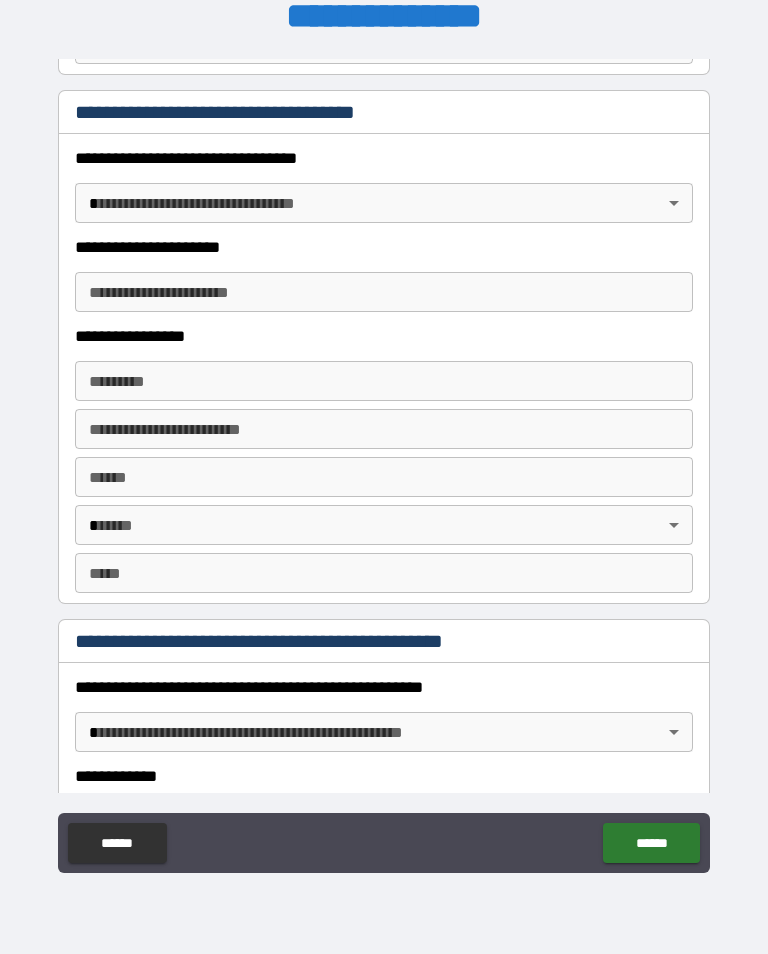 click on "**********" at bounding box center [384, 188] 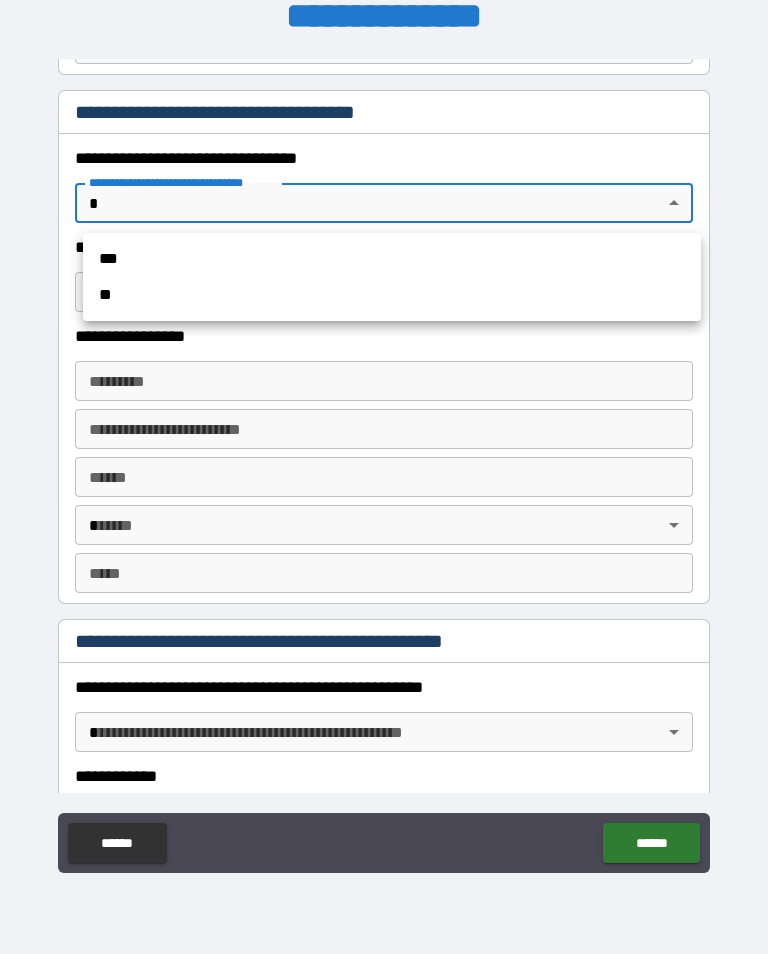click on "**" at bounding box center (392, 295) 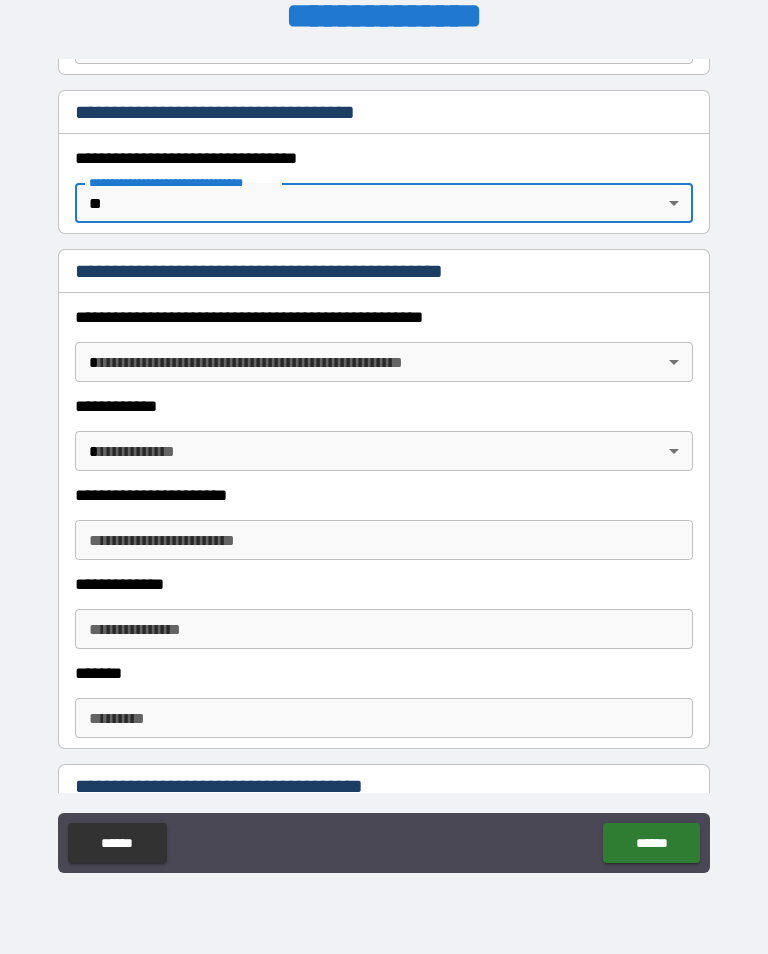 click on "[FIRST] [LAST] [CITY] [STATE] [POSTAL_CODE] [STREET] [NUMBER] [APARTMENT] [CITY] [STATE] [POSTAL_CODE] [COUNTRY] [PHONE] [EMAIL]" at bounding box center (384, 461) 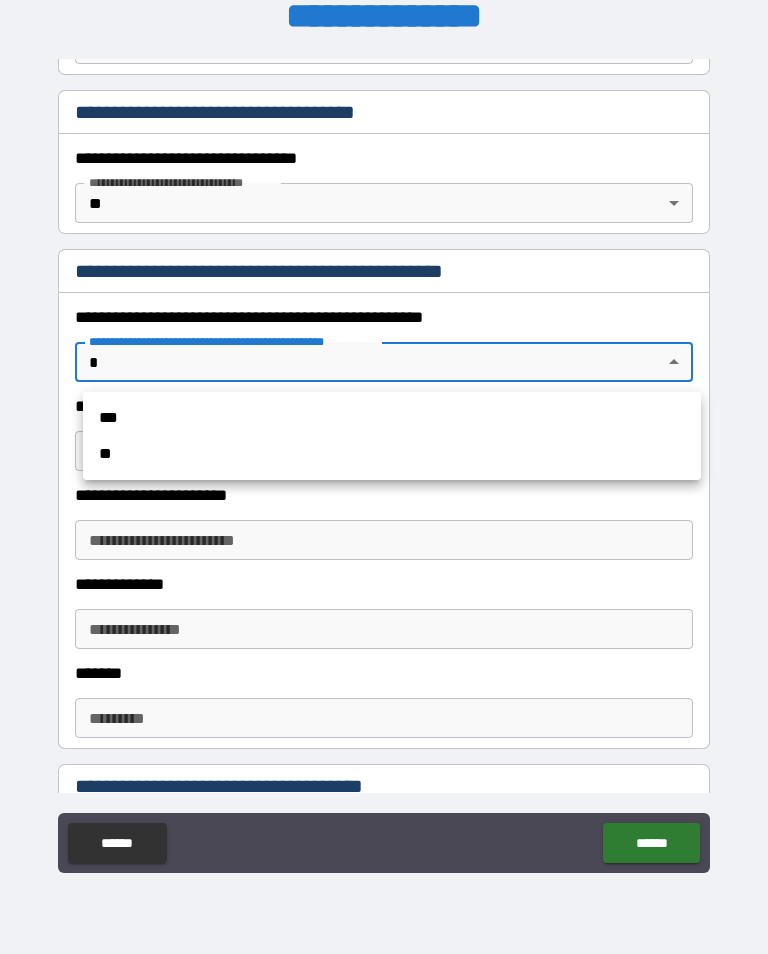 click on "**" at bounding box center (392, 454) 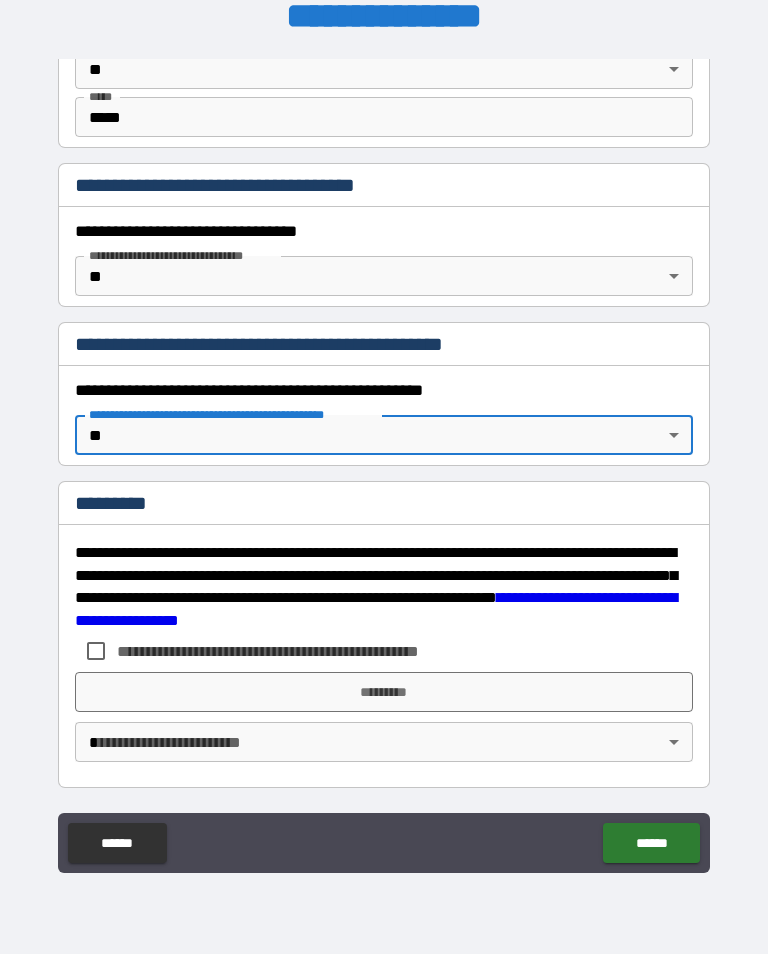 scroll, scrollTop: 1401, scrollLeft: 0, axis: vertical 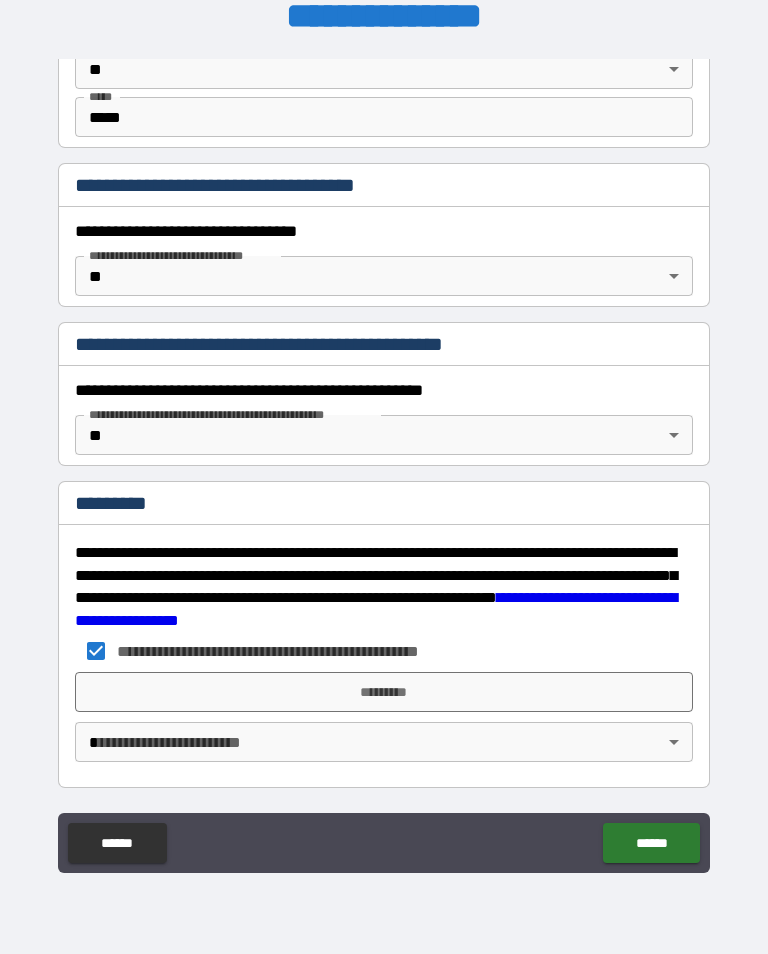 click on "[FIRST] [LAST] [CITY] [STATE] [POSTAL_CODE] [STREET] [NUMBER] [APARTMENT] [CITY] [STATE] [POSTAL_CODE] [COUNTRY] [PHONE] [EMAIL]" at bounding box center (384, 461) 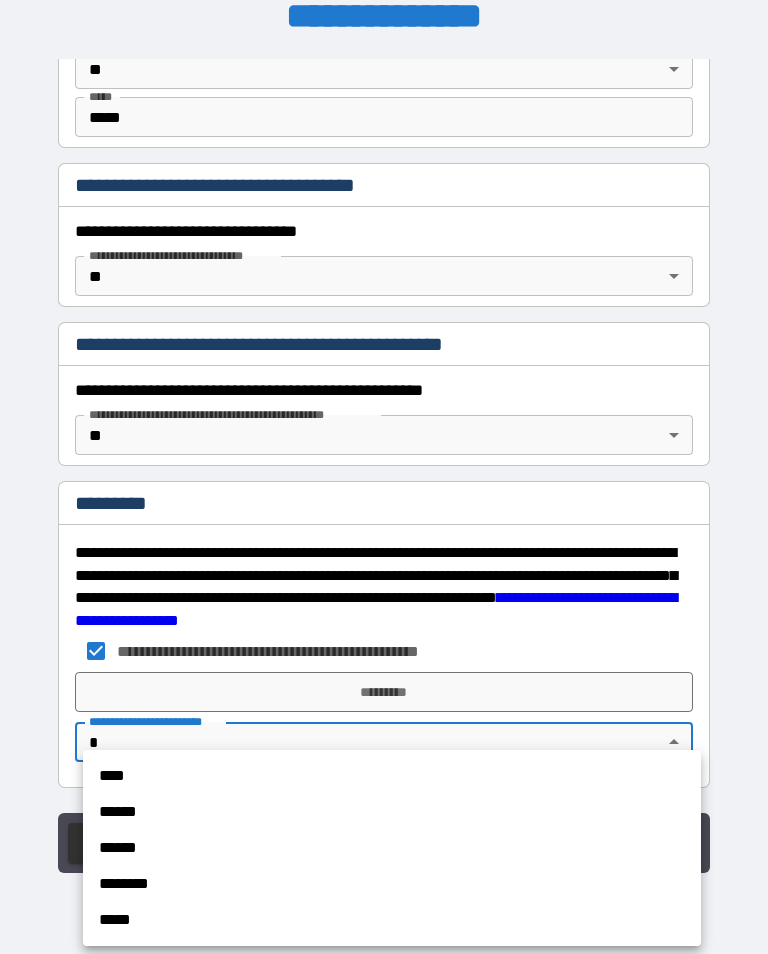 click on "****" at bounding box center [392, 776] 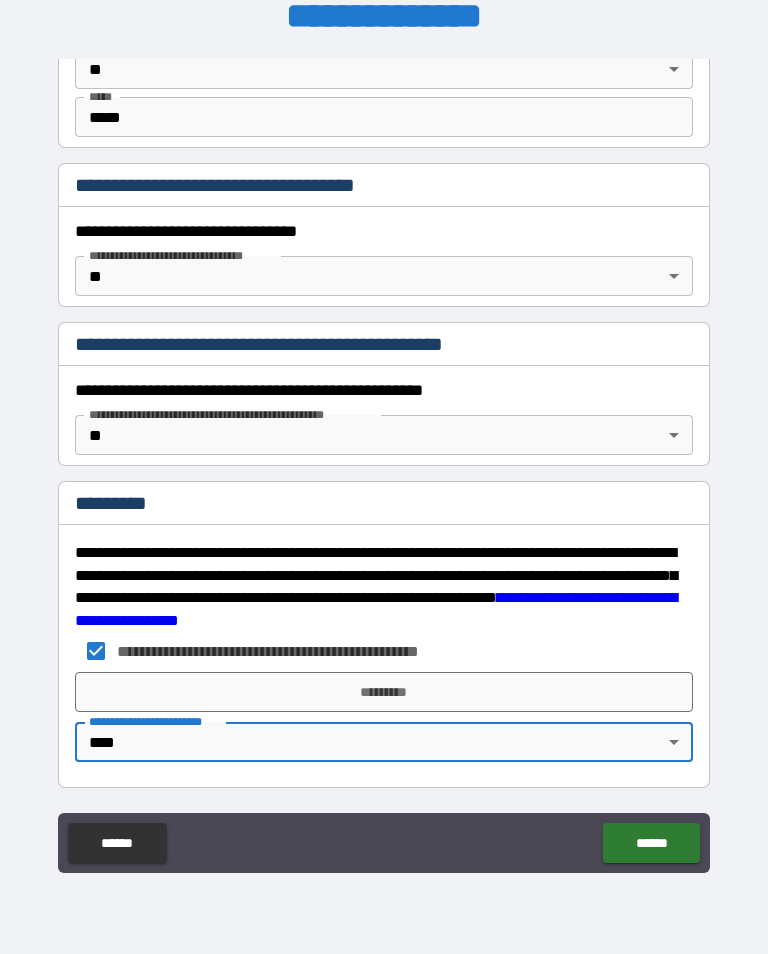 click on "*********" at bounding box center (384, 692) 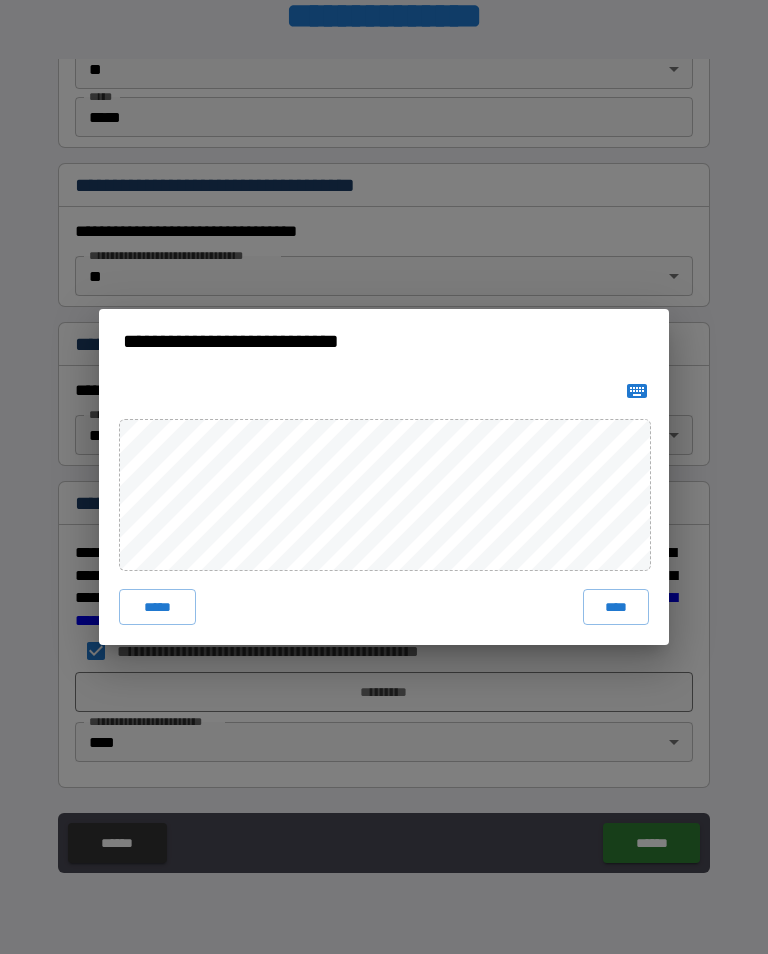 click on "****" at bounding box center (616, 607) 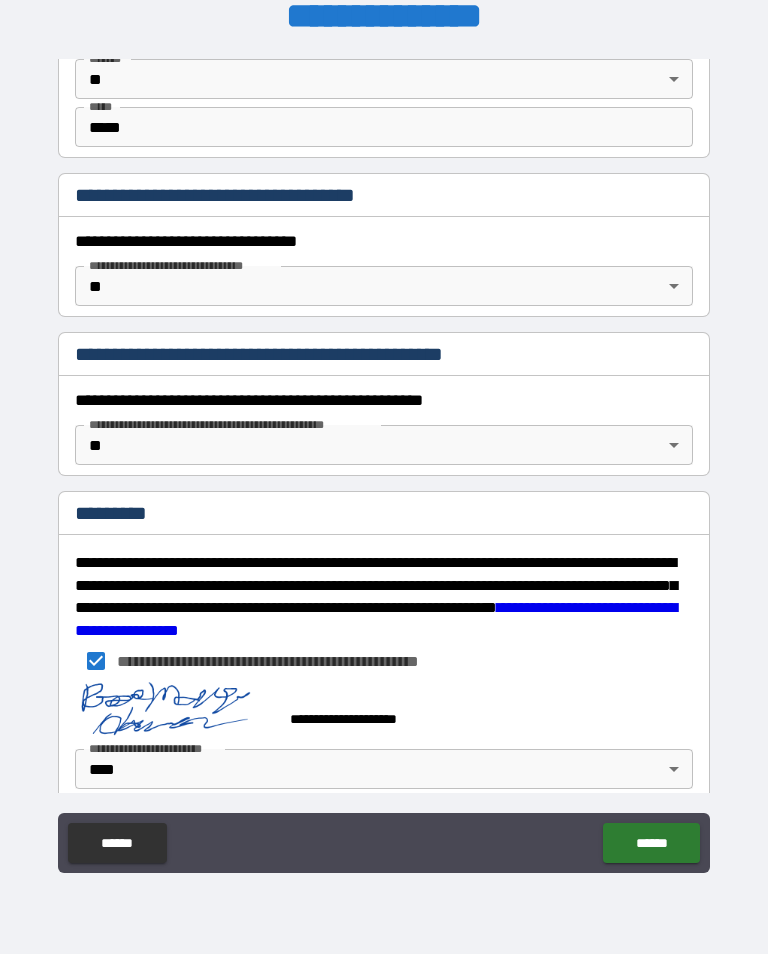 click on "******" at bounding box center (651, 843) 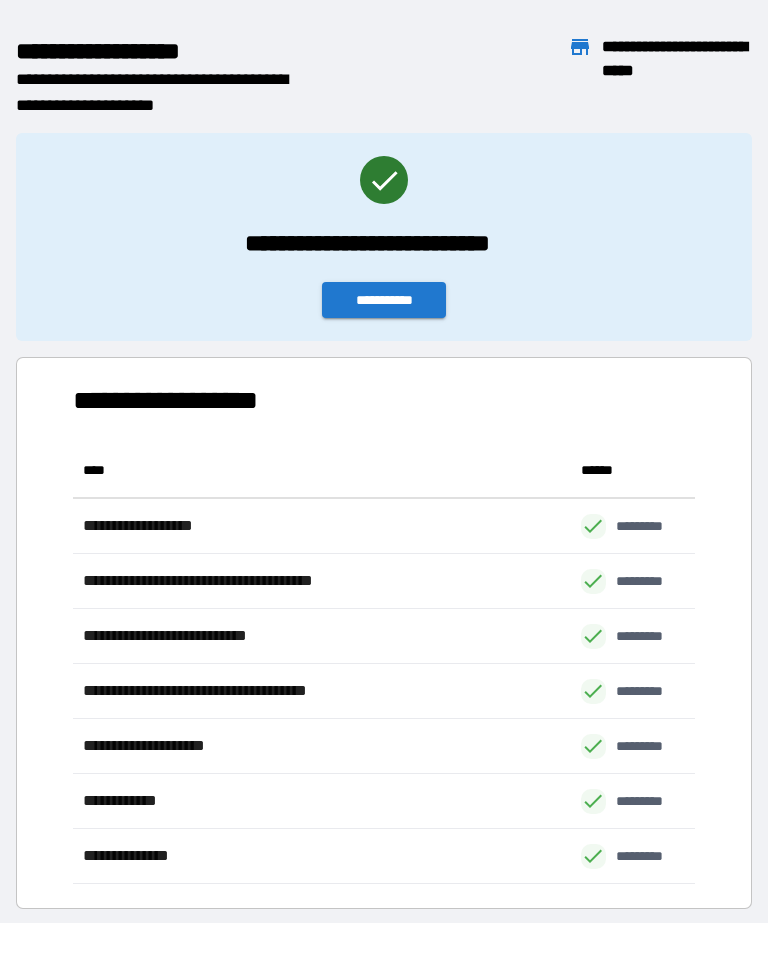 scroll, scrollTop: 441, scrollLeft: 622, axis: both 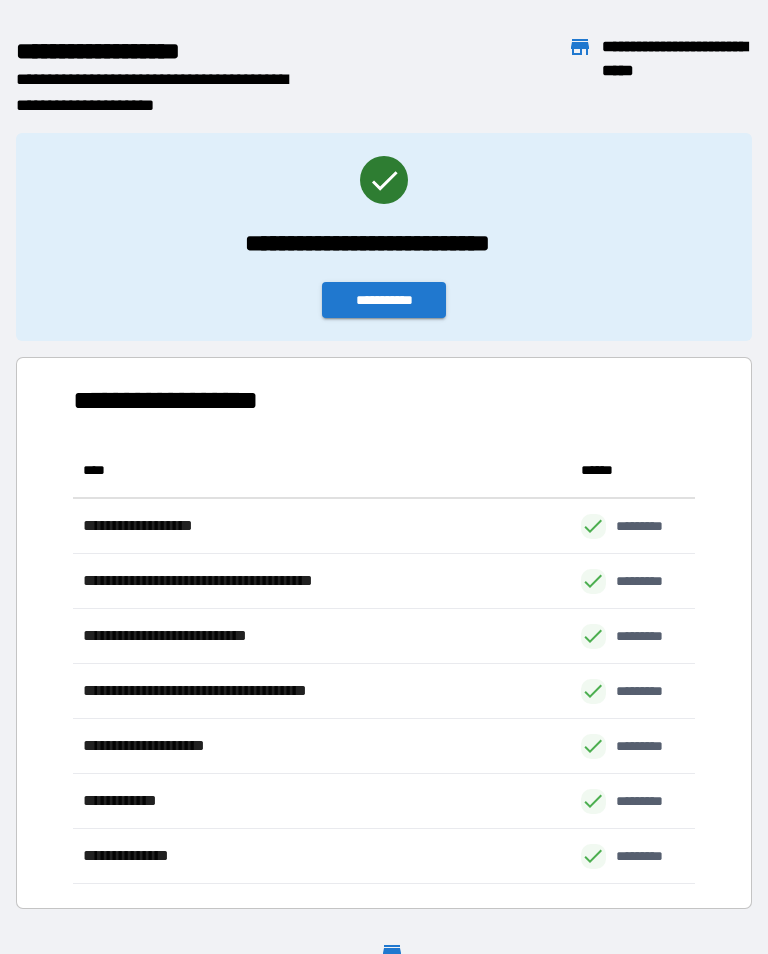 click on "**********" at bounding box center (384, 300) 